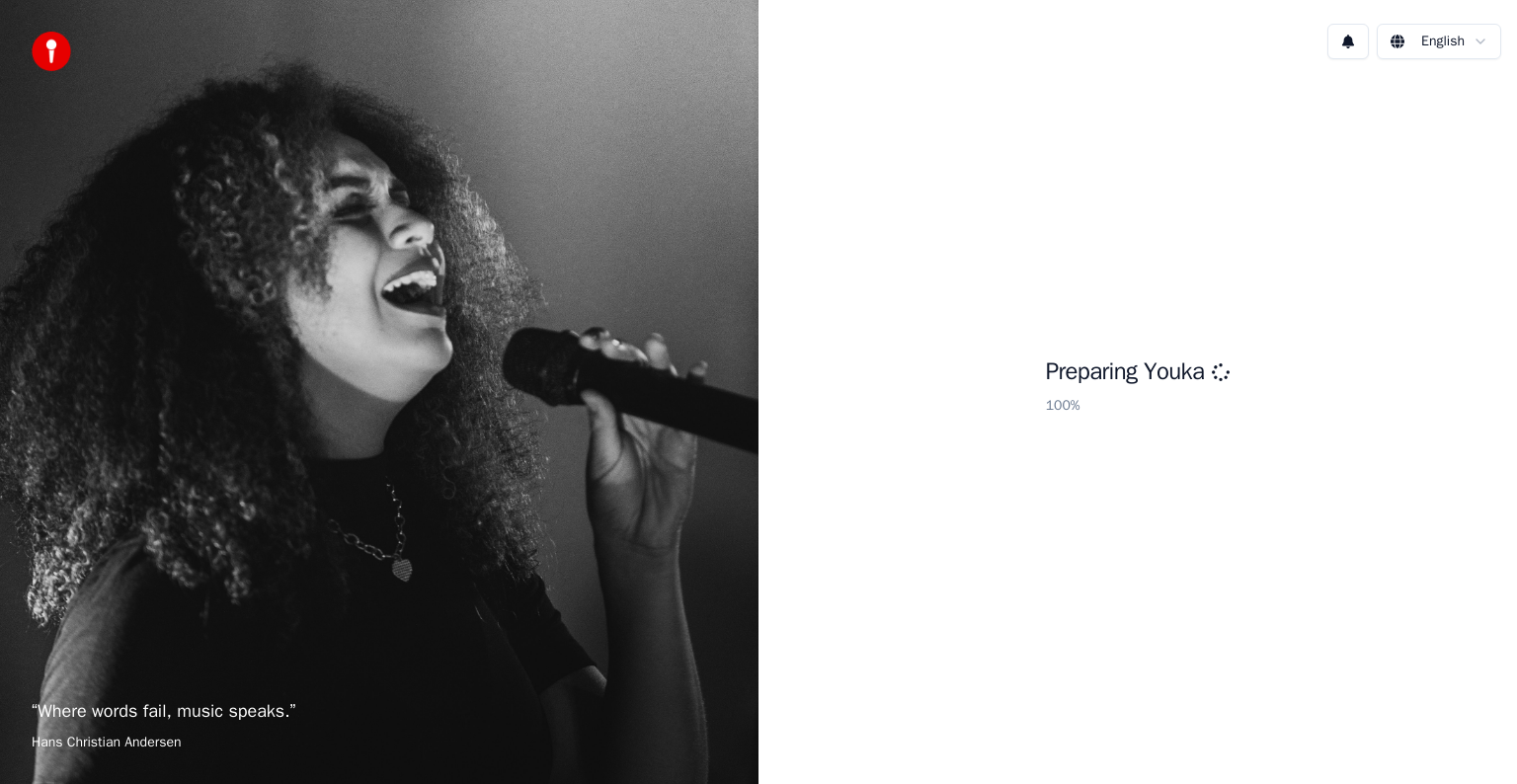 scroll, scrollTop: 0, scrollLeft: 0, axis: both 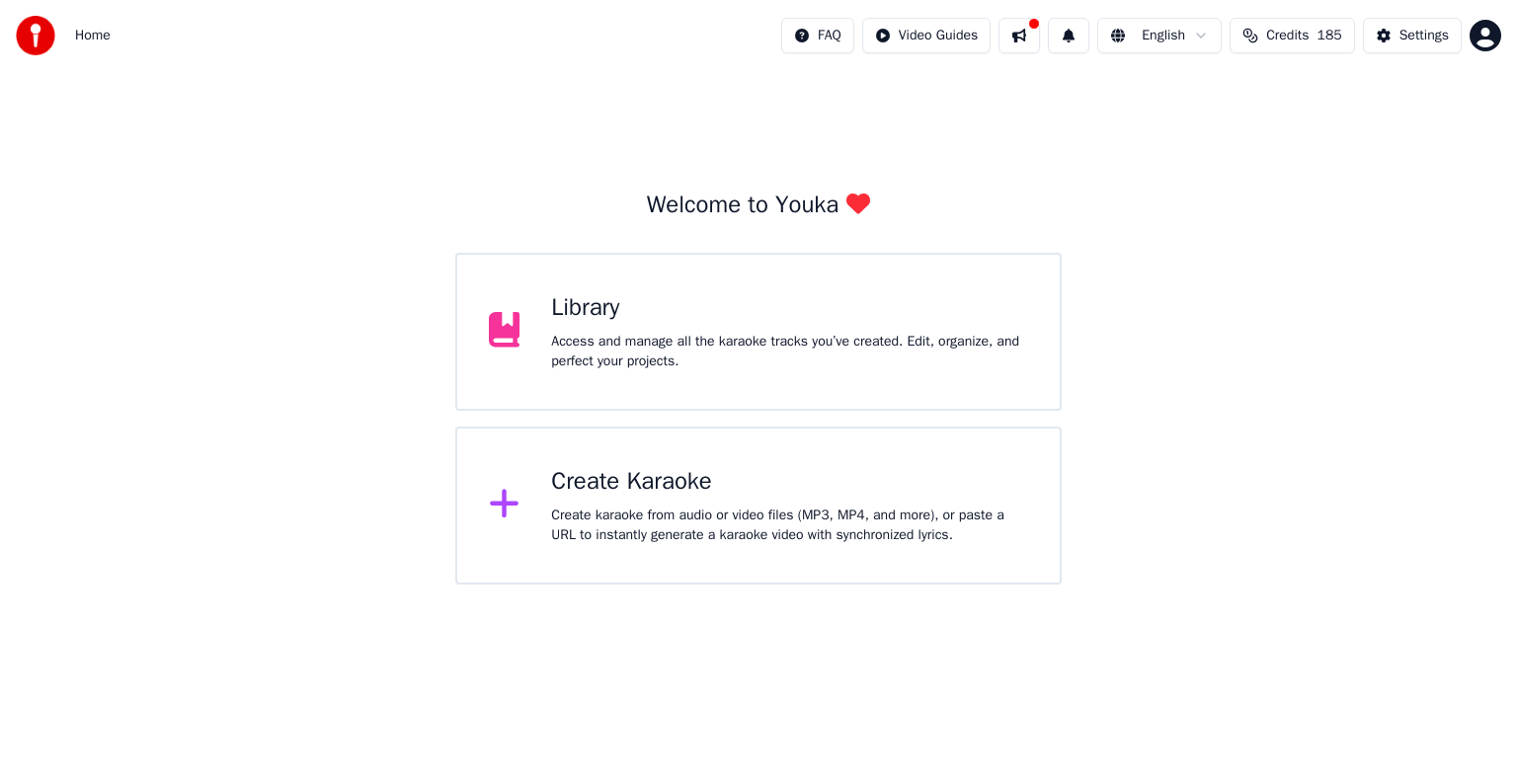 click on "Create Karaoke Create karaoke from audio or video files (MP3, MP4, and more), or paste a URL to instantly generate a karaoke video with synchronized lyrics." at bounding box center (789, 506) 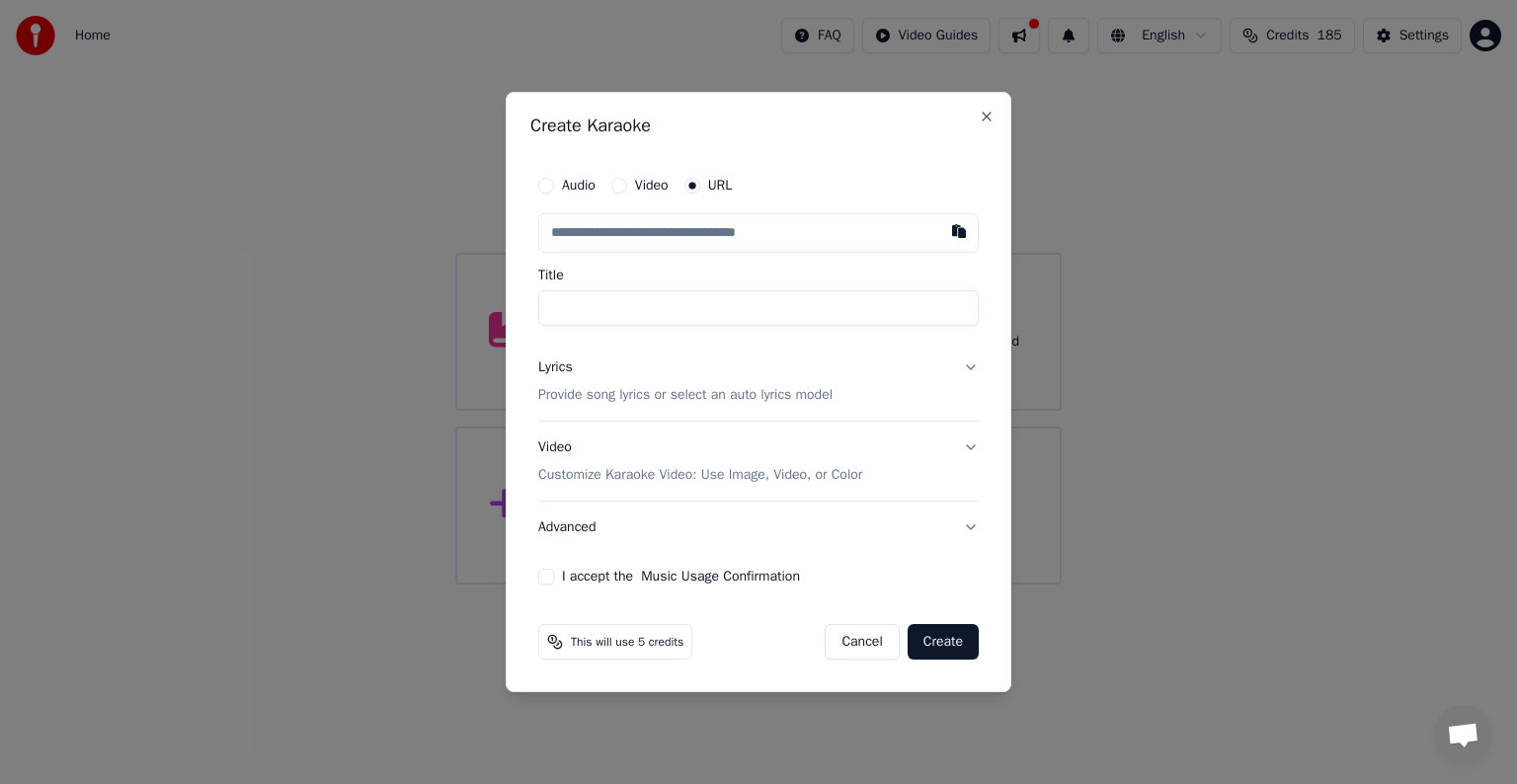 click at bounding box center [758, 233] 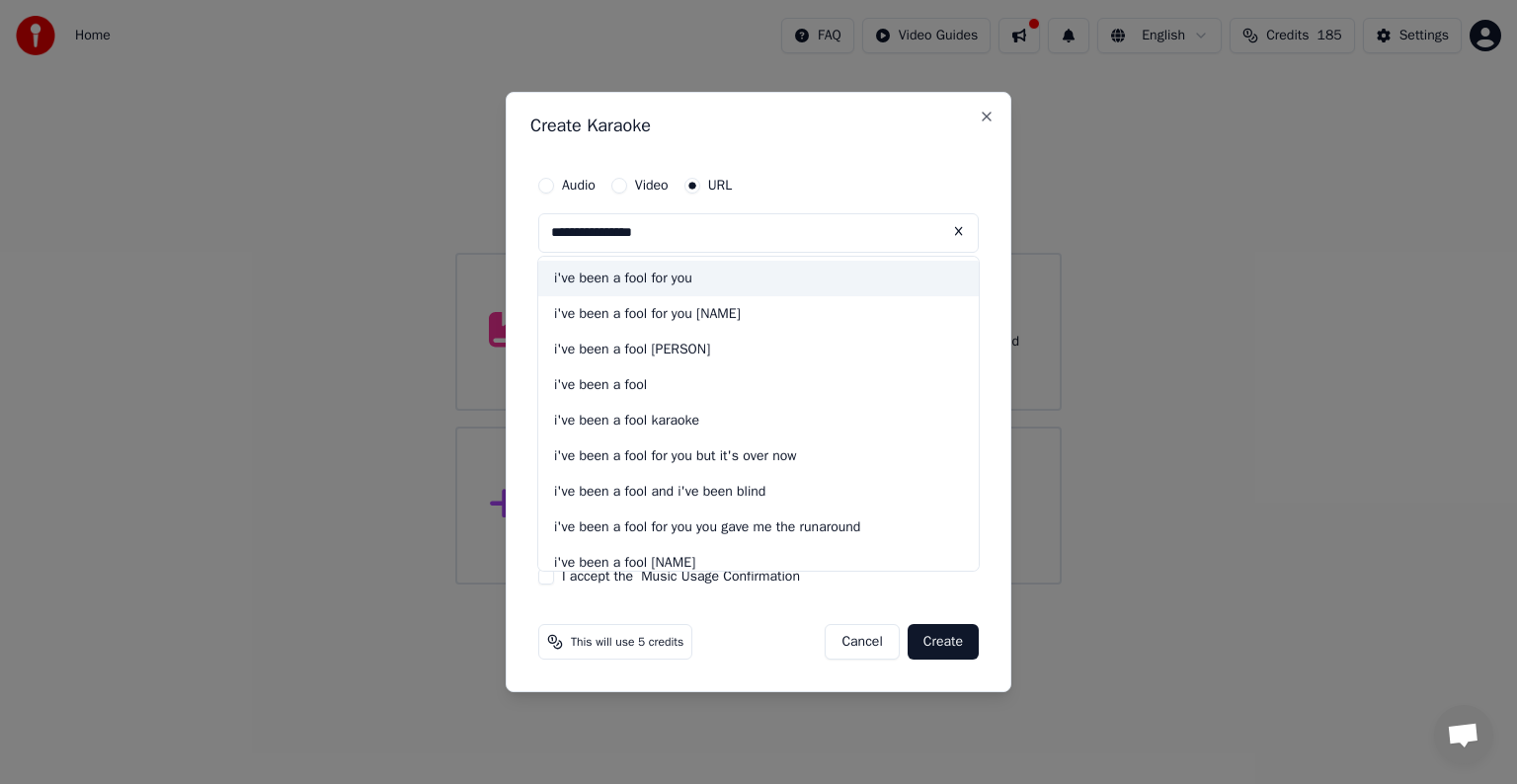 click on "i've been a fool for you" at bounding box center [758, 278] 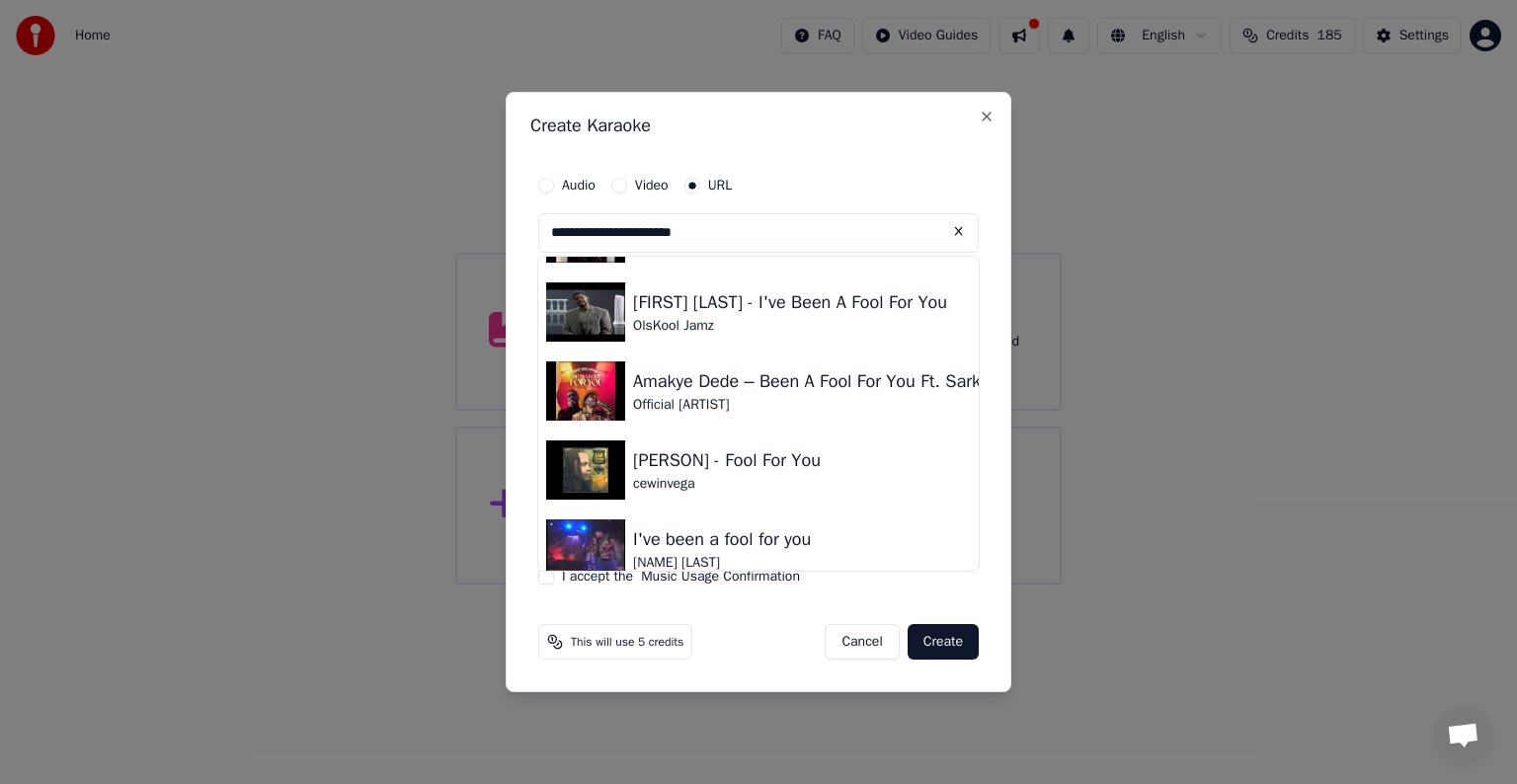 scroll, scrollTop: 0, scrollLeft: 0, axis: both 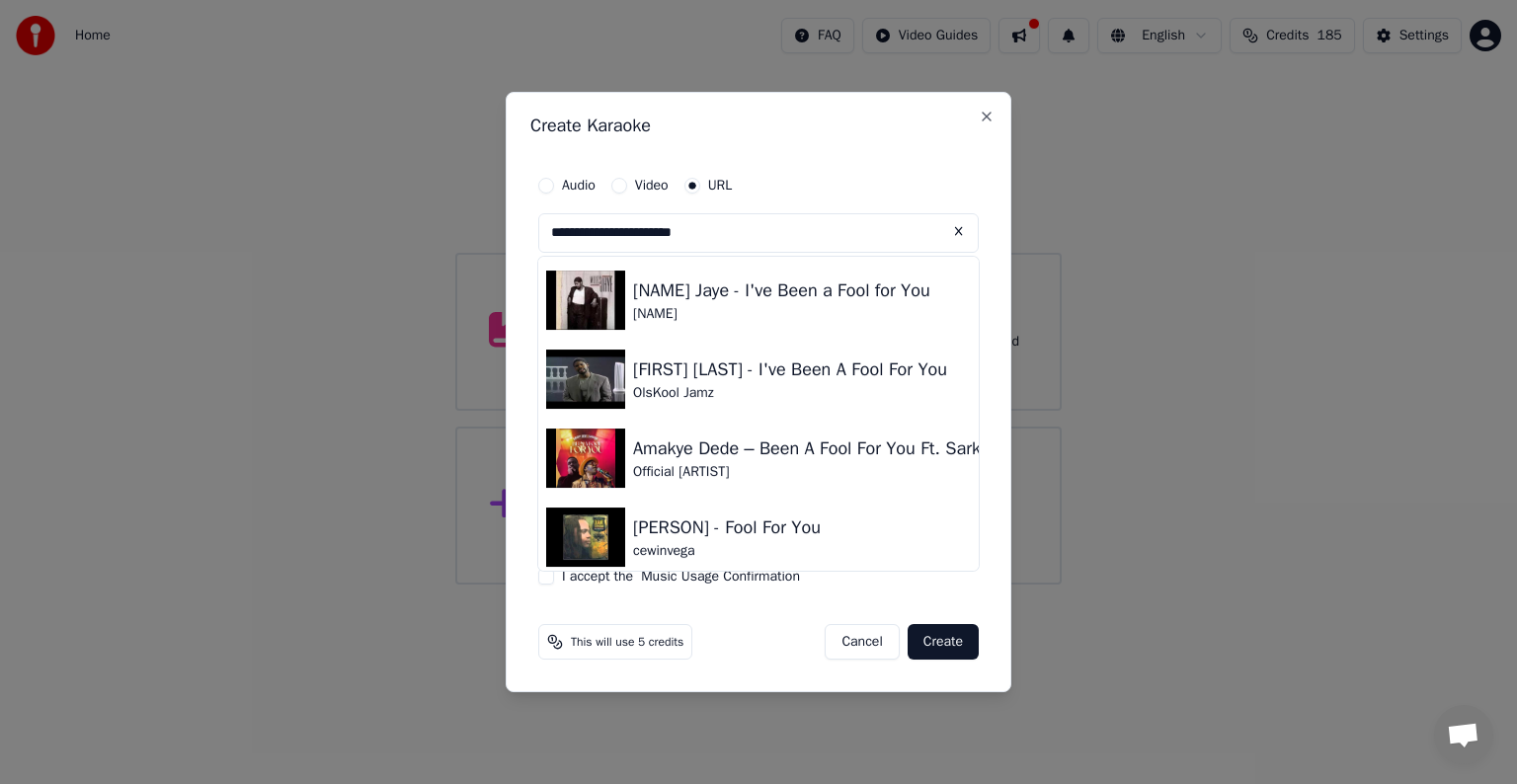 click on "**********" at bounding box center [758, 233] 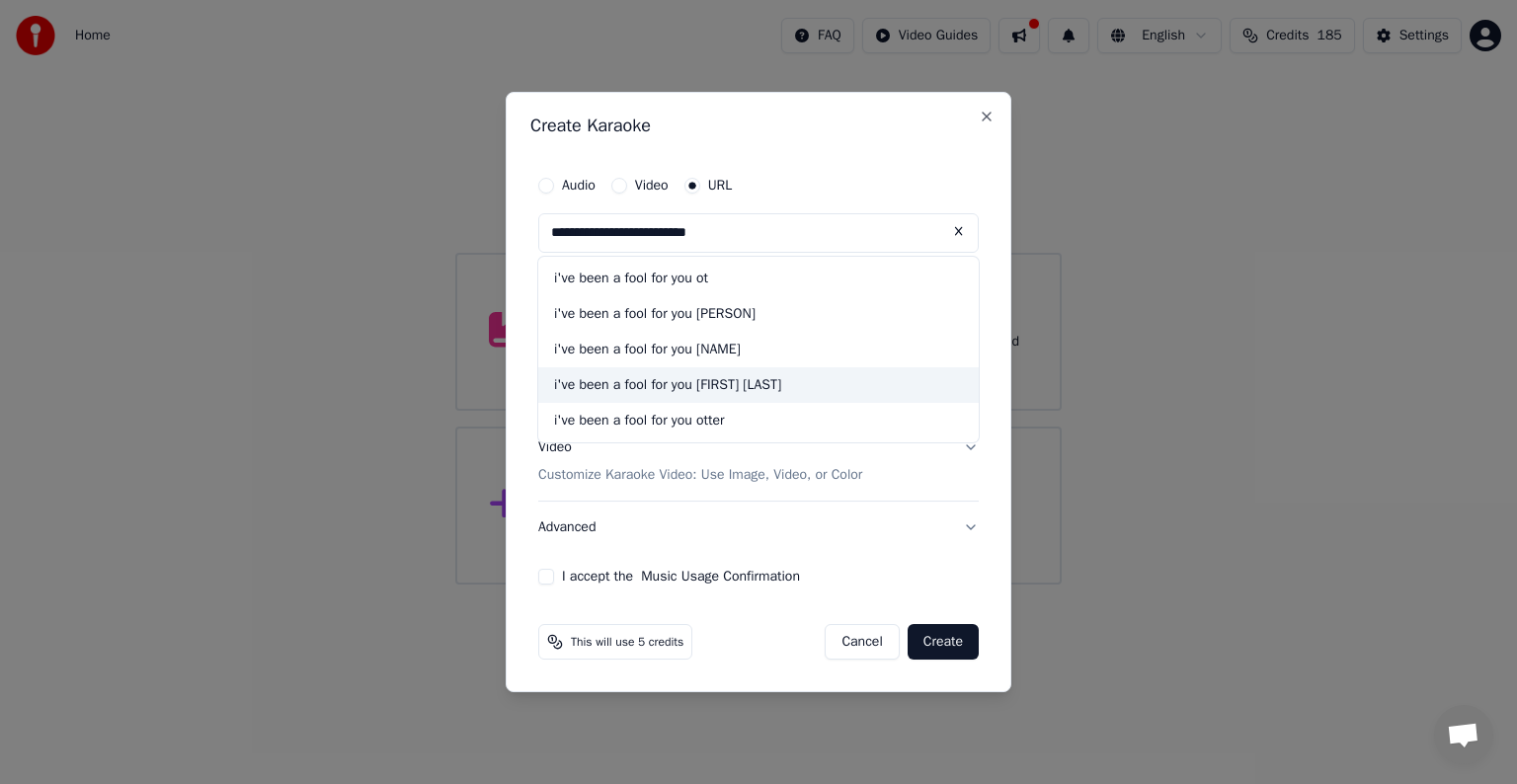 click on "i've been a fool for you [FIRST] [LAST]" at bounding box center [758, 385] 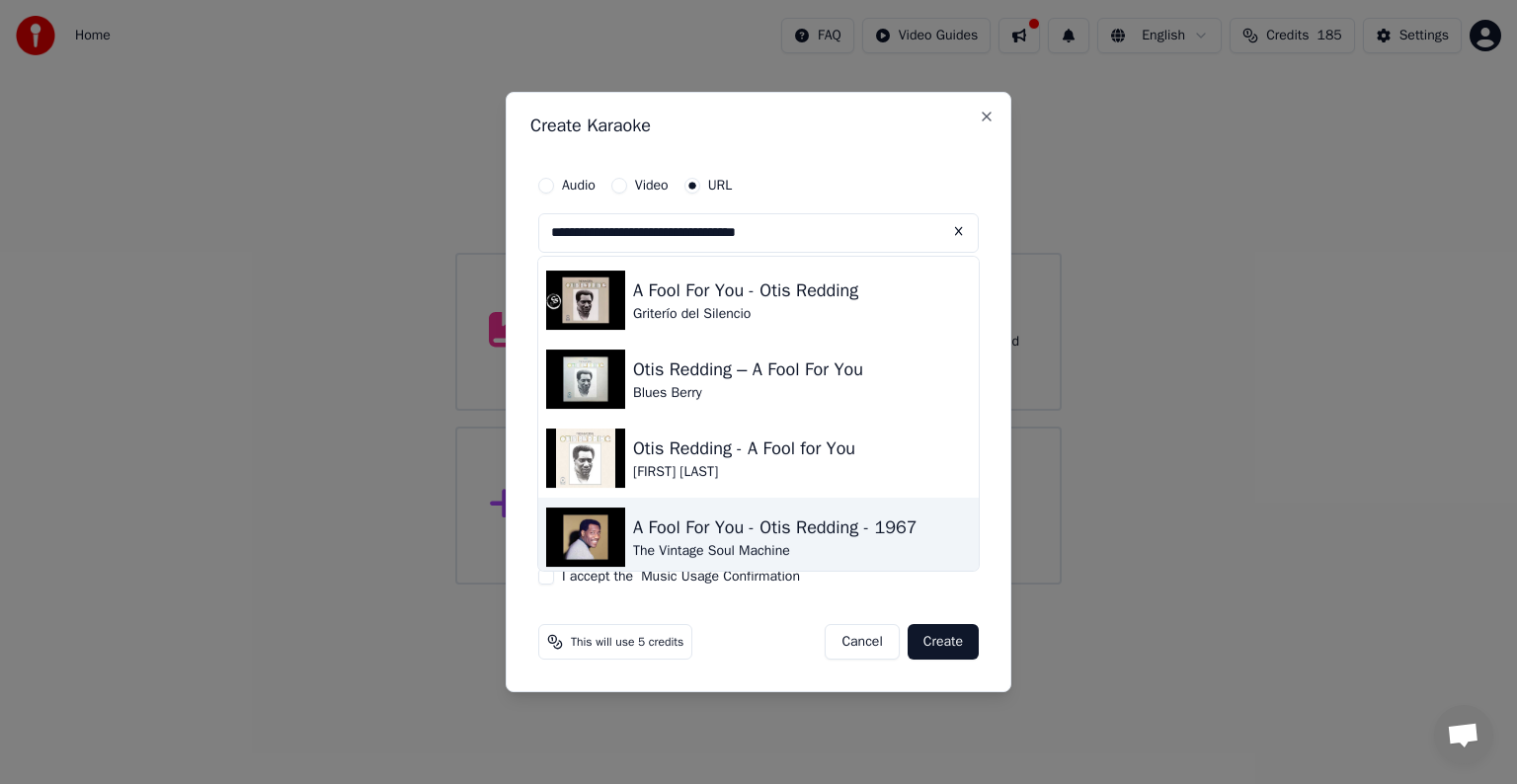 click on "A Fool For You - Otis Redding - 1967" at bounding box center [775, 527] 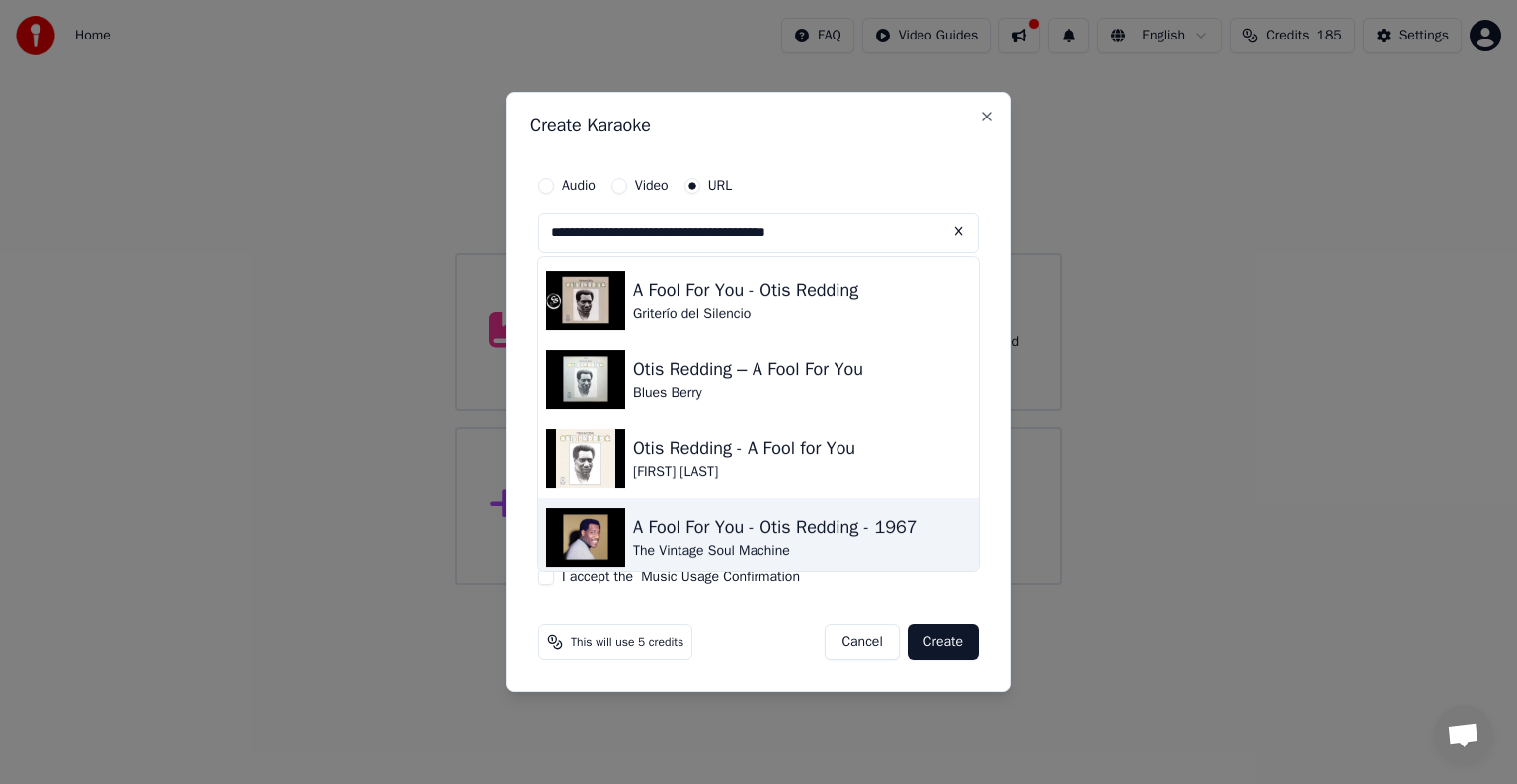 type on "**********" 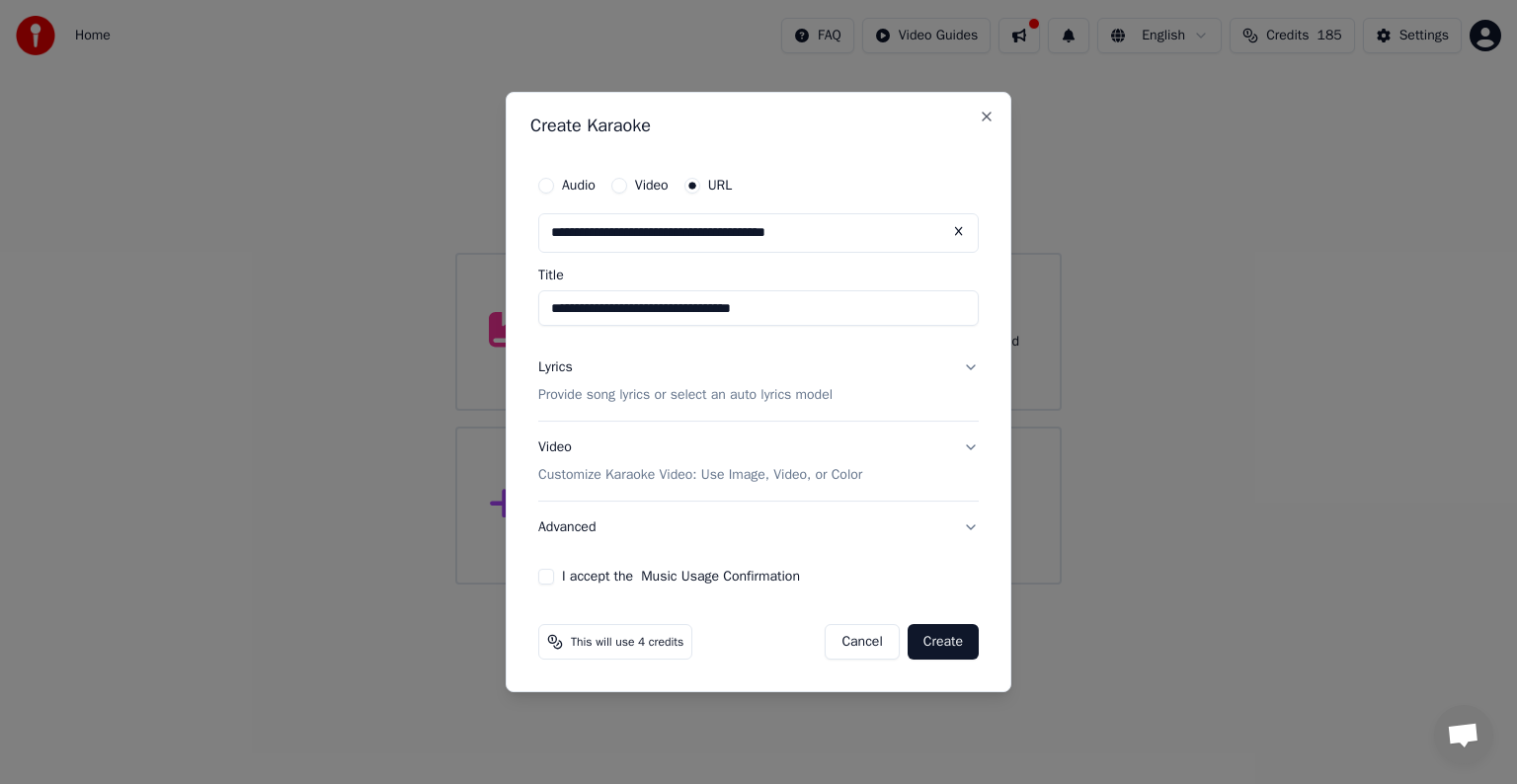 click on "Lyrics" at bounding box center (555, 367) 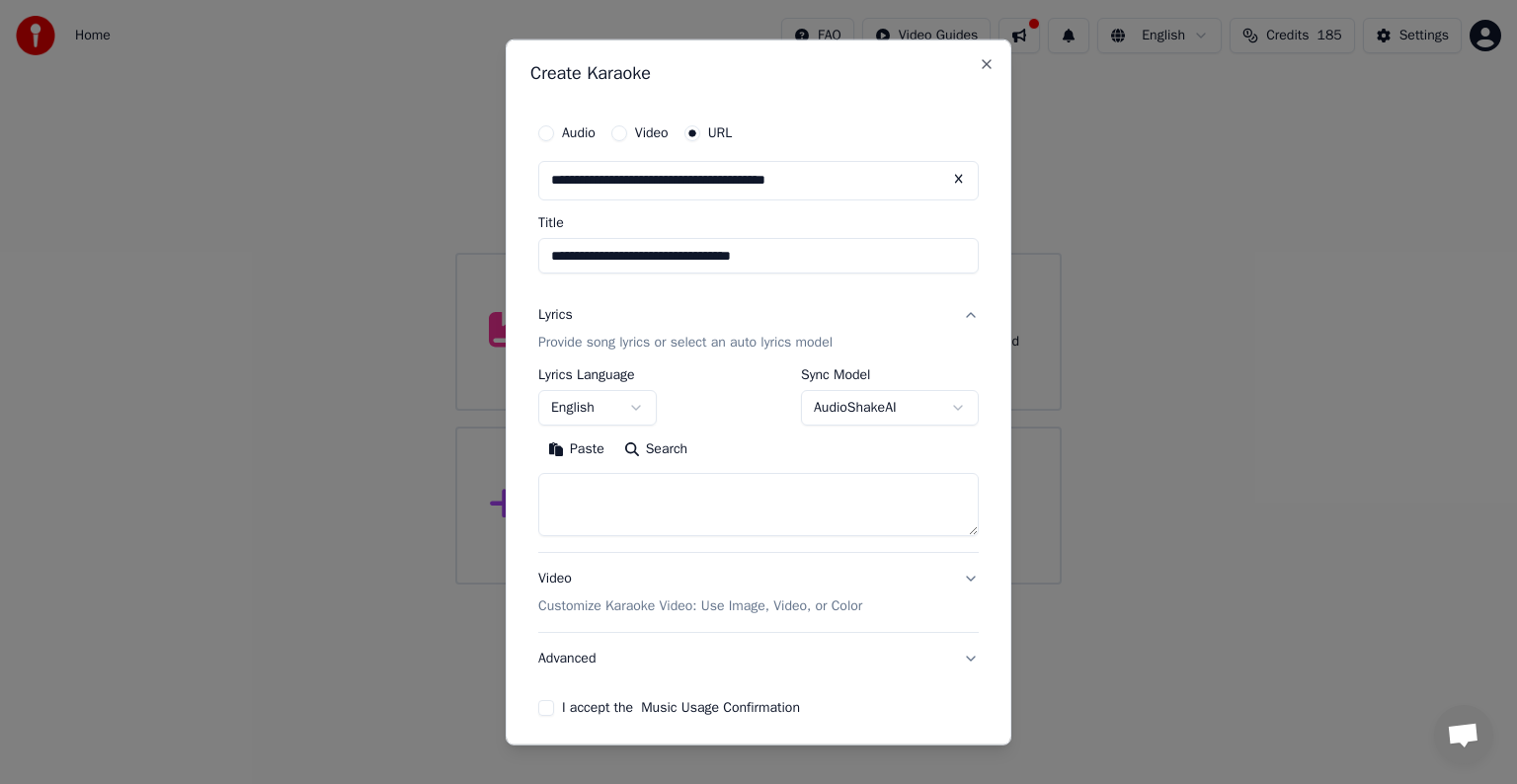 click on "Paste" at bounding box center (576, 449) 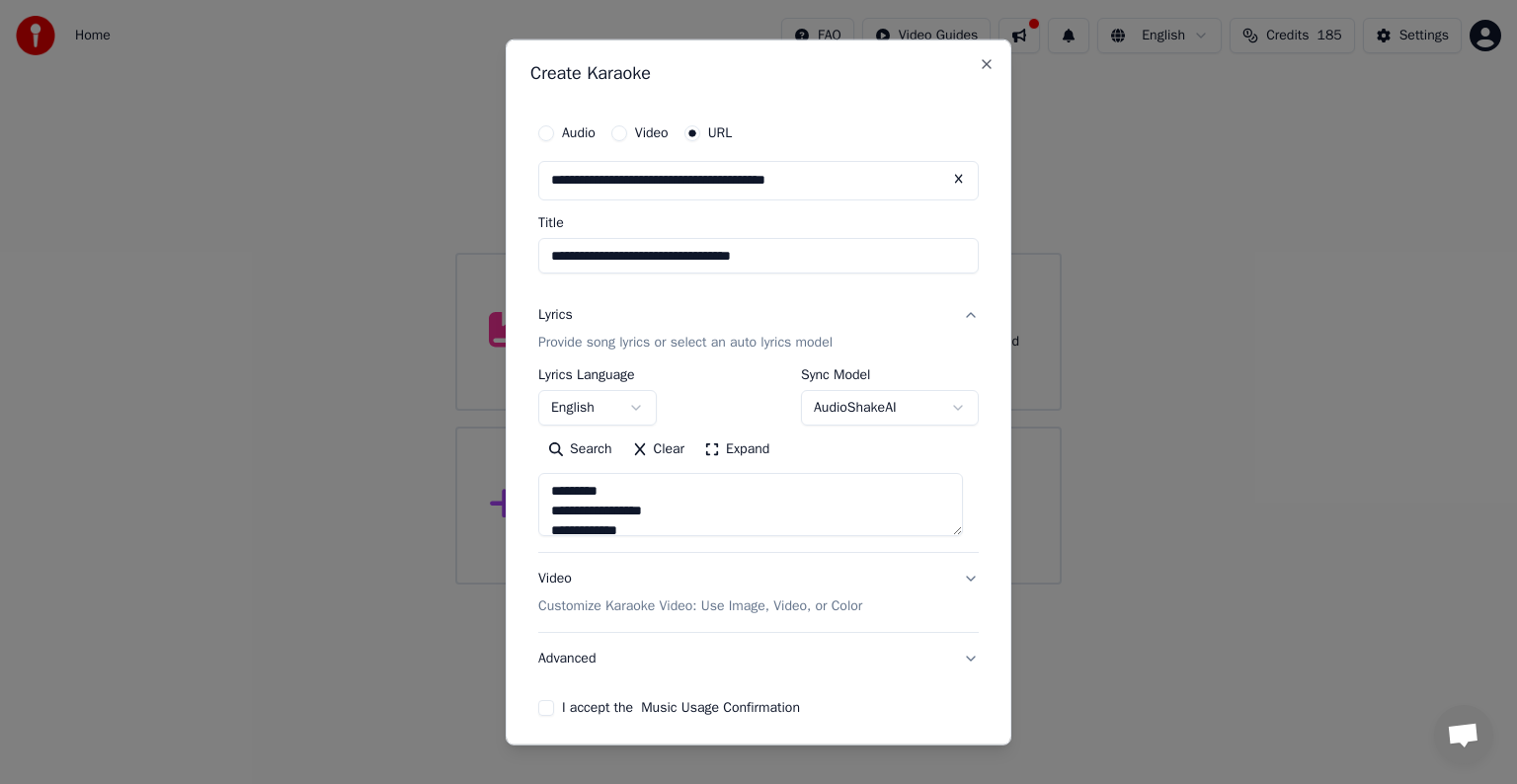 click on "Expand" at bounding box center (737, 449) 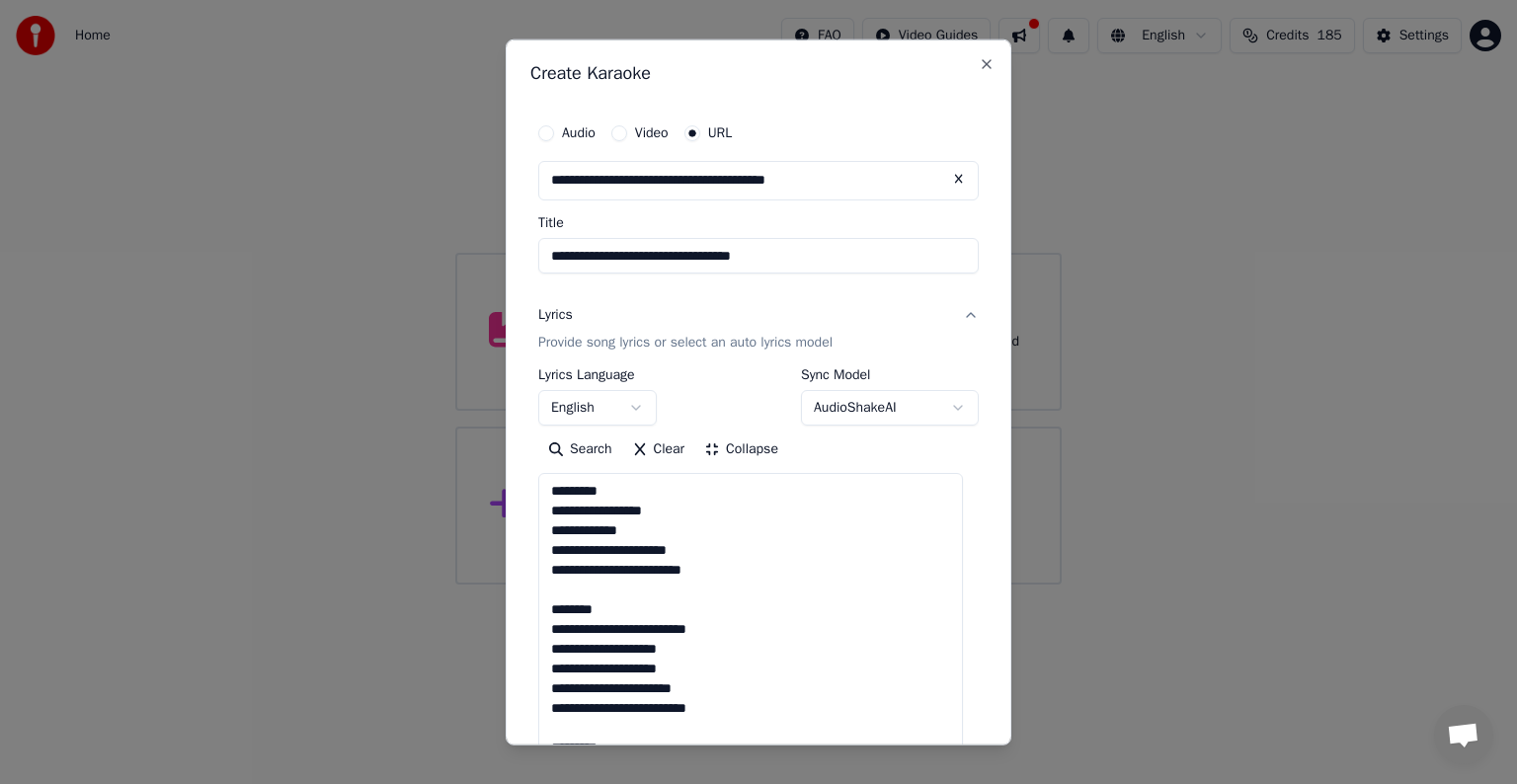scroll, scrollTop: 1, scrollLeft: 0, axis: vertical 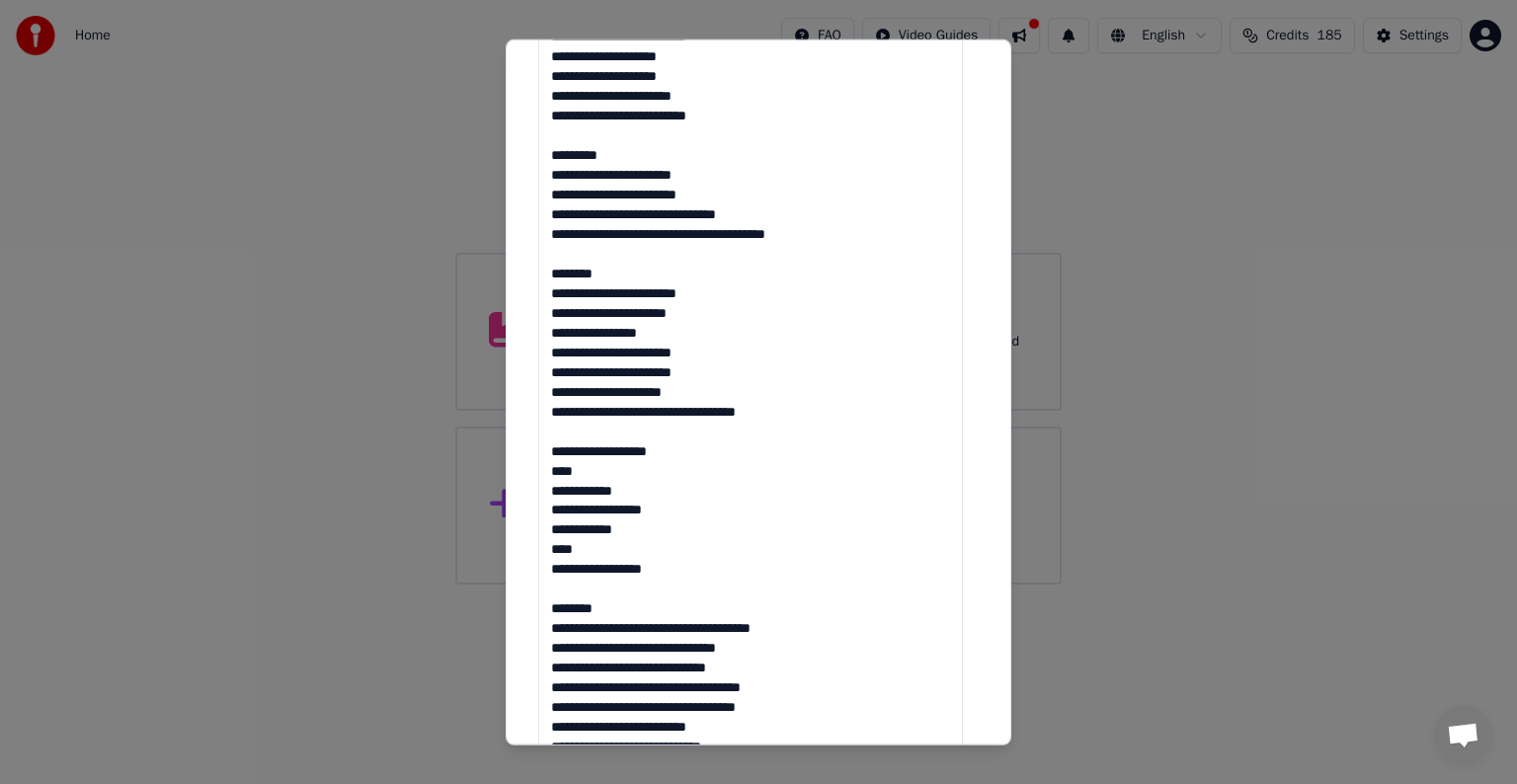 drag, startPoint x: 550, startPoint y: 451, endPoint x: 715, endPoint y: 572, distance: 204.61183 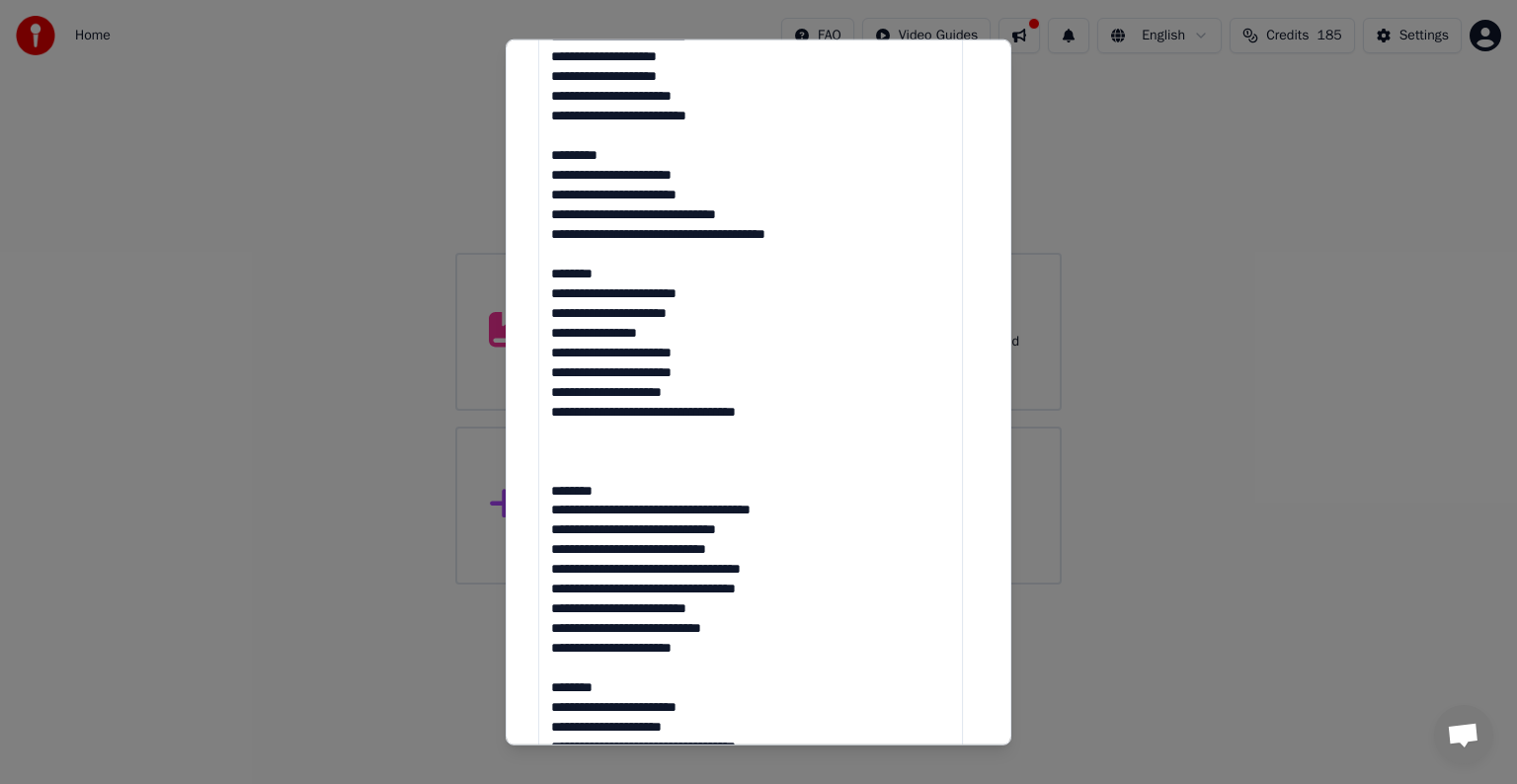 scroll, scrollTop: 0, scrollLeft: 0, axis: both 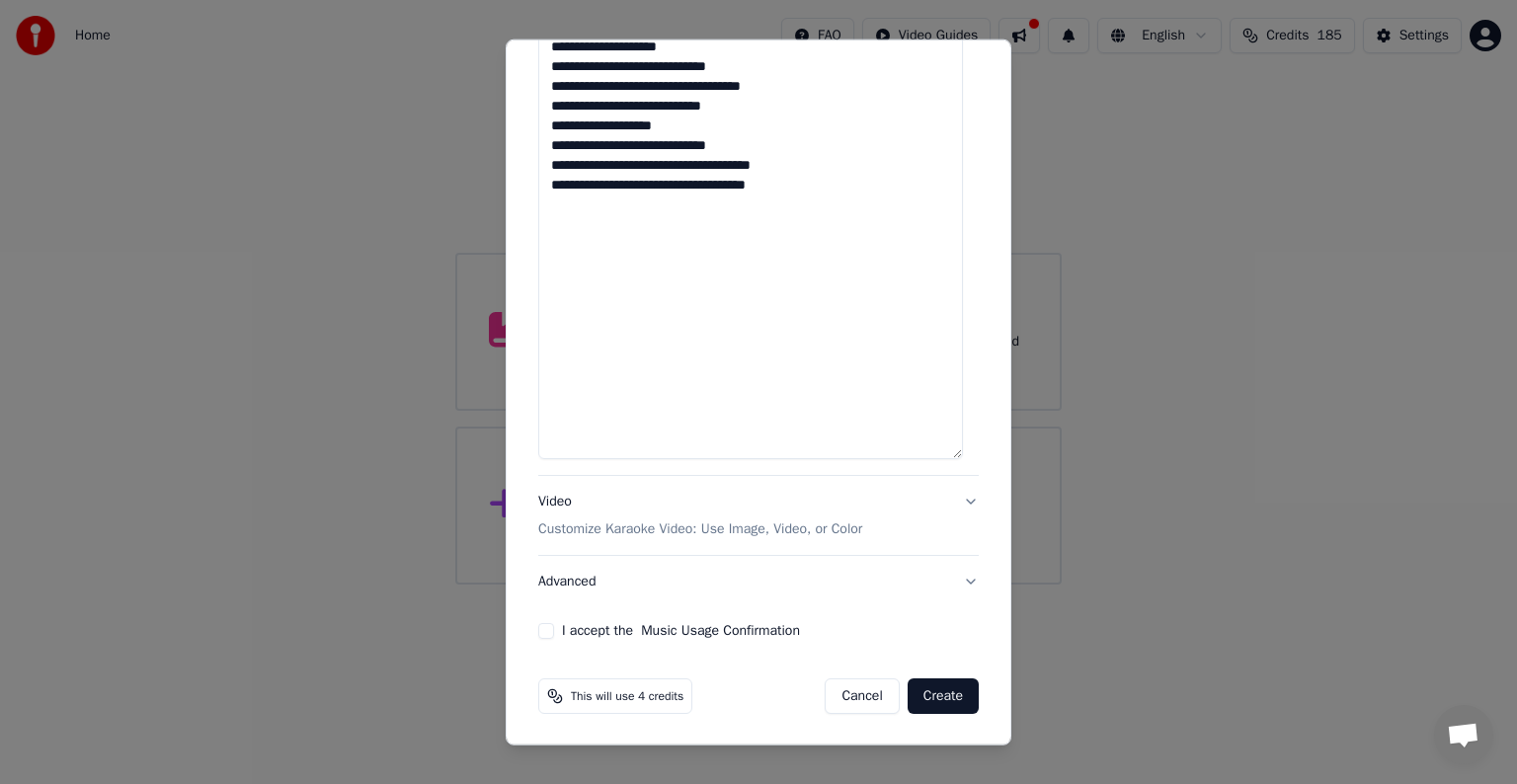 type on "**********" 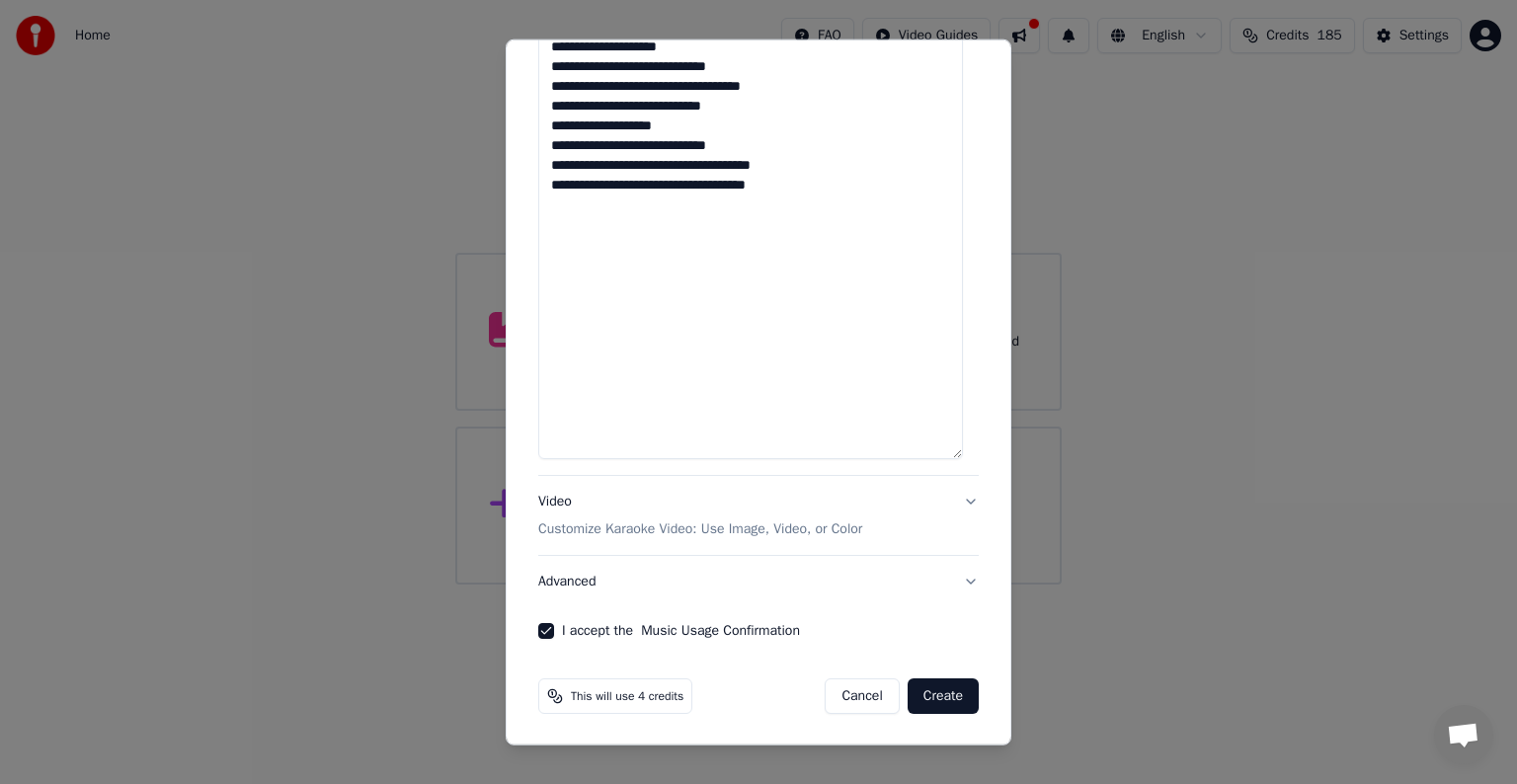 click on "Create" at bounding box center (943, 696) 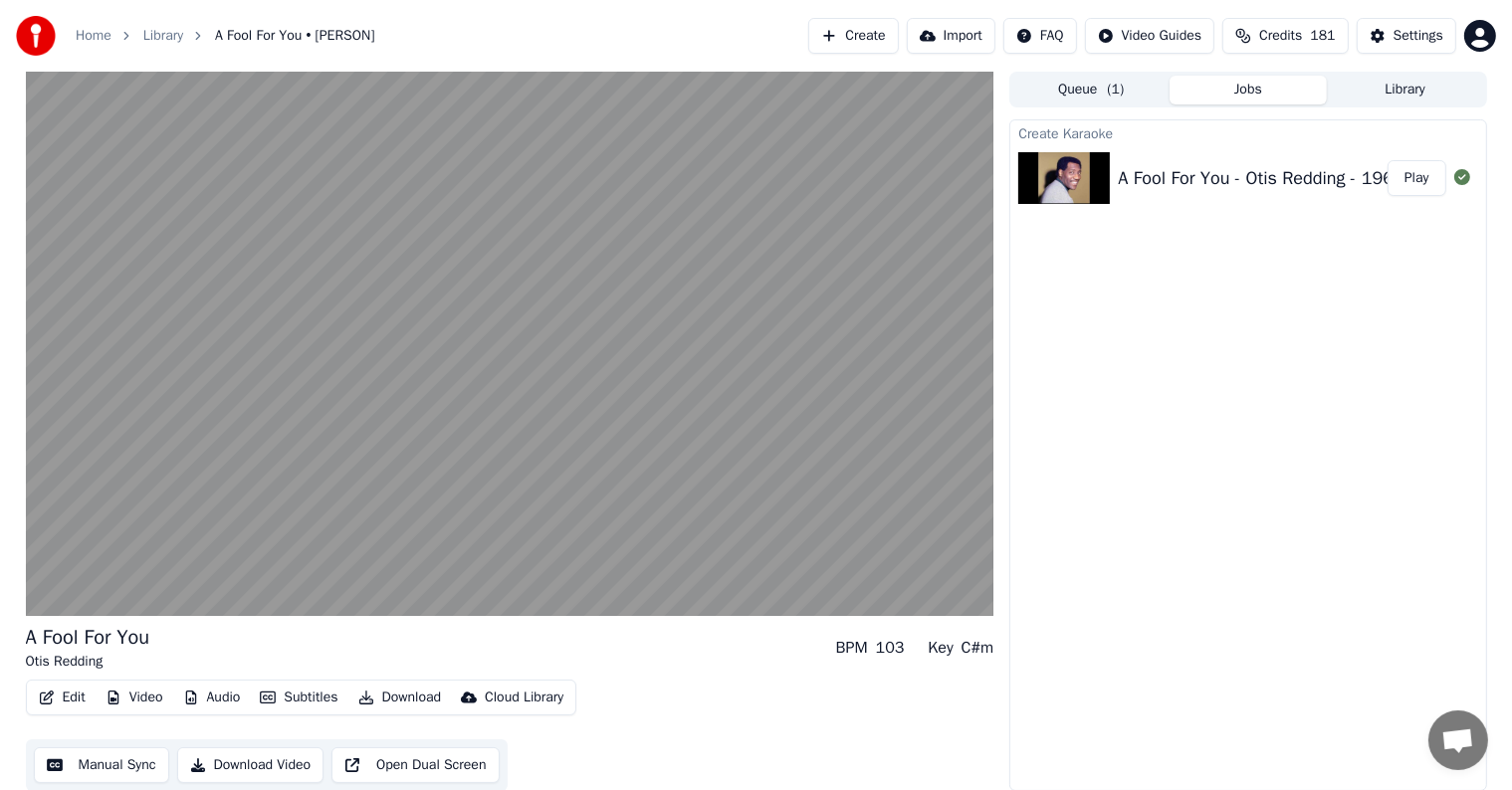 click on "Download" at bounding box center [400, 697] 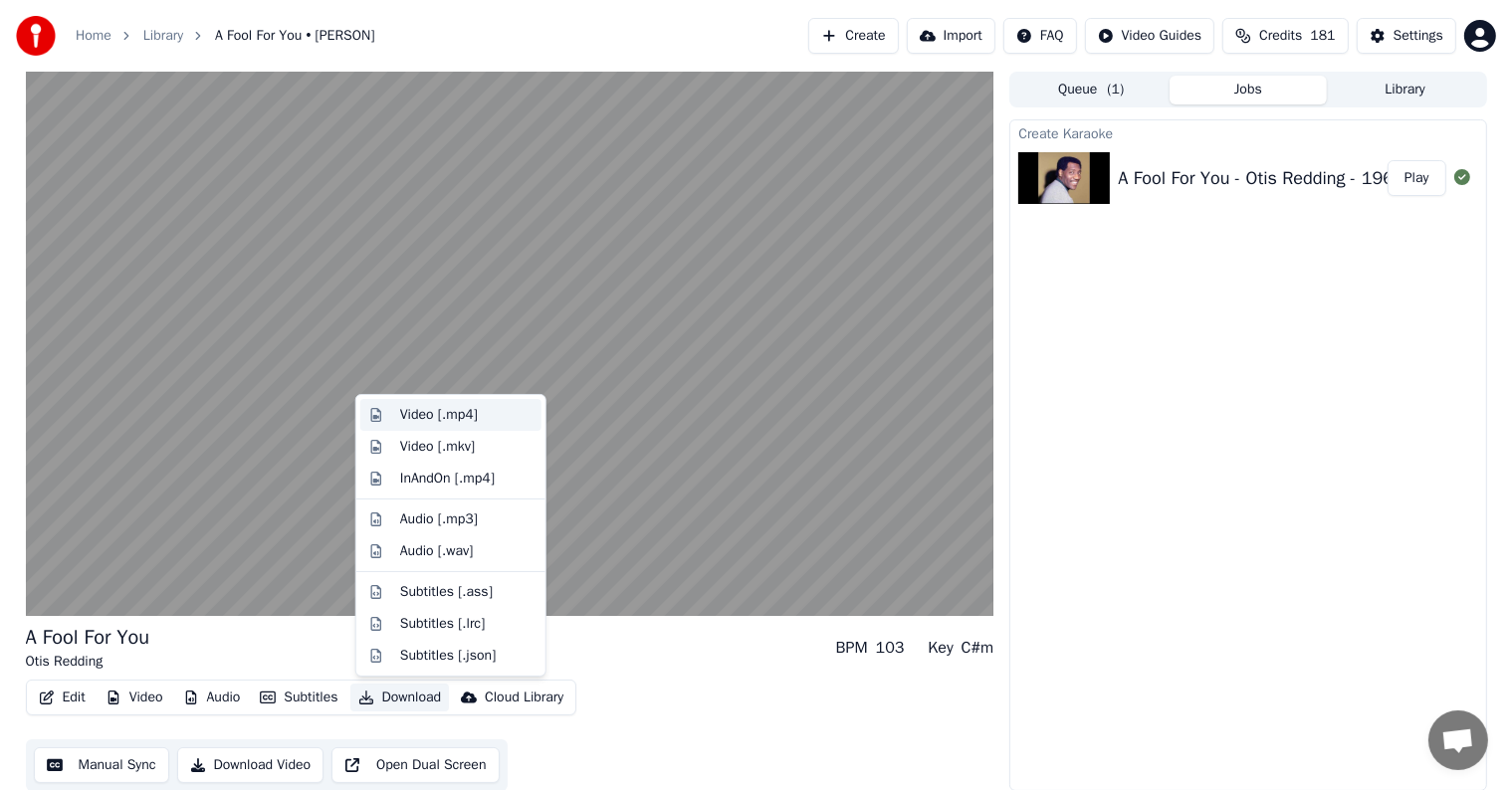 click on "Video [.mp4]" at bounding box center [439, 415] 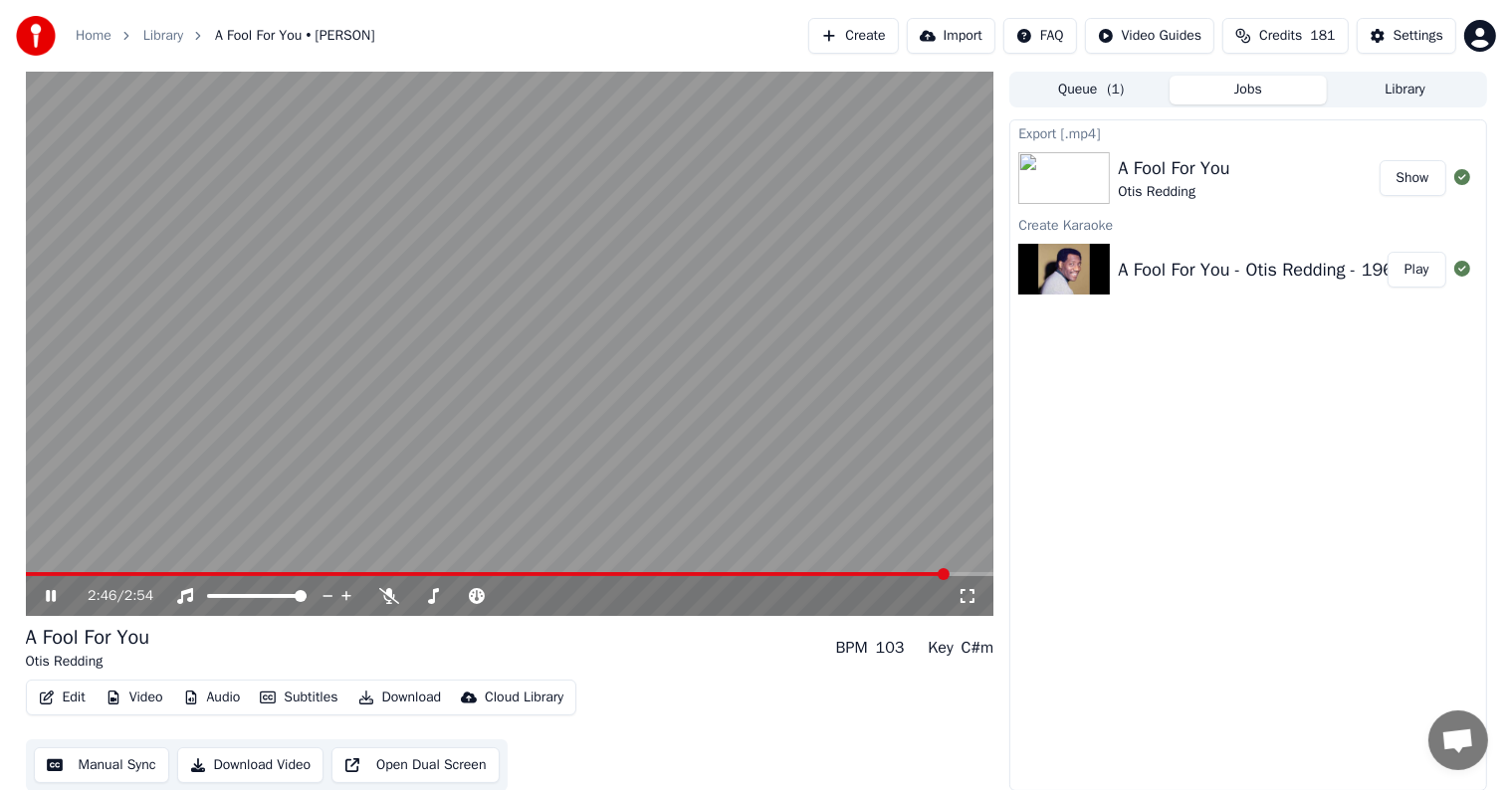 click on "Otis Redding" at bounding box center [88, 662] 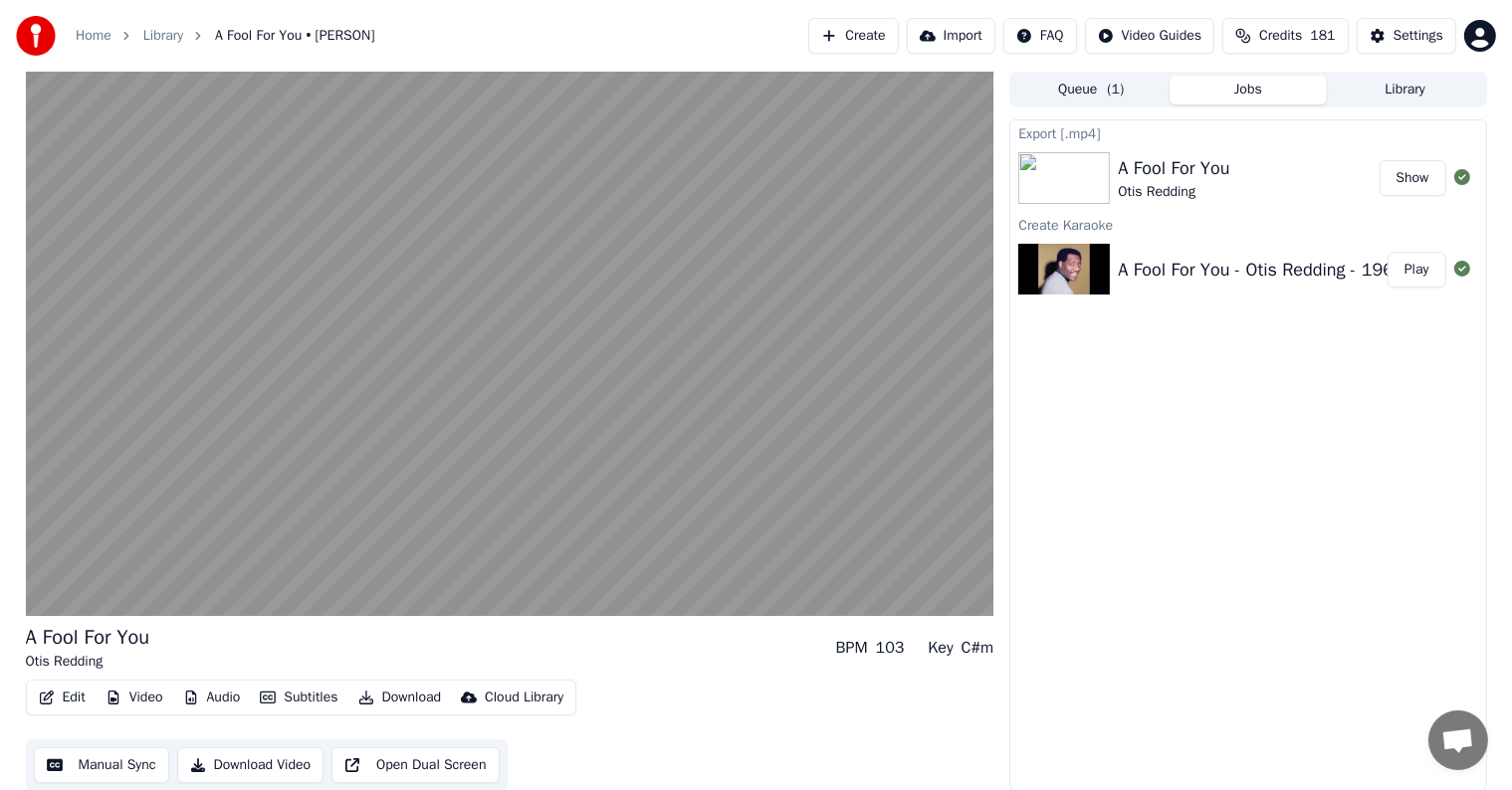 click on "Edit" at bounding box center (62, 697) 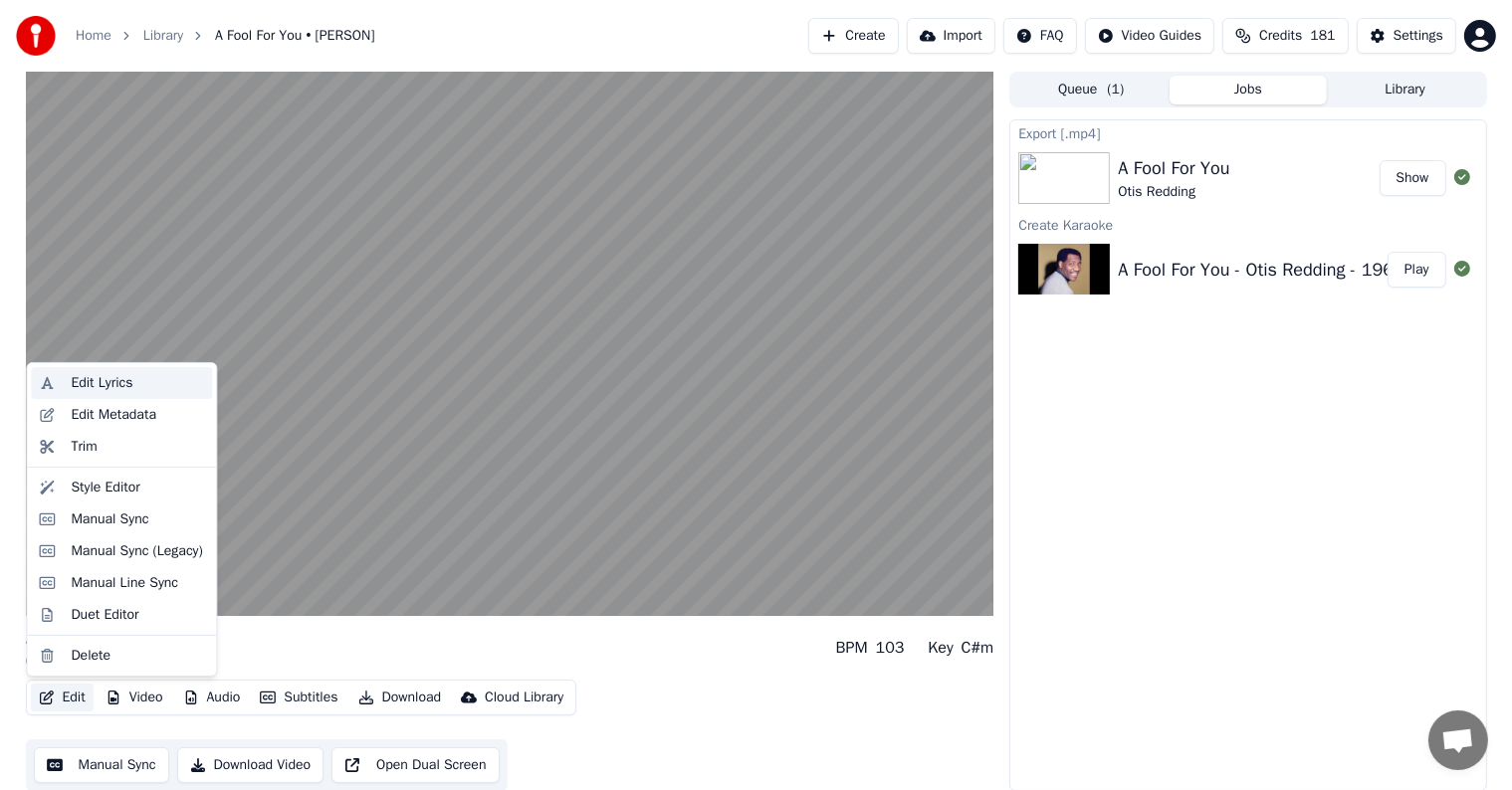 click on "Edit Lyrics" at bounding box center [102, 383] 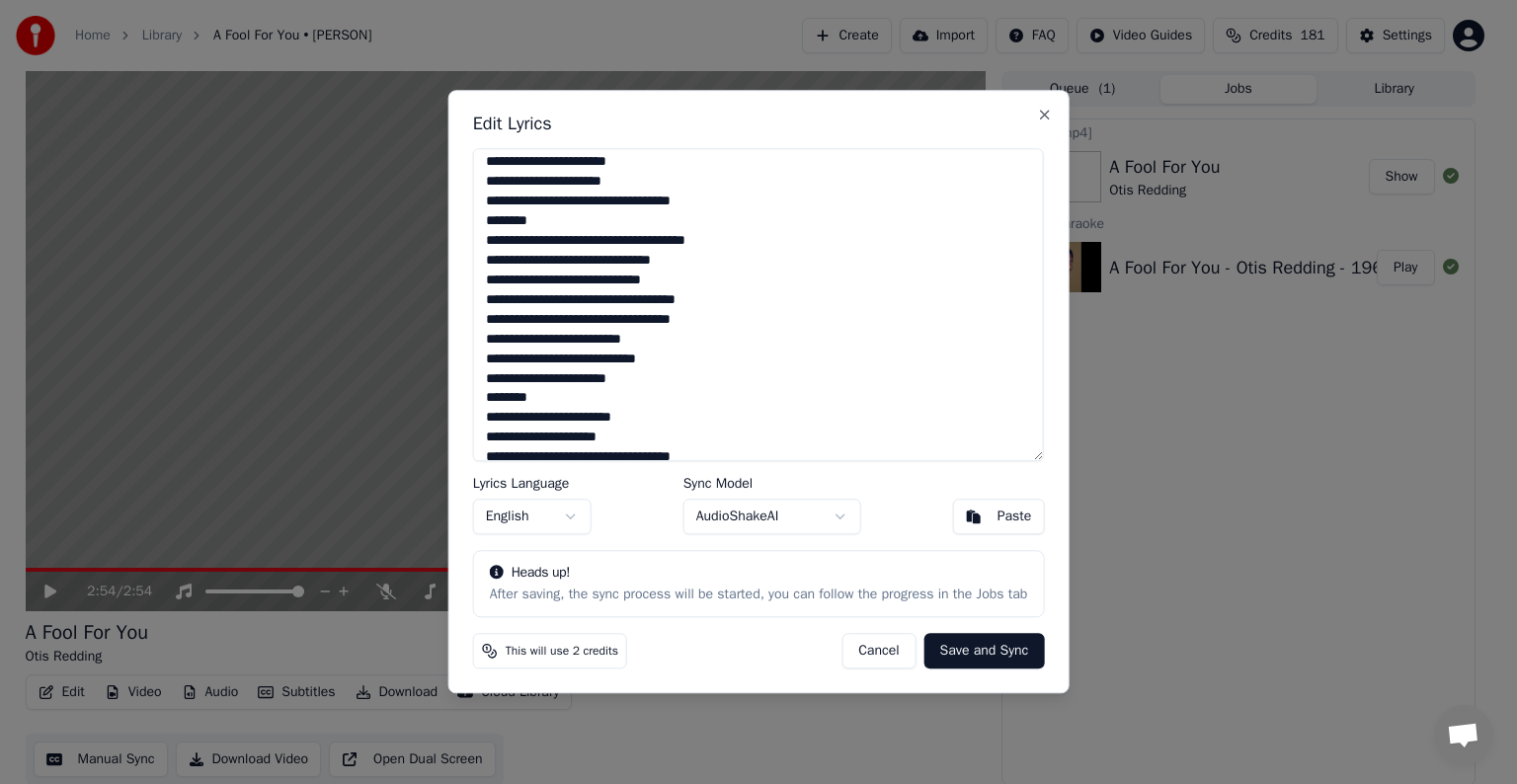 scroll, scrollTop: 395, scrollLeft: 0, axis: vertical 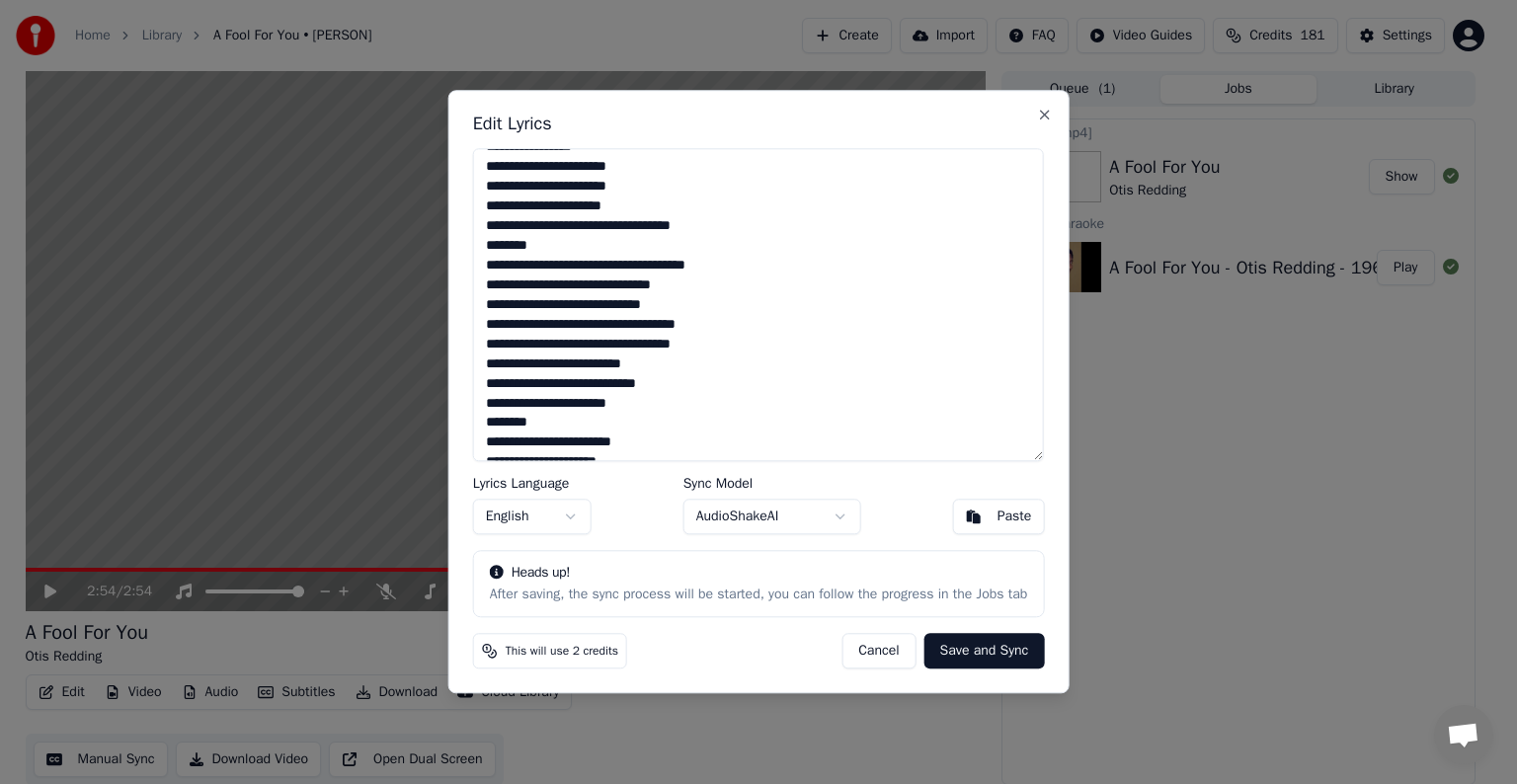 drag, startPoint x: 701, startPoint y: 217, endPoint x: 489, endPoint y: 211, distance: 212.08489 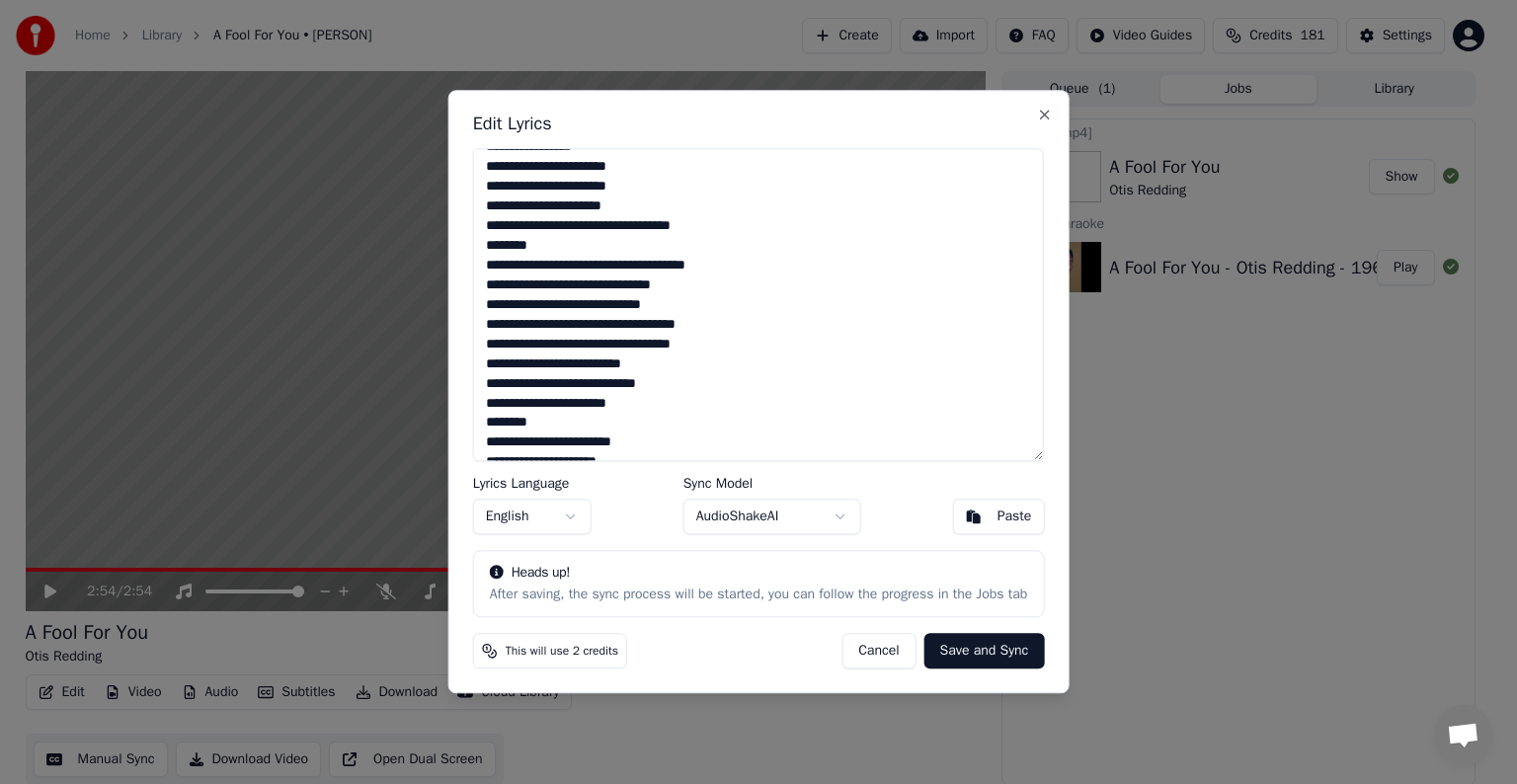 click at bounding box center [758, 304] 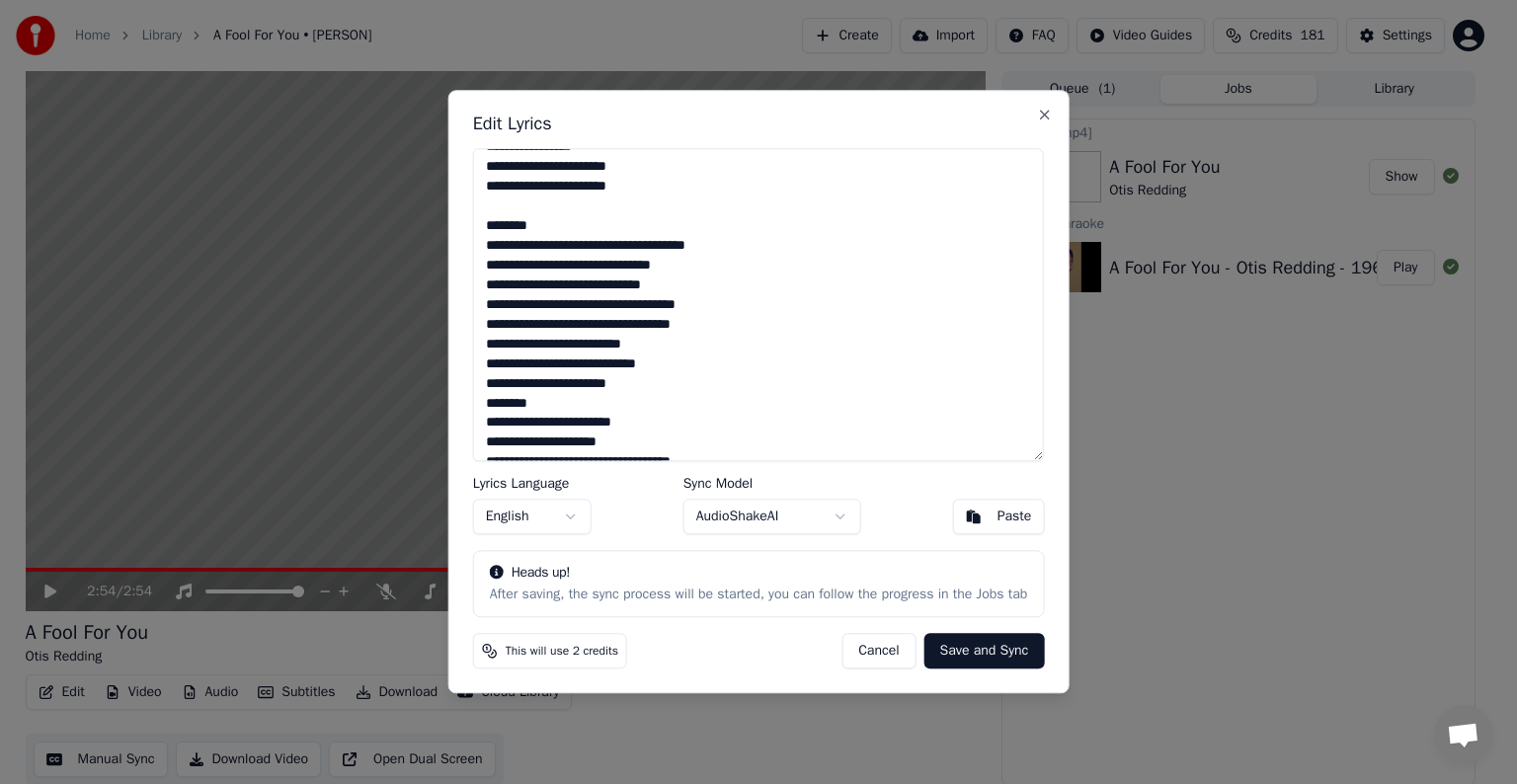 type on "**********" 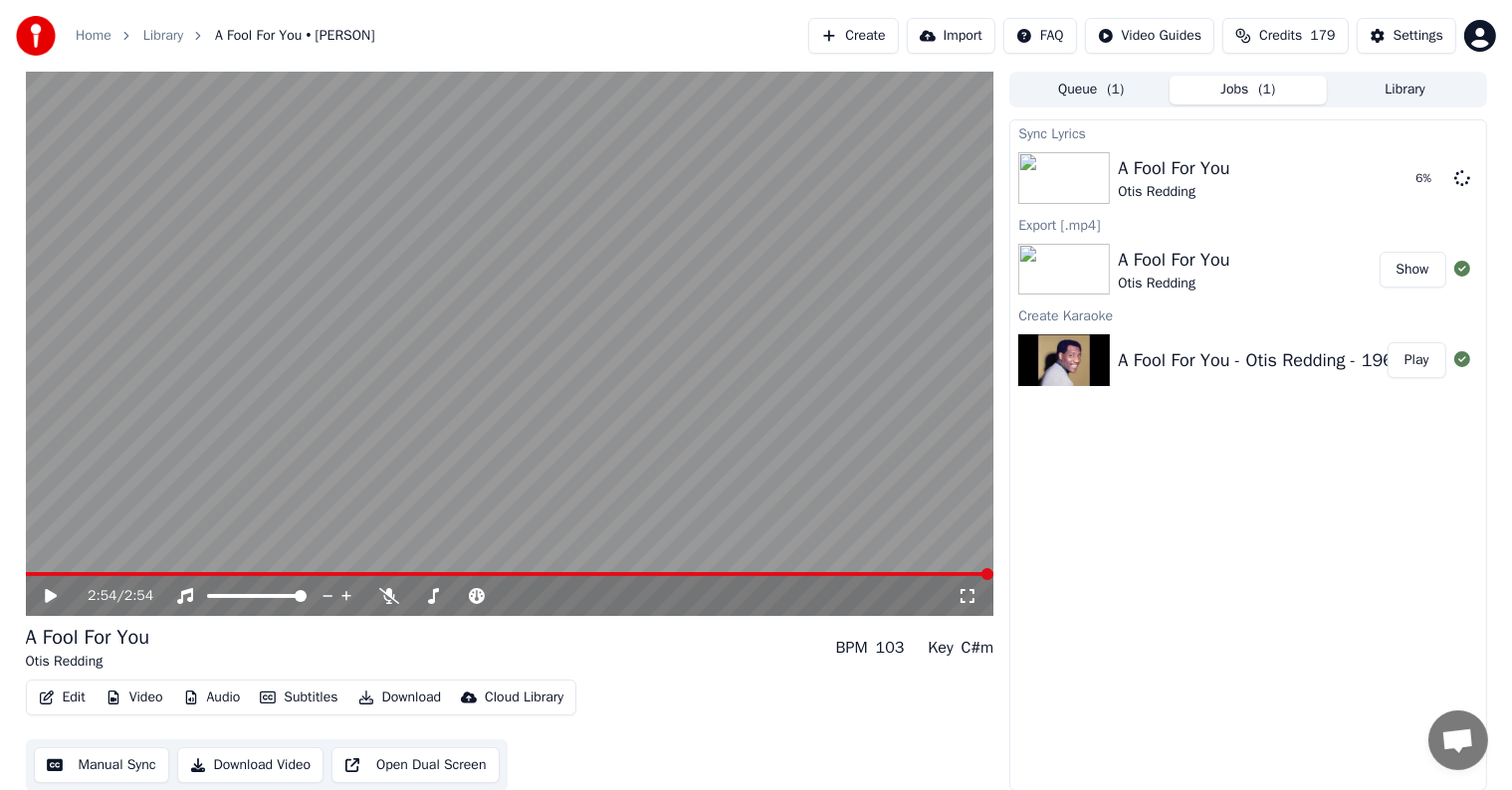 click on "Home" at bounding box center [94, 36] 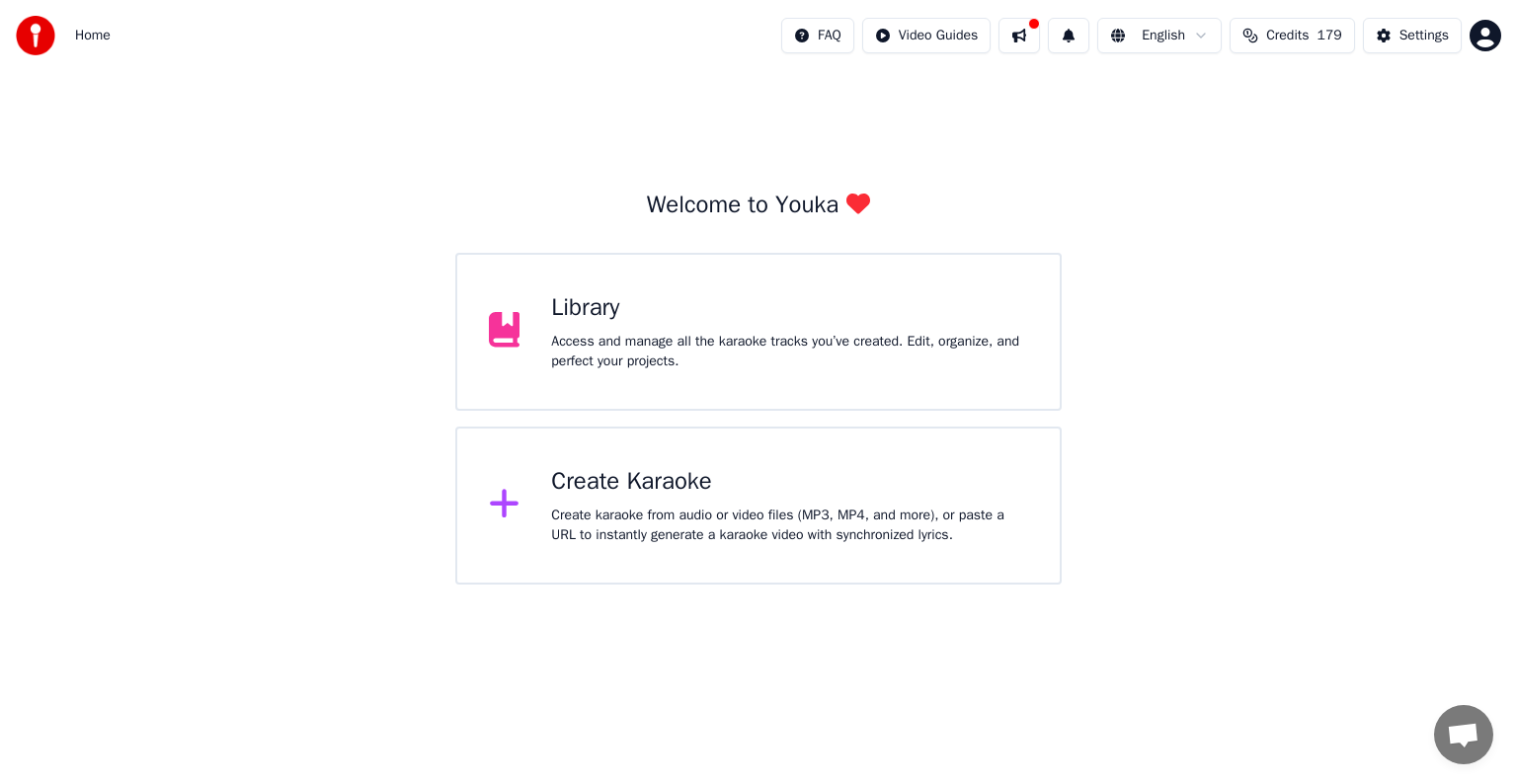 click on "Create karaoke from audio or video files (MP3, MP4, and more), or paste a URL to instantly generate a karaoke video with synchronized lyrics." at bounding box center (789, 525) 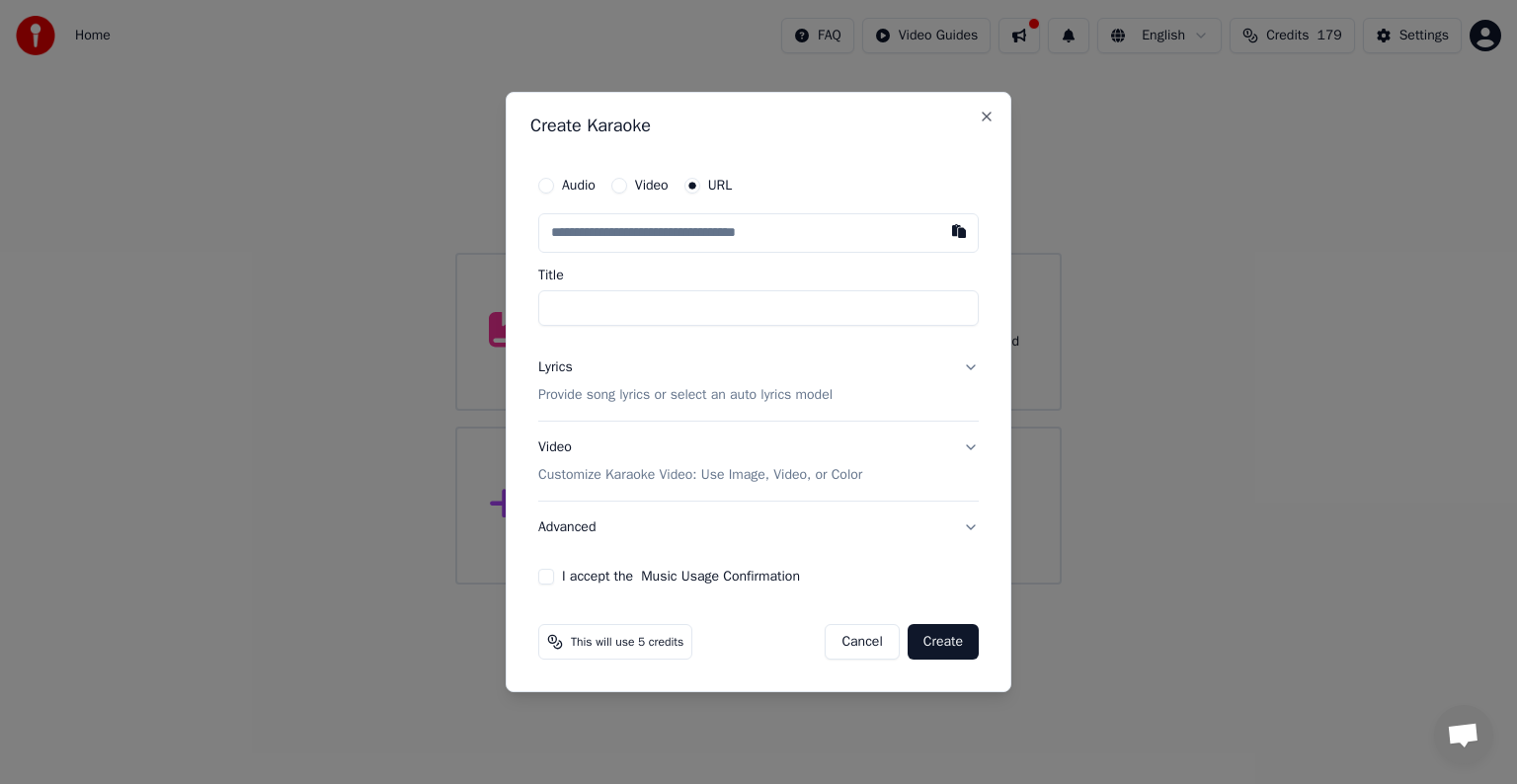 click at bounding box center (758, 233) 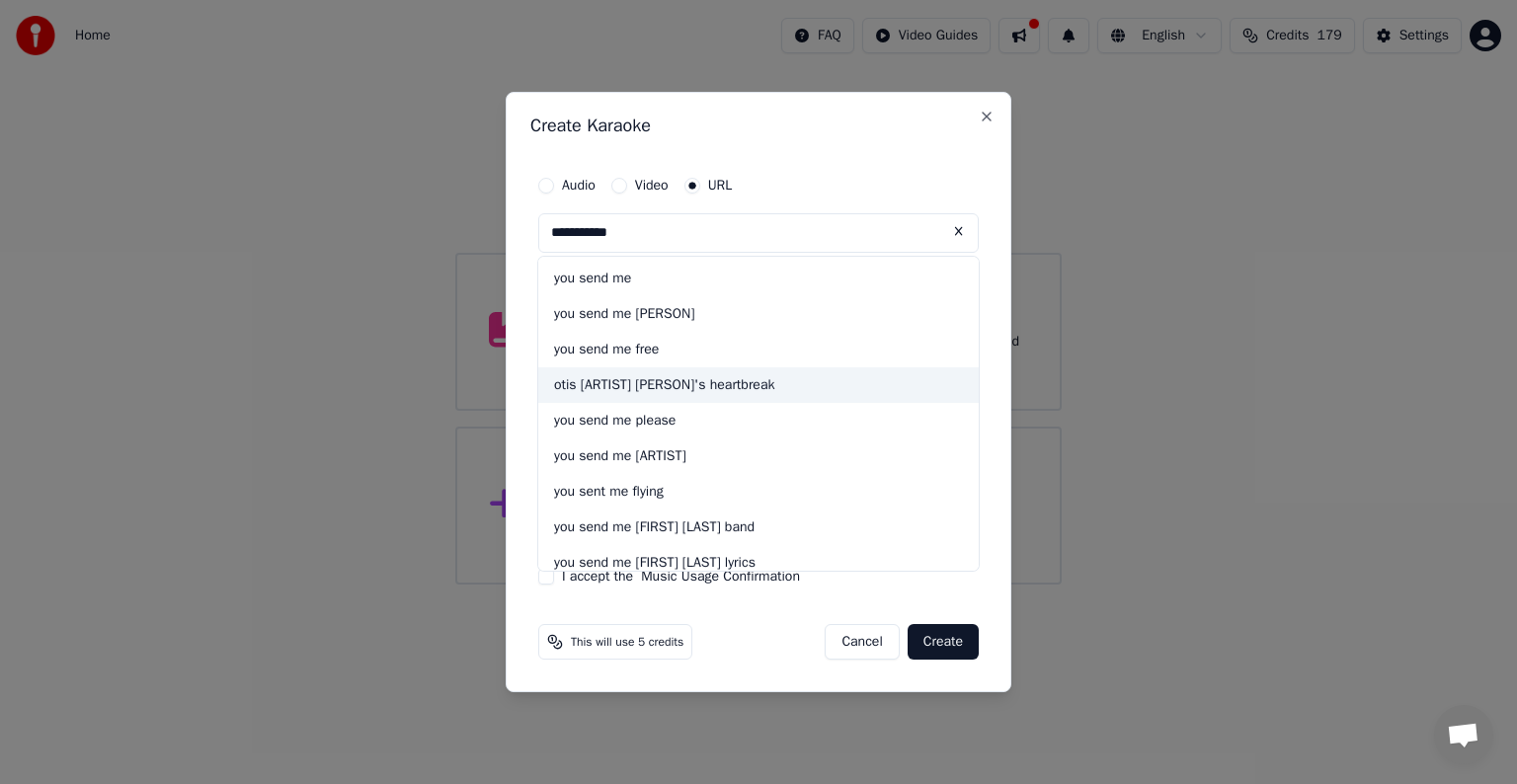 click on "otis [ARTIST] [PERSON]'s heartbreak" at bounding box center [758, 385] 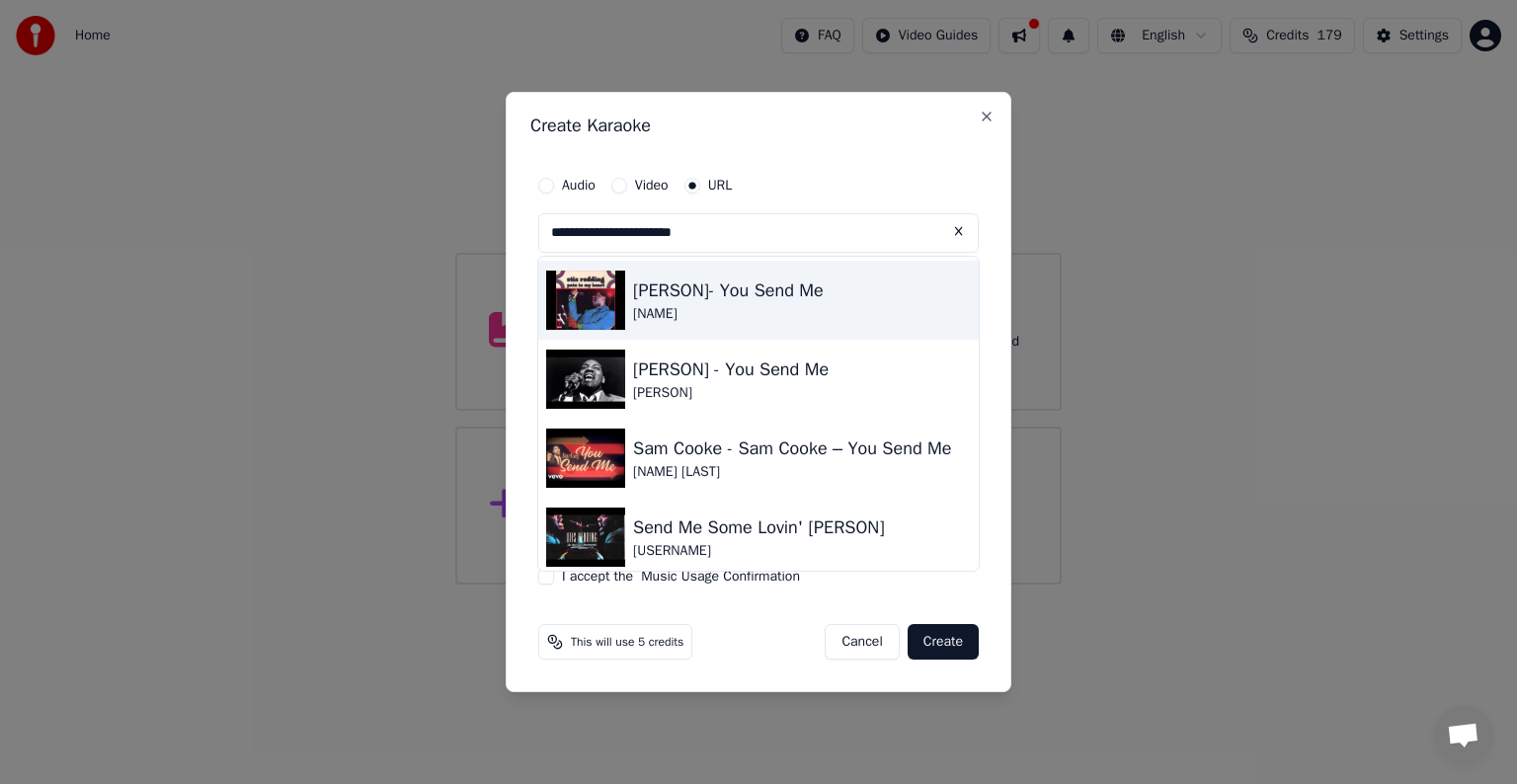 click on "[PERSON]- You Send Me" at bounding box center (728, 290) 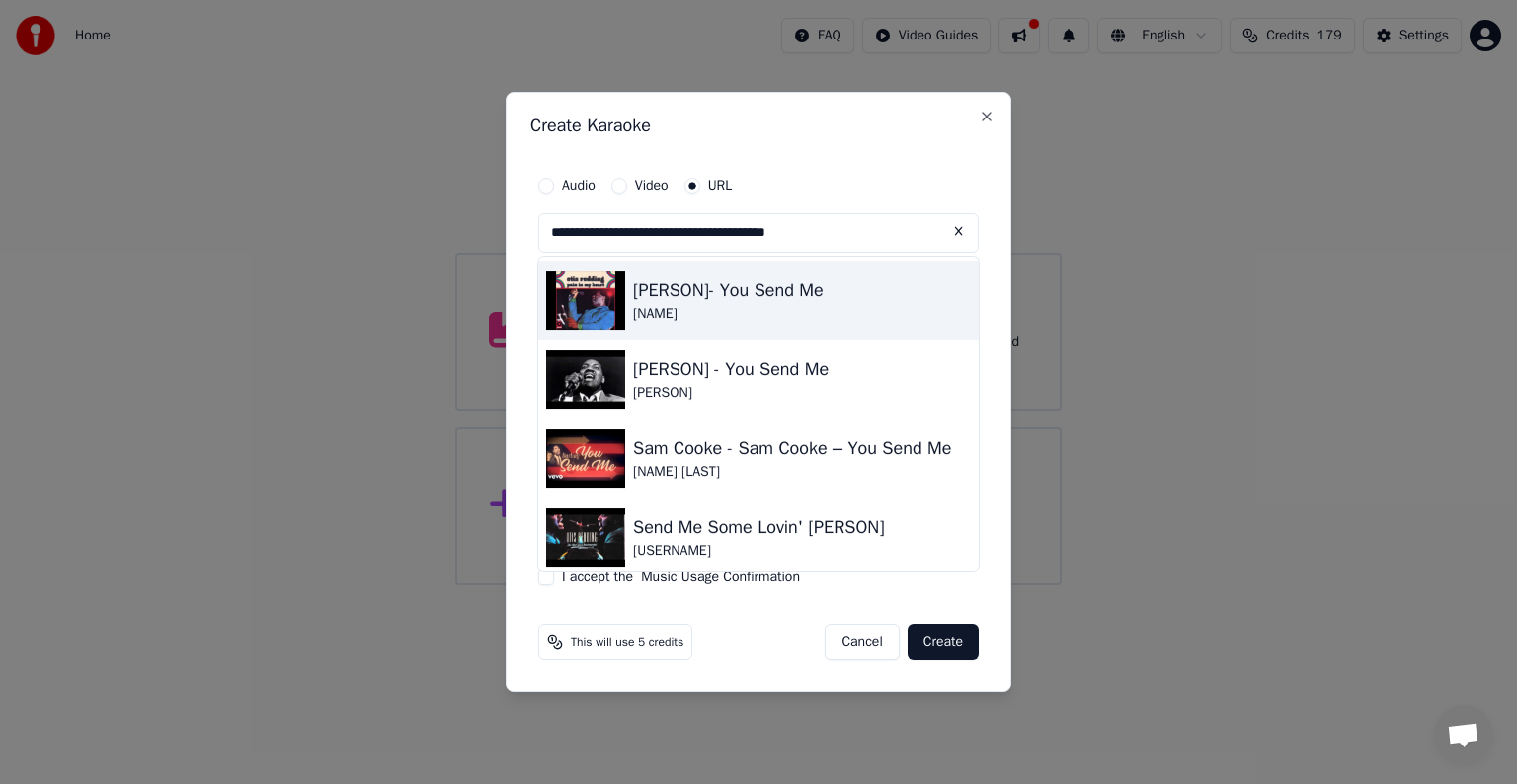 type on "**********" 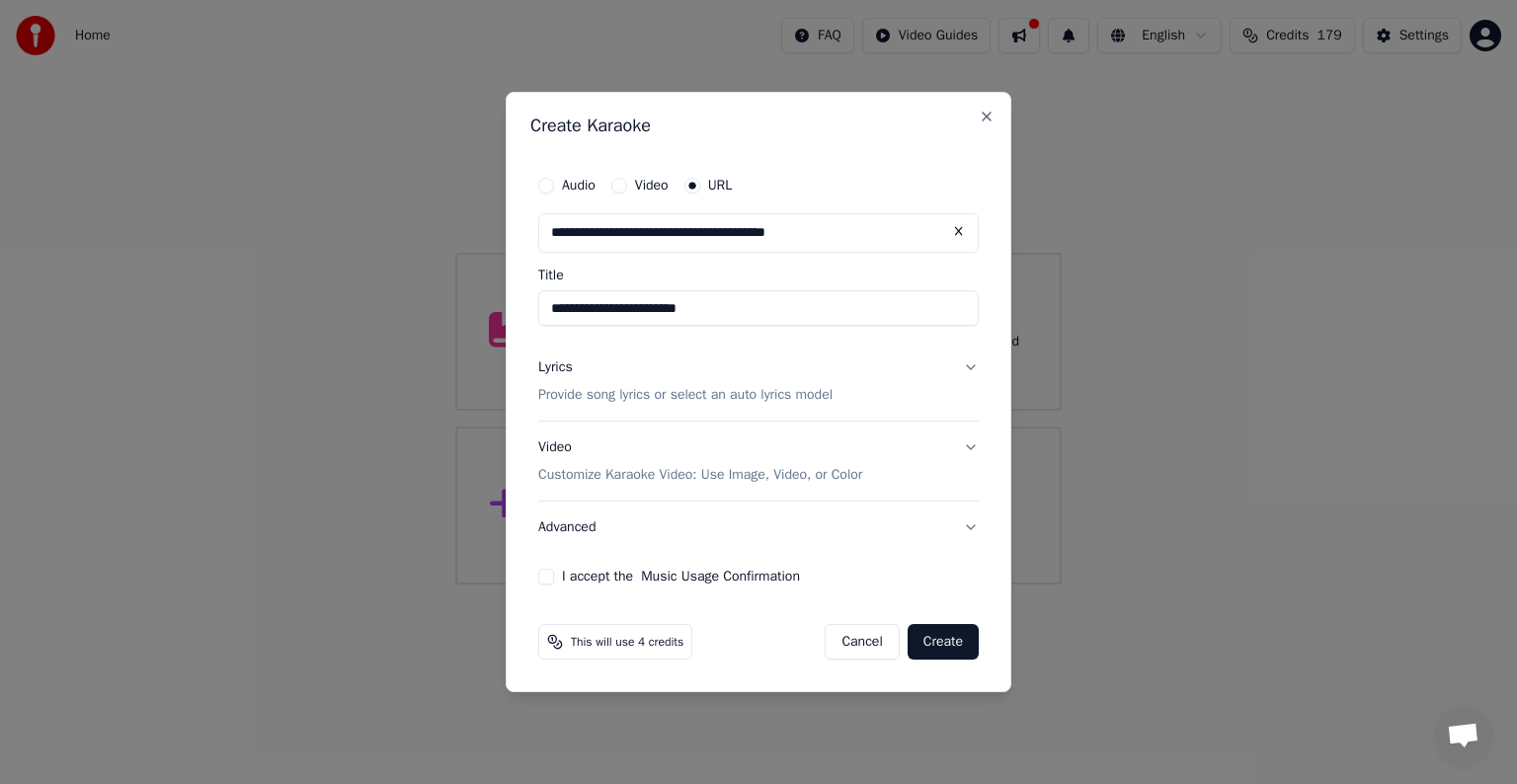 click on "Lyrics" at bounding box center (555, 367) 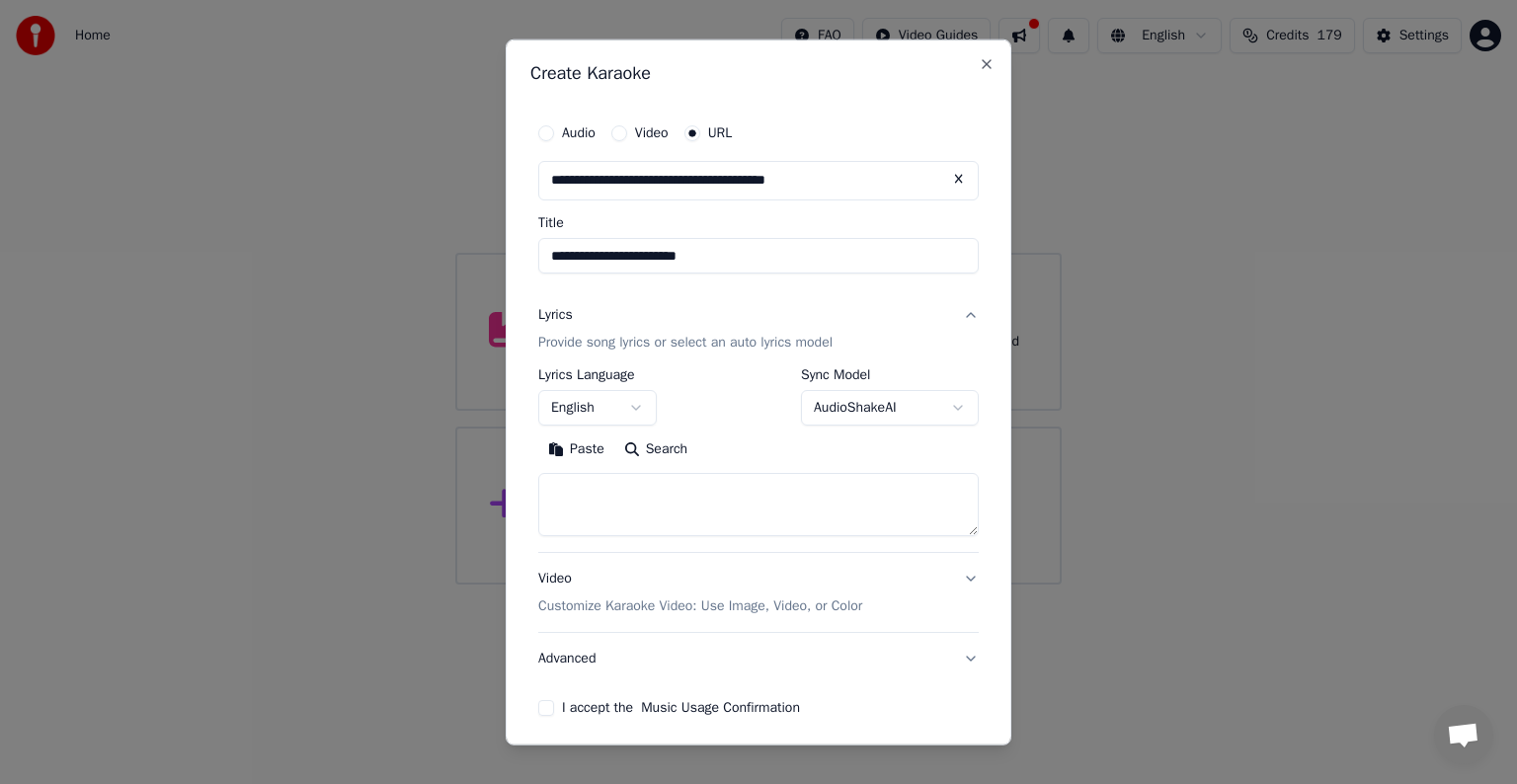 click on "Paste" at bounding box center [576, 449] 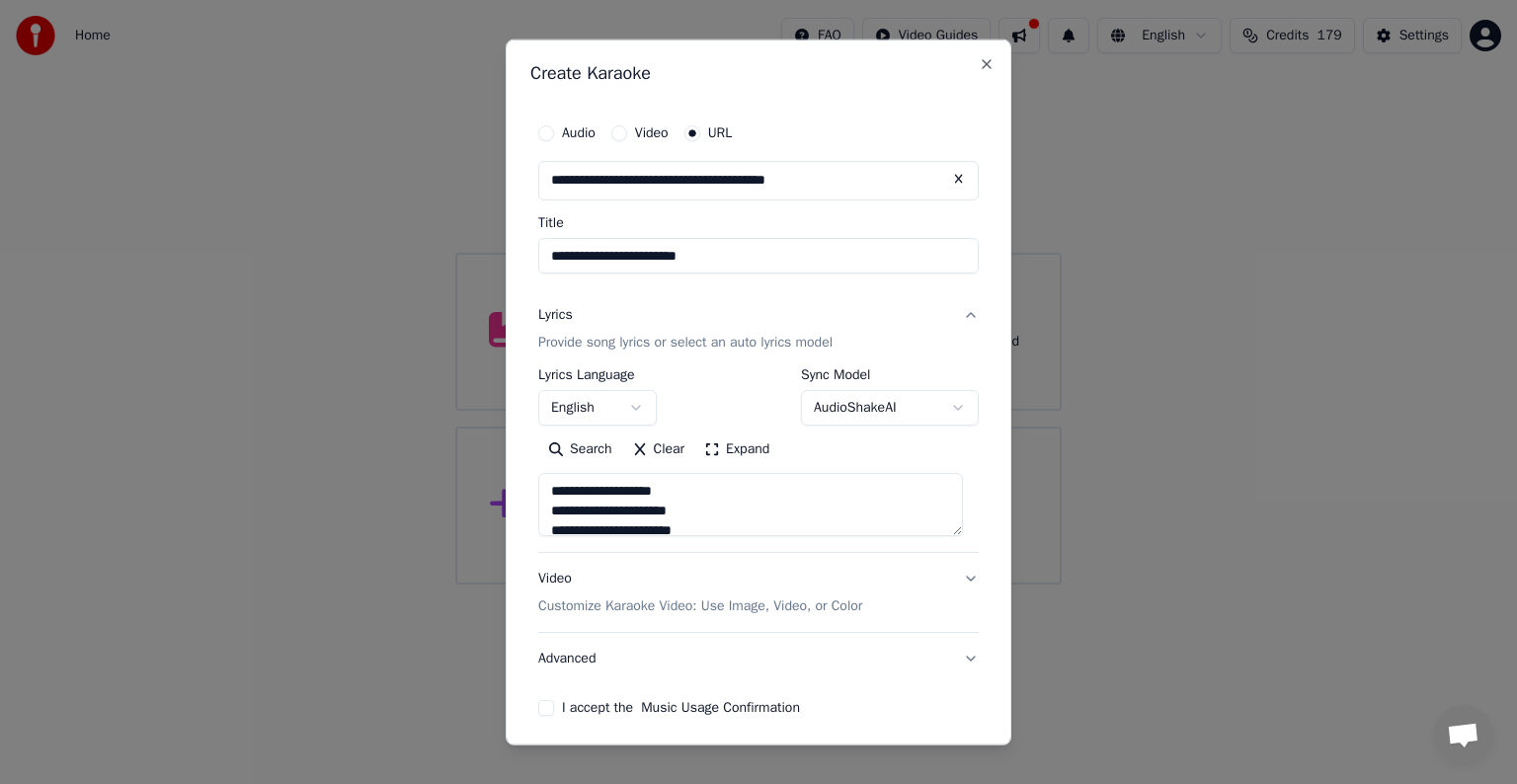 click on "Expand" at bounding box center [737, 449] 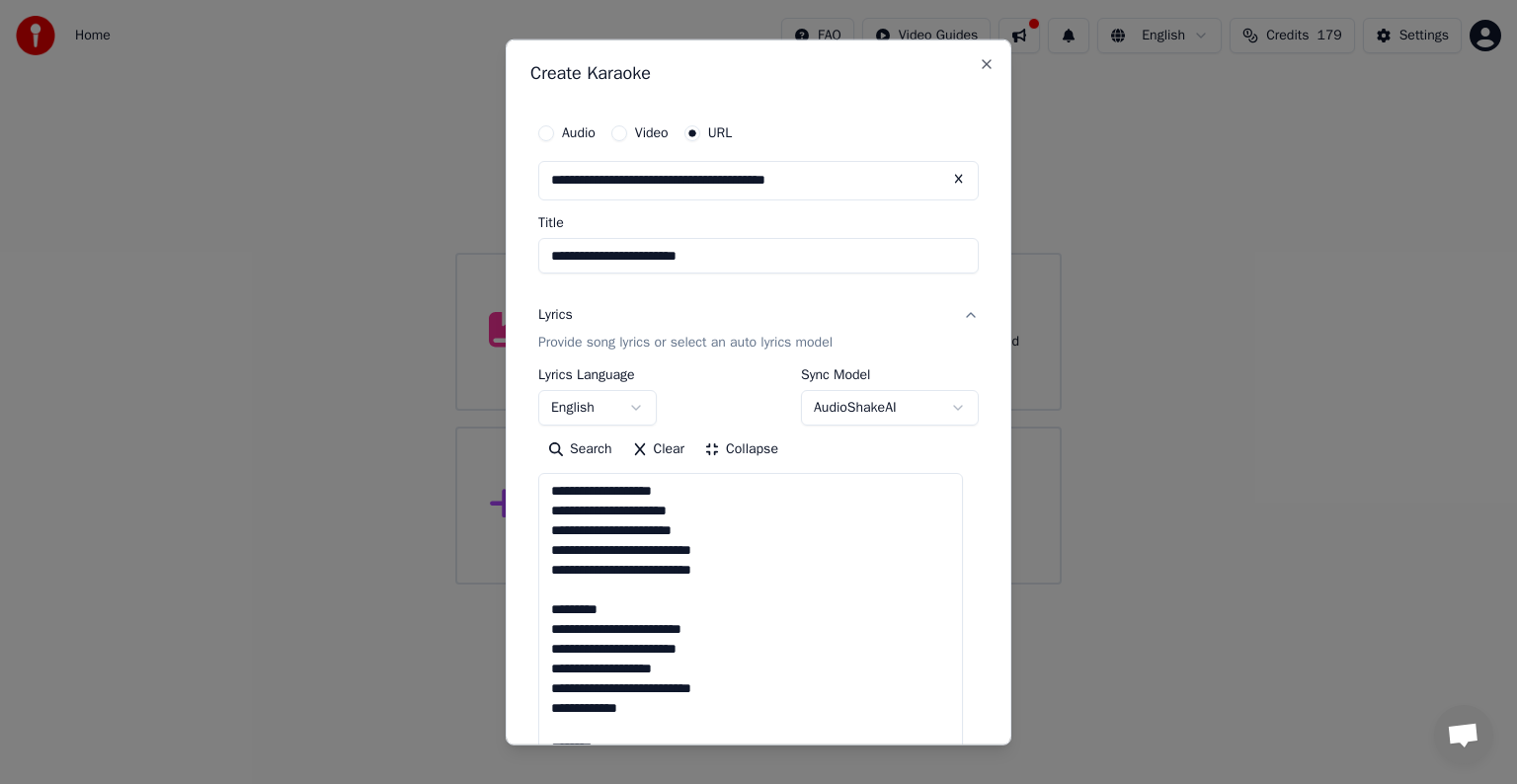 scroll, scrollTop: 1, scrollLeft: 0, axis: vertical 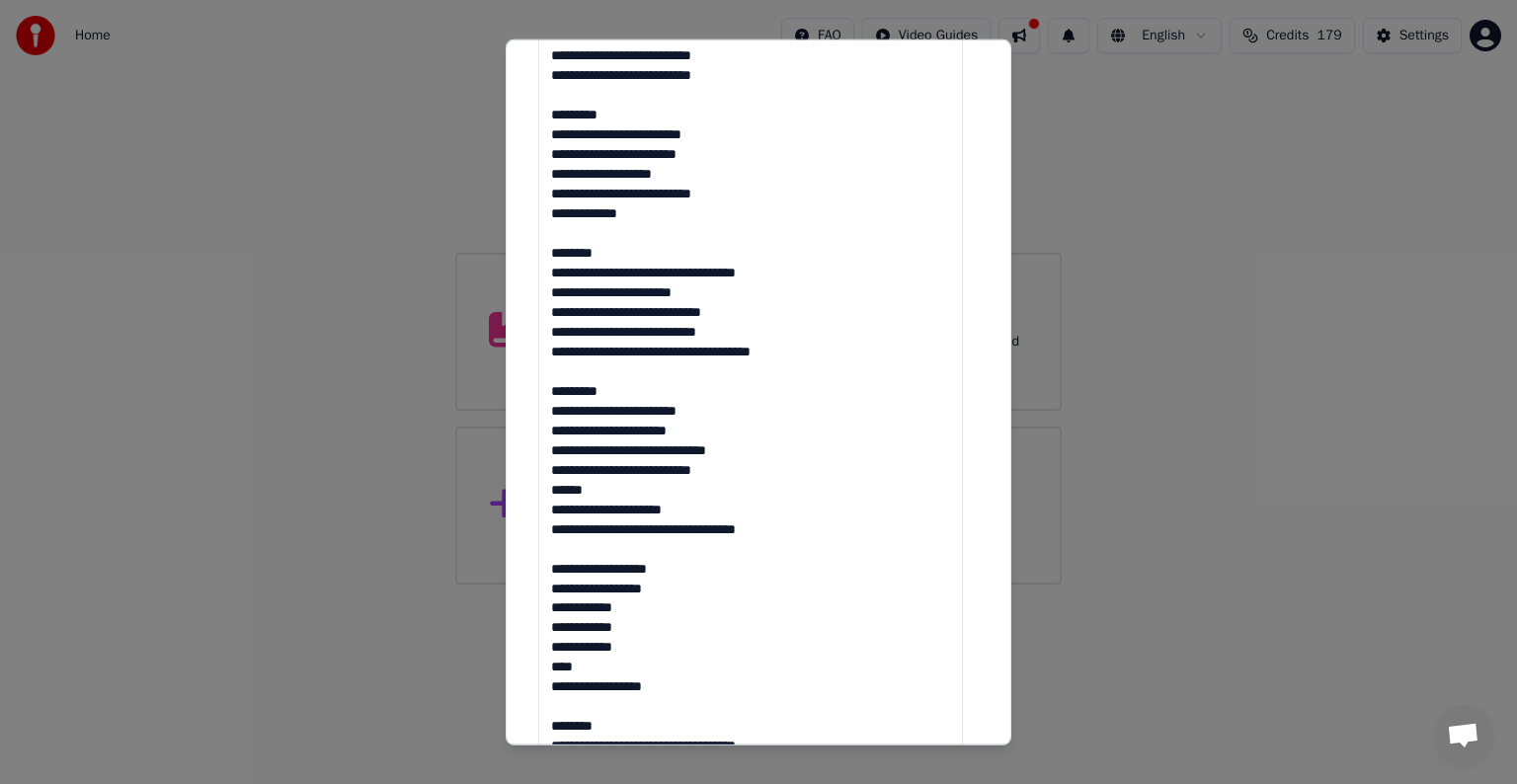 drag, startPoint x: 553, startPoint y: 515, endPoint x: 707, endPoint y: 690, distance: 233.11156 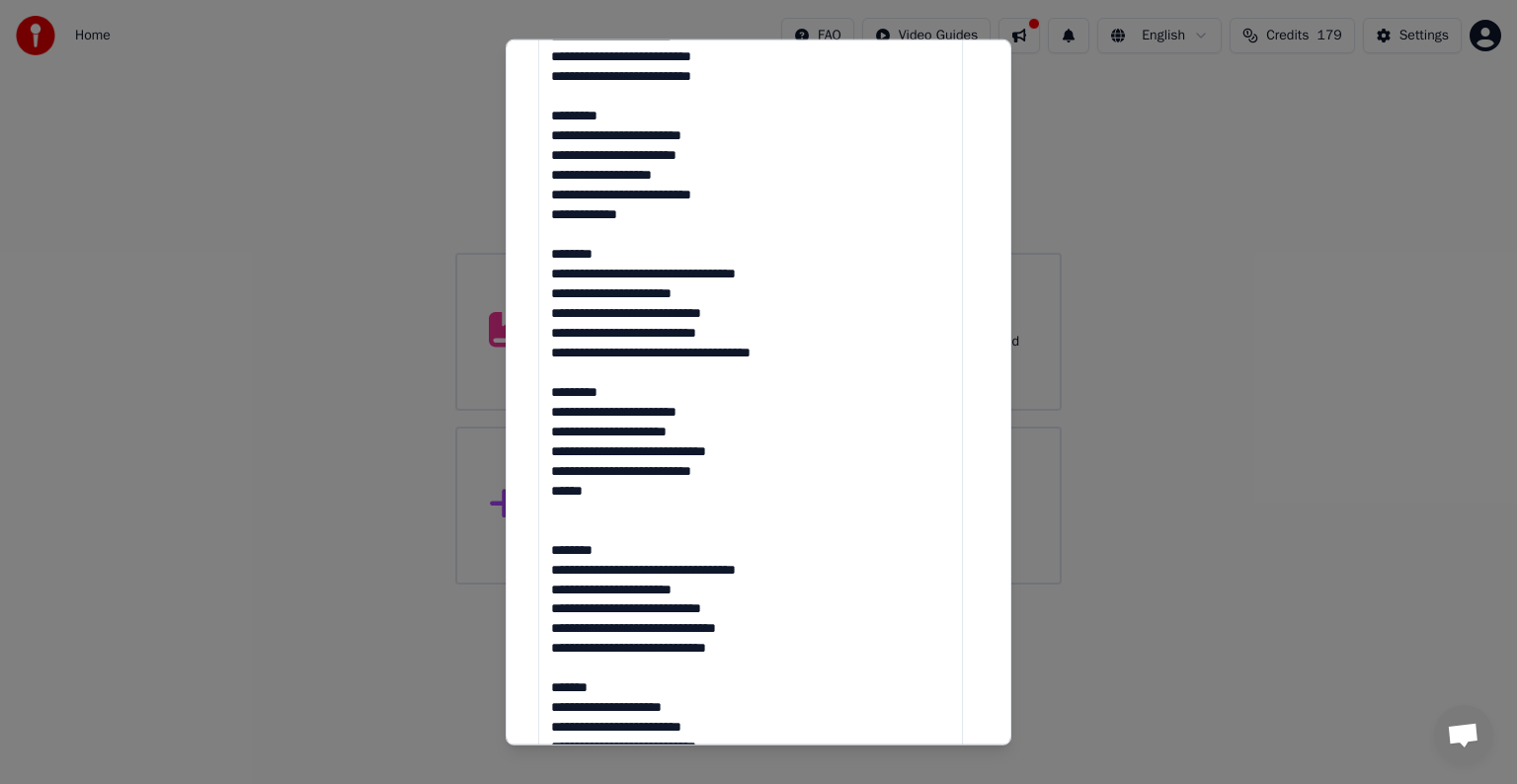 scroll, scrollTop: 0, scrollLeft: 0, axis: both 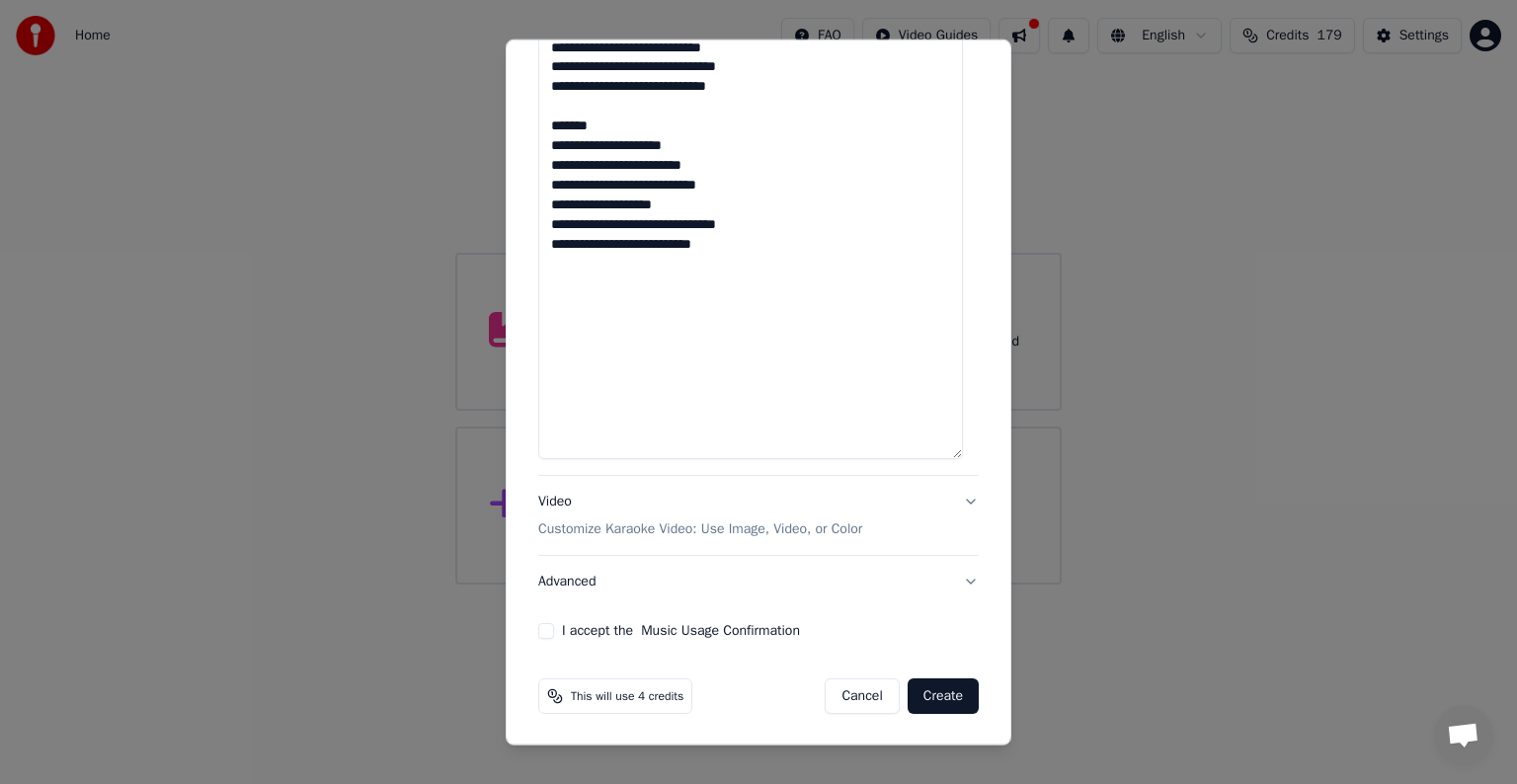type on "**********" 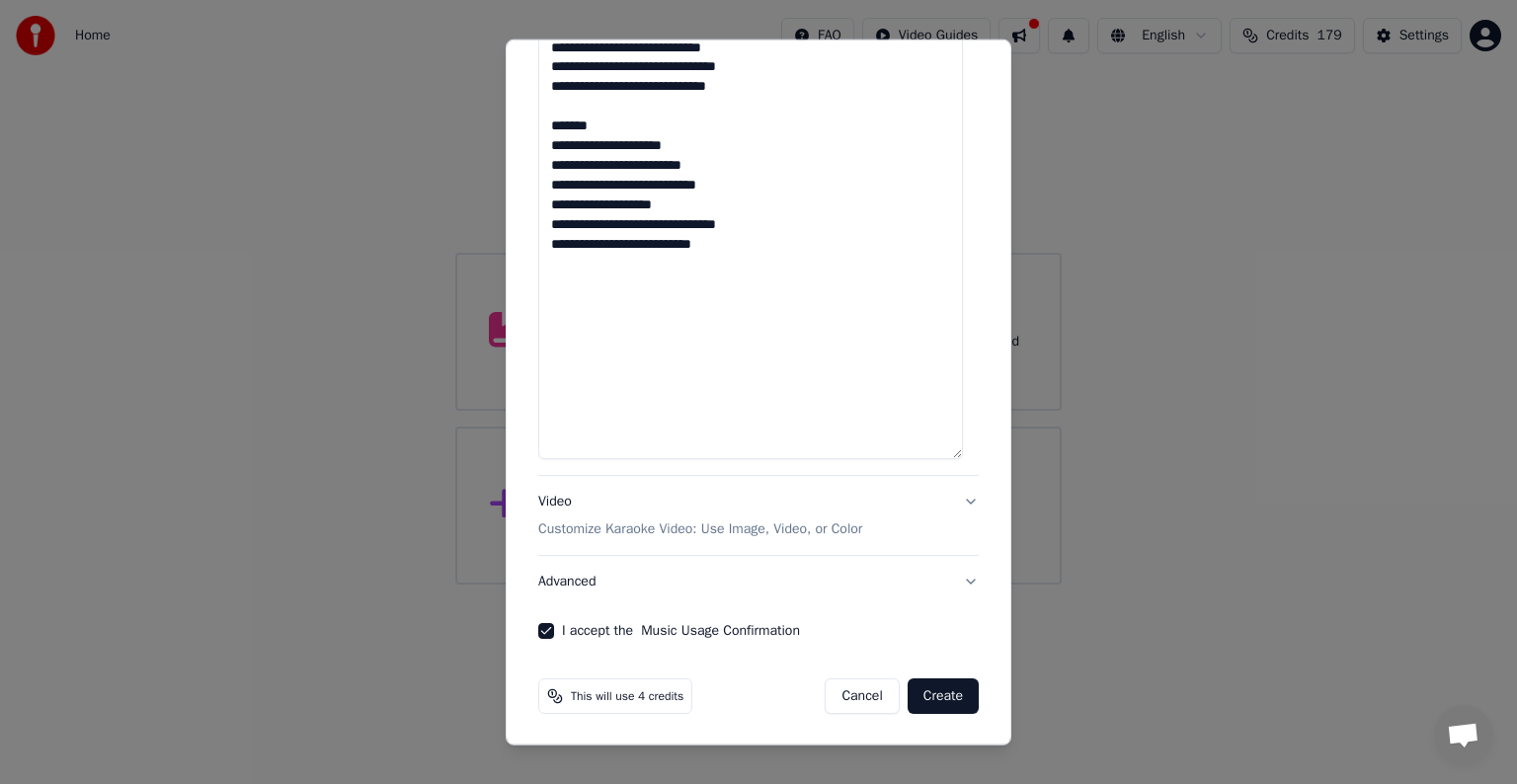click on "Create" at bounding box center [943, 696] 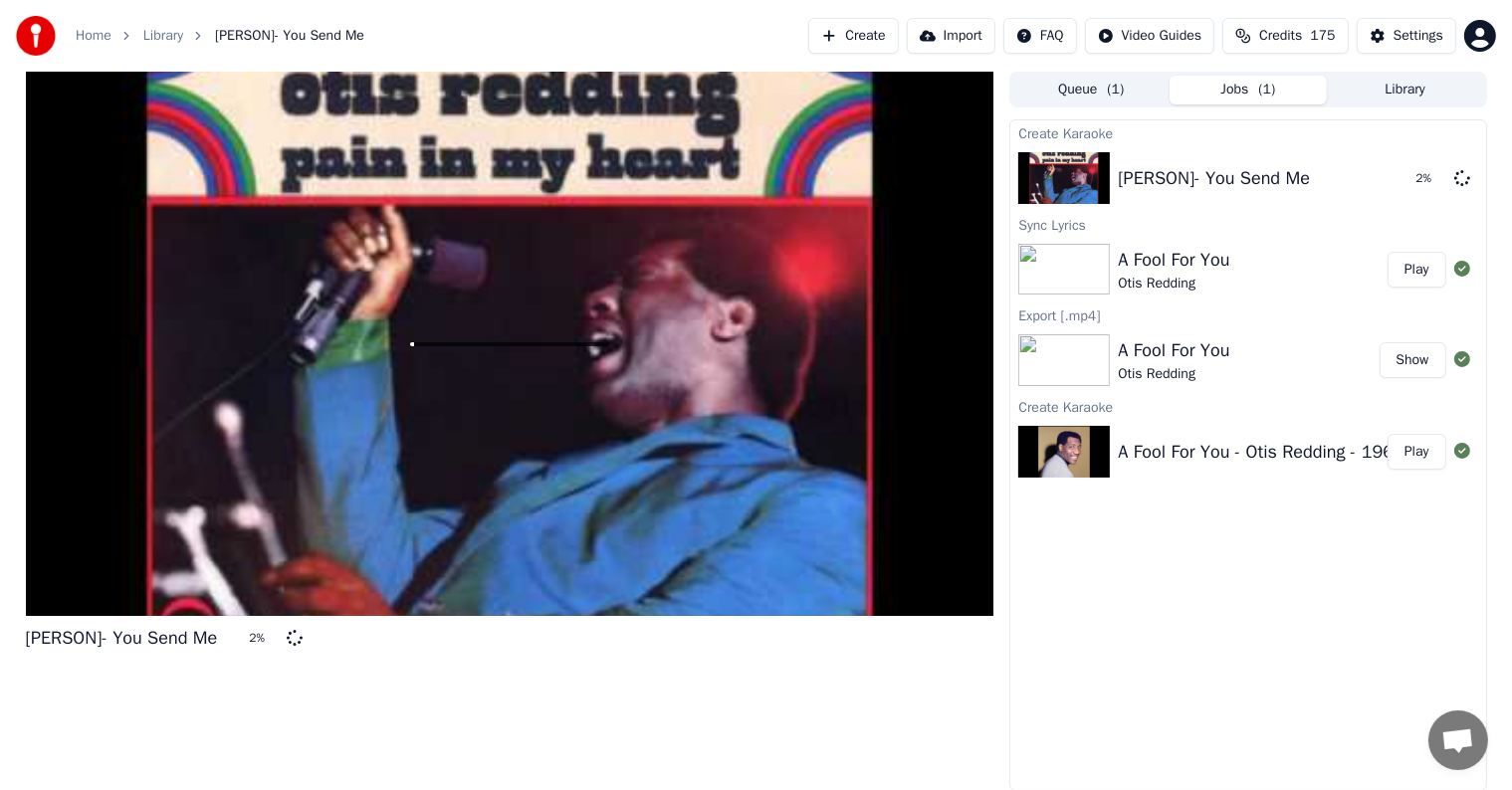 click on "Play" at bounding box center [1416, 270] 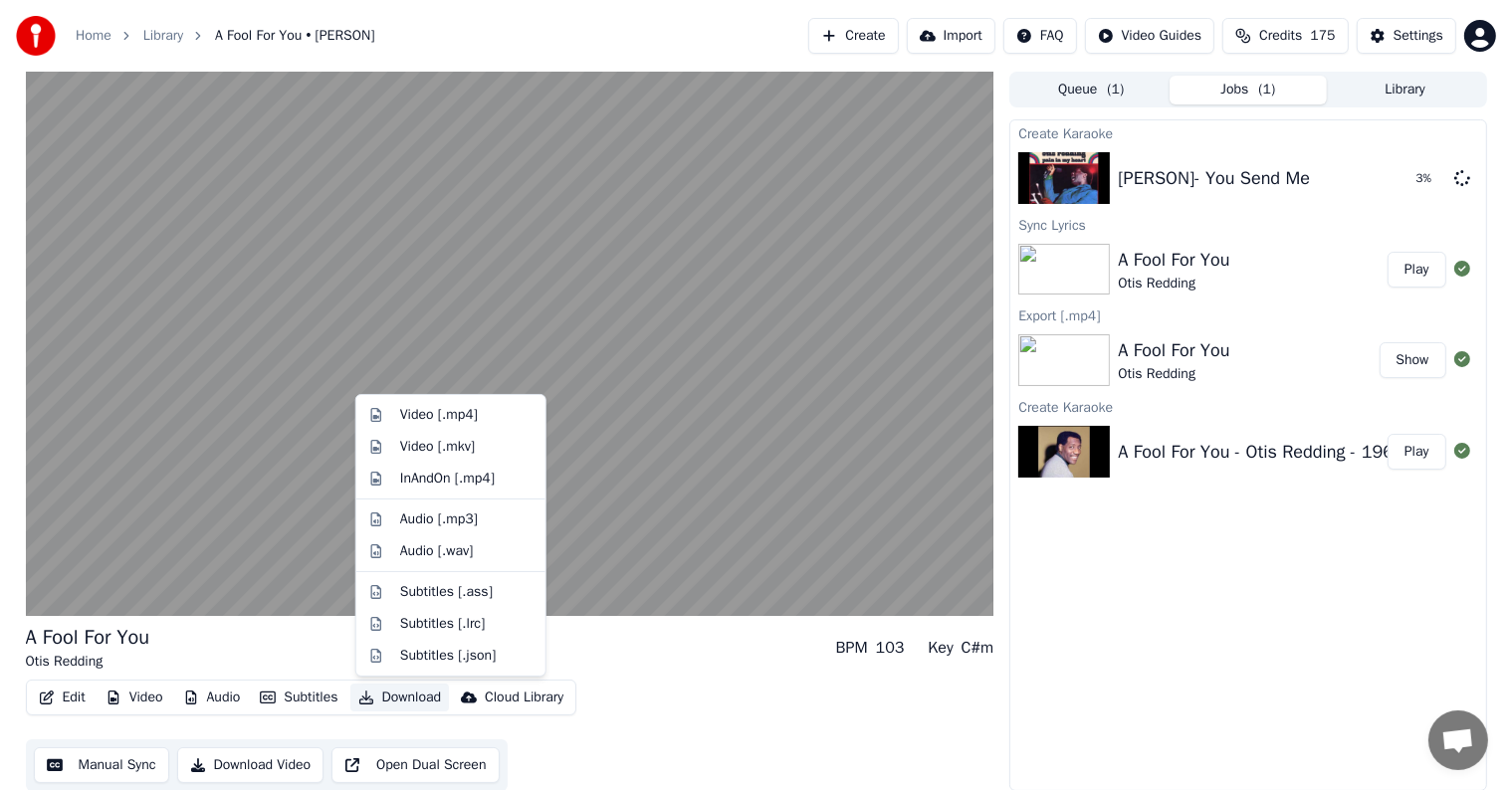 click on "Download" at bounding box center [400, 697] 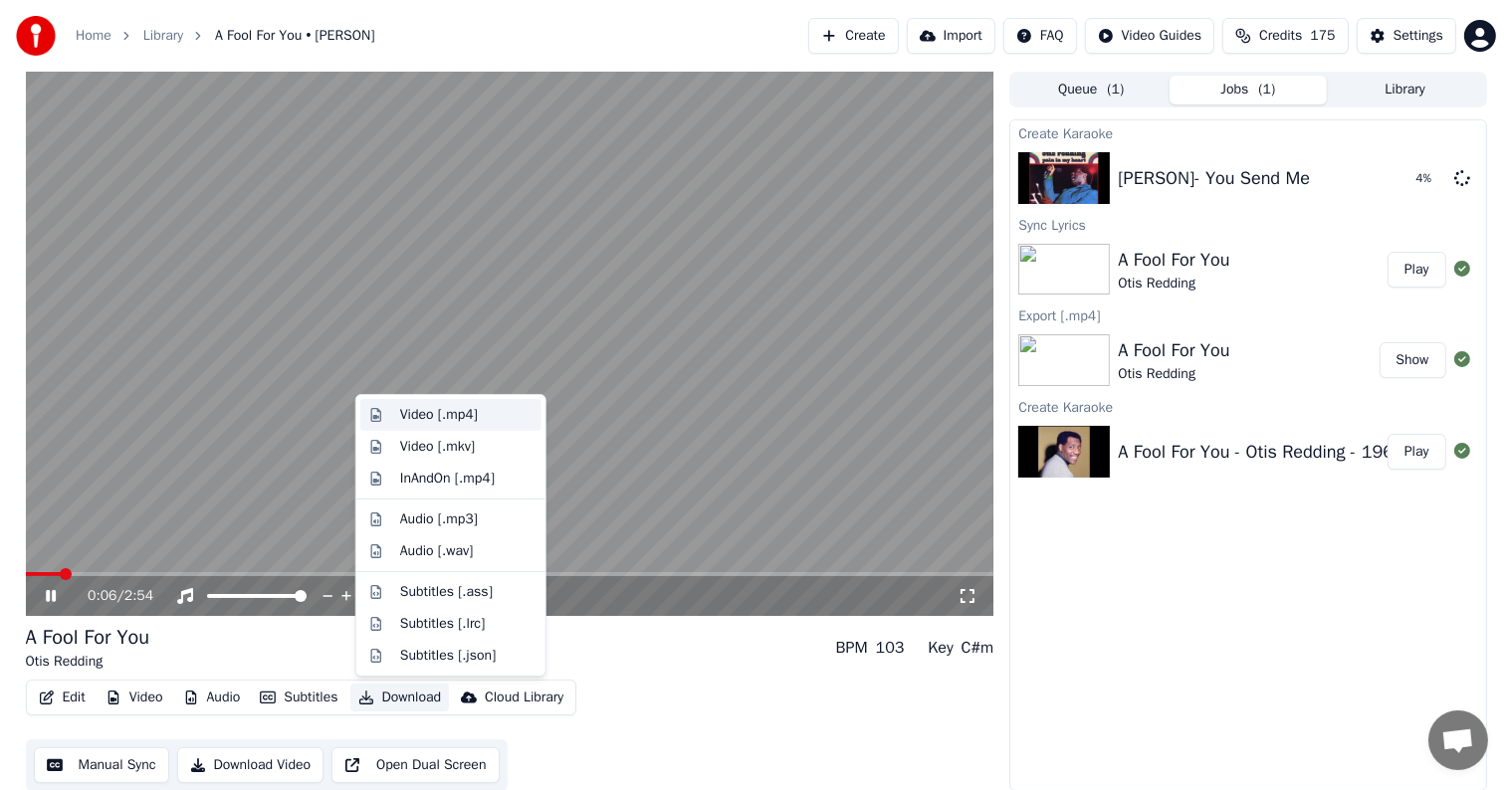 click on "Video [.mp4]" at bounding box center [439, 415] 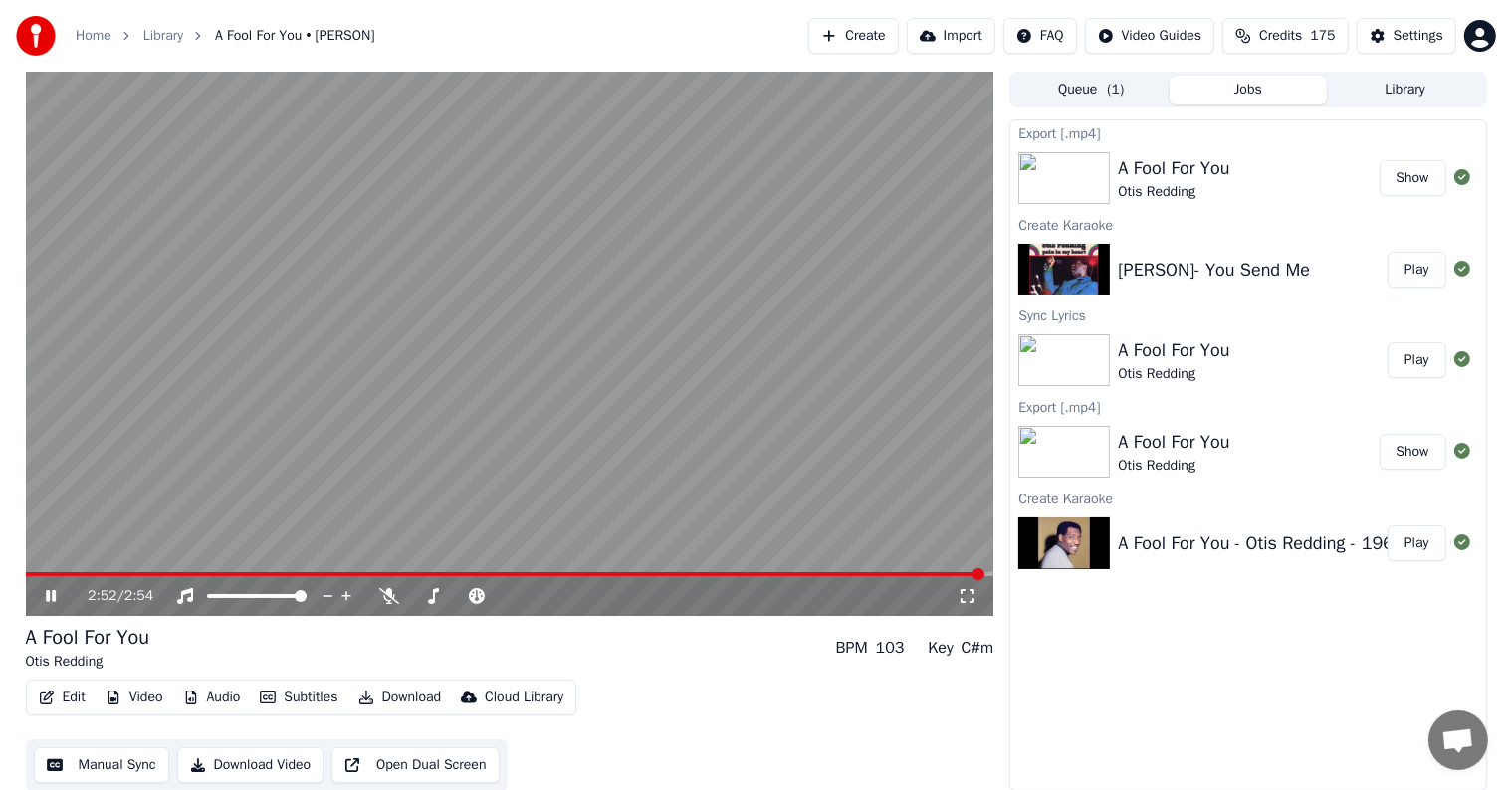 click on "Show" at bounding box center [1412, 178] 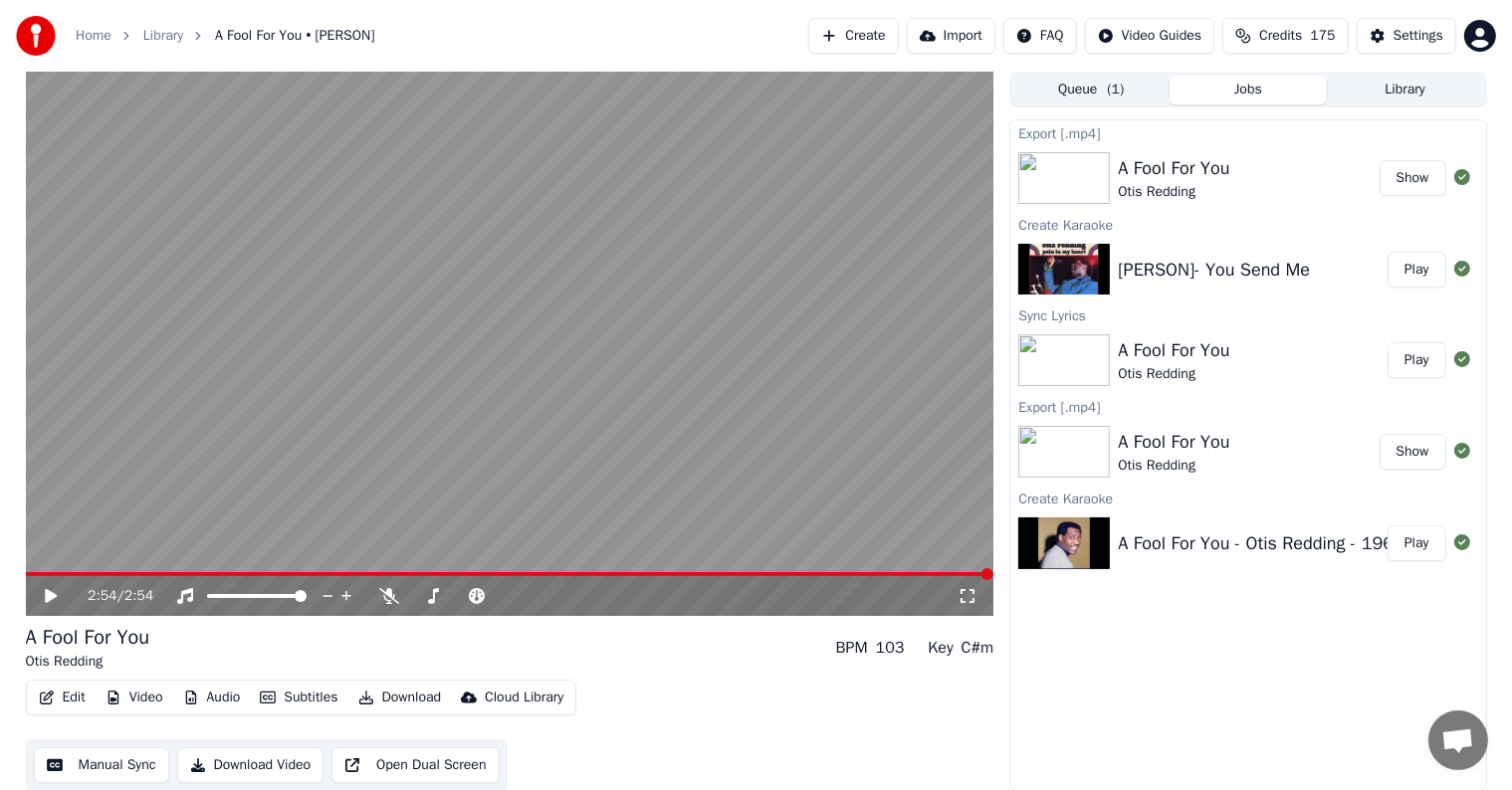 click on "Play" at bounding box center (1416, 270) 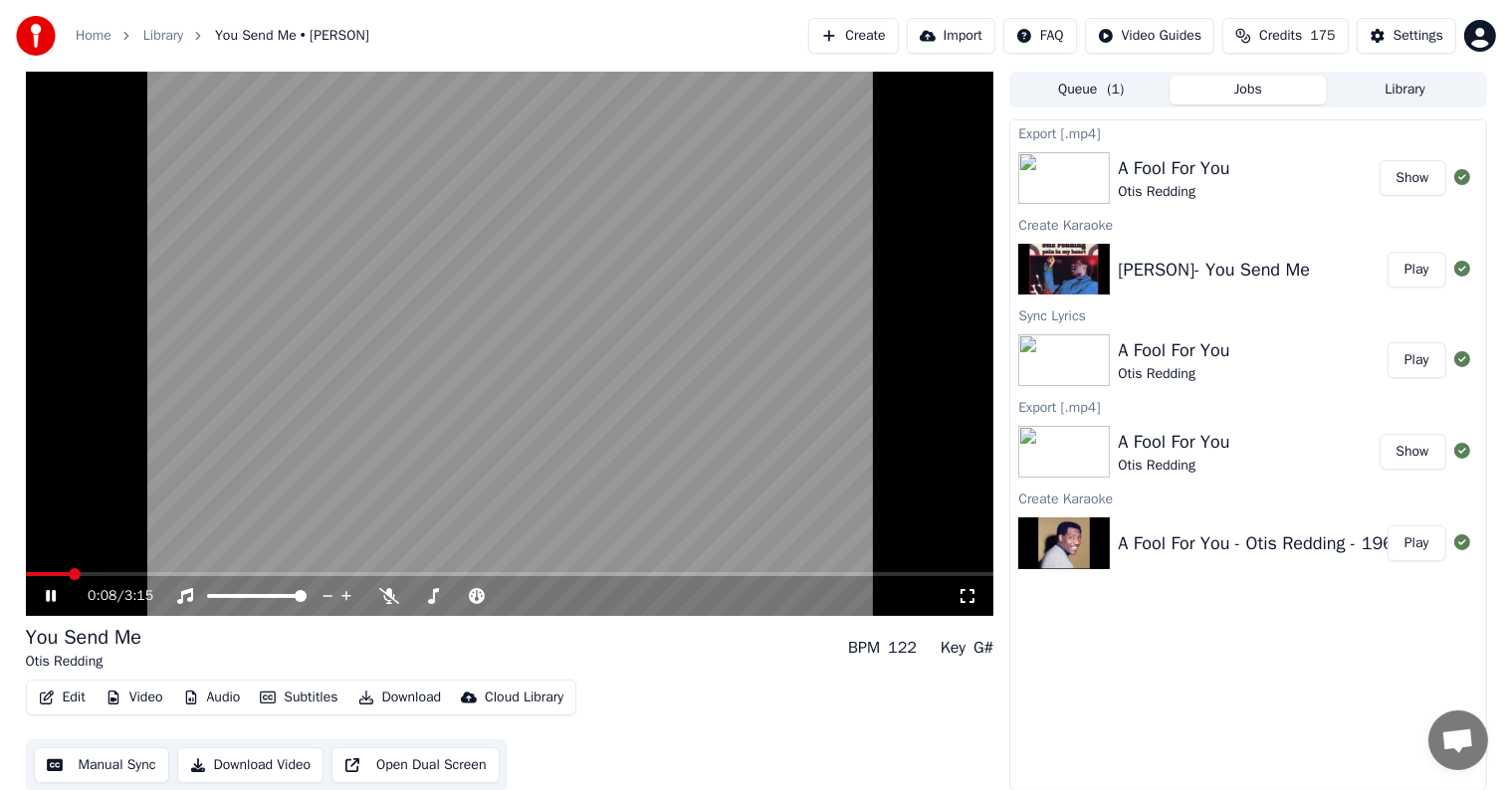 drag, startPoint x: 64, startPoint y: 568, endPoint x: 12, endPoint y: 584, distance: 54.405882 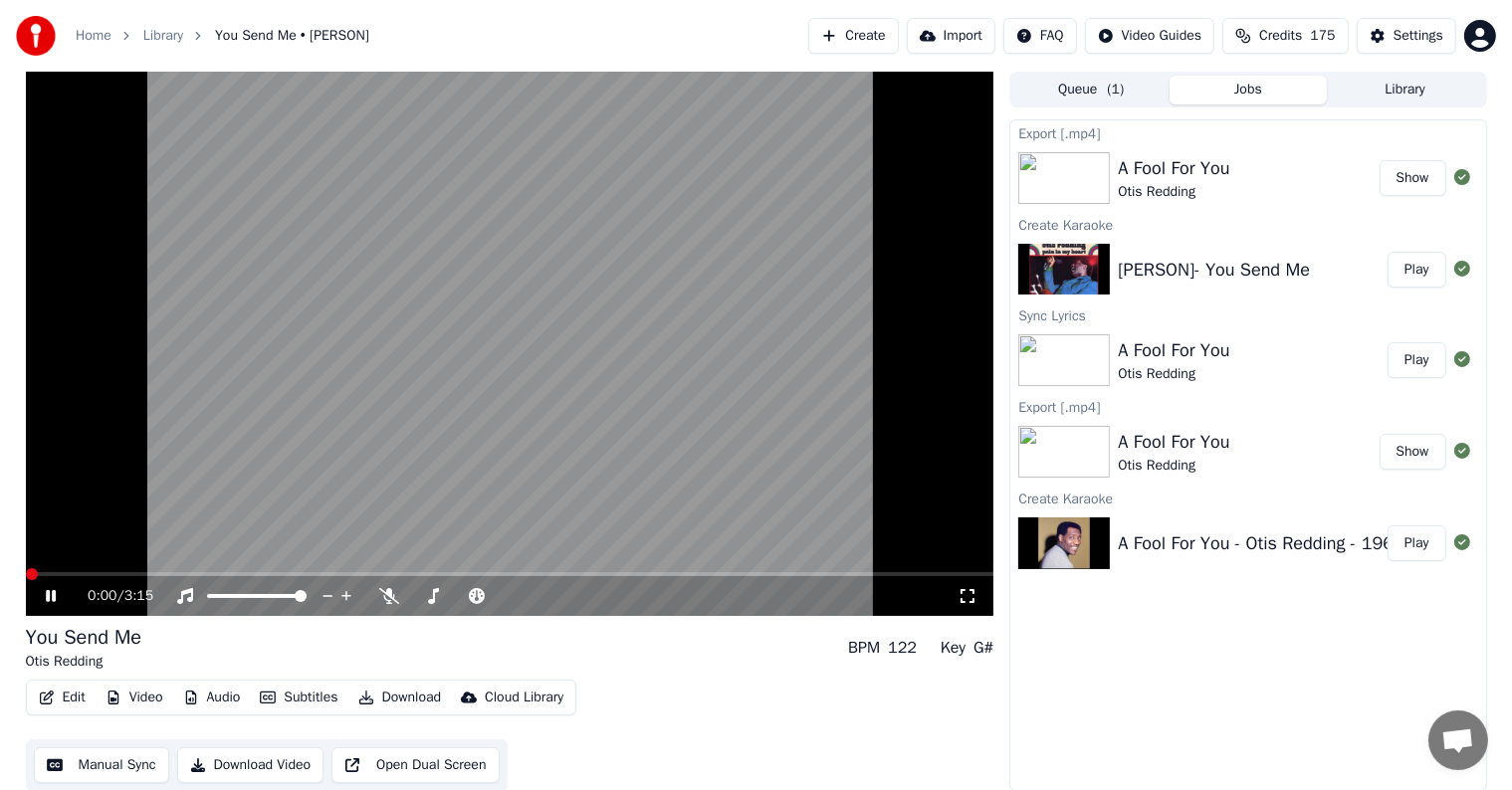 click at bounding box center [32, 574] 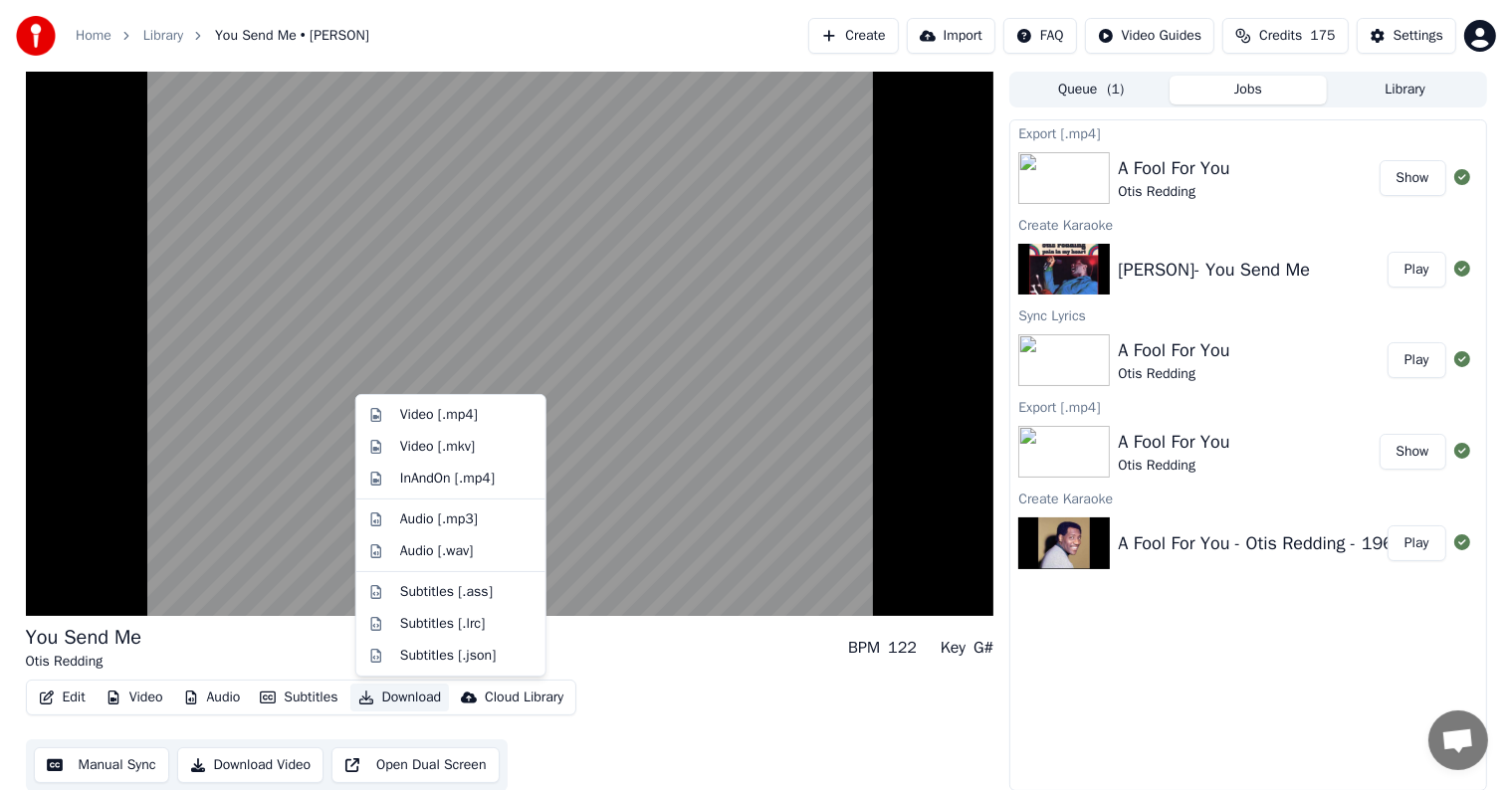 click on "Download" at bounding box center [400, 697] 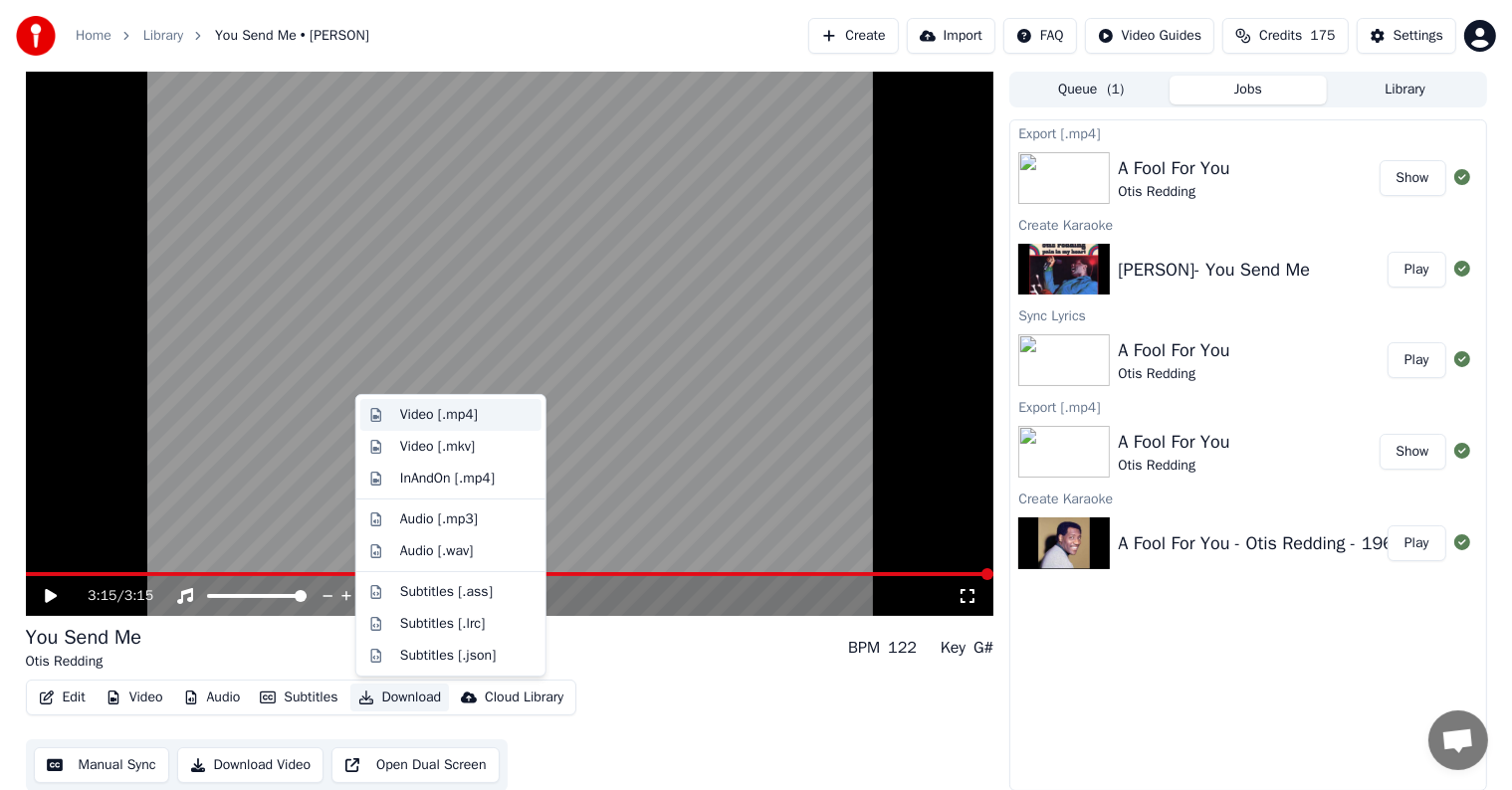 click on "Video [.mp4]" at bounding box center (439, 415) 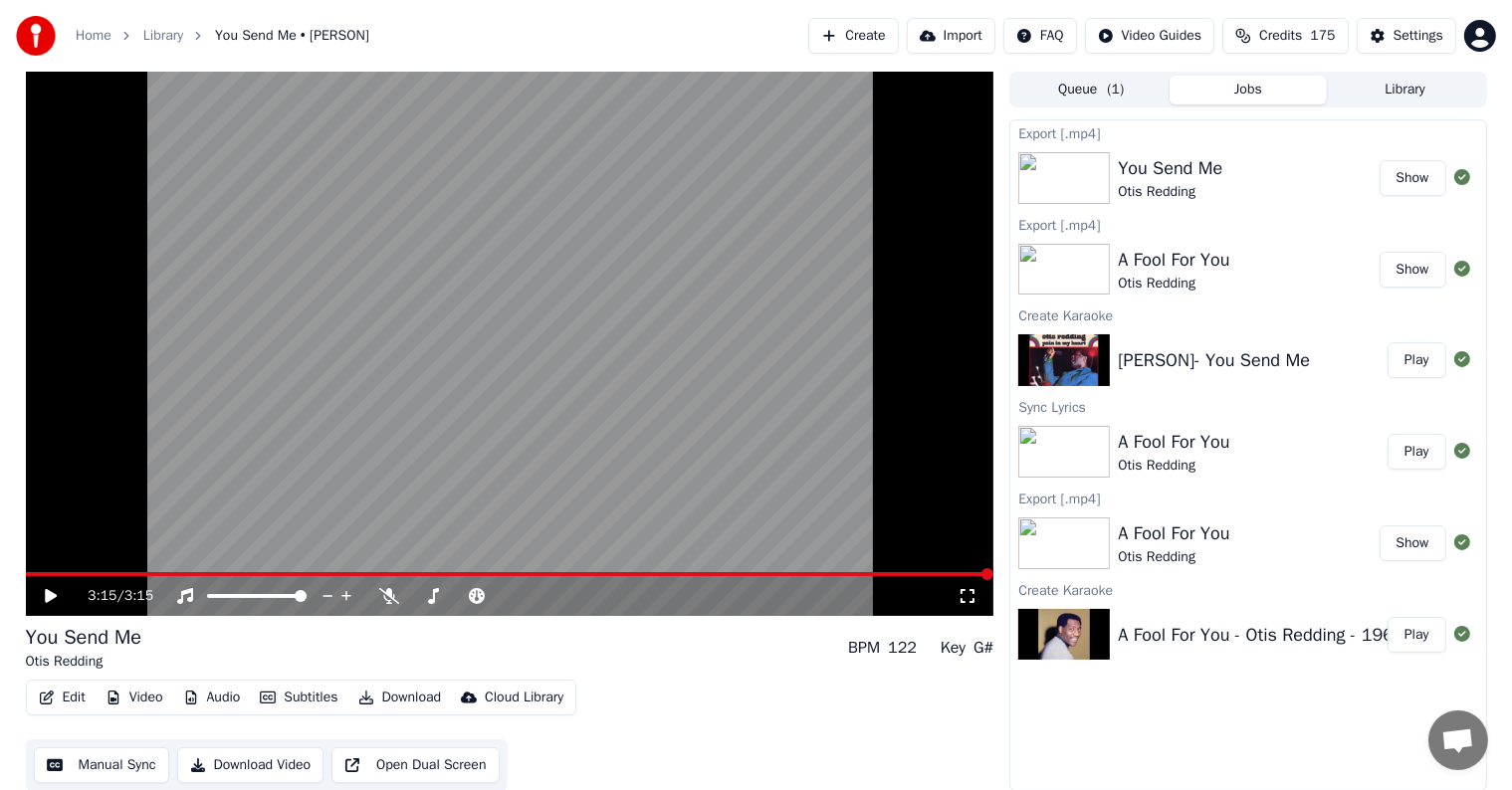 click on "Show" at bounding box center (1412, 178) 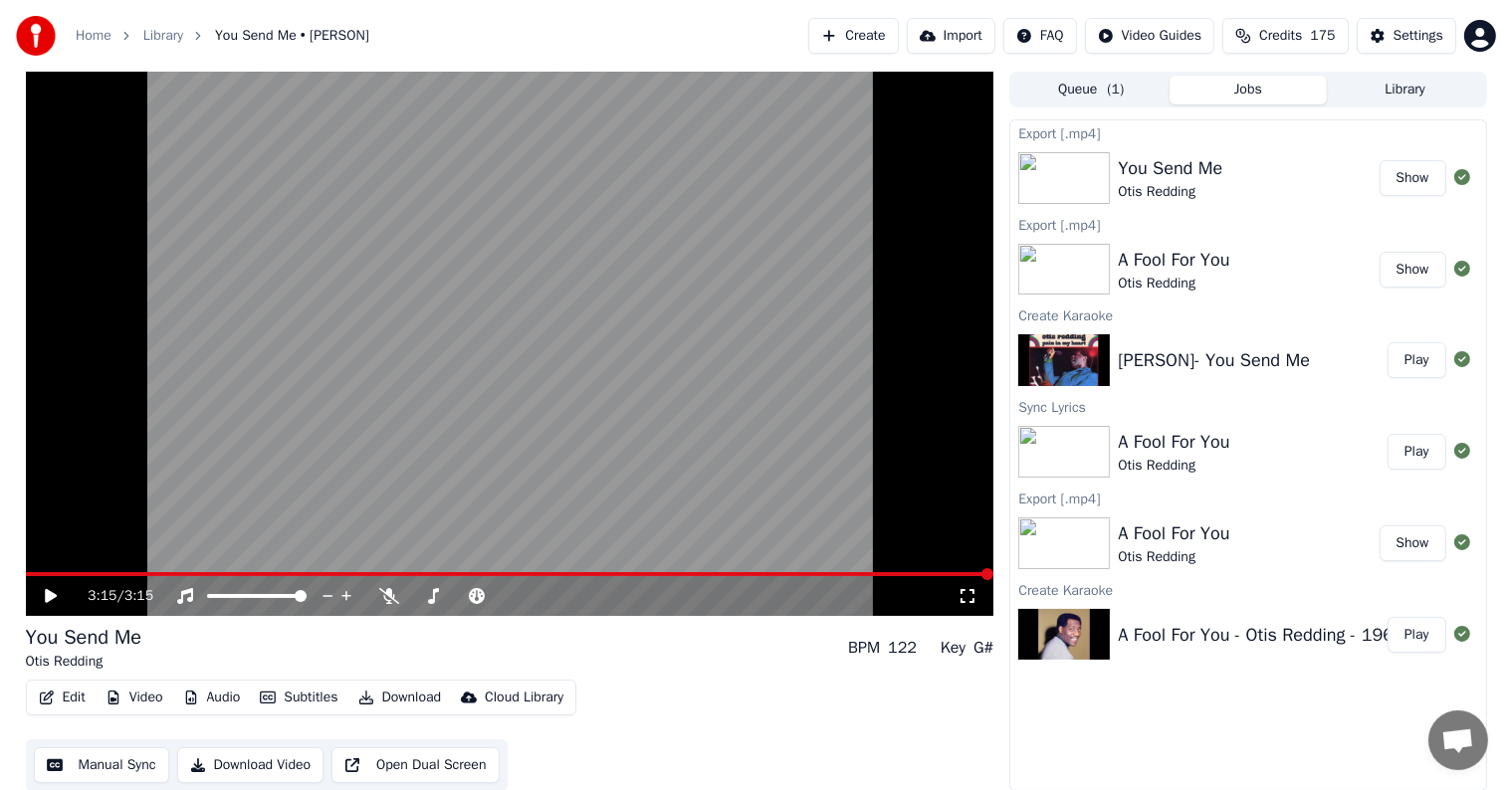 click on "Home" at bounding box center (94, 36) 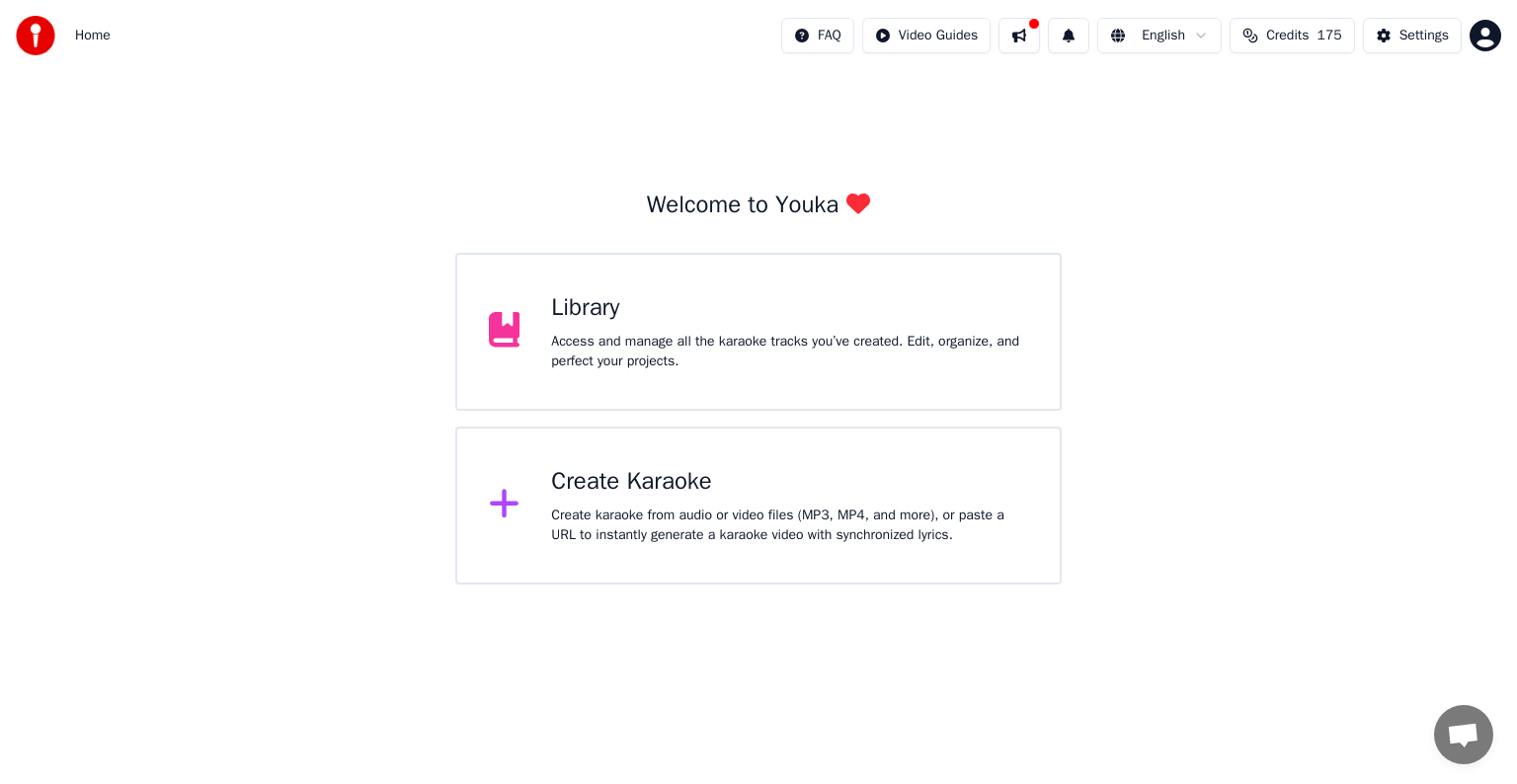 click on "Create karaoke from audio or video files (MP3, MP4, and more), or paste a URL to instantly generate a karaoke video with synchronized lyrics." at bounding box center [789, 525] 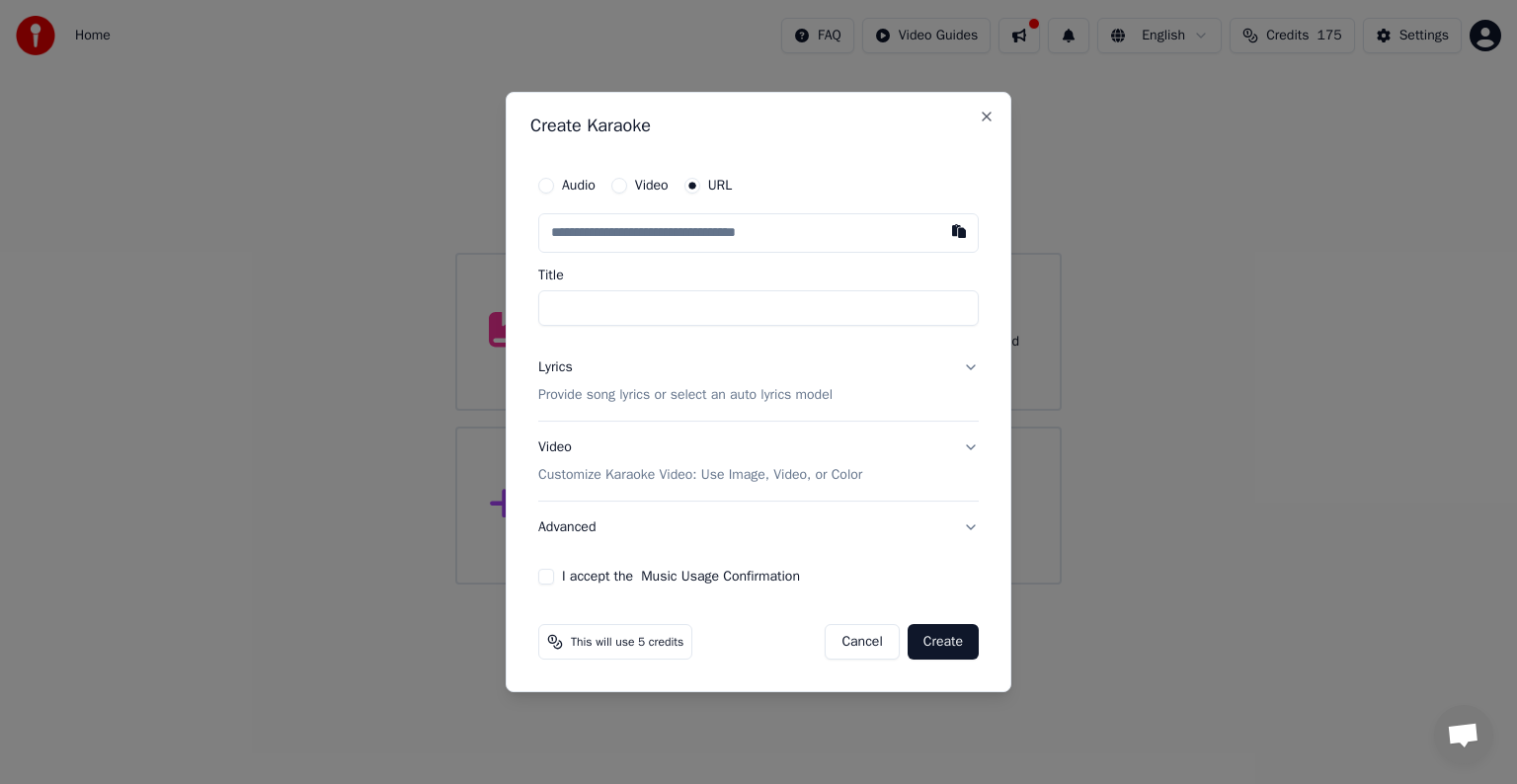 click at bounding box center [758, 233] 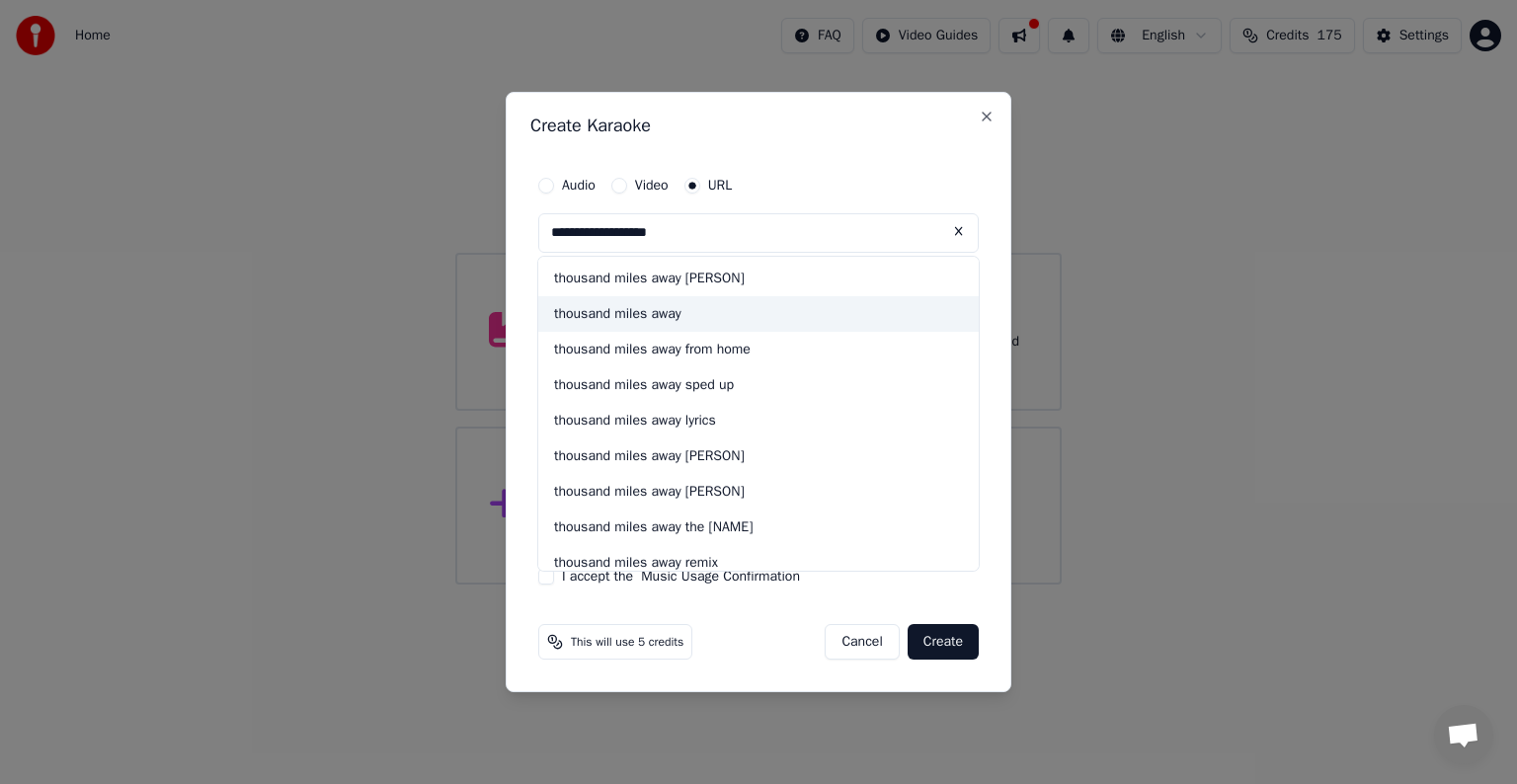 click on "thousand miles away" at bounding box center [758, 314] 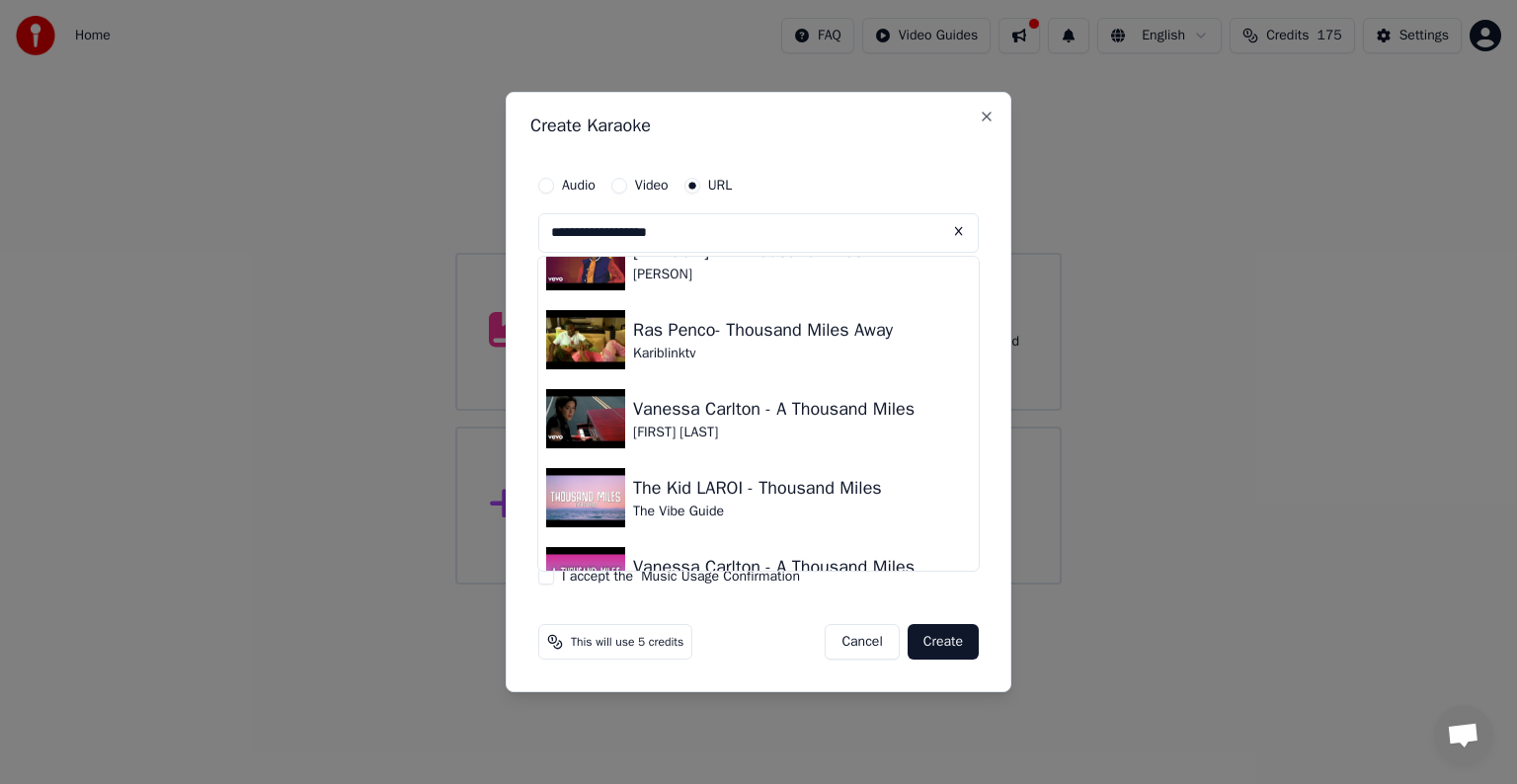 scroll, scrollTop: 236, scrollLeft: 0, axis: vertical 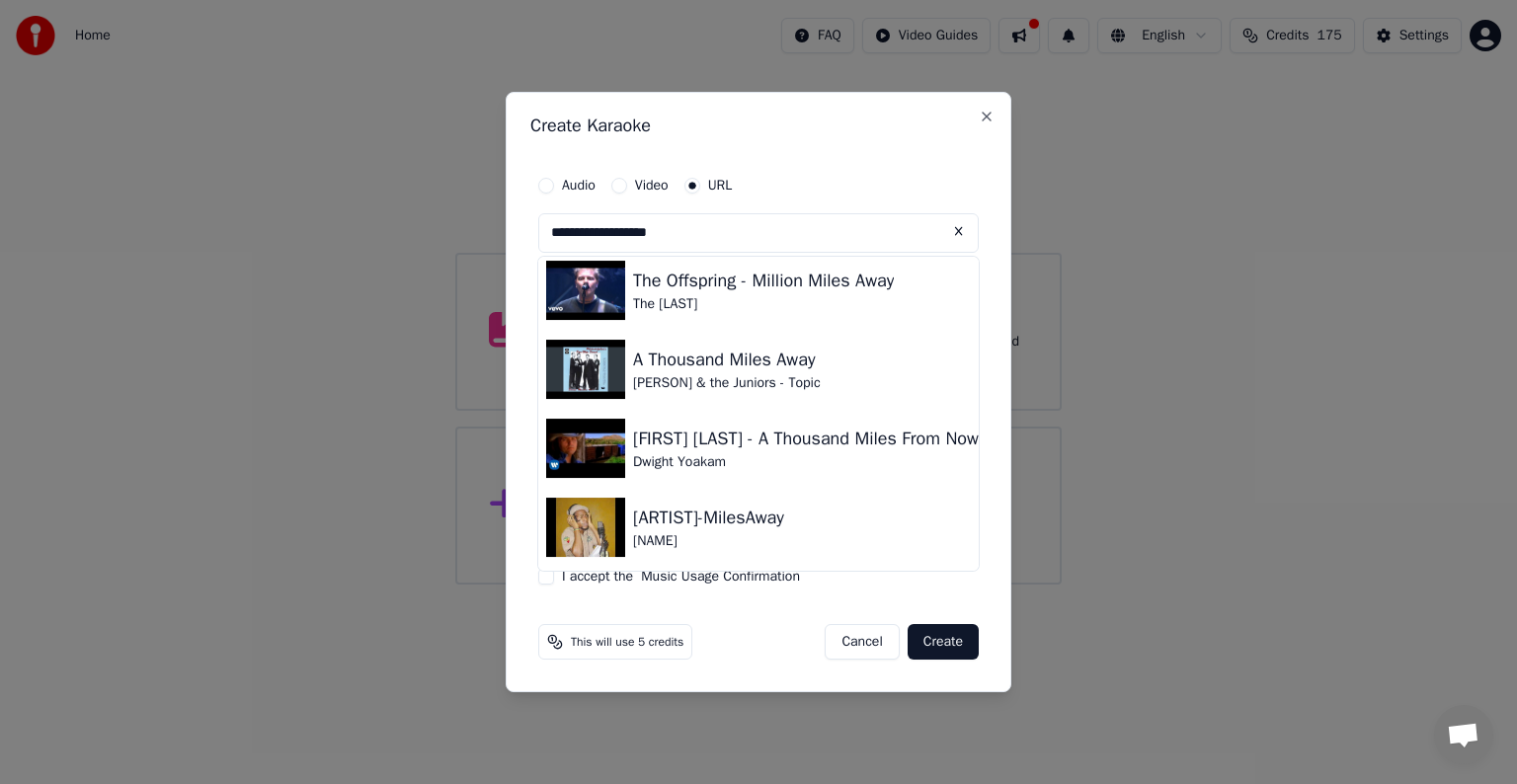 click on "**********" at bounding box center [758, 233] 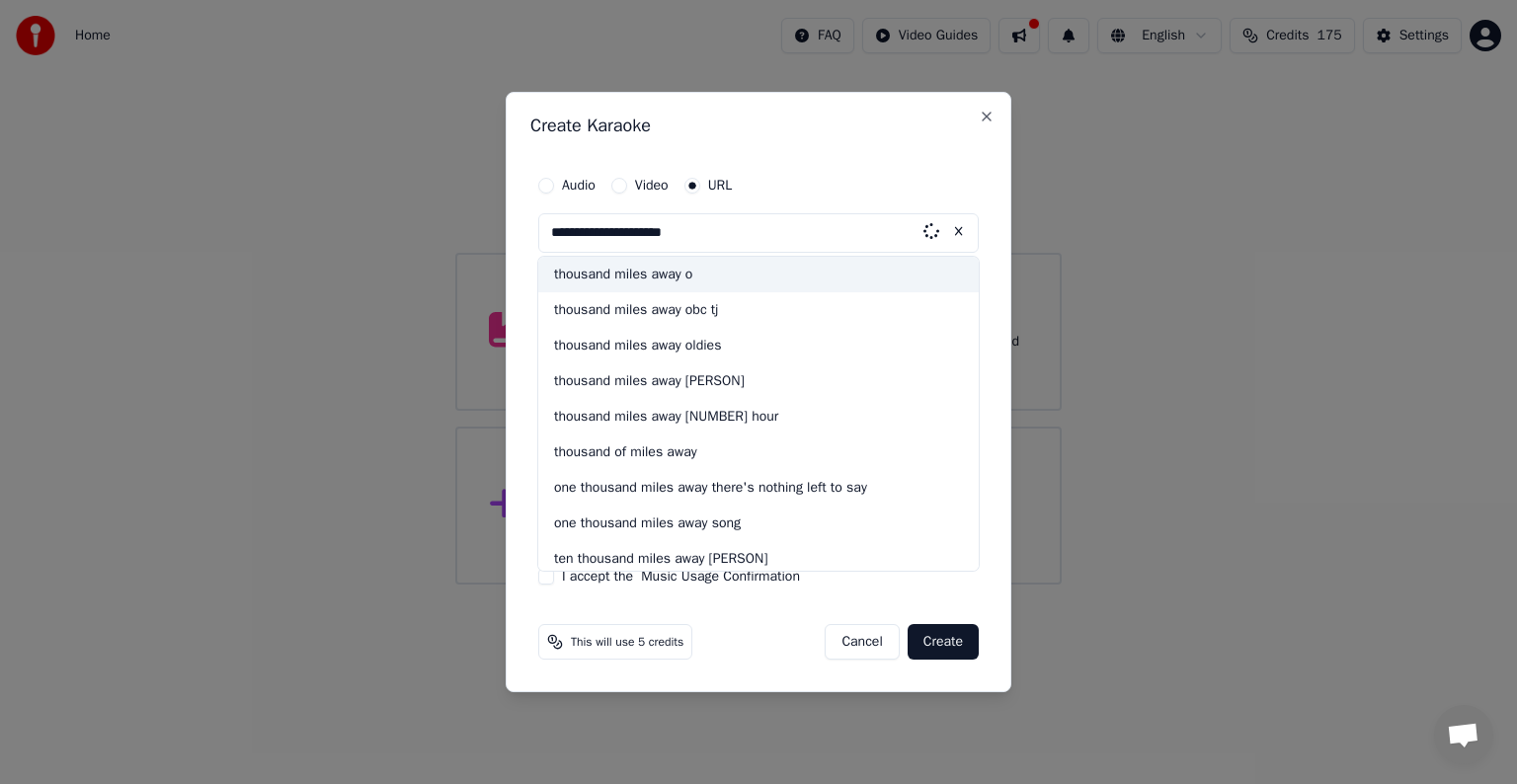 scroll, scrollTop: 0, scrollLeft: 0, axis: both 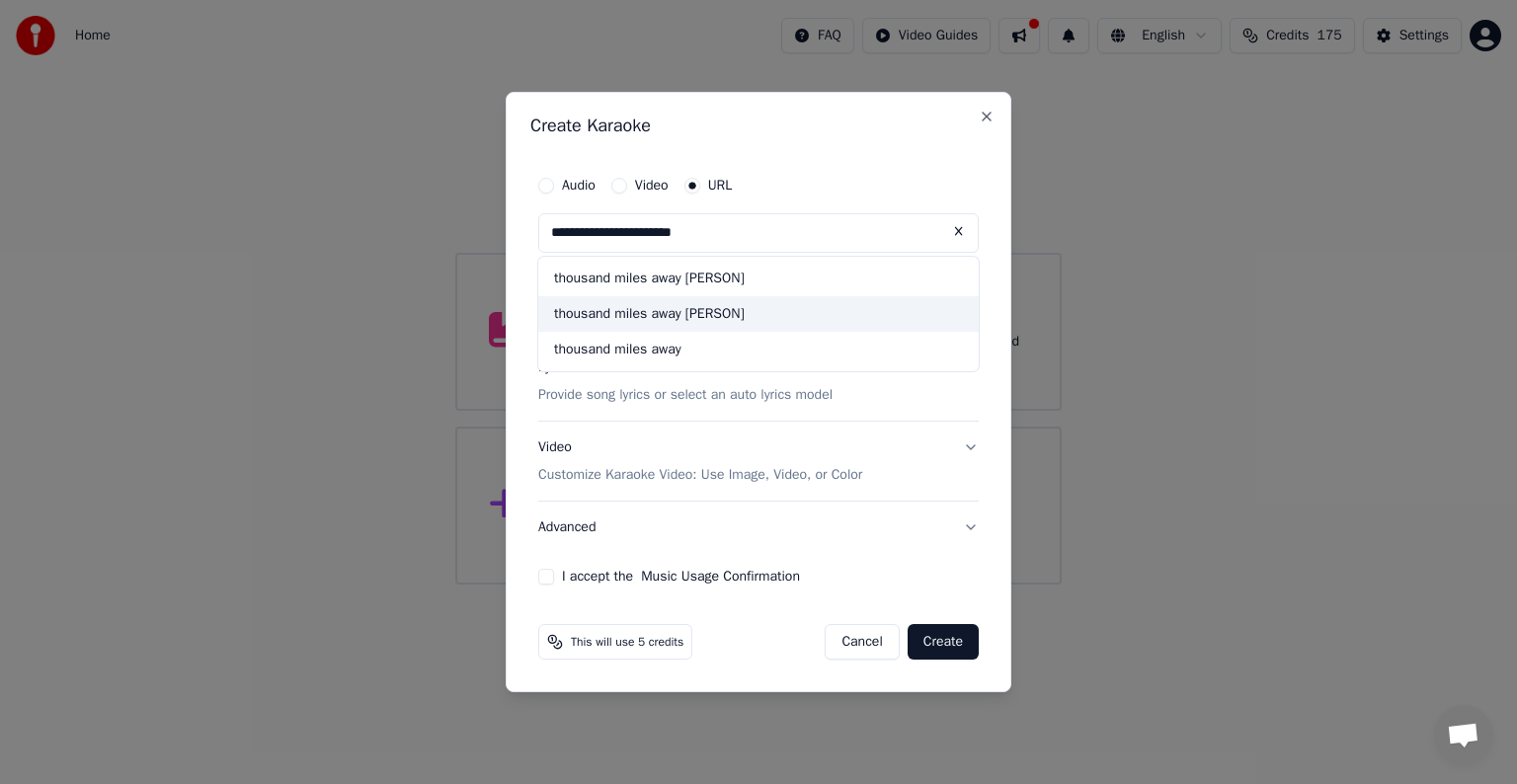 click on "thousand miles away [PERSON]" at bounding box center (758, 314) 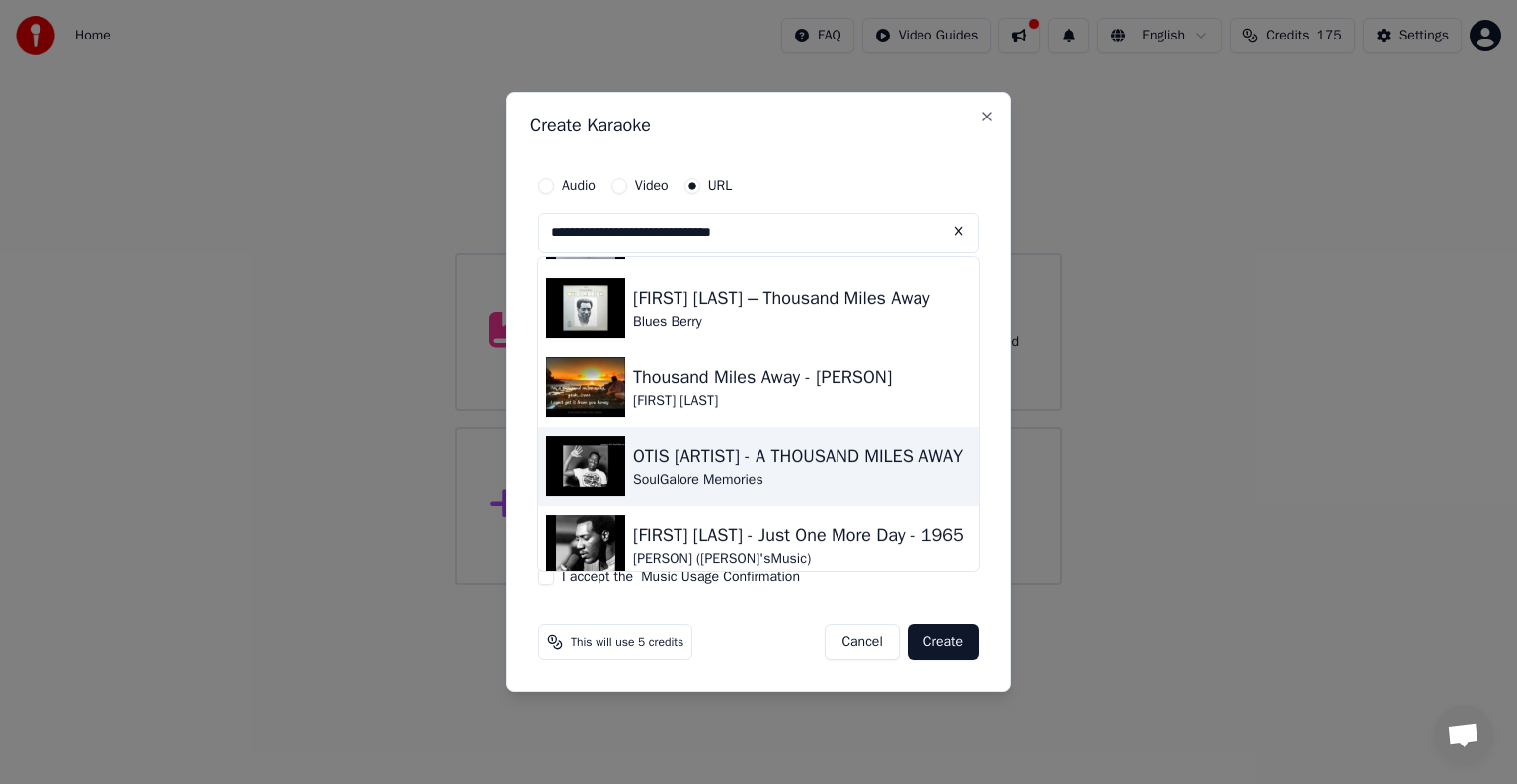 scroll, scrollTop: 99, scrollLeft: 0, axis: vertical 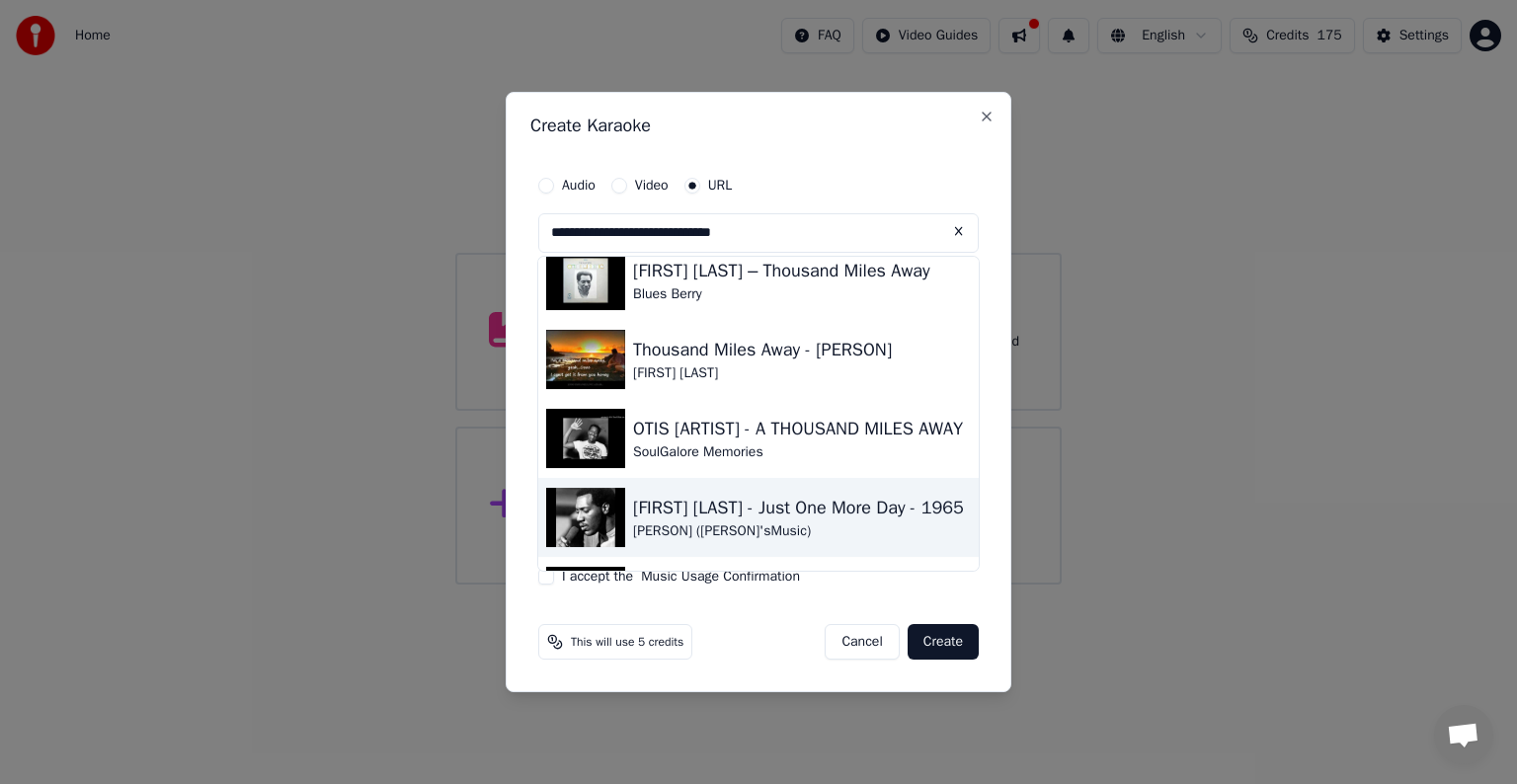 click on "[FIRST] [LAST] - Just One More Day - 1965" at bounding box center (798, 508) 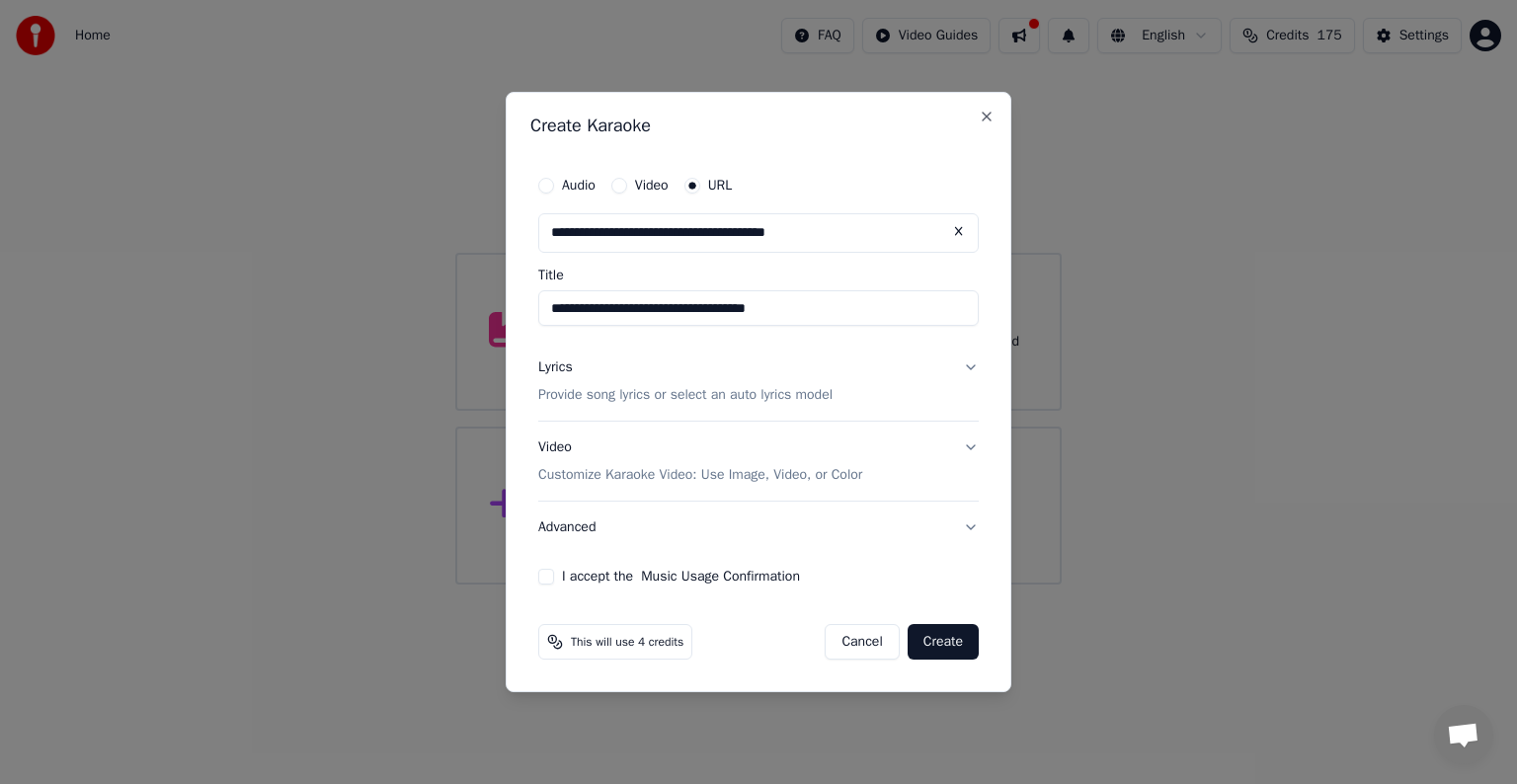 click on "Lyrics" at bounding box center [555, 367] 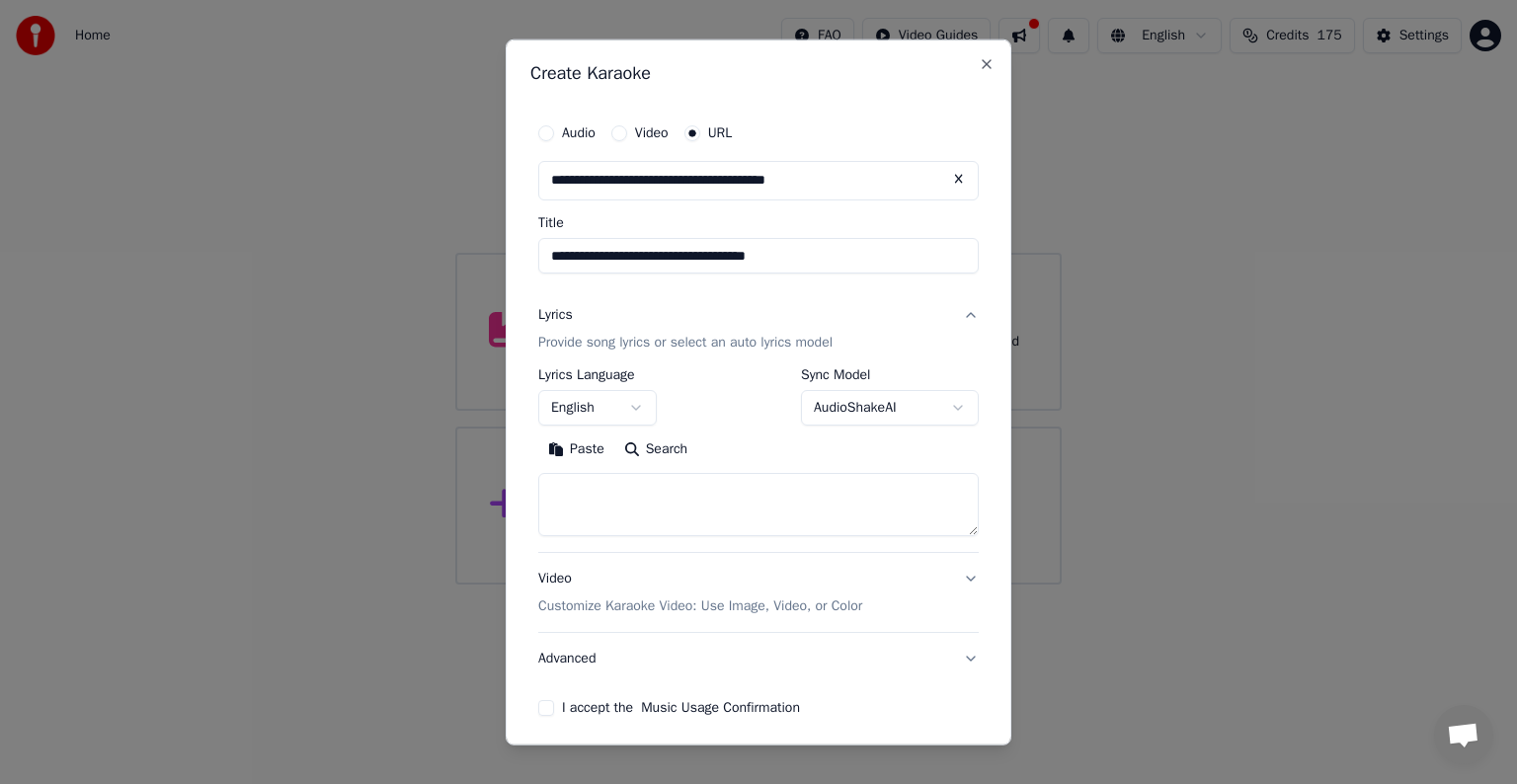 click on "Paste" at bounding box center [576, 449] 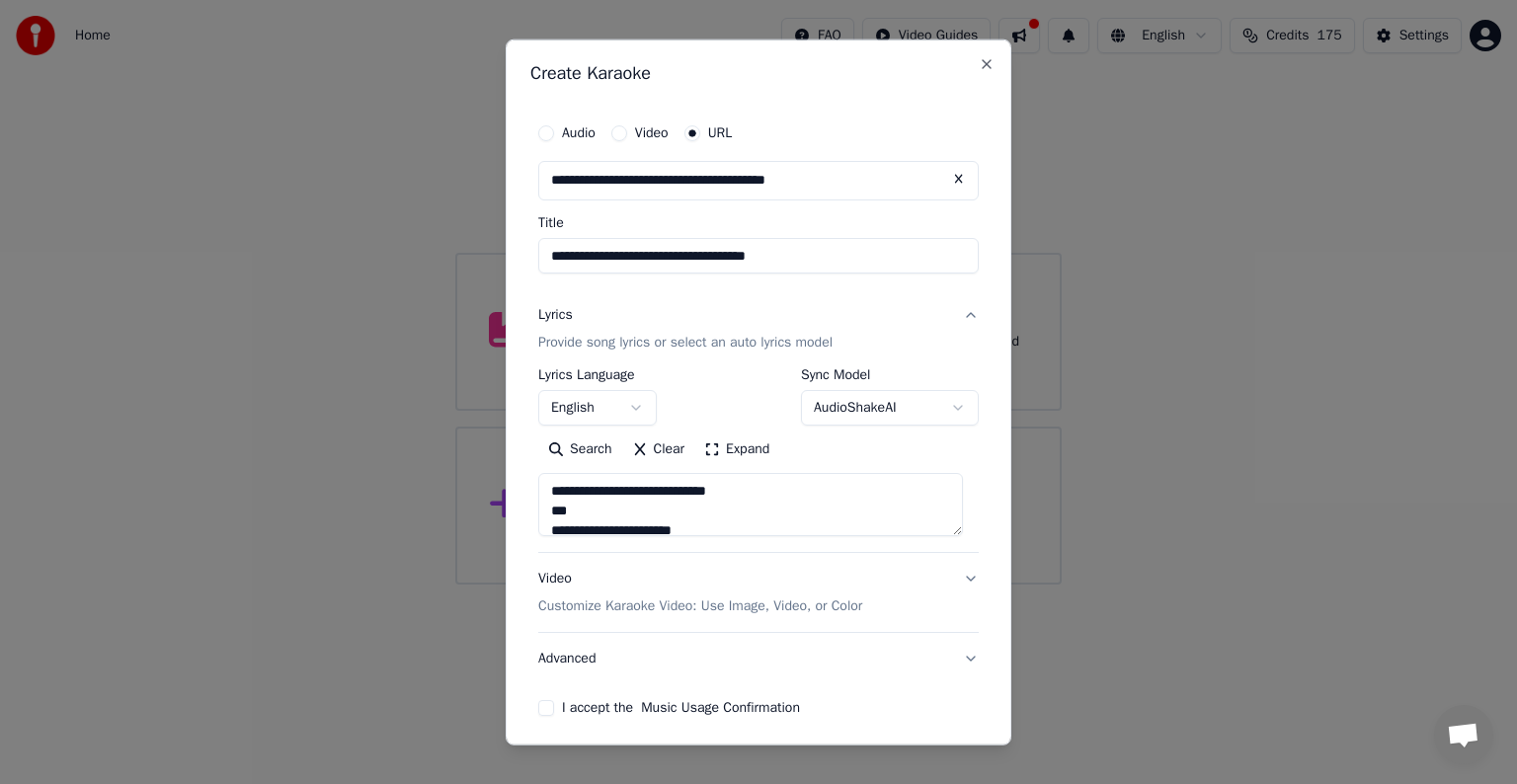 click on "I accept the   Music Usage Confirmation" at bounding box center (546, 708) 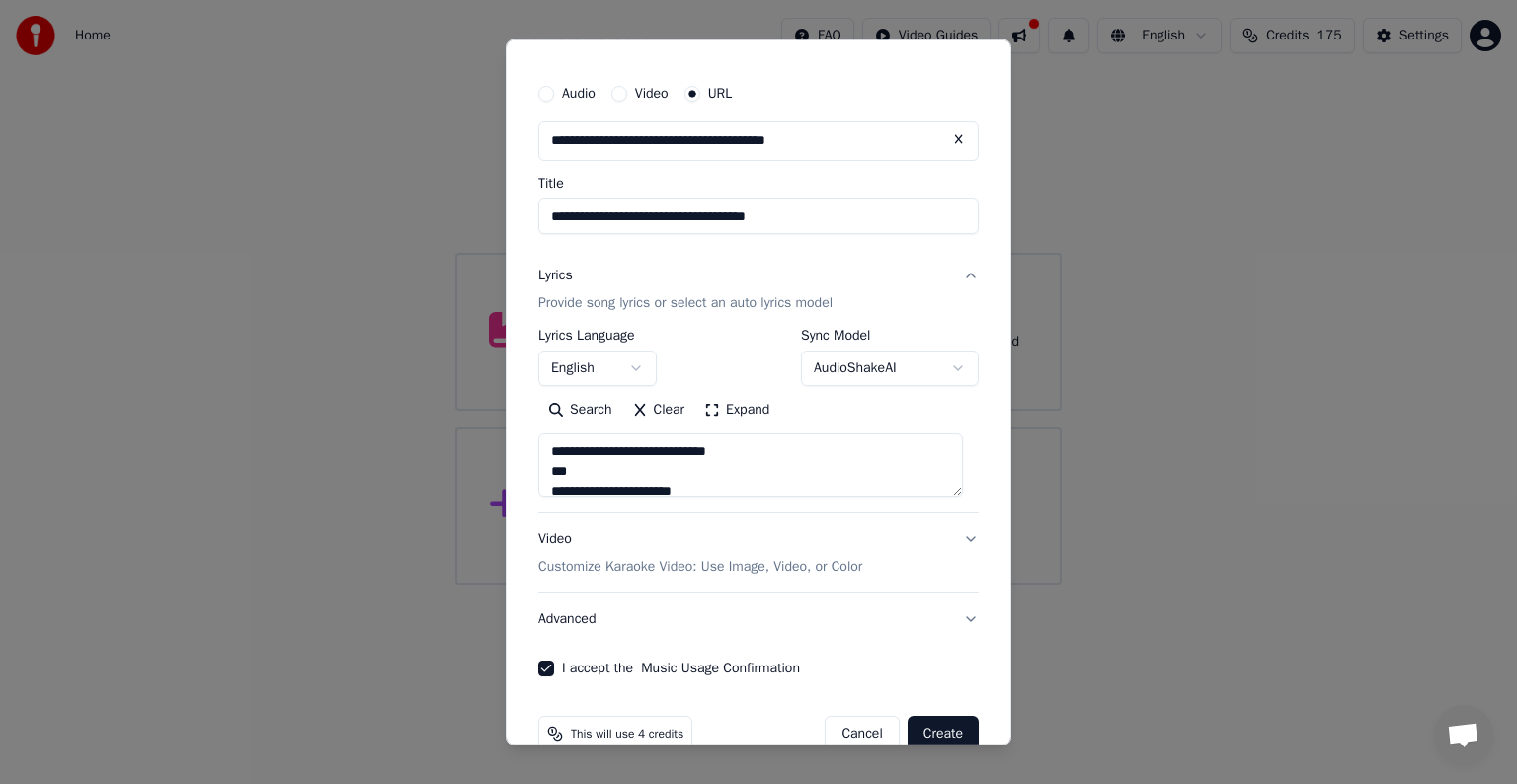 scroll, scrollTop: 77, scrollLeft: 0, axis: vertical 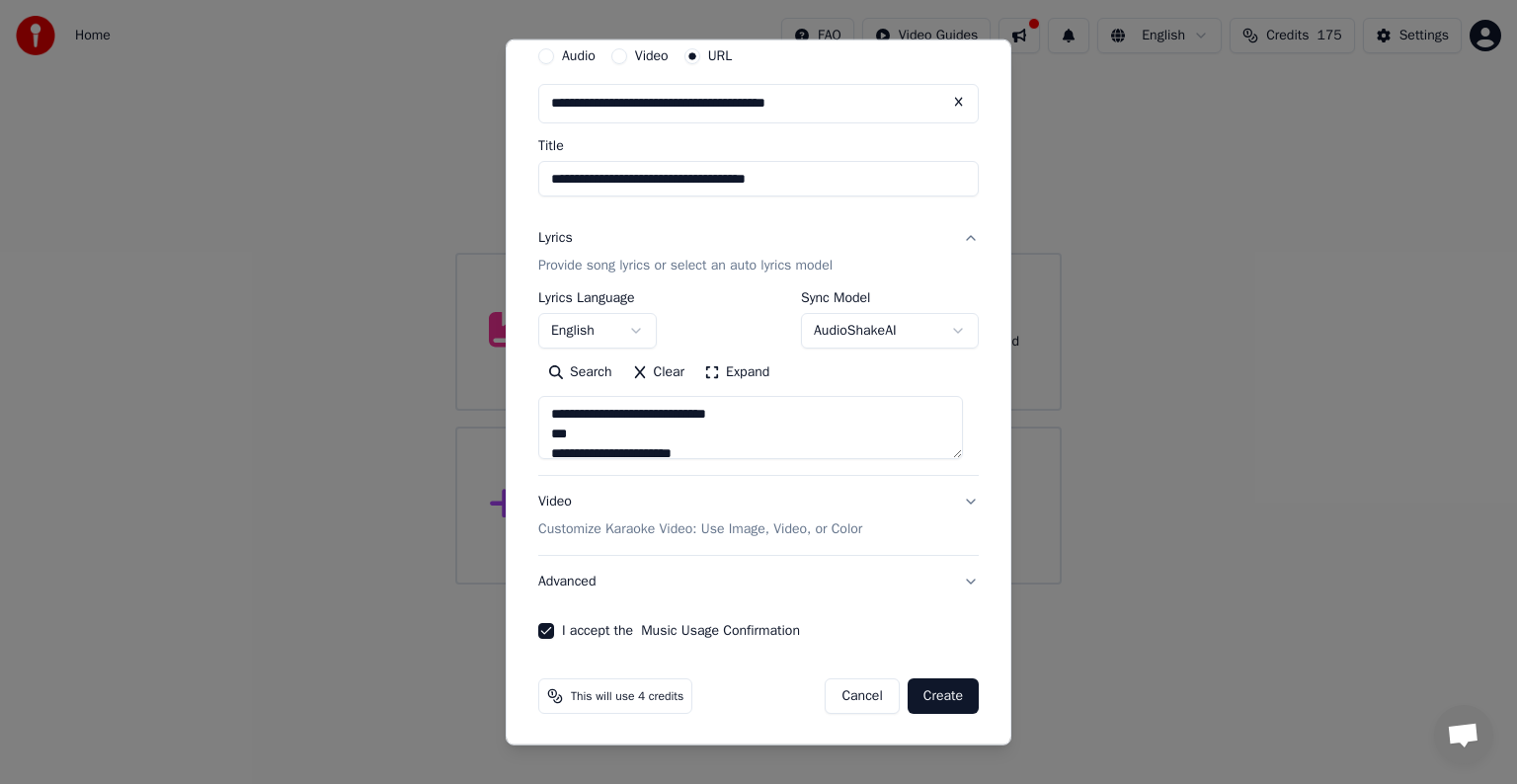 click on "Create" at bounding box center [943, 696] 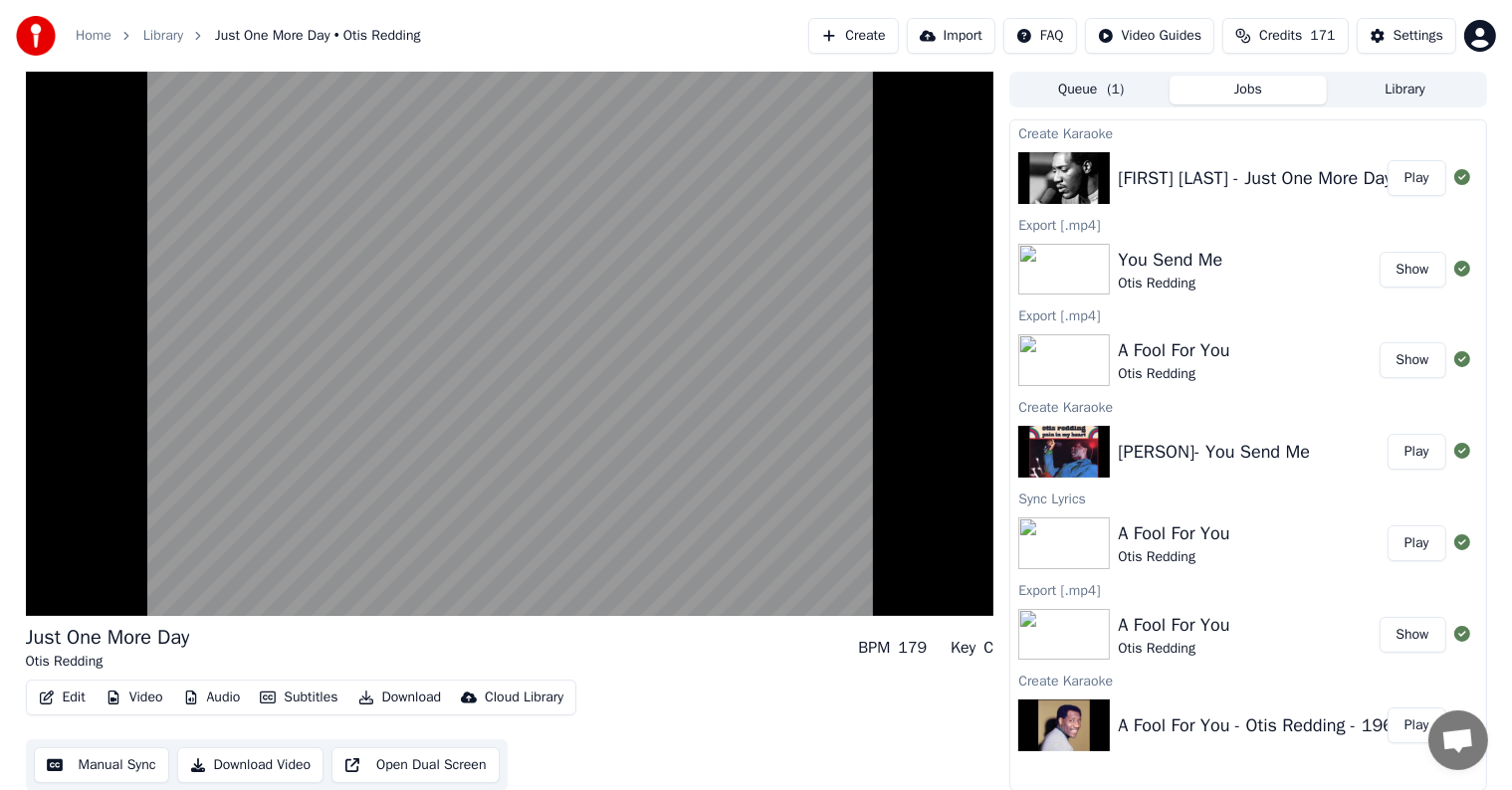 click on "Edit" at bounding box center (62, 697) 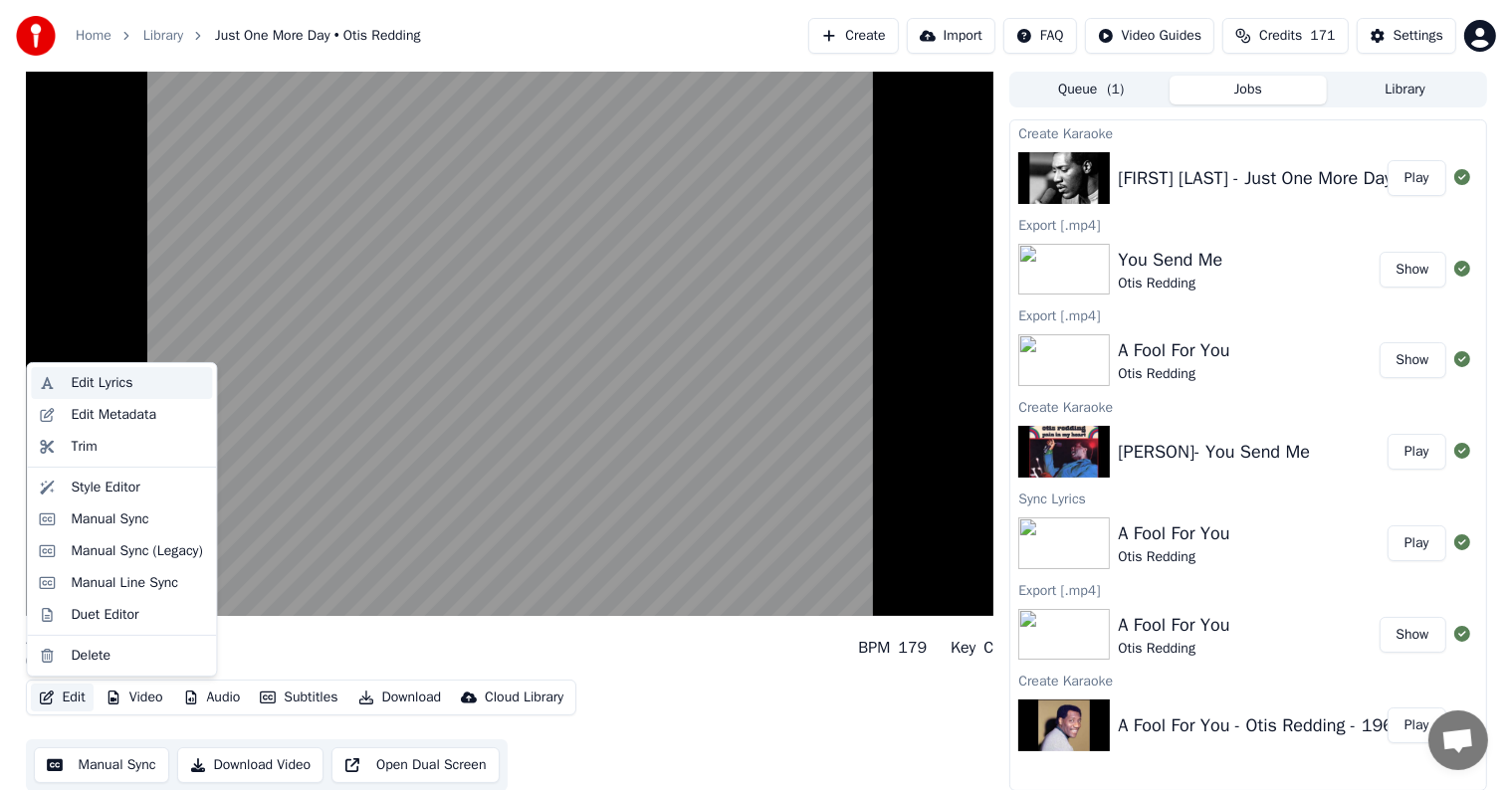 click on "Edit Lyrics" at bounding box center [102, 383] 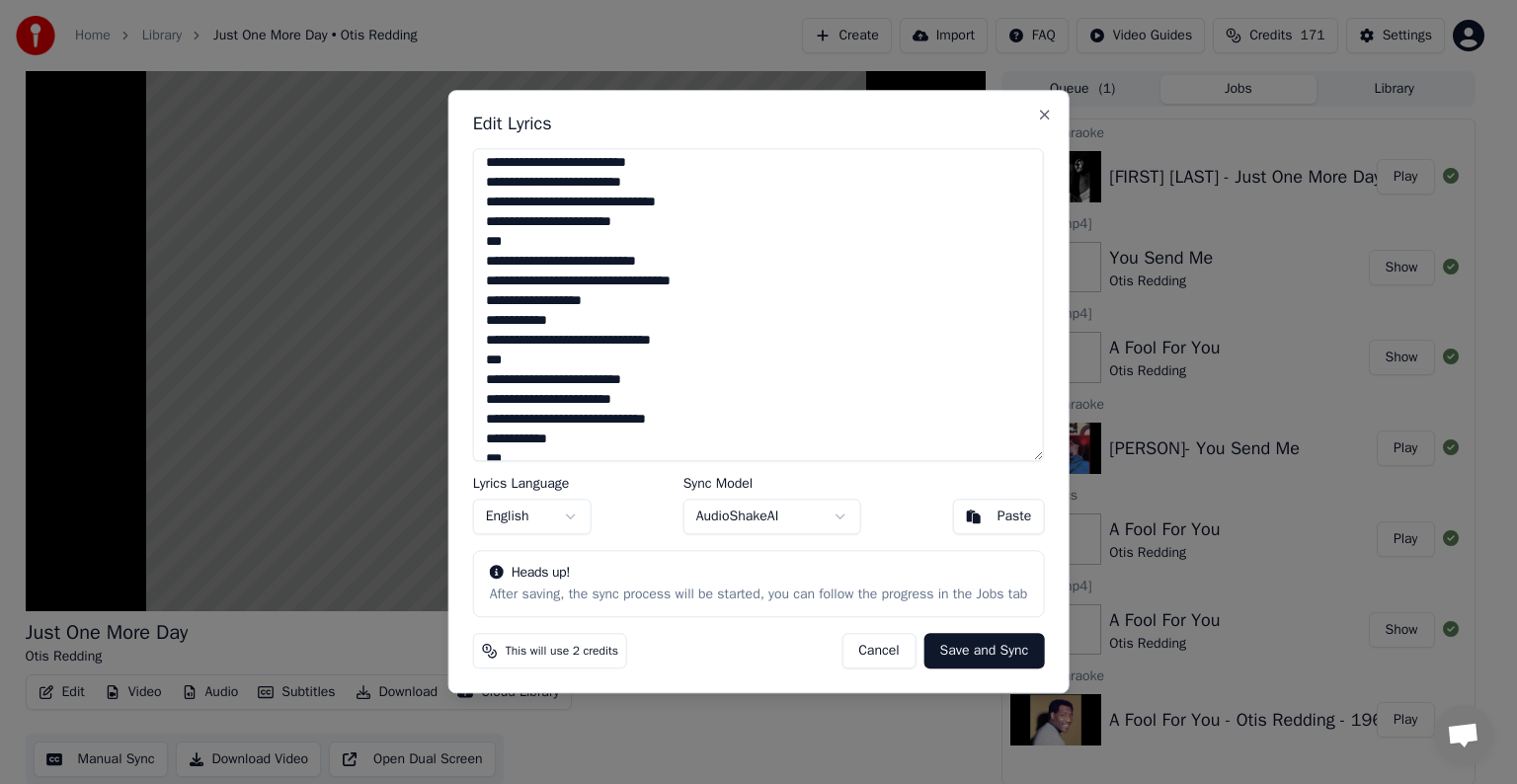 scroll, scrollTop: 336, scrollLeft: 0, axis: vertical 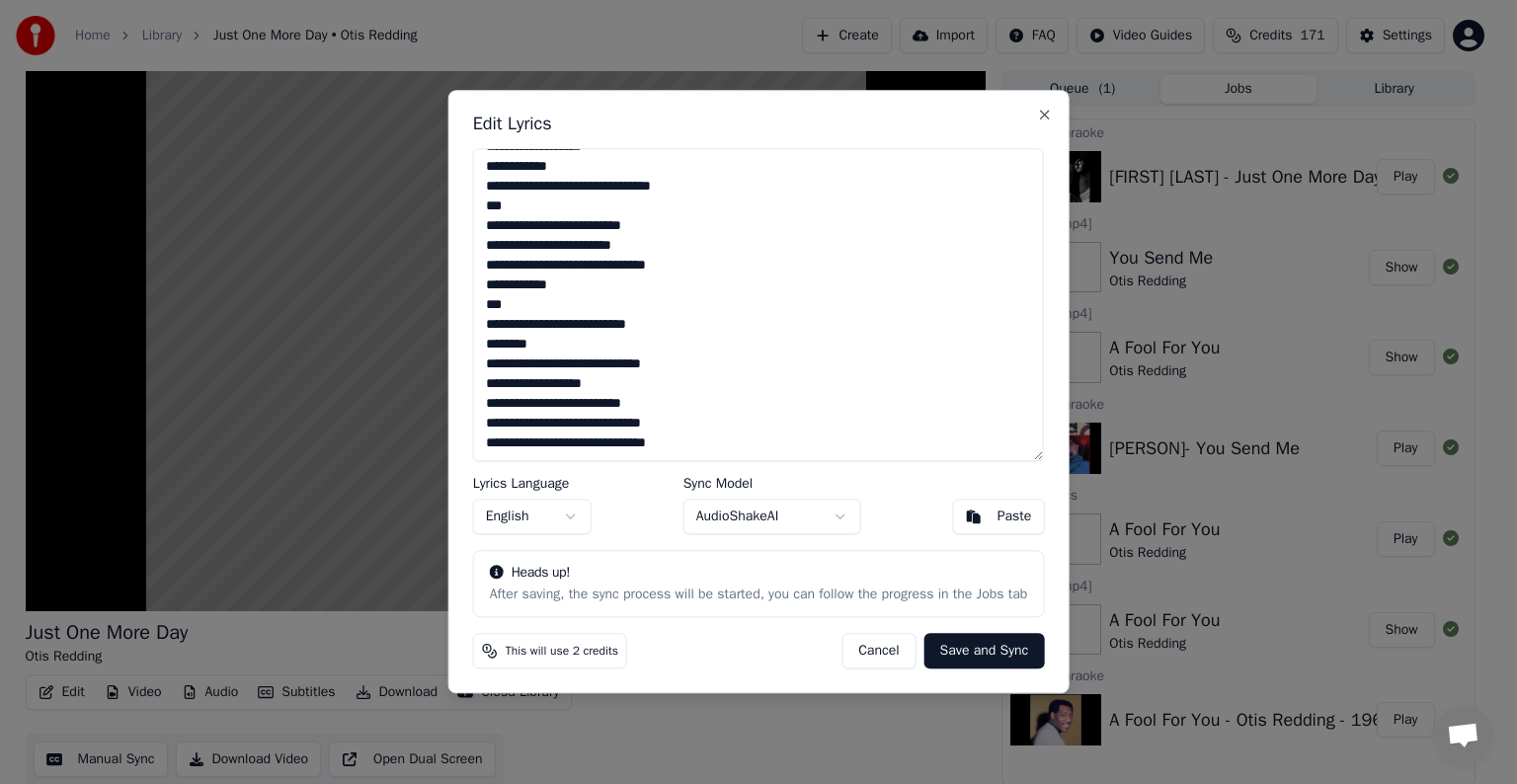 drag, startPoint x: 489, startPoint y: 164, endPoint x: 775, endPoint y: 462, distance: 413.0375 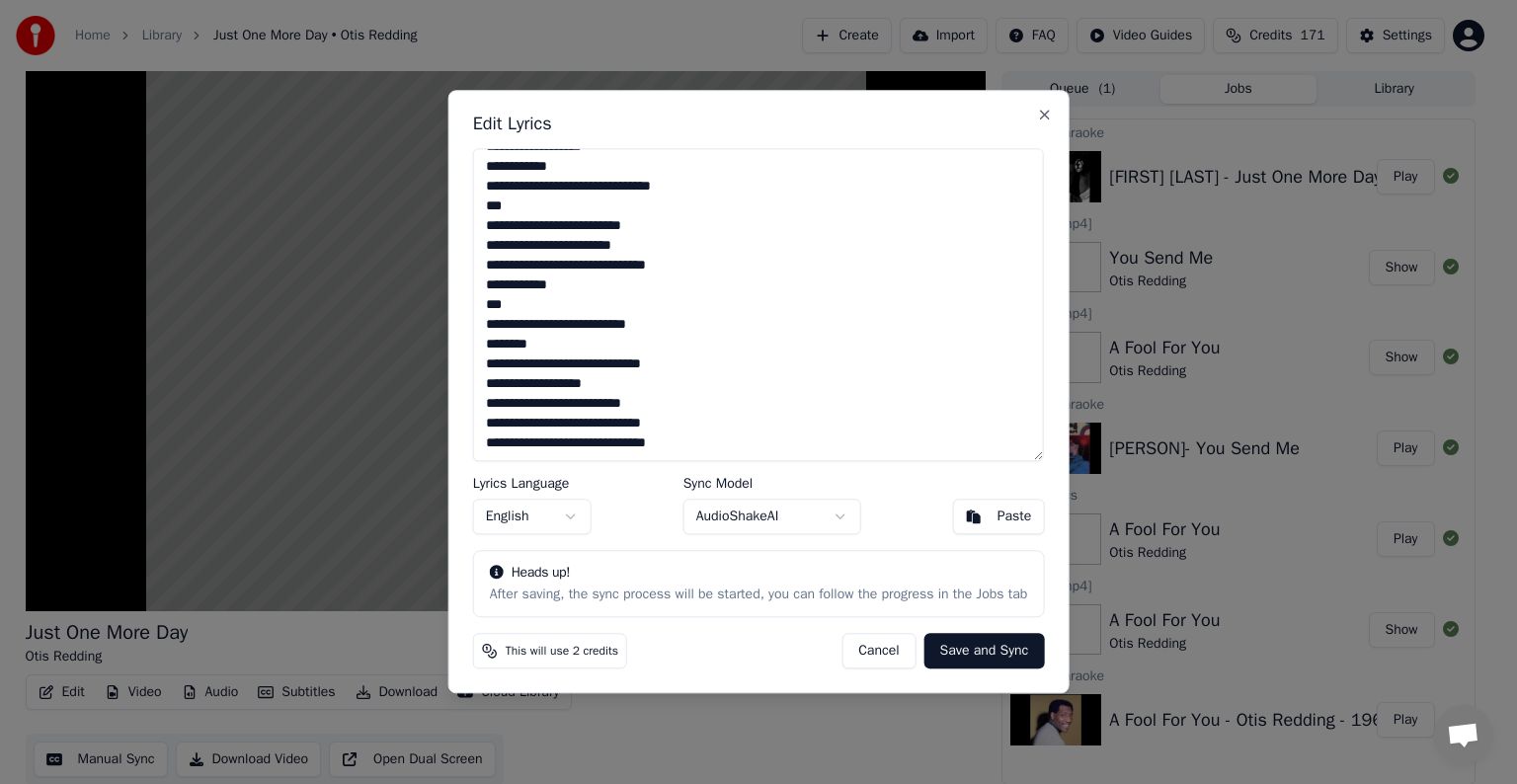 click on "**********" at bounding box center (758, 391) 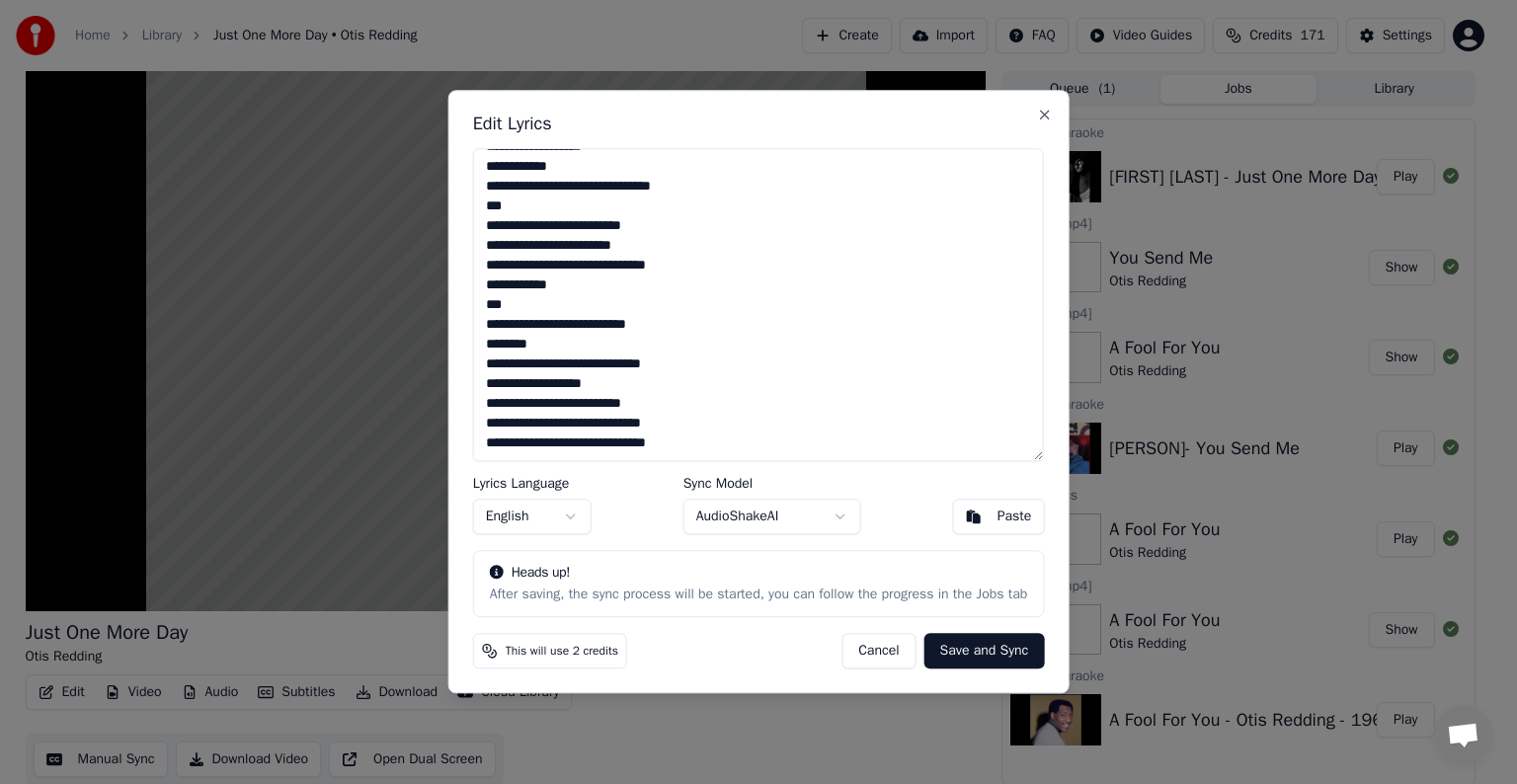 type on "*" 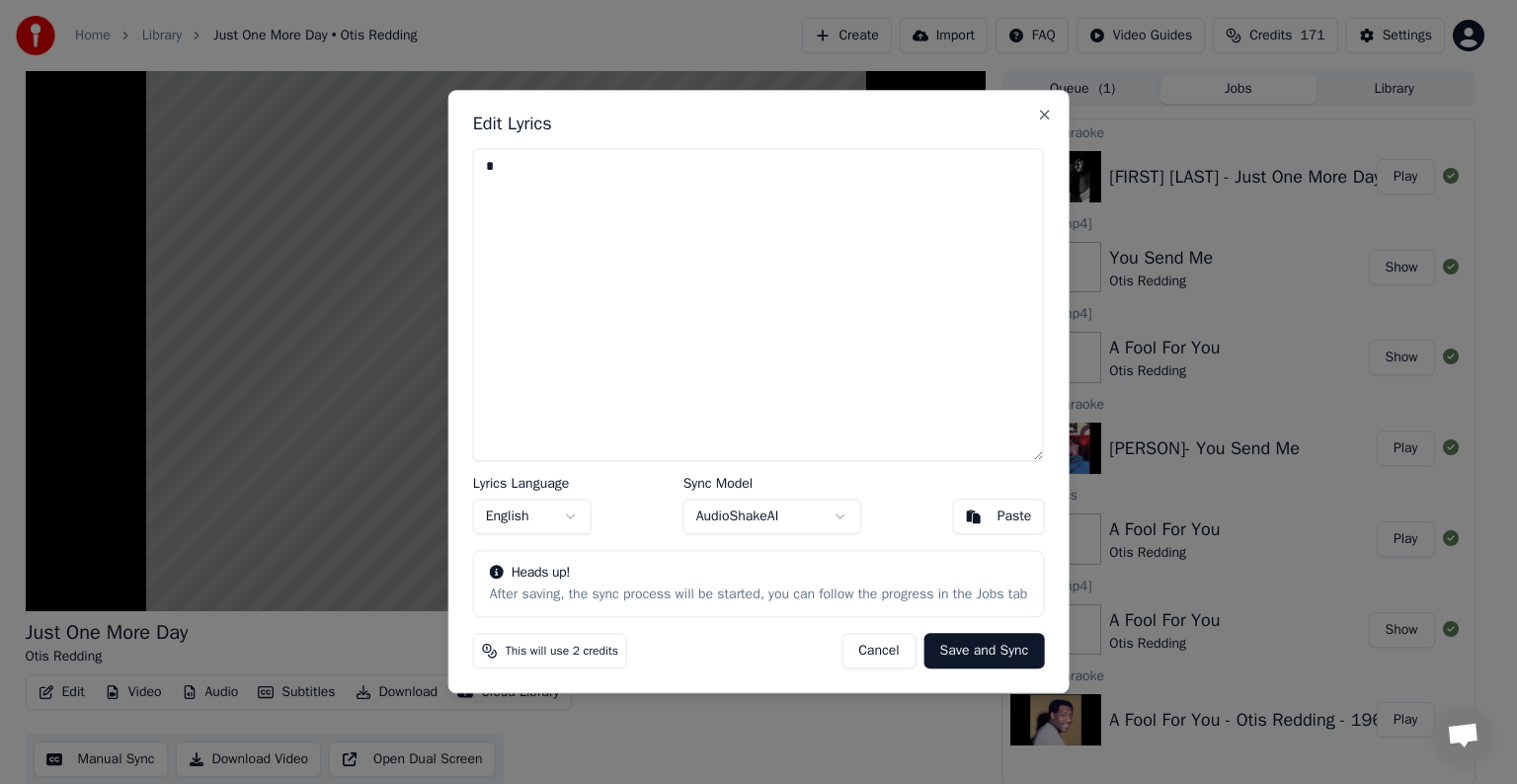 scroll, scrollTop: 0, scrollLeft: 0, axis: both 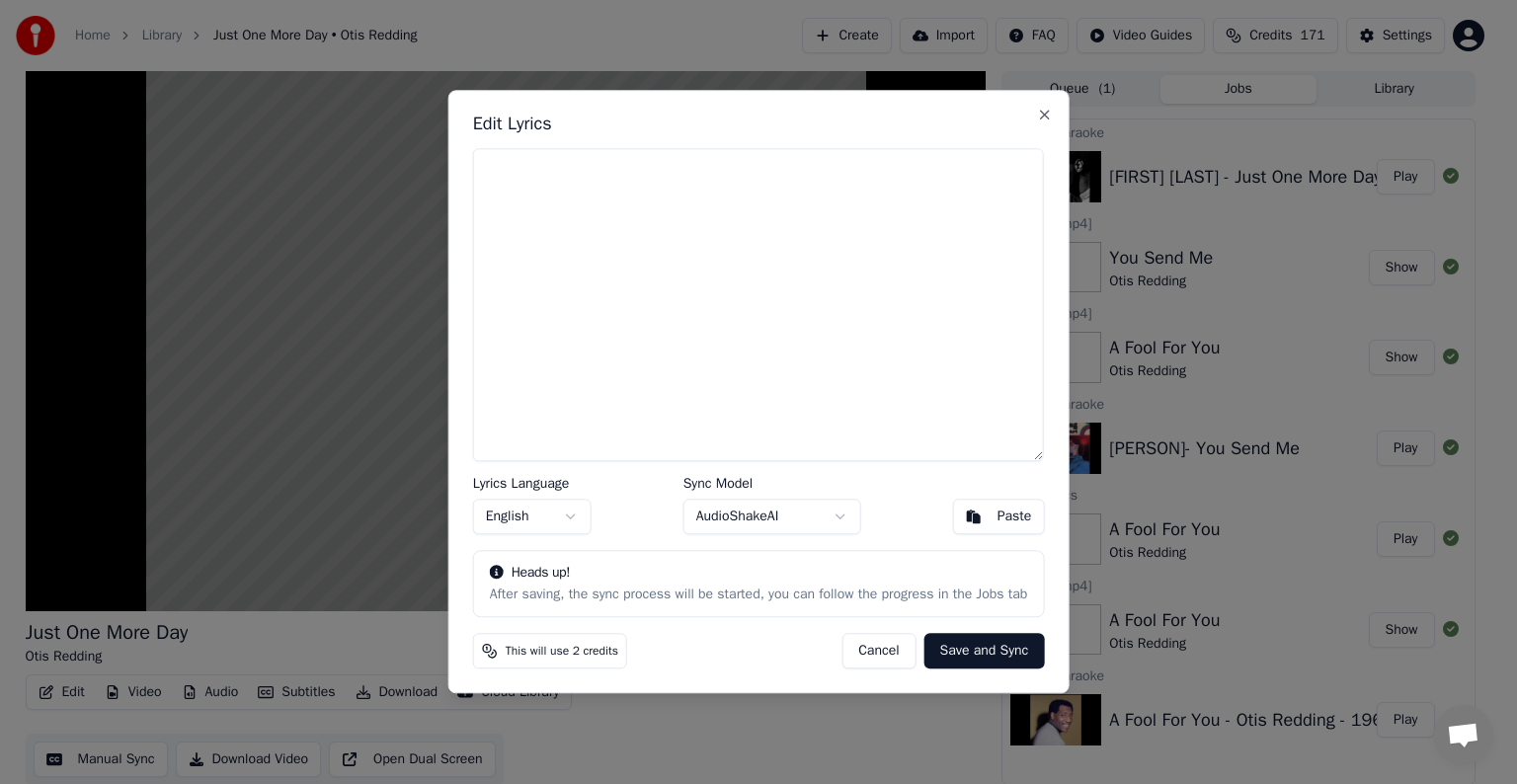 type 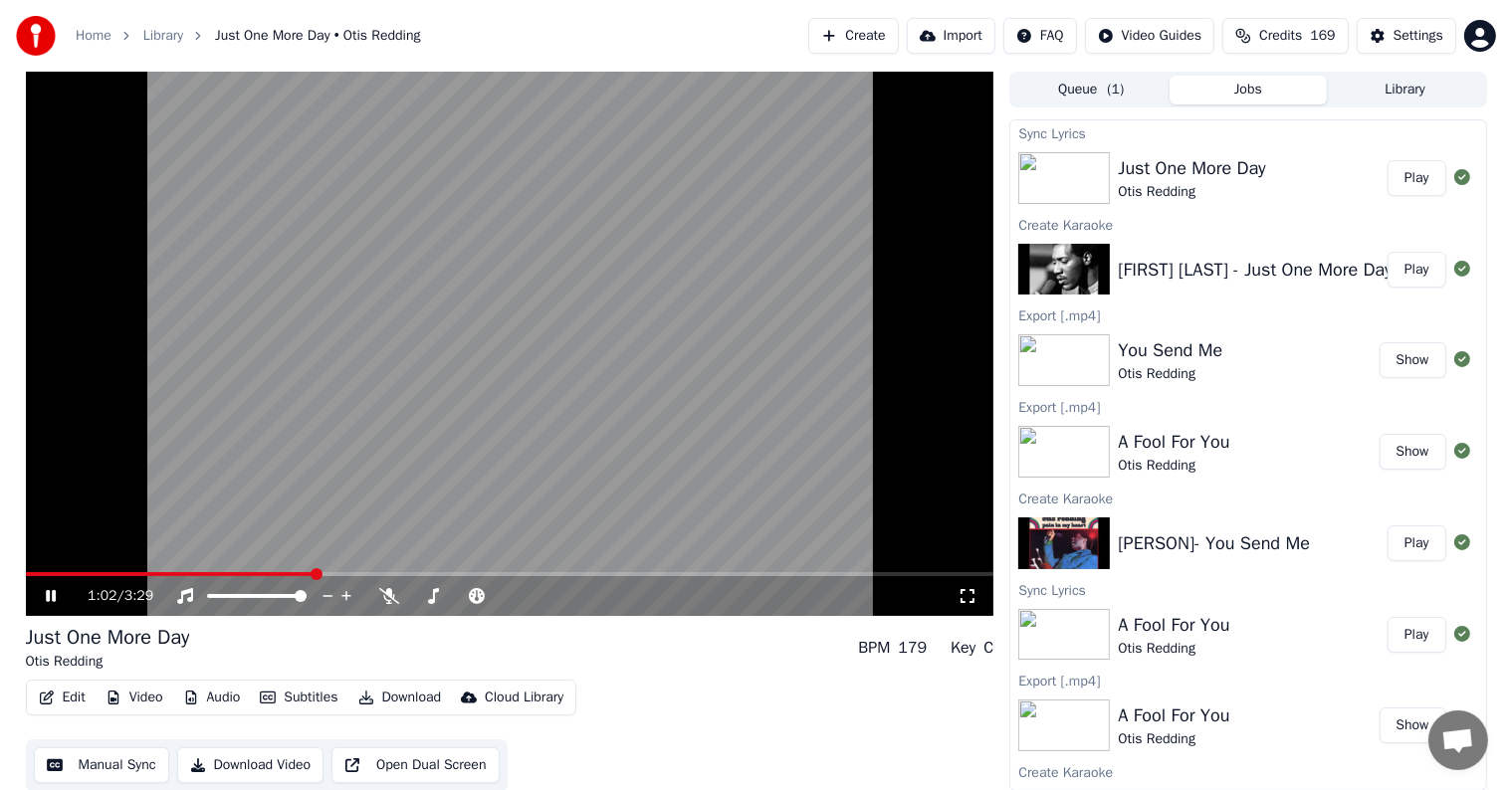 click on "Home" at bounding box center [94, 36] 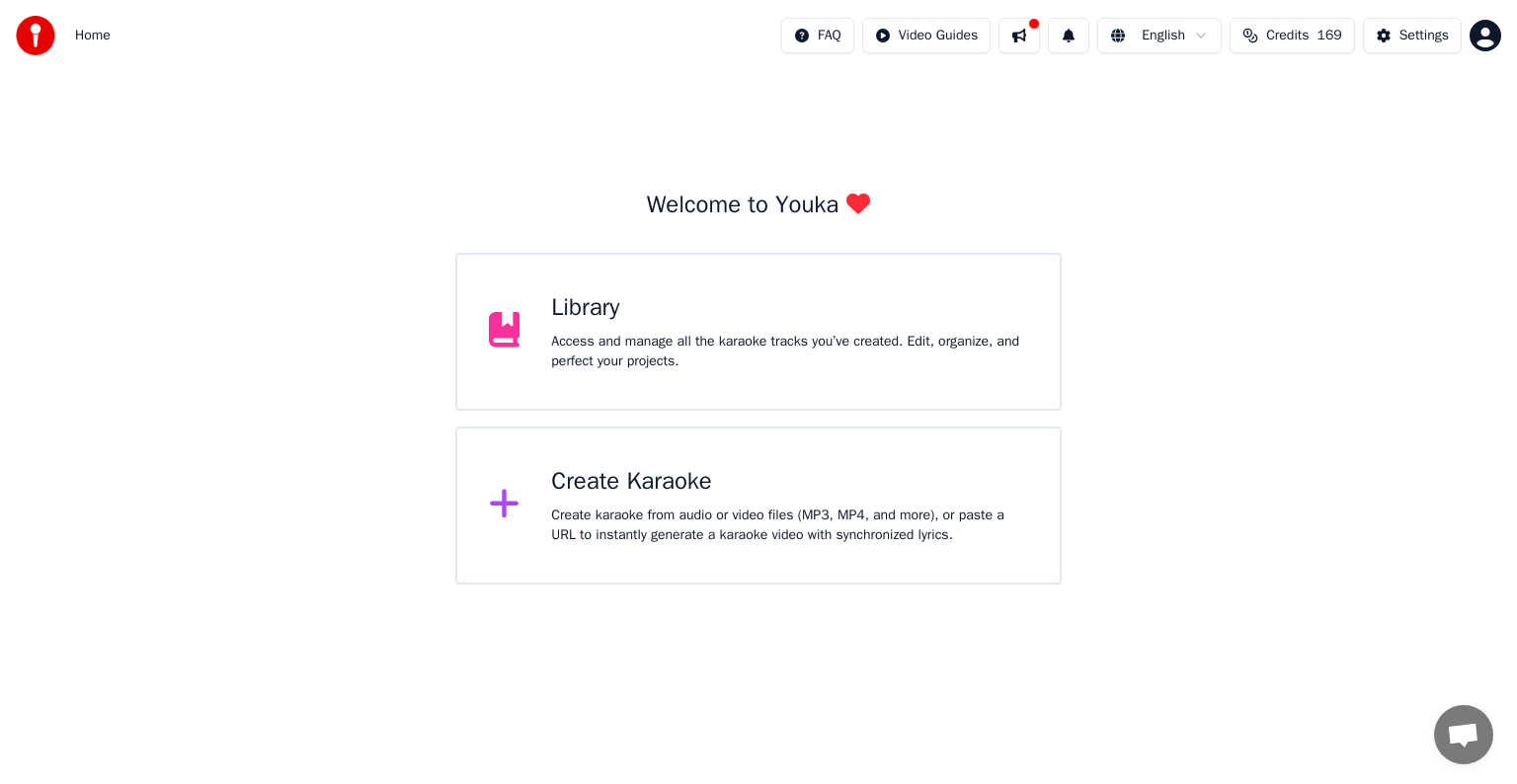 click on "Create karaoke from audio or video files (MP3, MP4, and more), or paste a URL to instantly generate a karaoke video with synchronized lyrics." at bounding box center [789, 525] 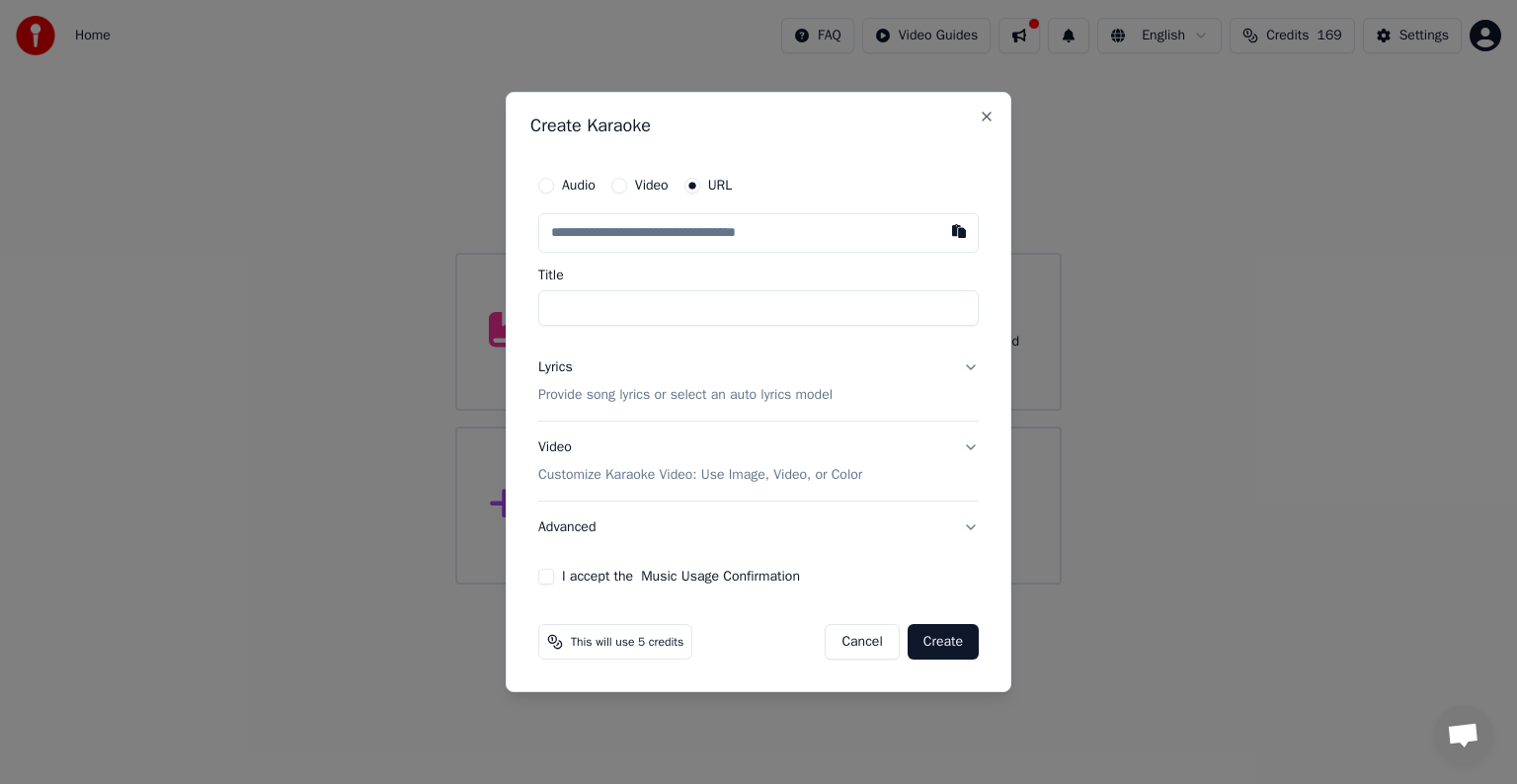 click at bounding box center [758, 233] 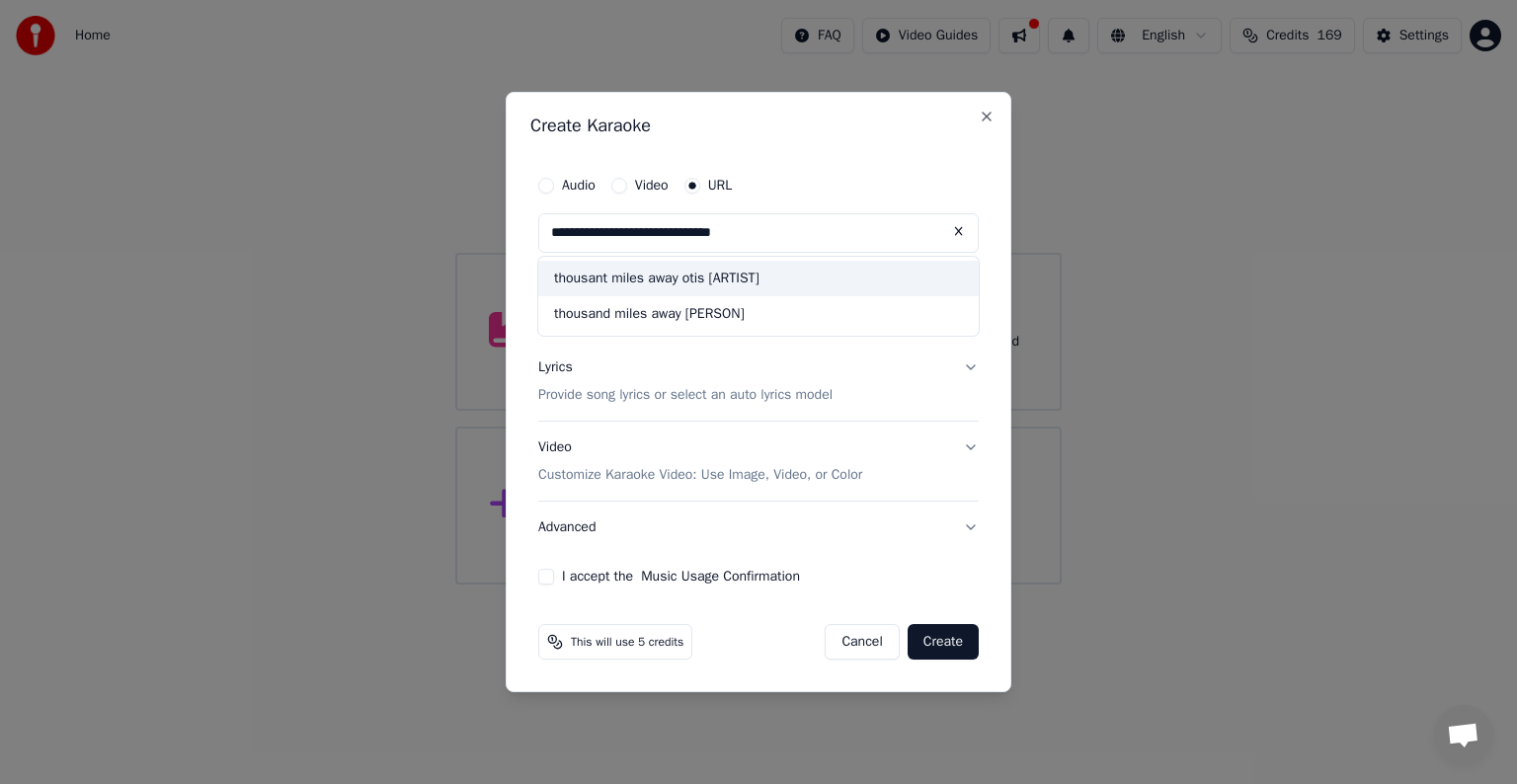 click on "thousant miles away otis [ARTIST]" at bounding box center (758, 278) 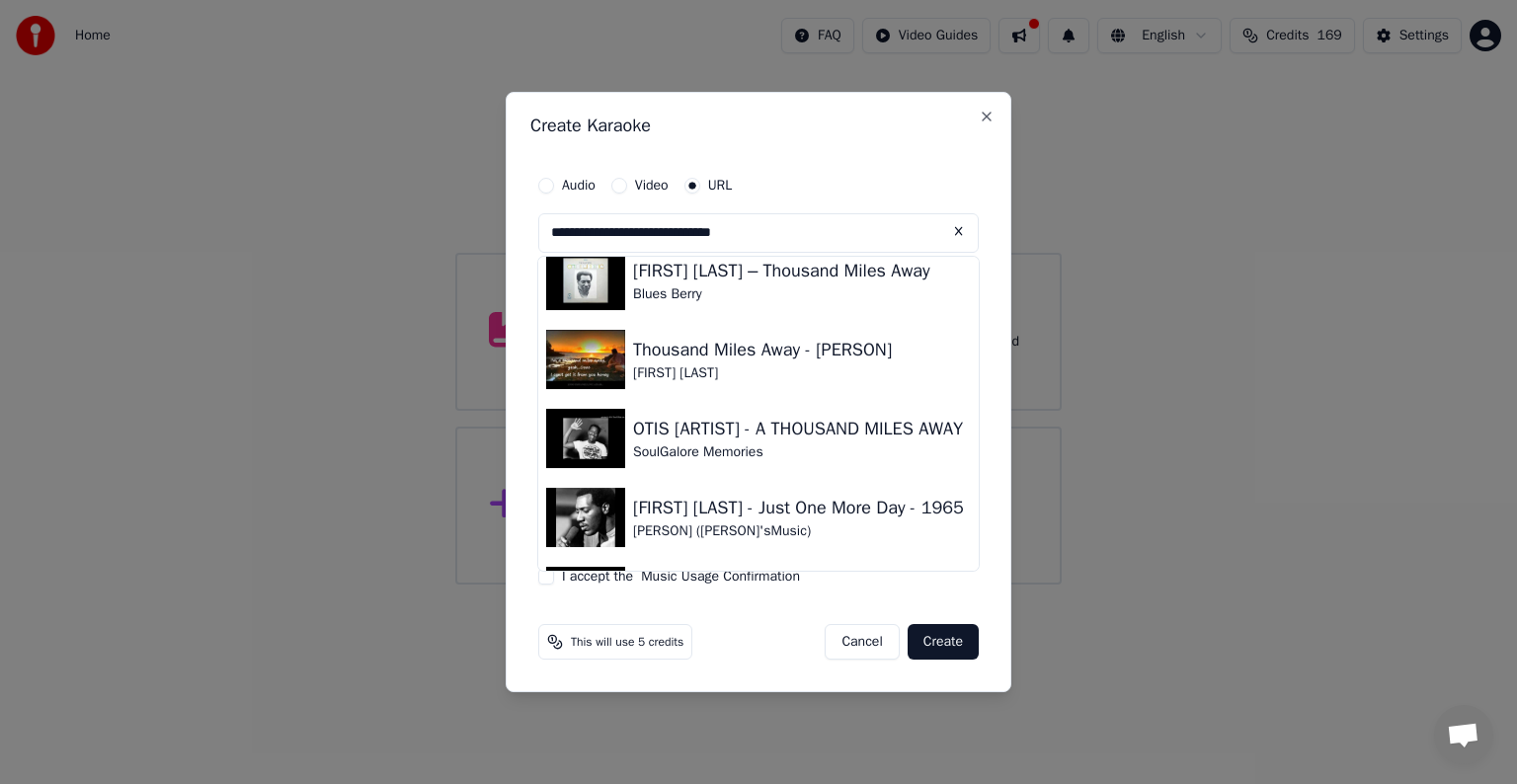 scroll, scrollTop: 0, scrollLeft: 0, axis: both 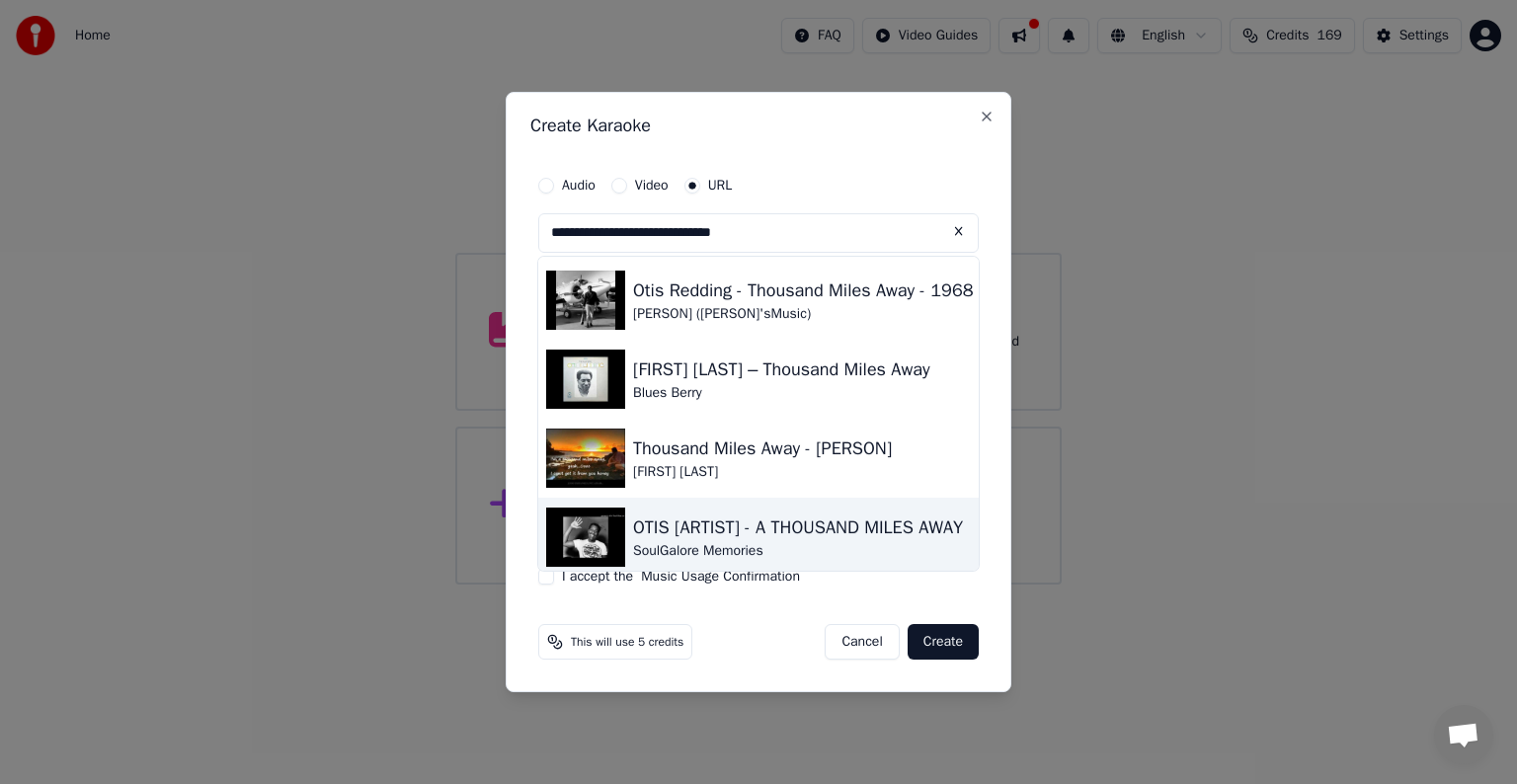 click on "OTIS [ARTIST] - A THOUSAND MILES AWAY" at bounding box center (798, 527) 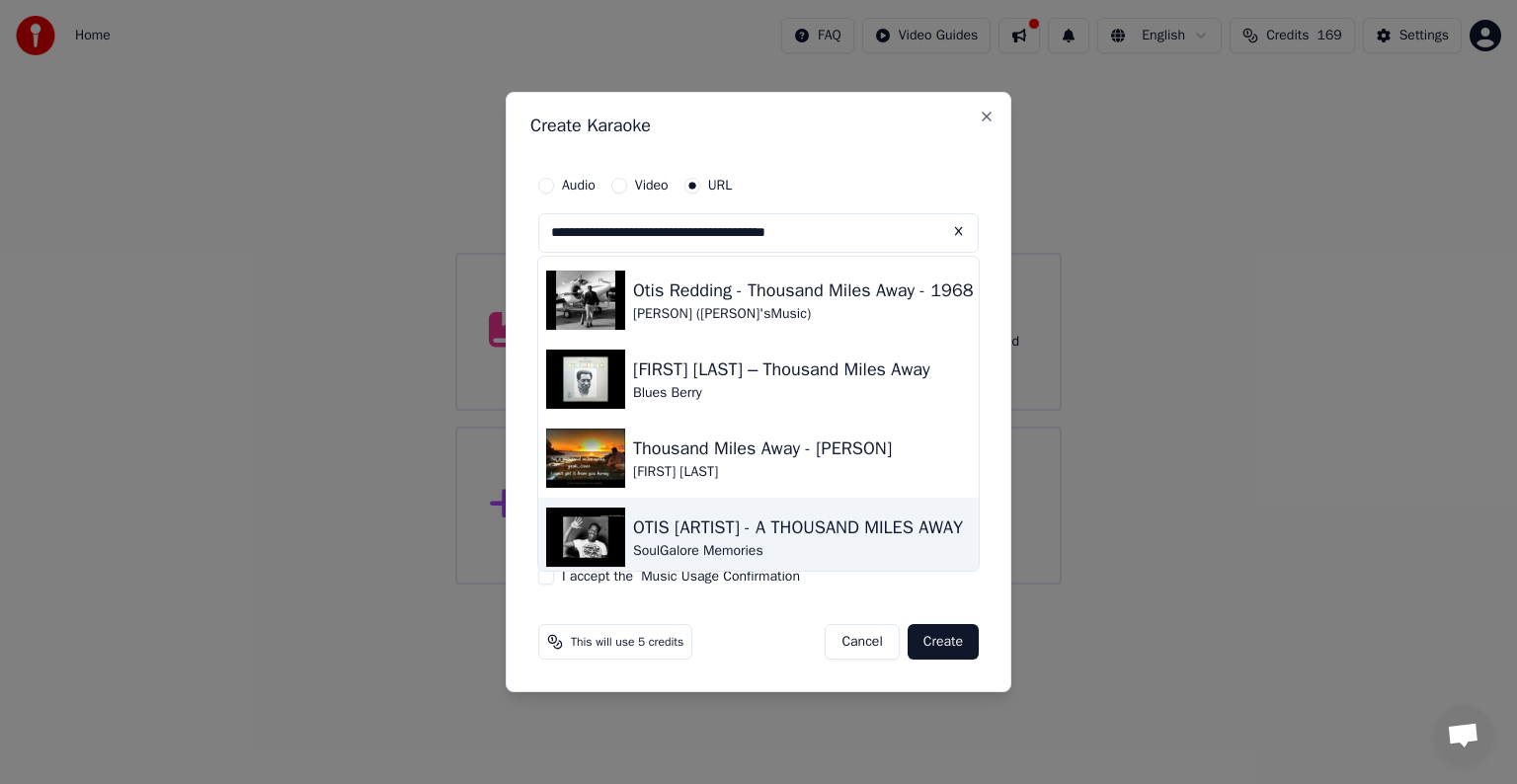 type on "**********" 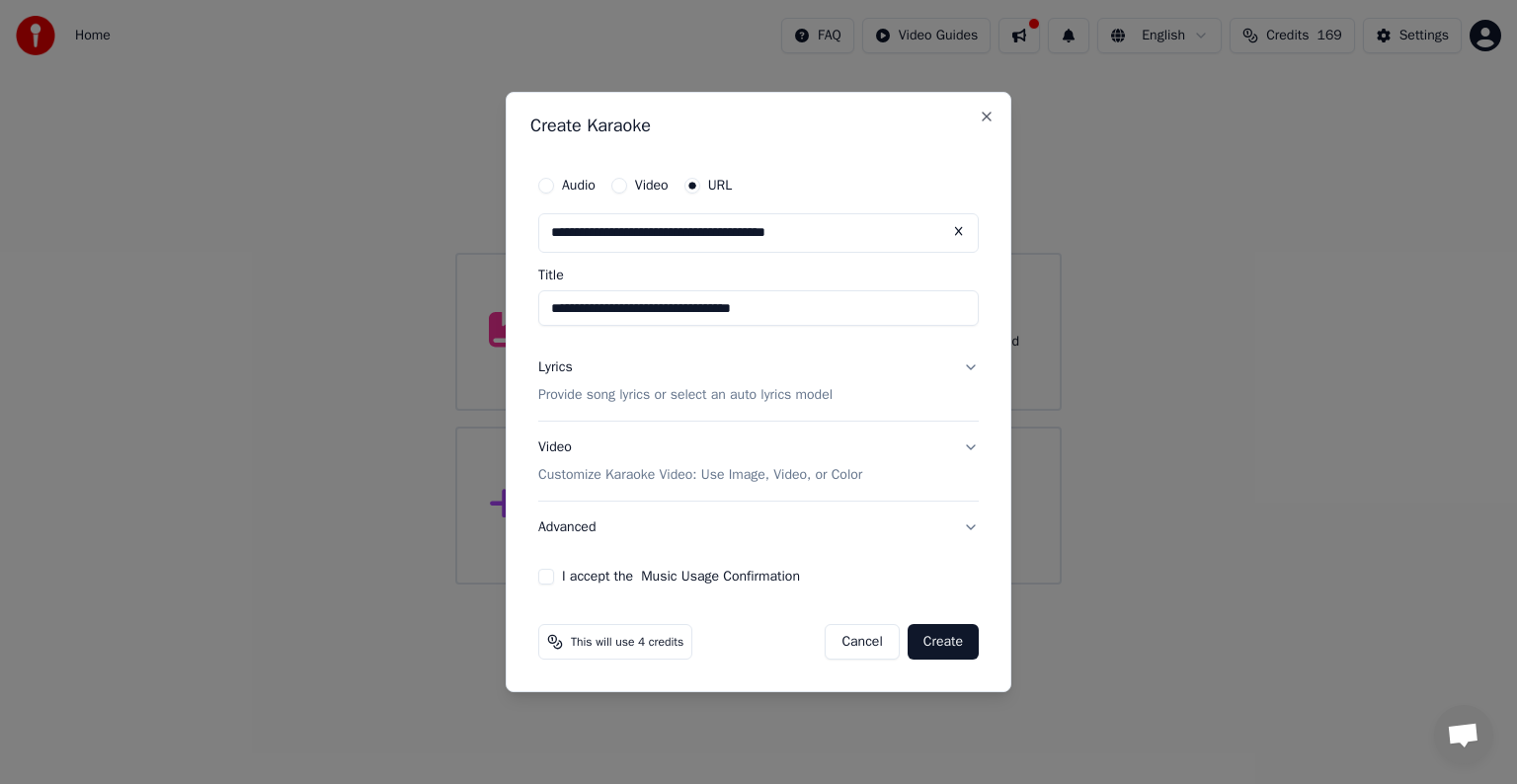 click on "Lyrics" at bounding box center (555, 367) 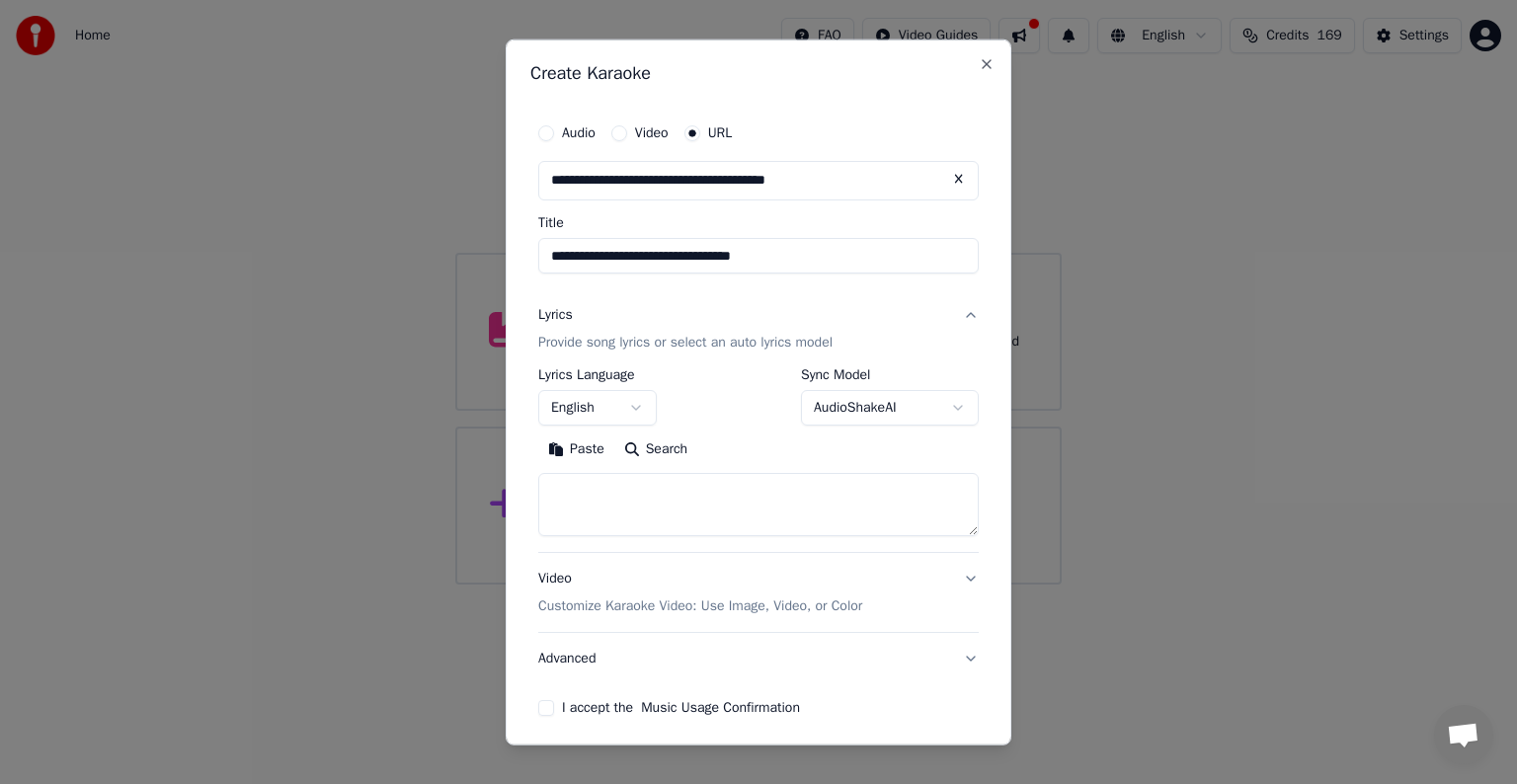 click on "Paste" at bounding box center [576, 449] 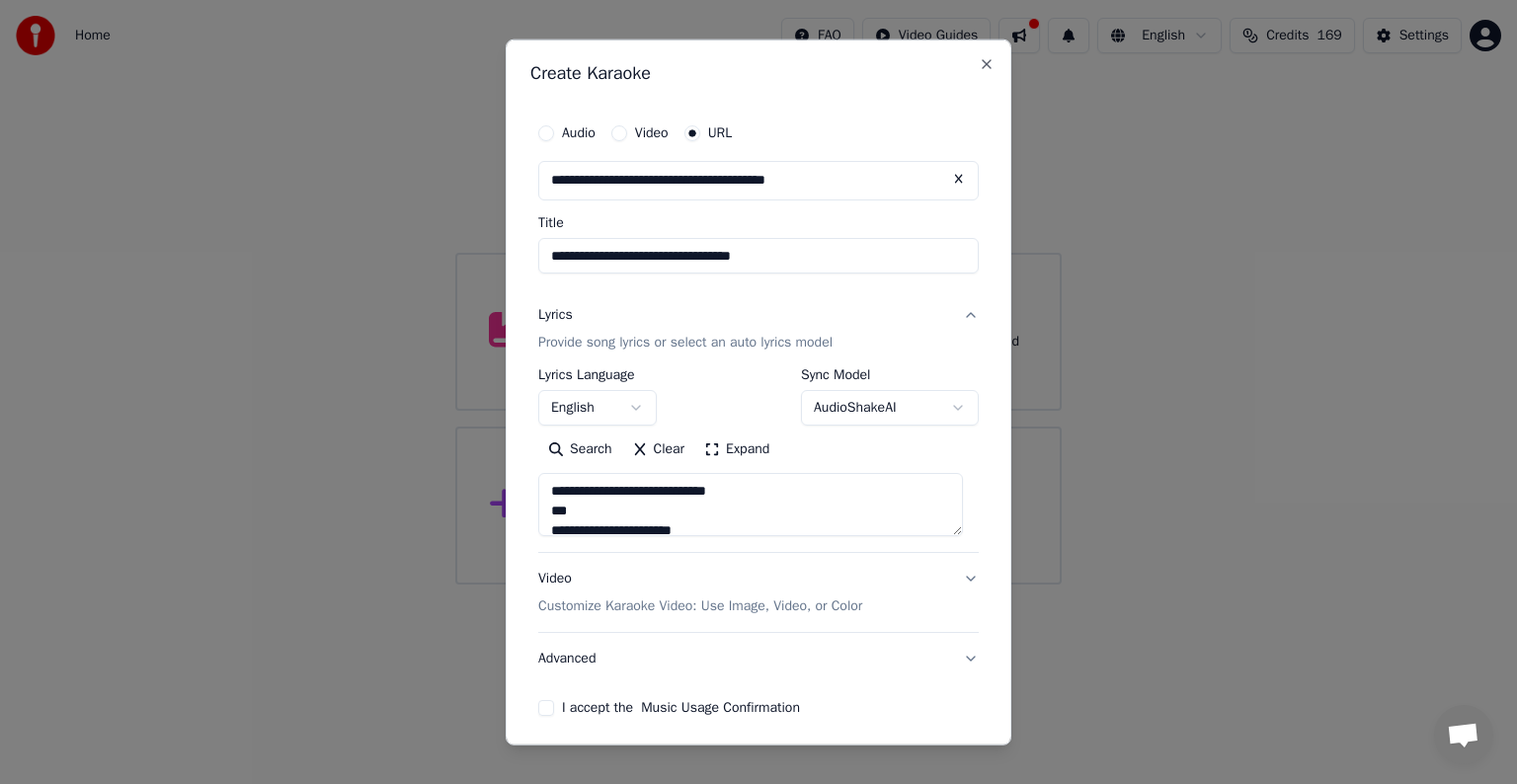 click on "I accept the   Music Usage Confirmation" at bounding box center (546, 708) 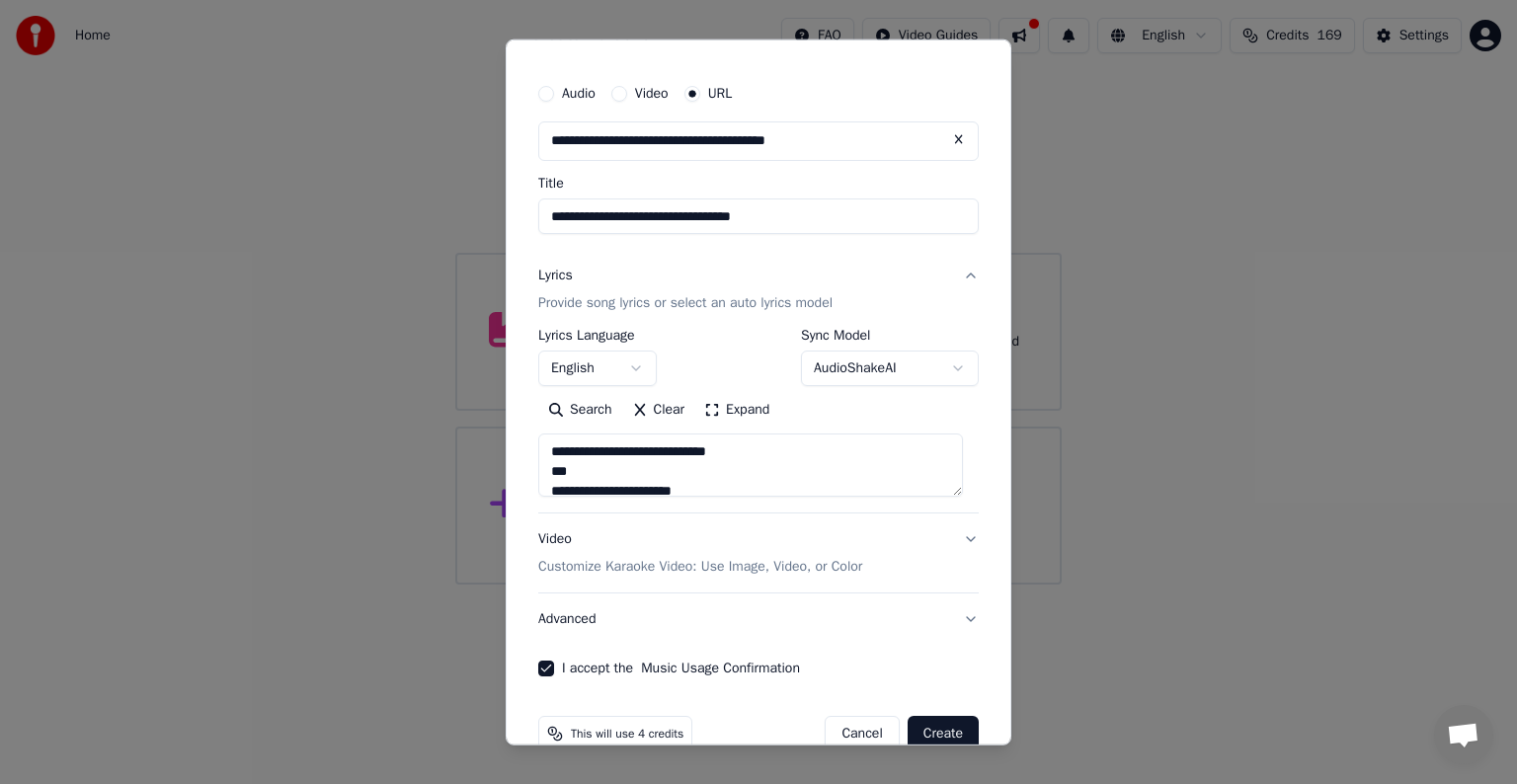scroll, scrollTop: 77, scrollLeft: 0, axis: vertical 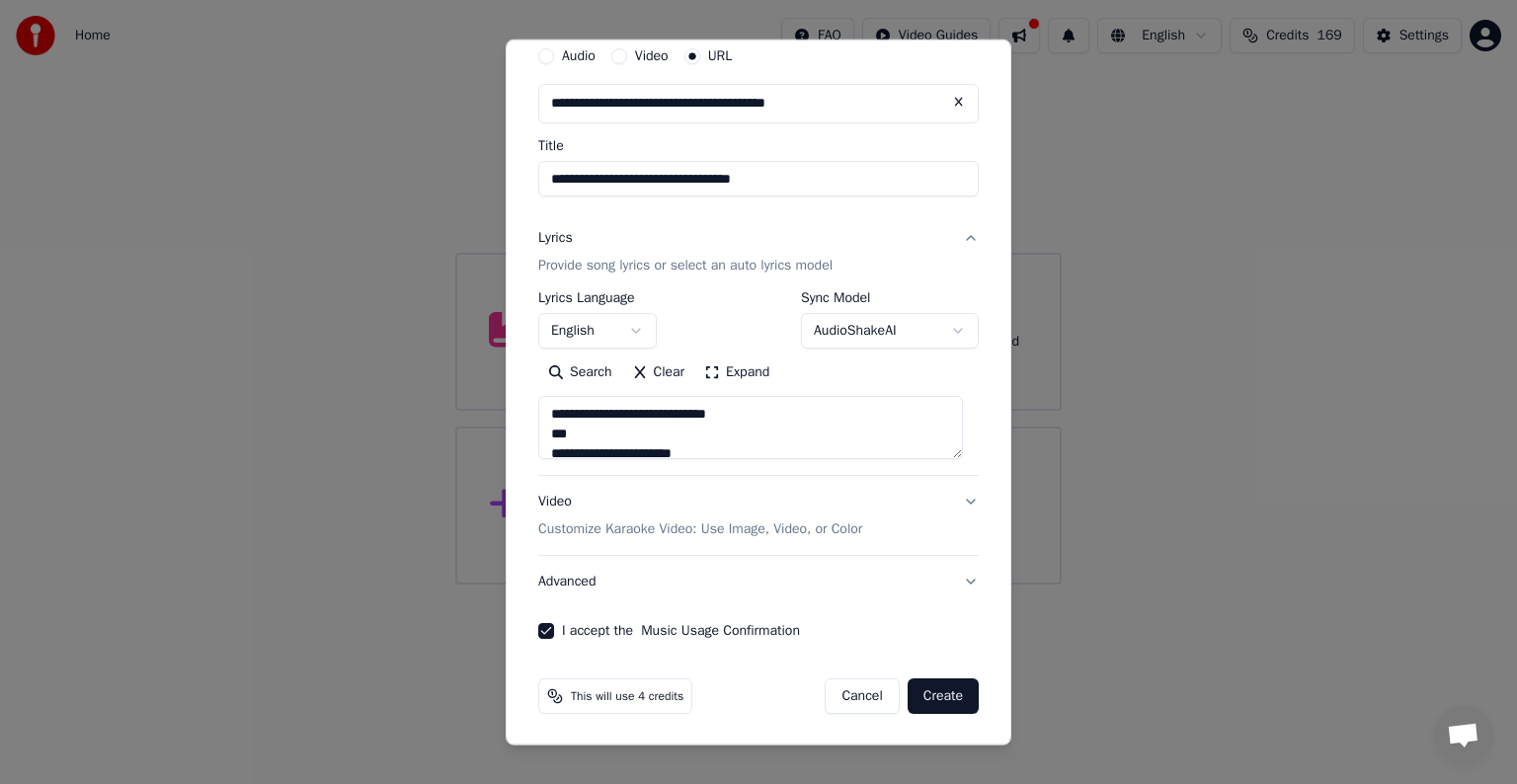 click on "Create" at bounding box center [943, 696] 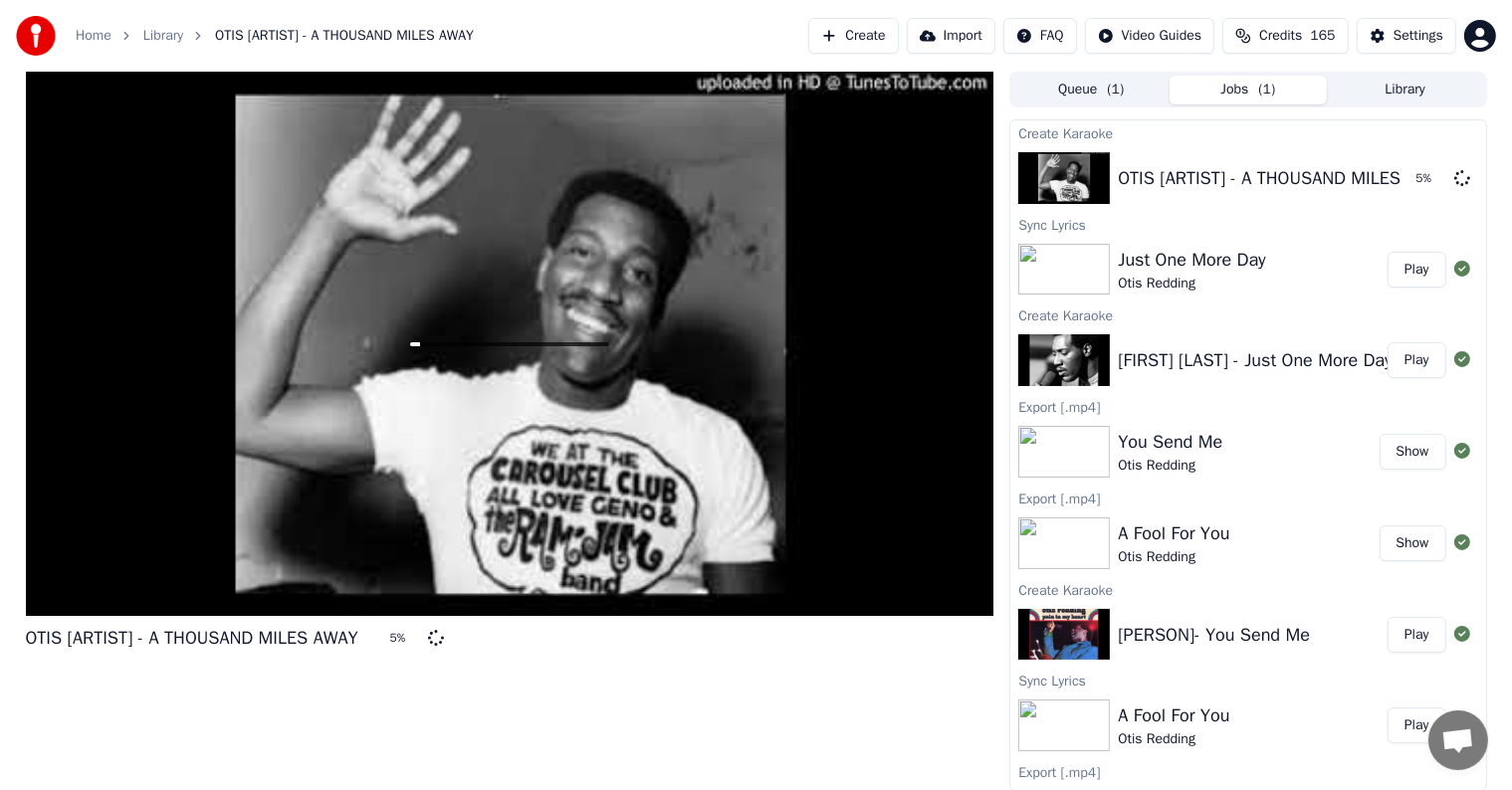 click on "Play" at bounding box center (1416, 270) 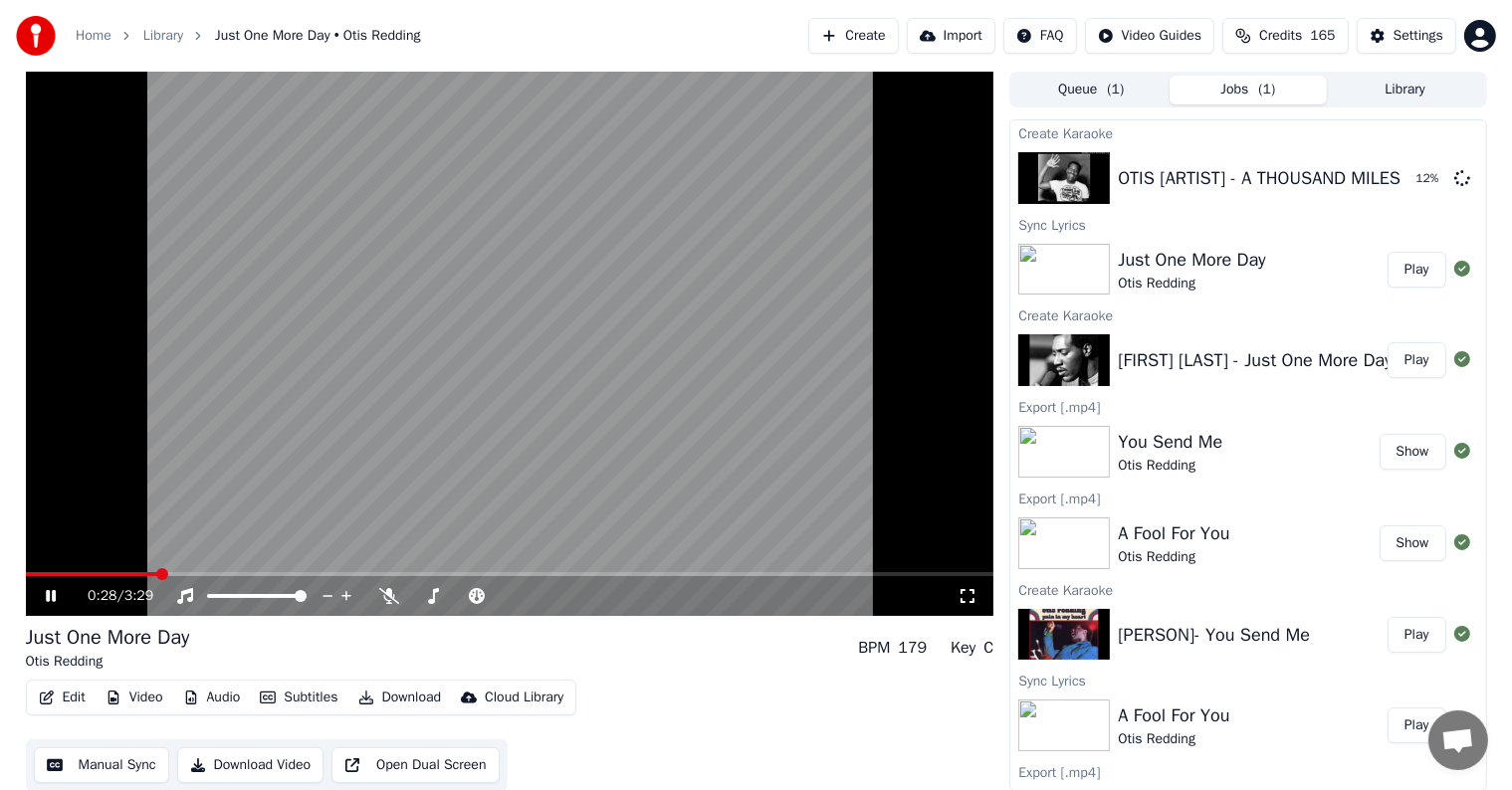 click 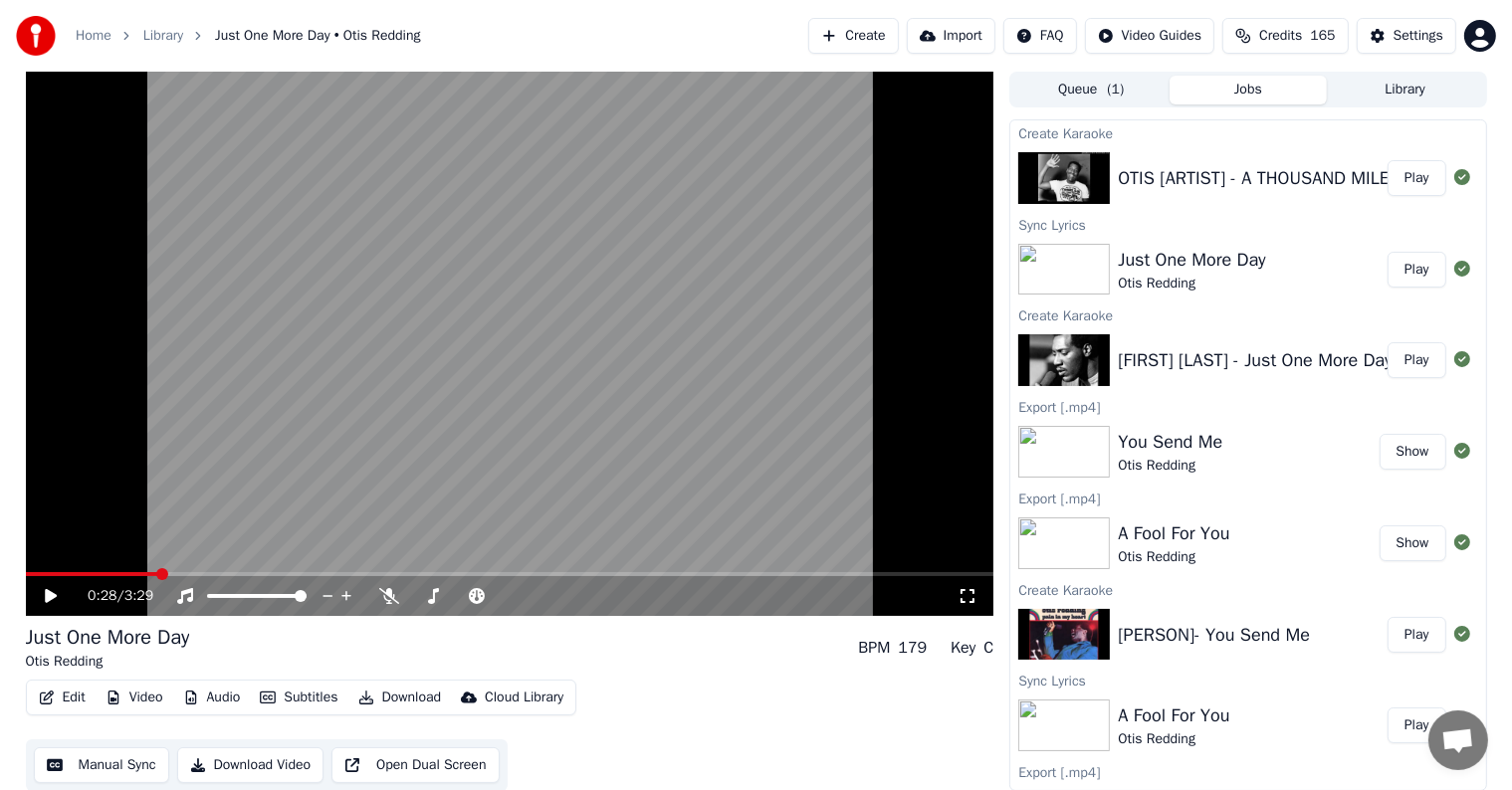 click on "Play" at bounding box center (1416, 178) 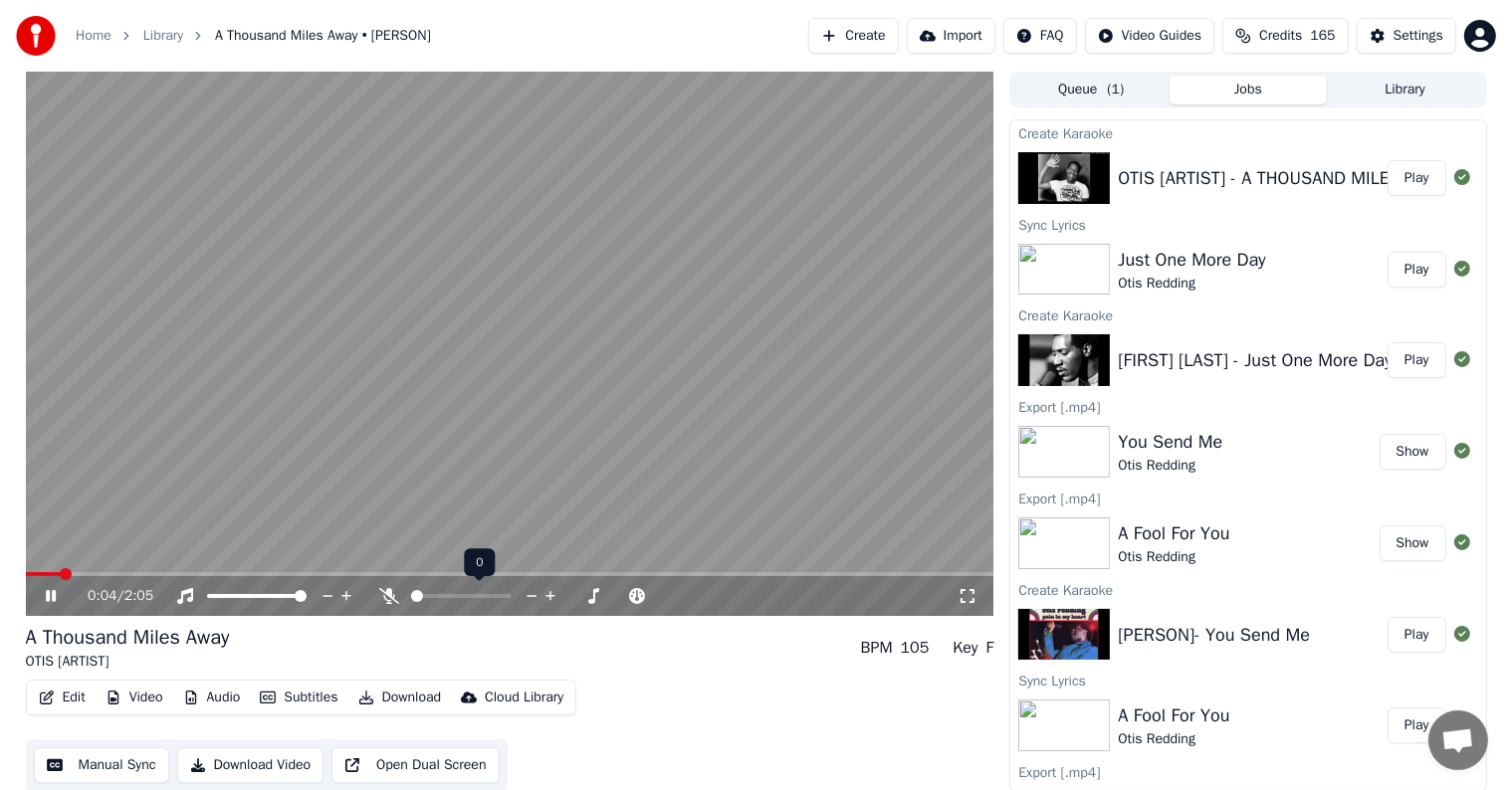 click 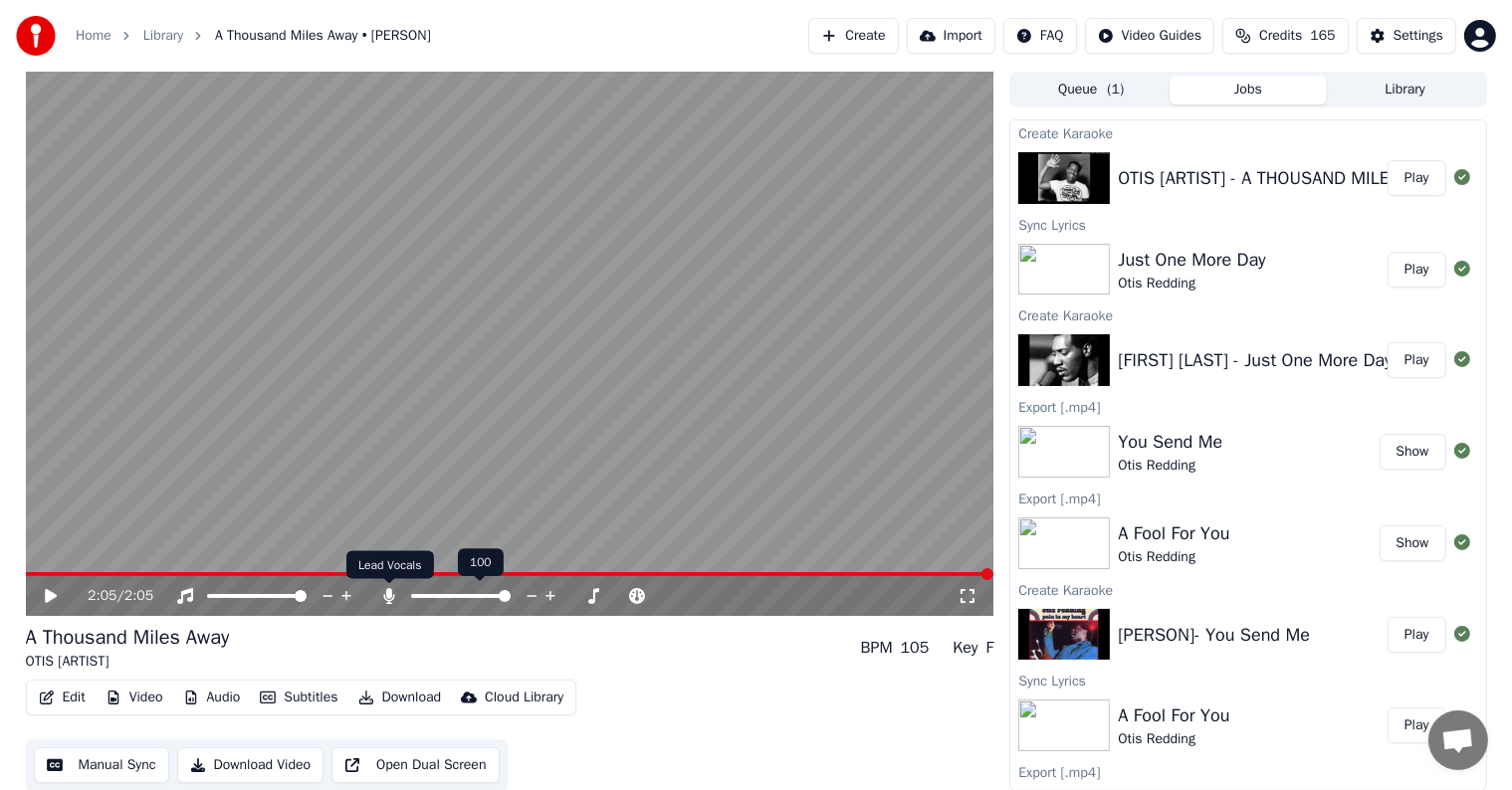 click 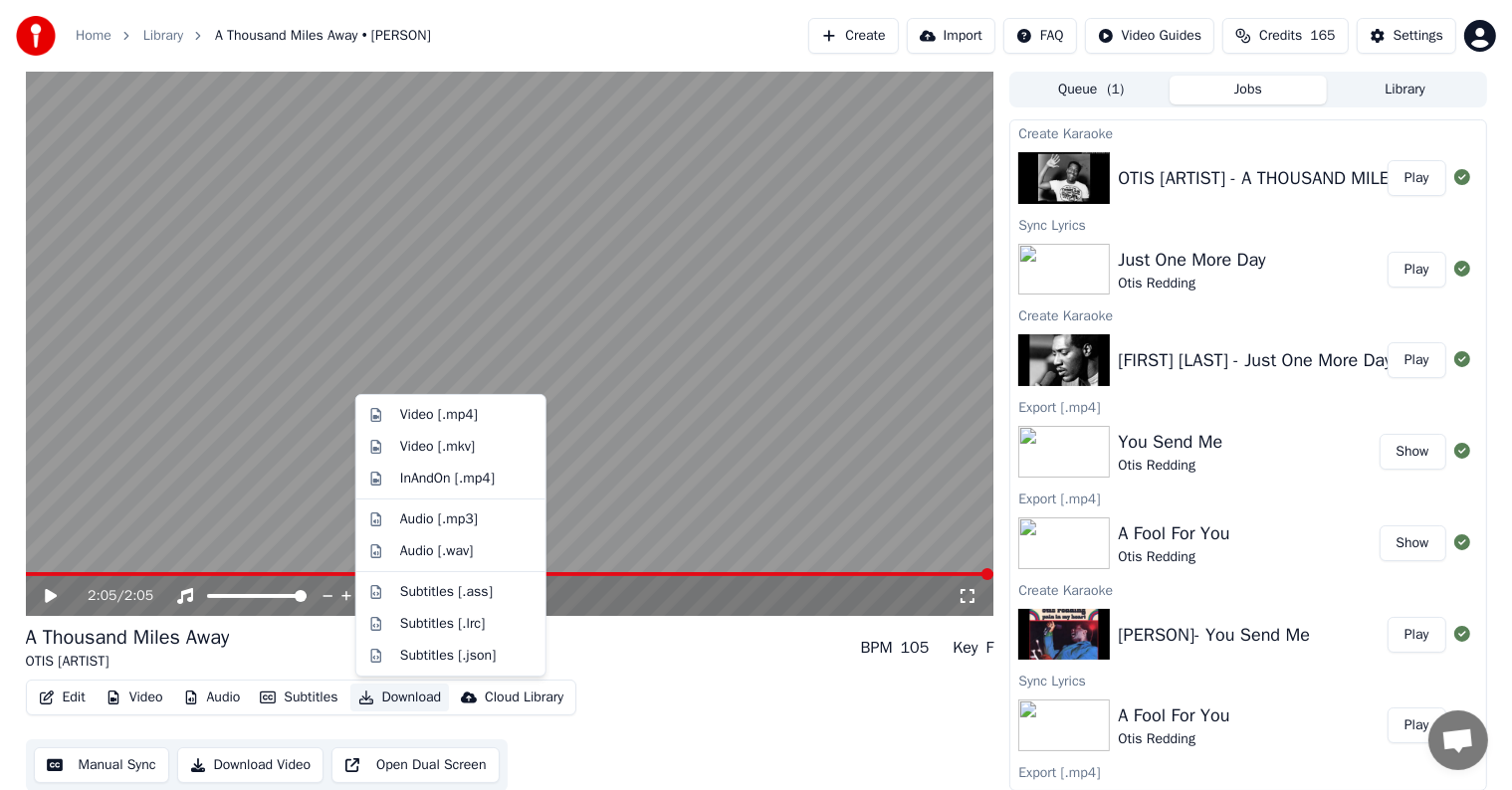 click on "Download" at bounding box center [400, 697] 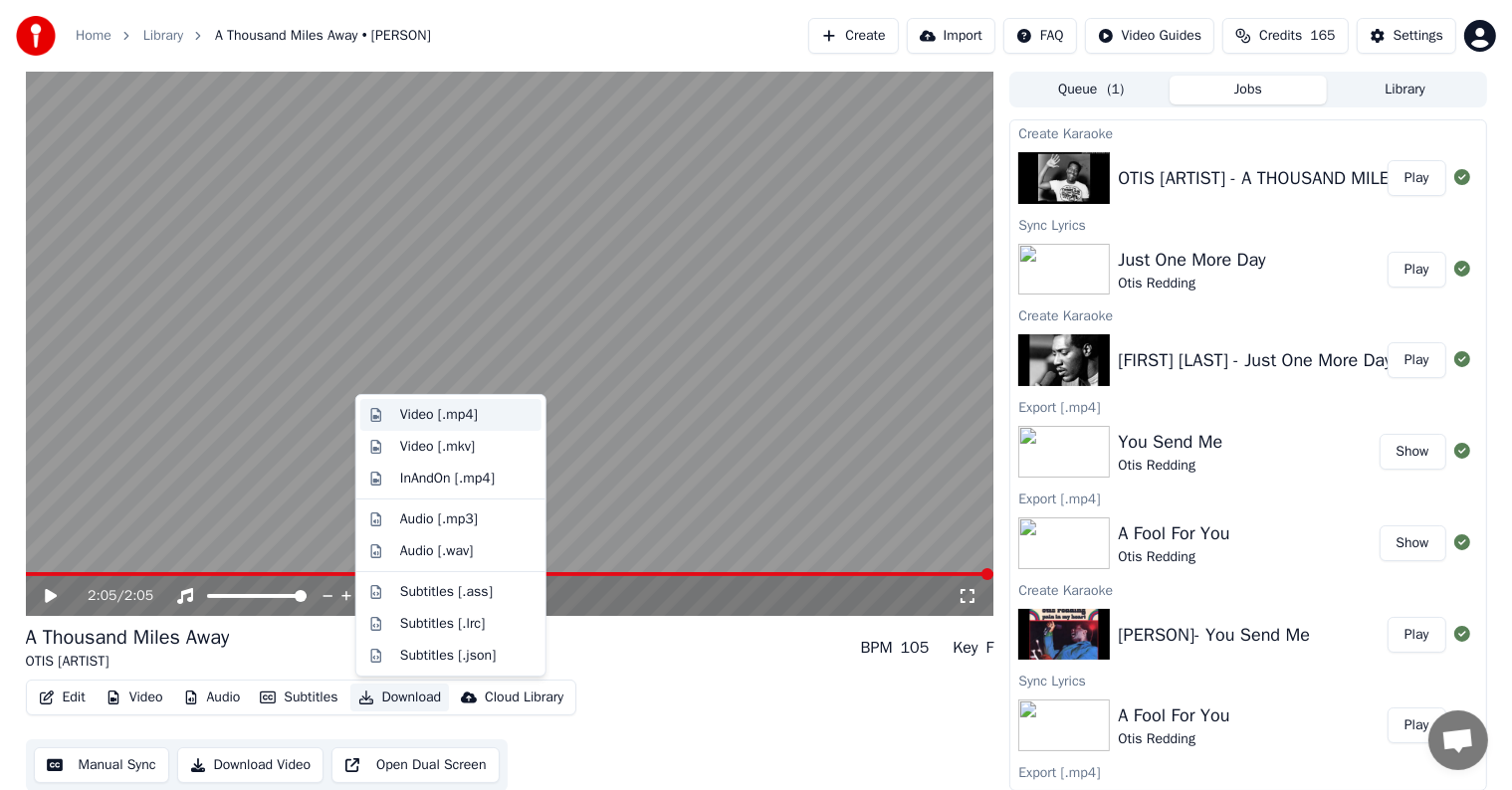 click on "Video [.mp4]" at bounding box center (439, 415) 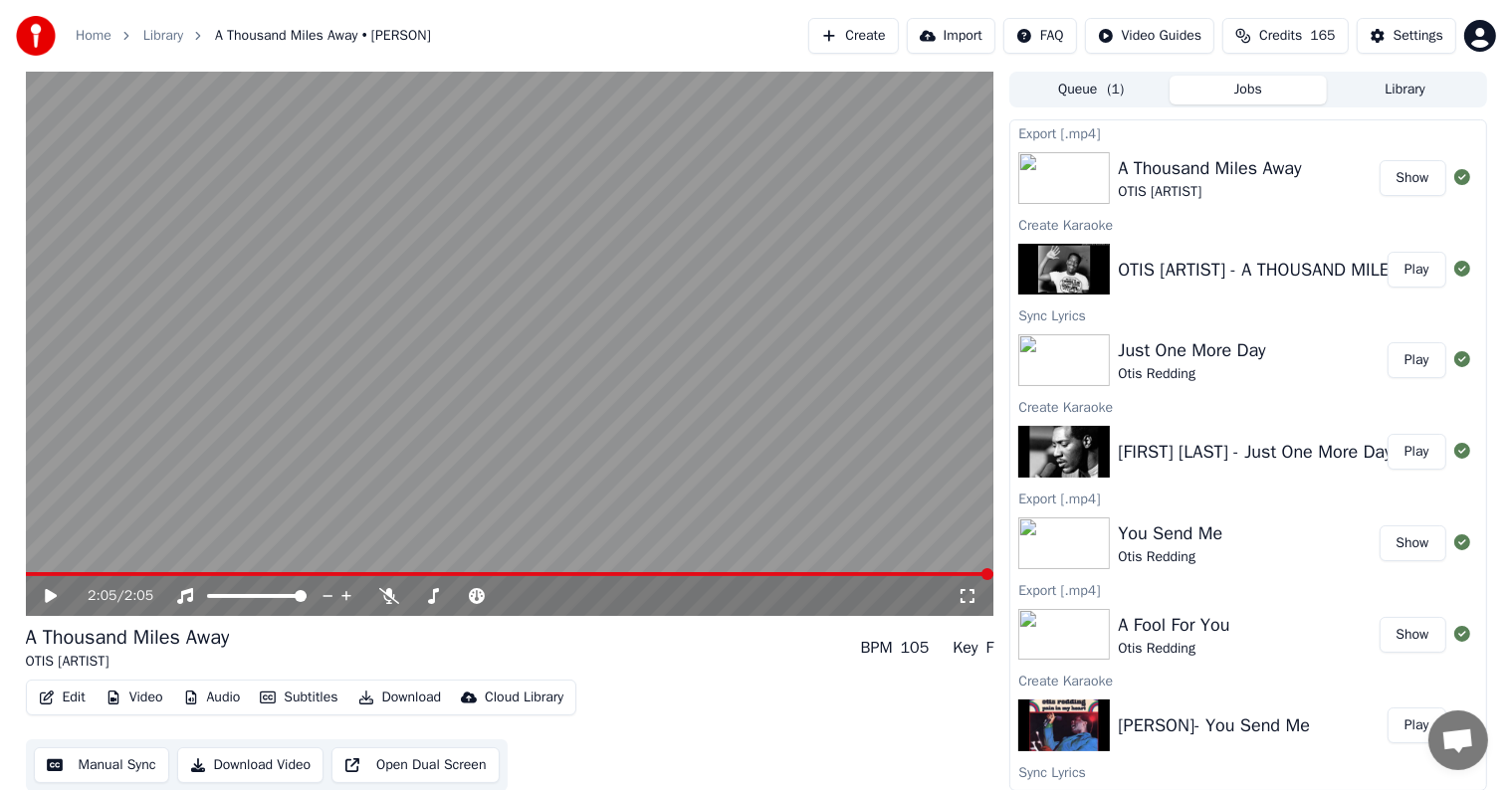 click on "Show" at bounding box center (1412, 178) 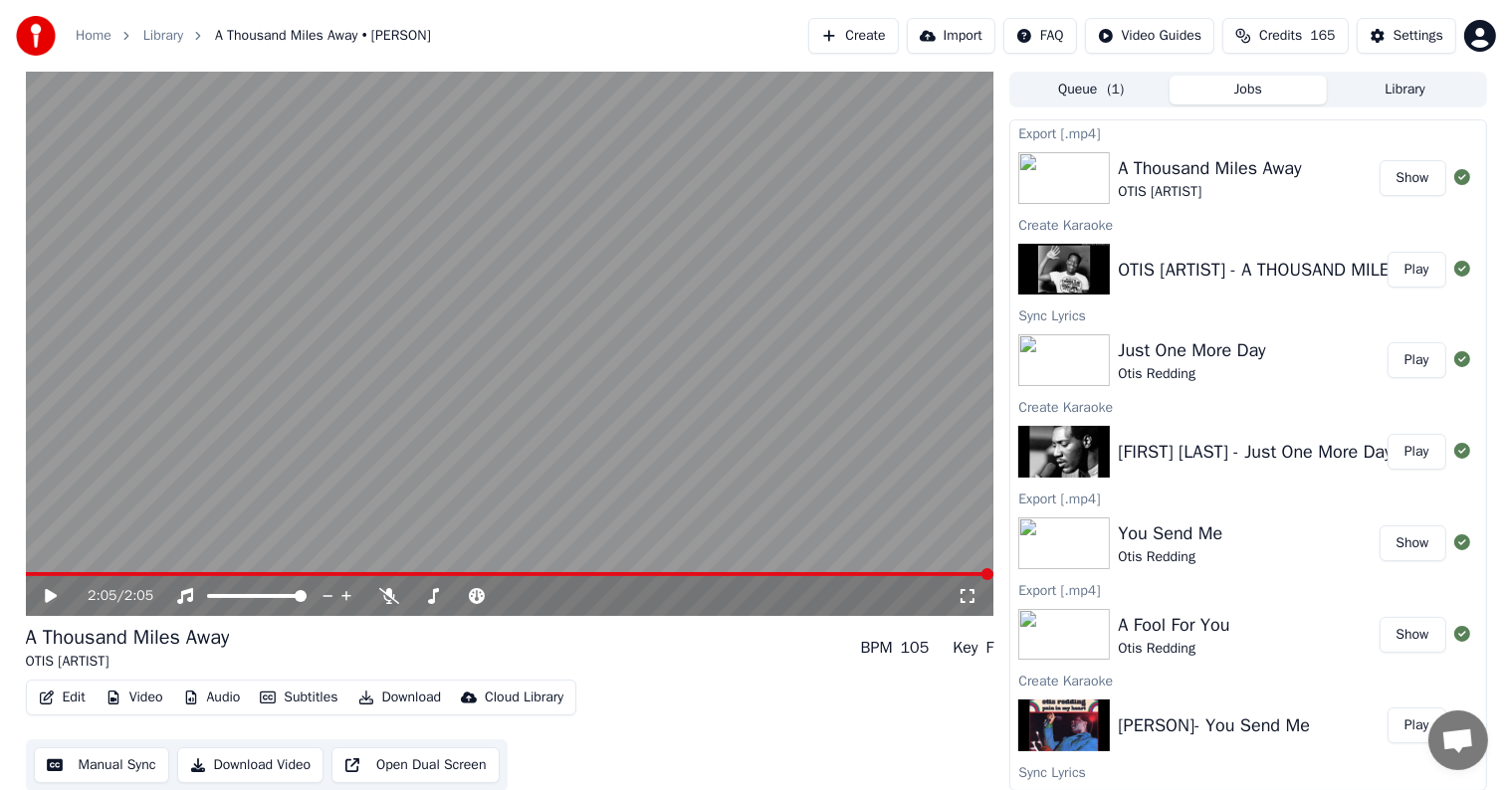 click on "Home" at bounding box center (94, 36) 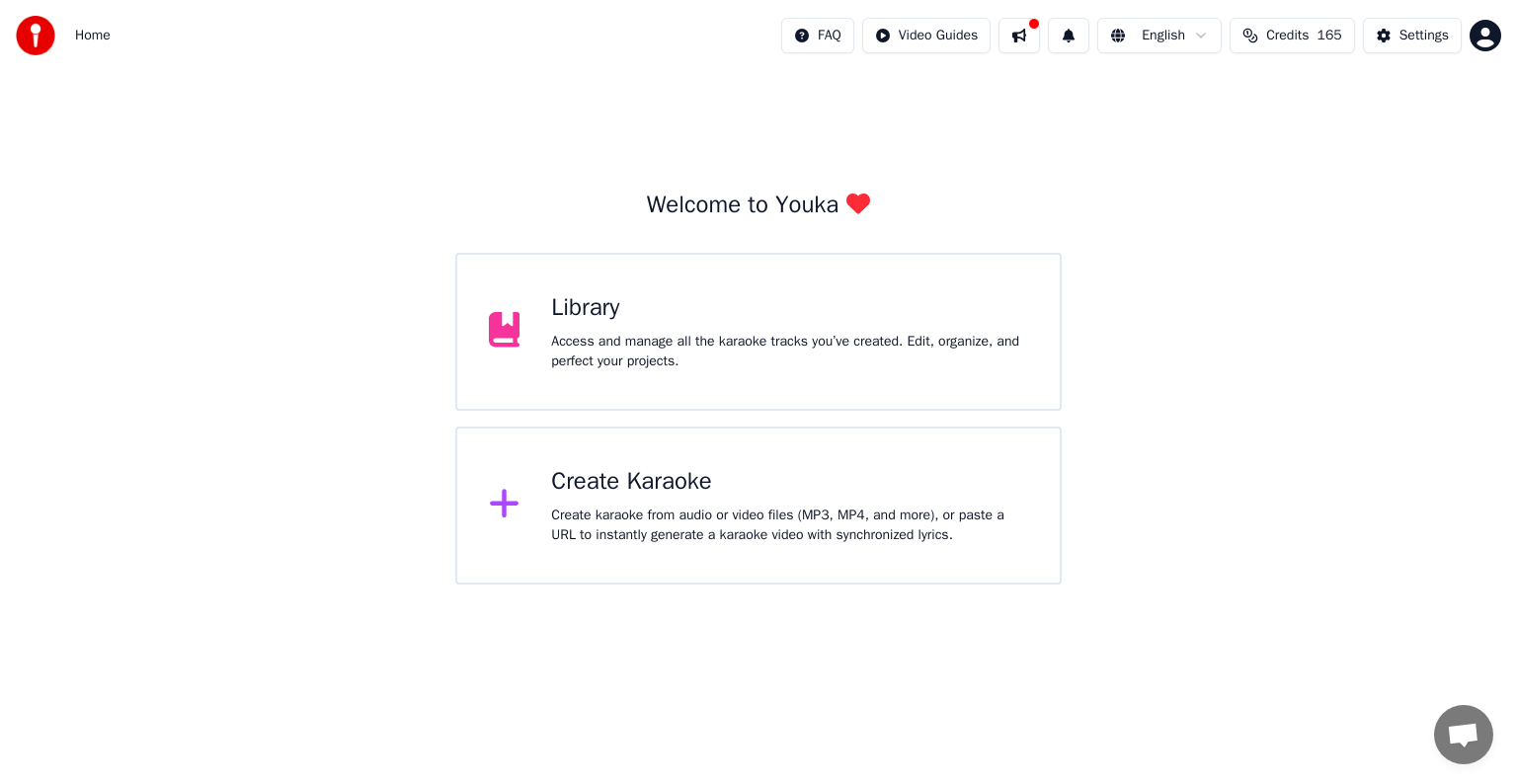 click on "Create karaoke from audio or video files (MP3, MP4, and more), or paste a URL to instantly generate a karaoke video with synchronized lyrics." at bounding box center [789, 525] 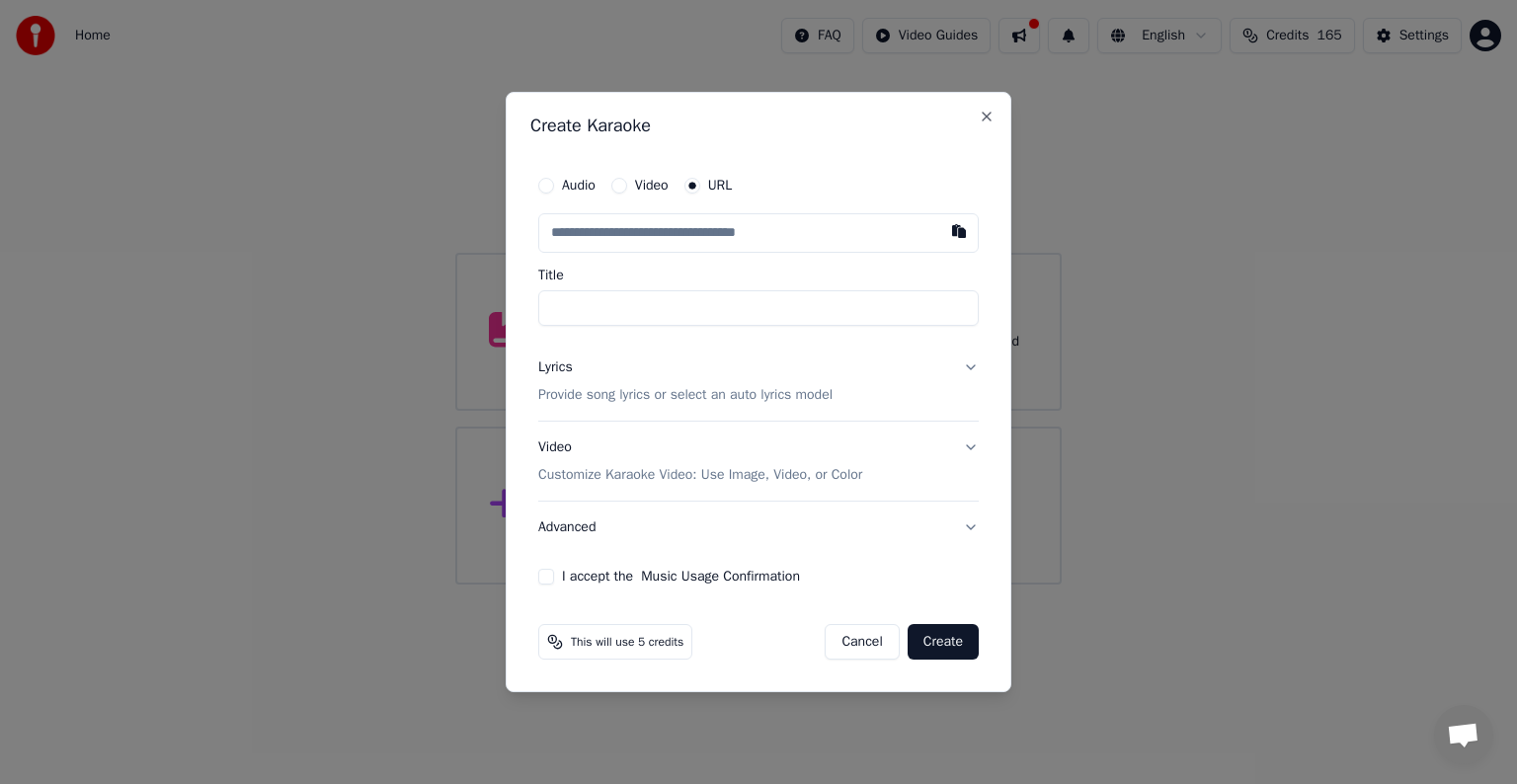 click at bounding box center [758, 233] 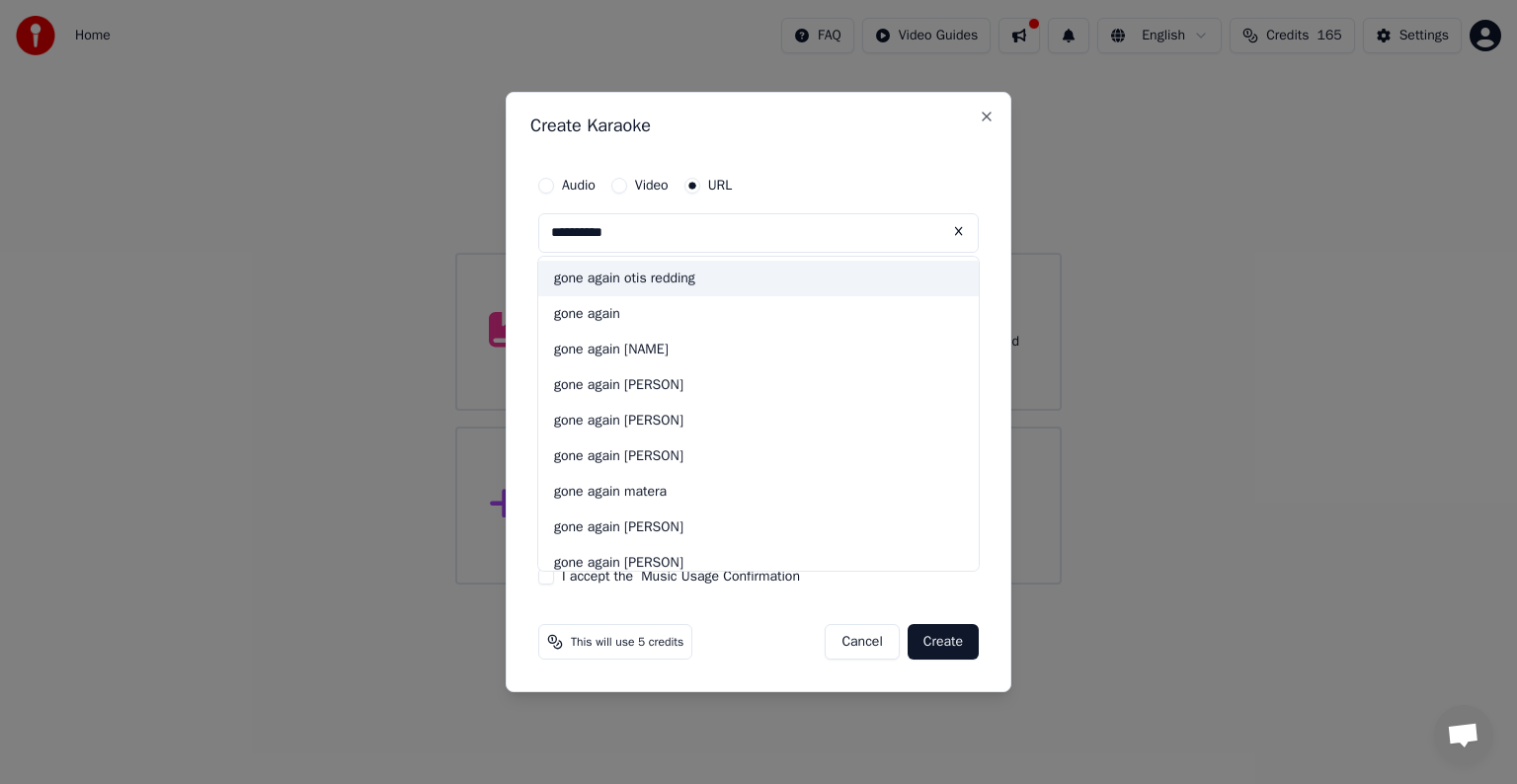 click on "gone again otis redding" at bounding box center [758, 278] 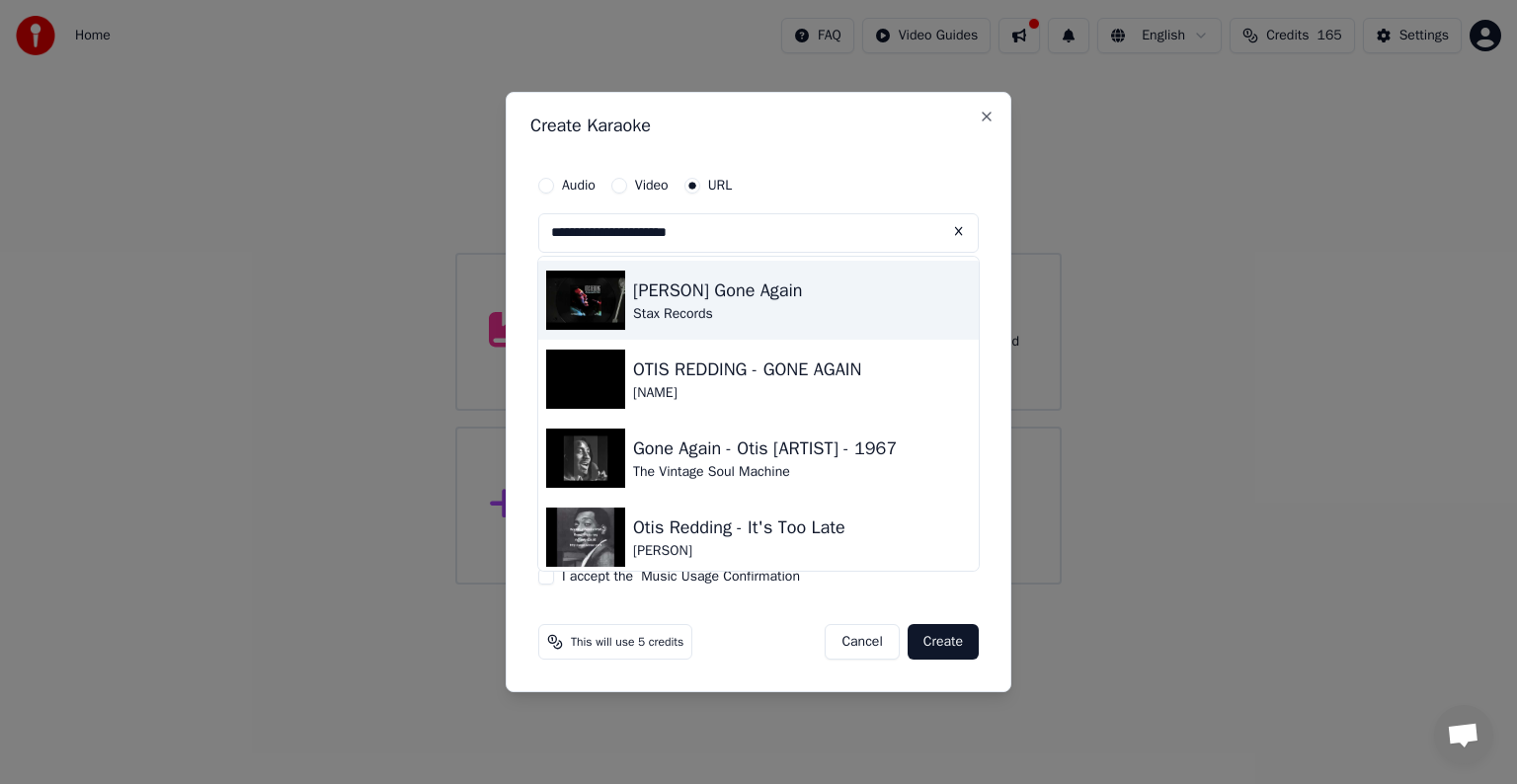 click on "[PERSON] Gone Again" at bounding box center (718, 290) 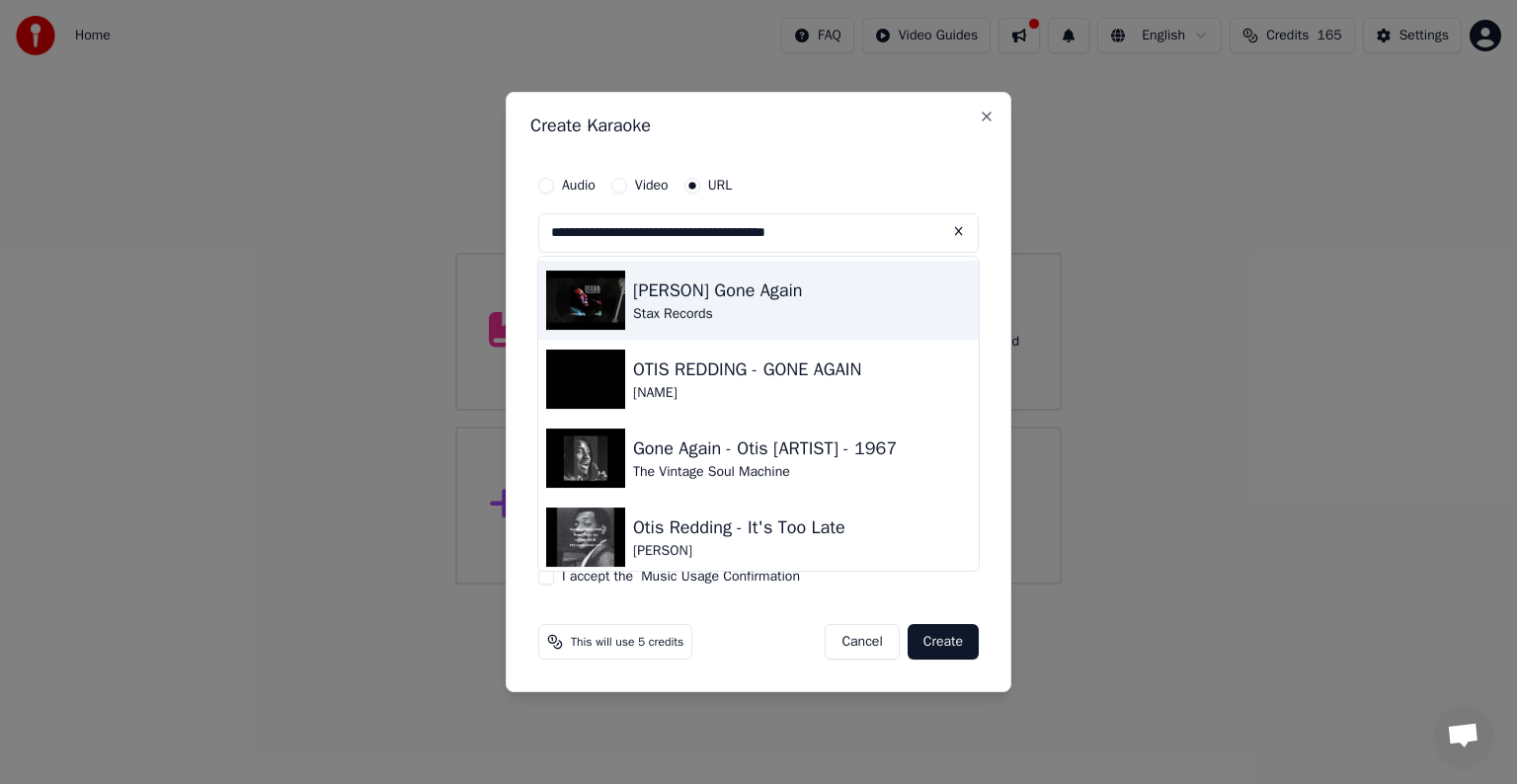 type on "**********" 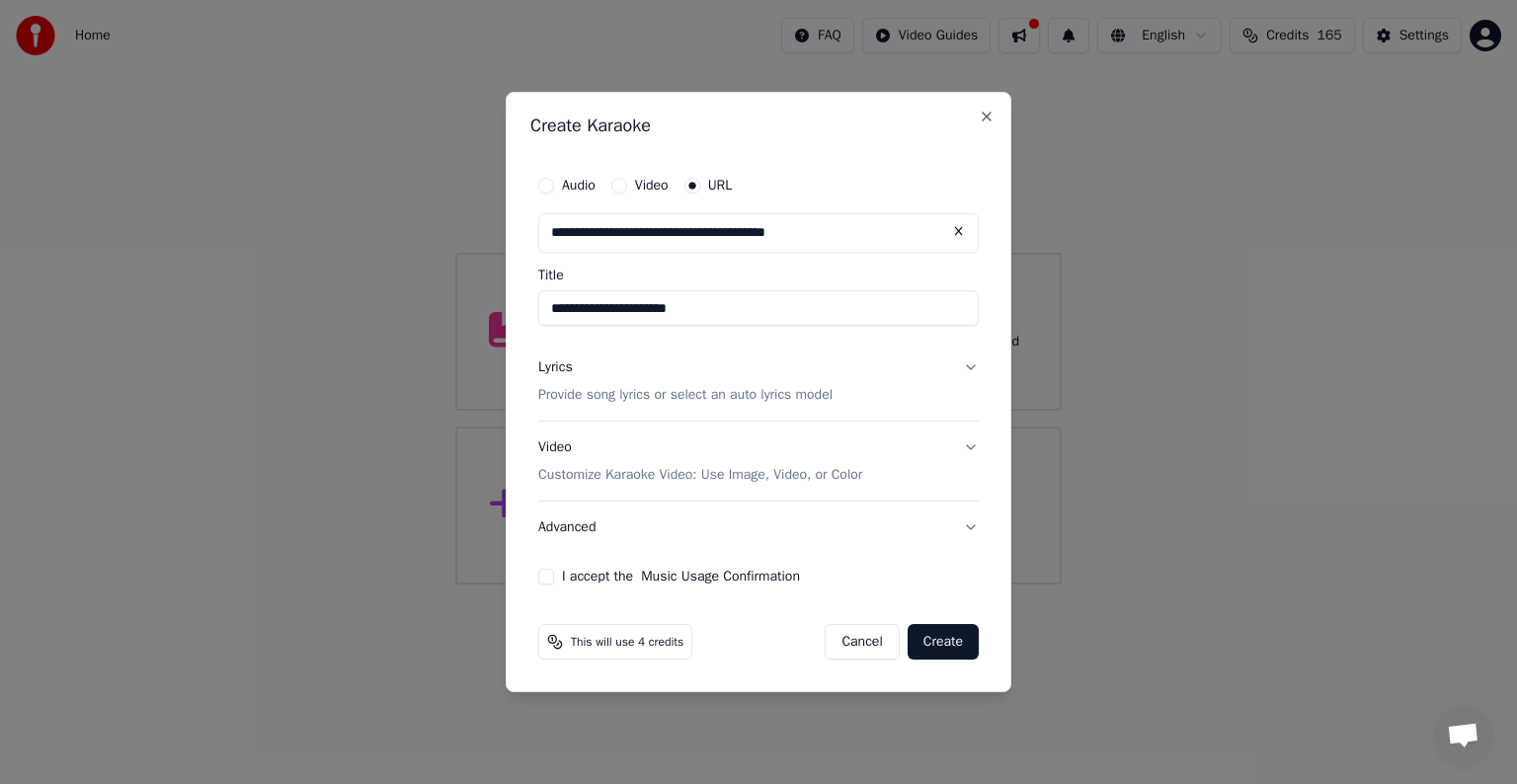 click on "Lyrics" at bounding box center (555, 367) 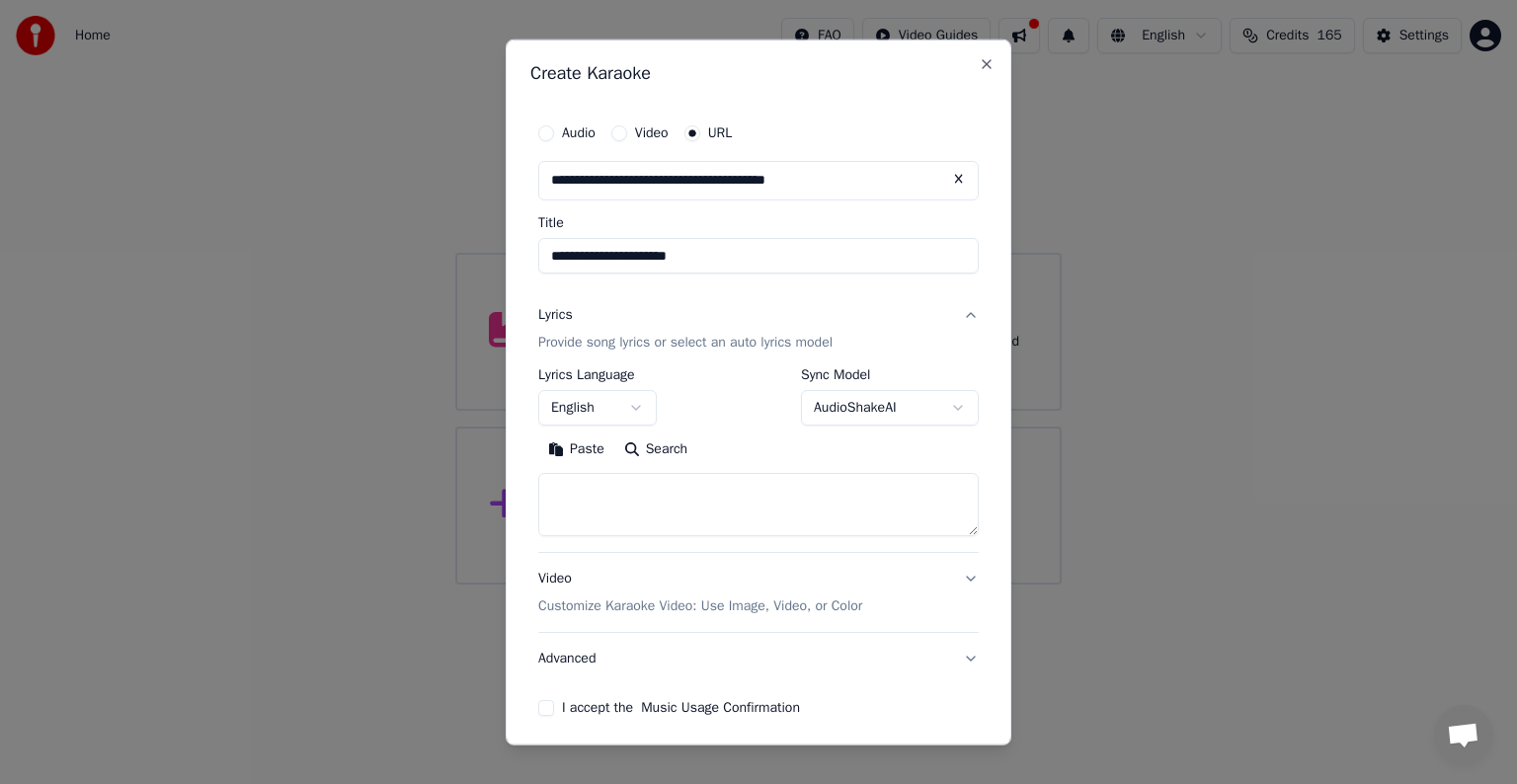 click on "Paste" at bounding box center [576, 449] 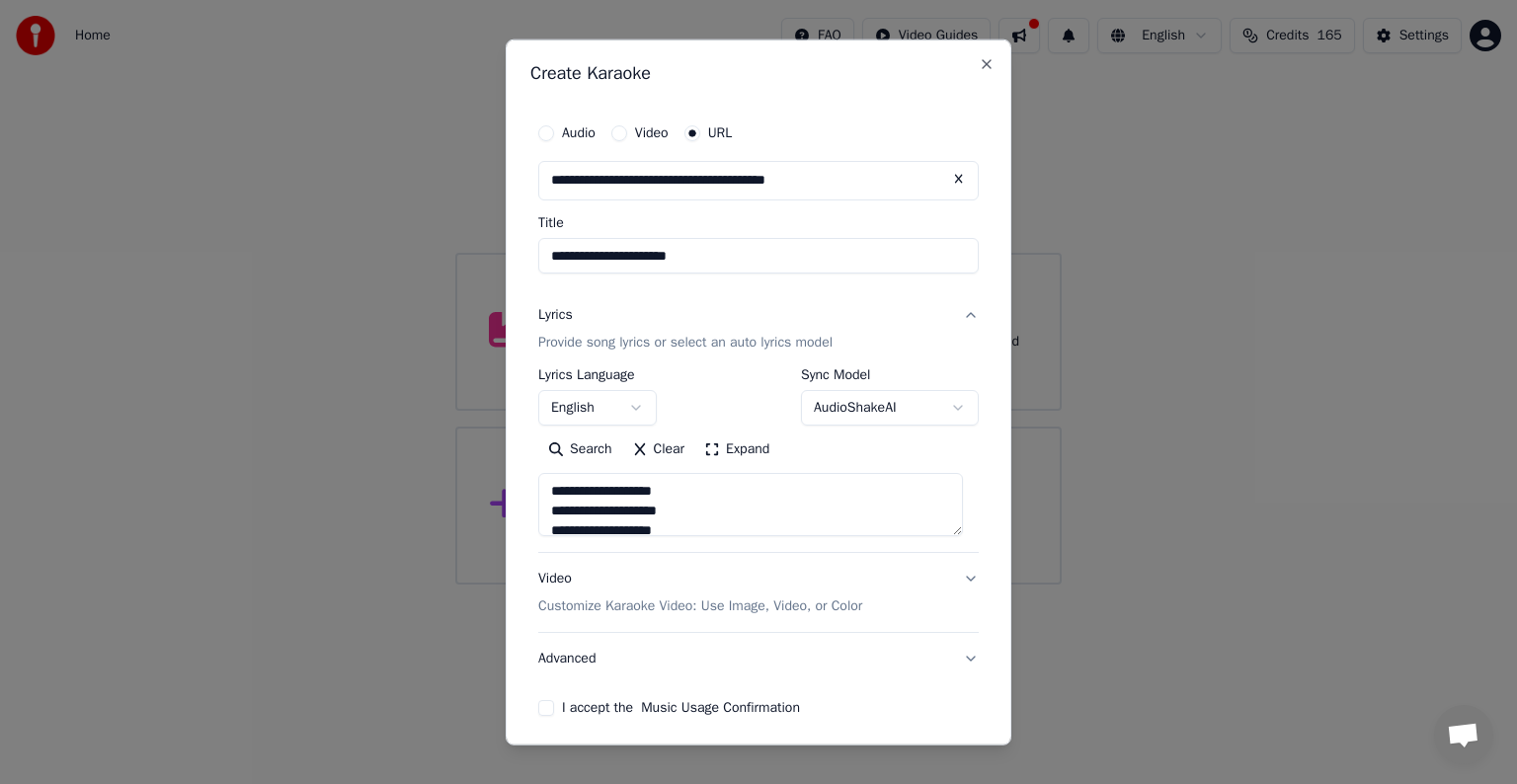 click on "I accept the   Music Usage Confirmation" at bounding box center (546, 708) 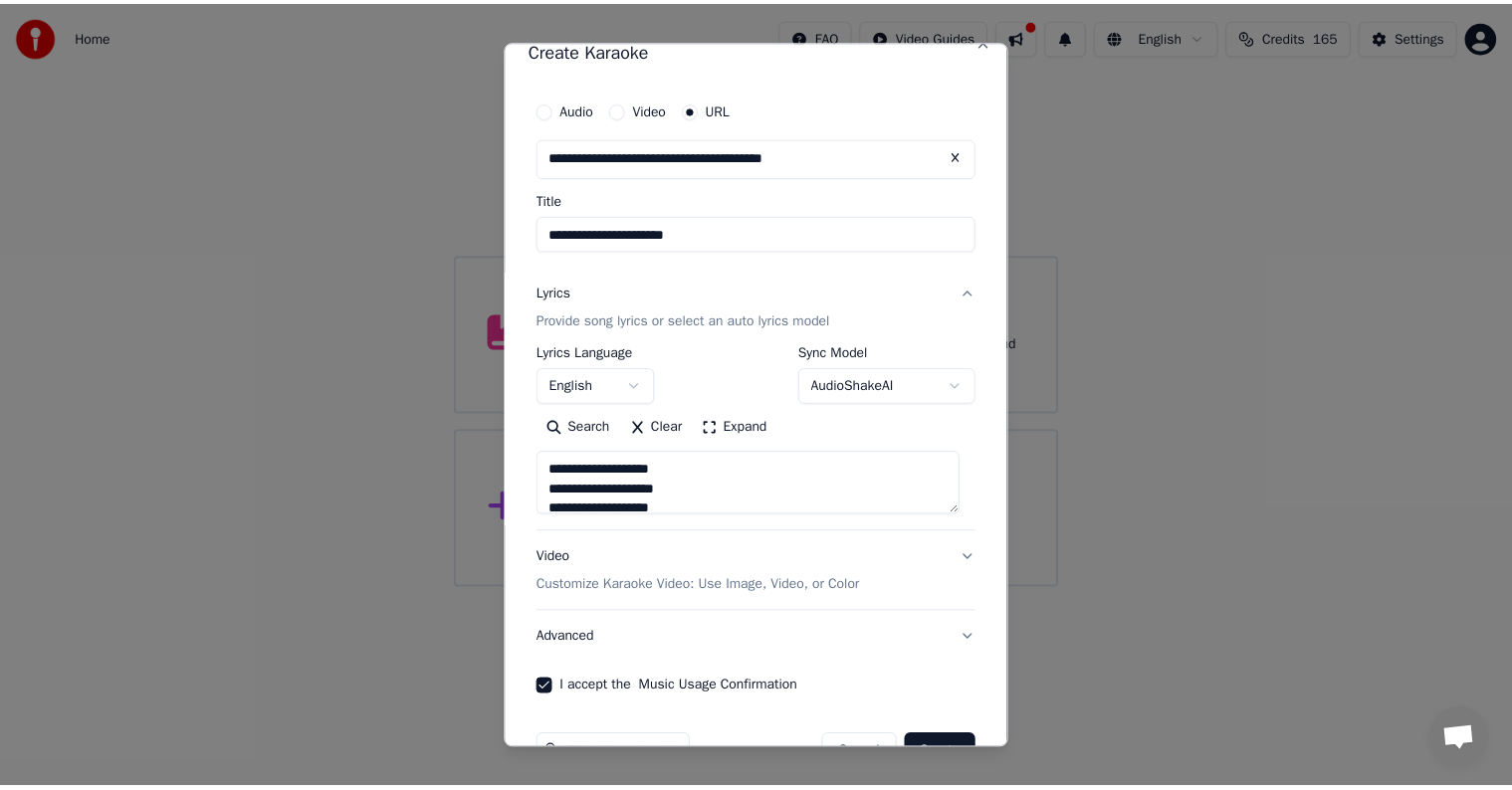 scroll, scrollTop: 78, scrollLeft: 0, axis: vertical 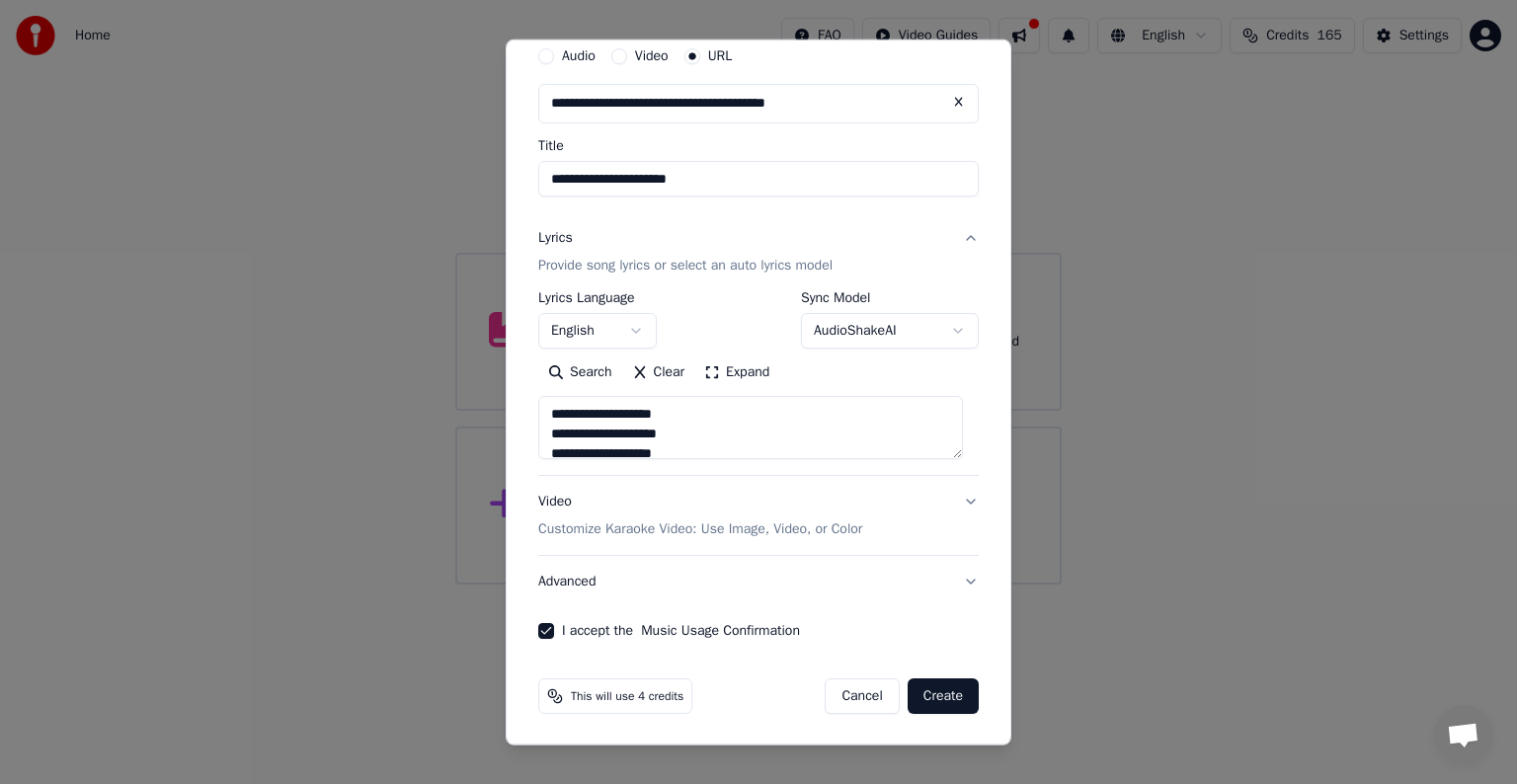 click on "Create" at bounding box center (943, 696) 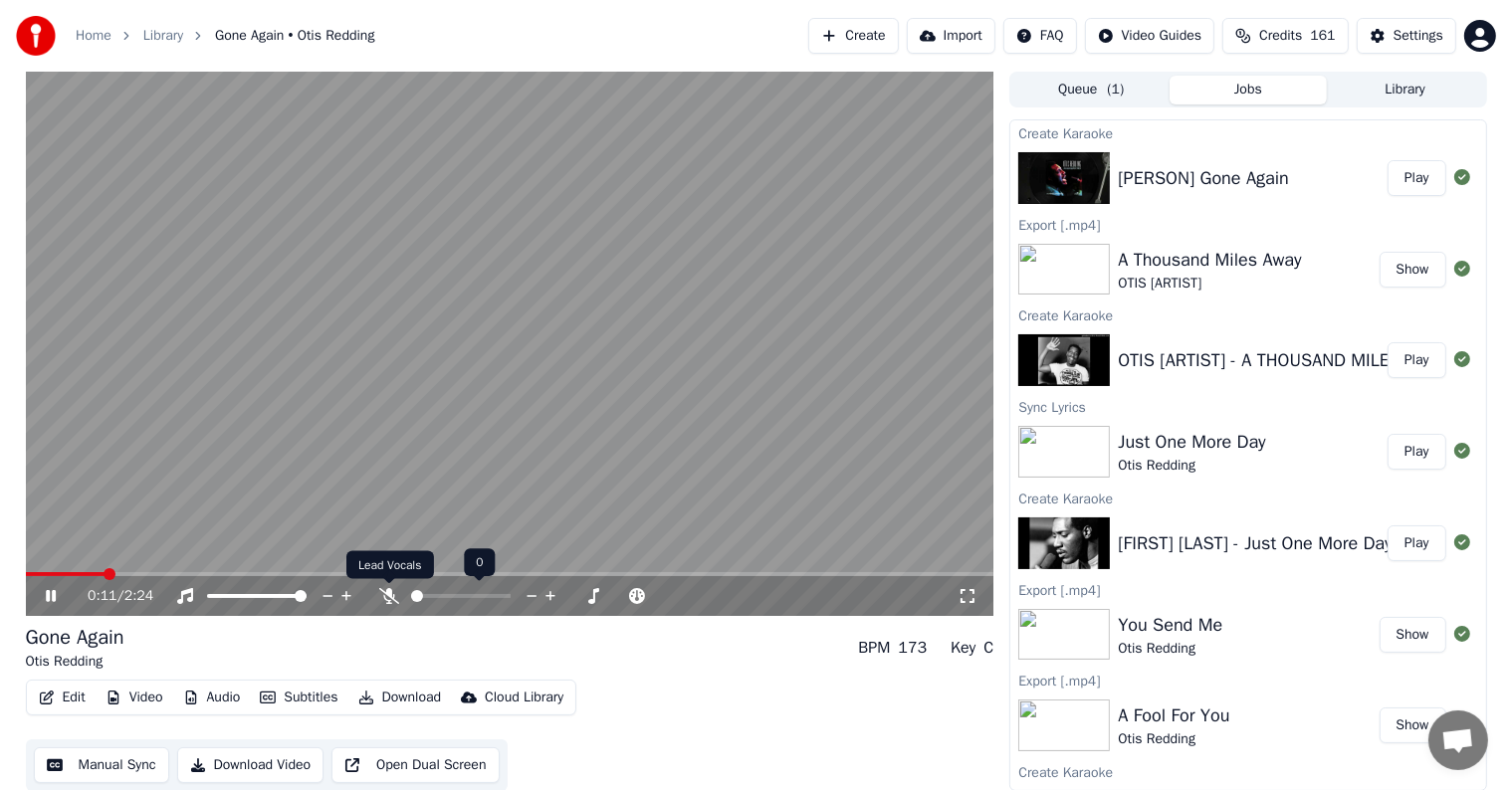 click 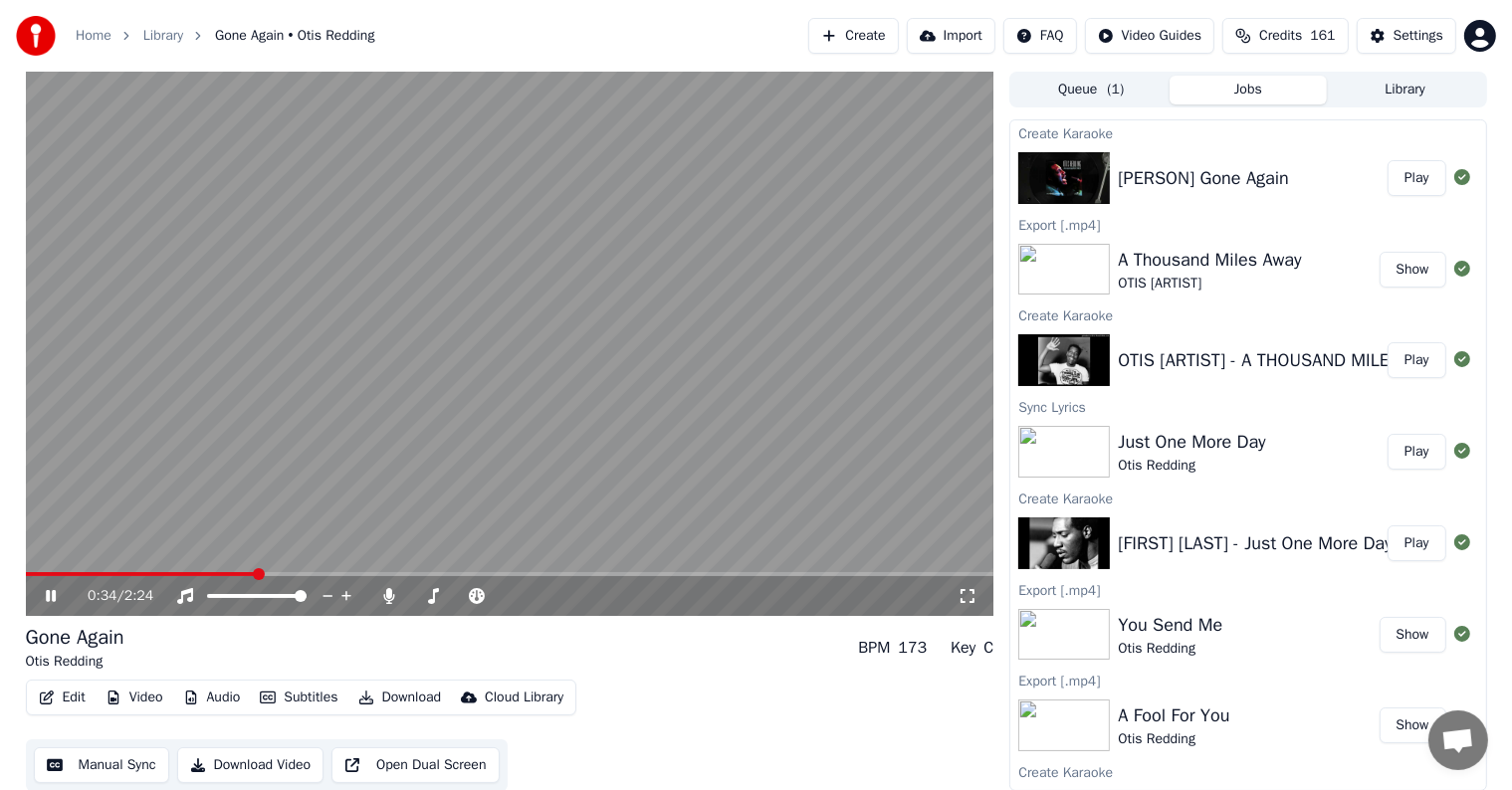 drag, startPoint x: 239, startPoint y: 566, endPoint x: 57, endPoint y: 571, distance: 182.0687 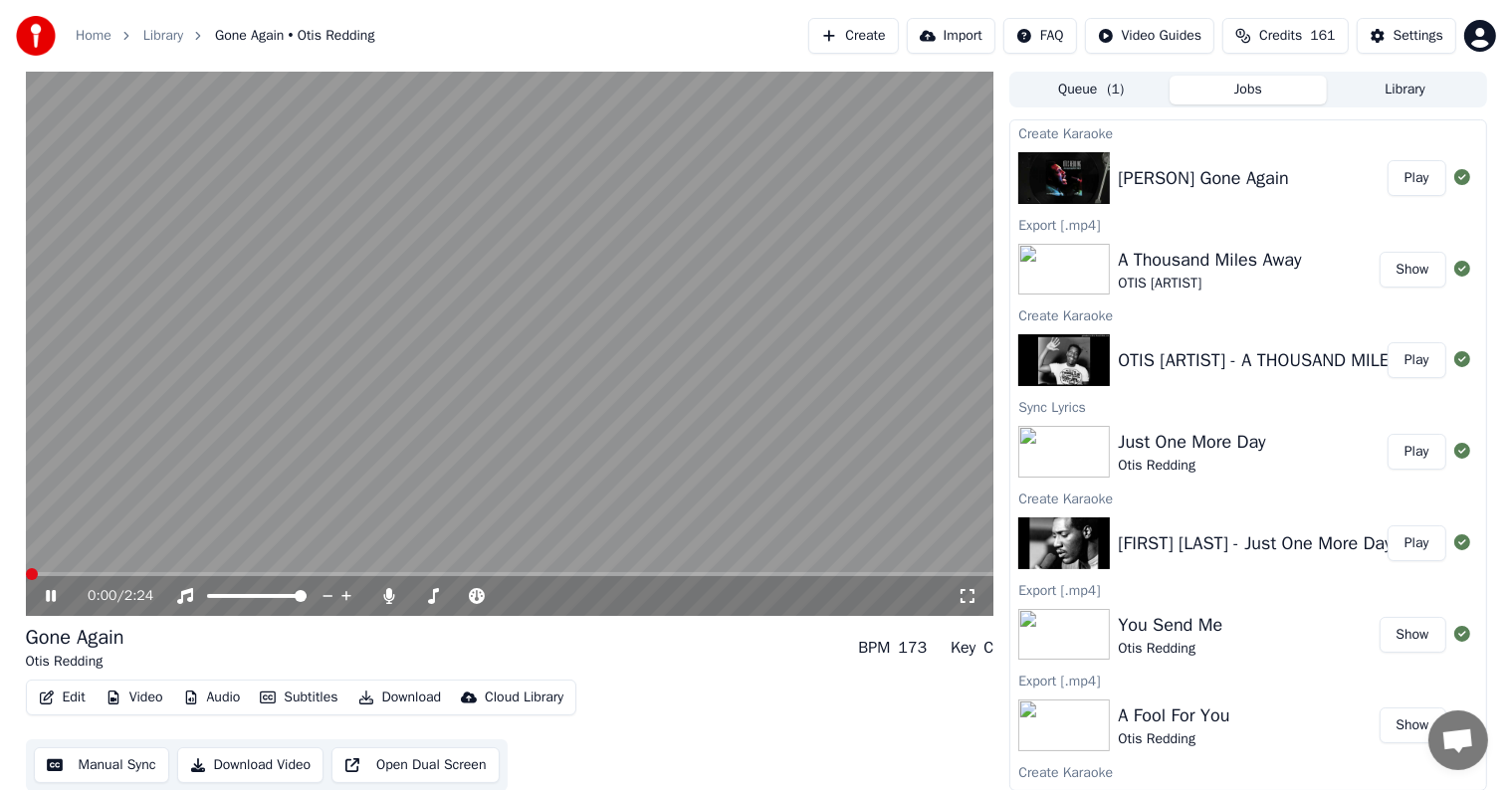 click at bounding box center [32, 574] 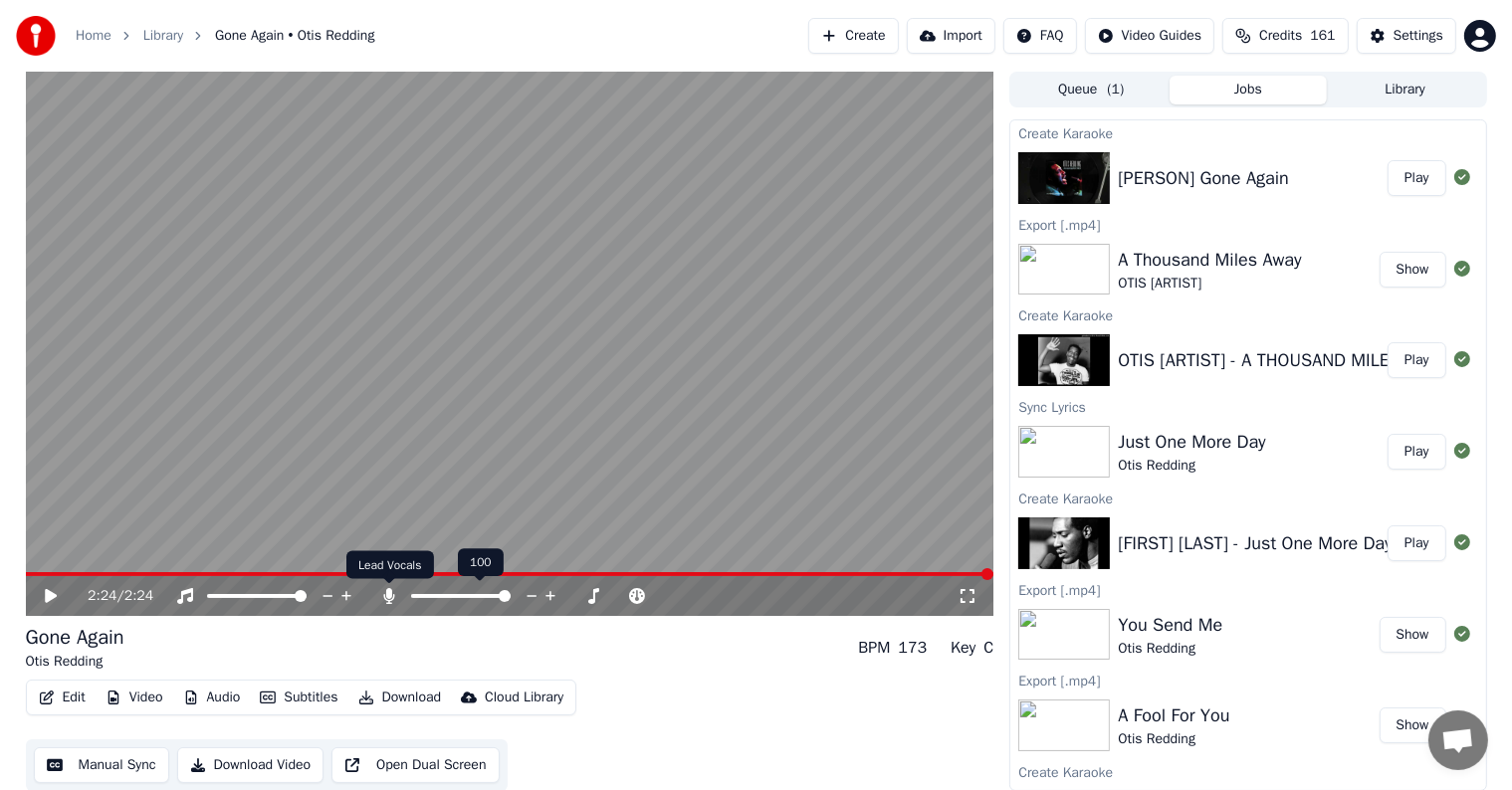 click 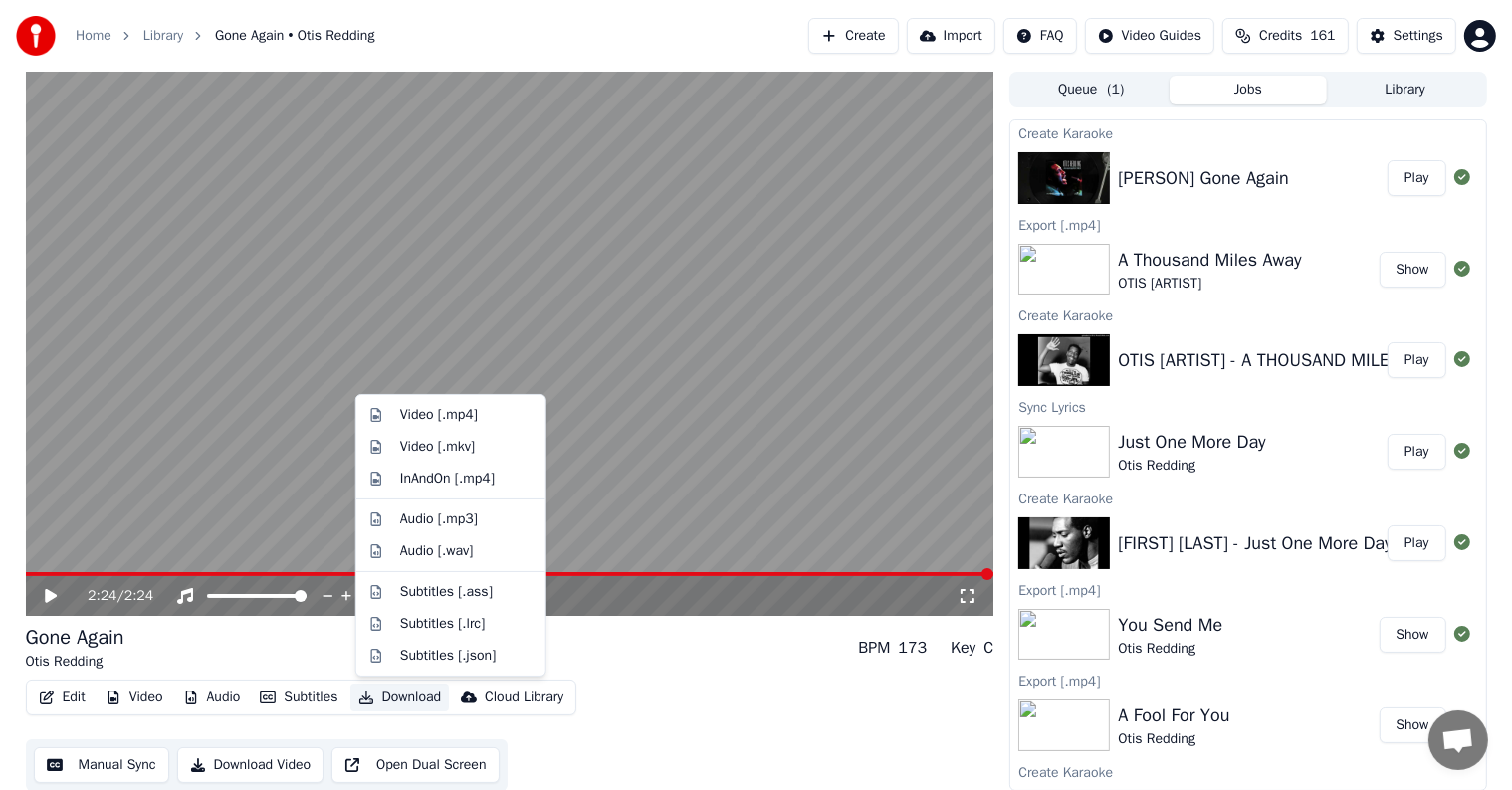 click on "Download" at bounding box center [400, 697] 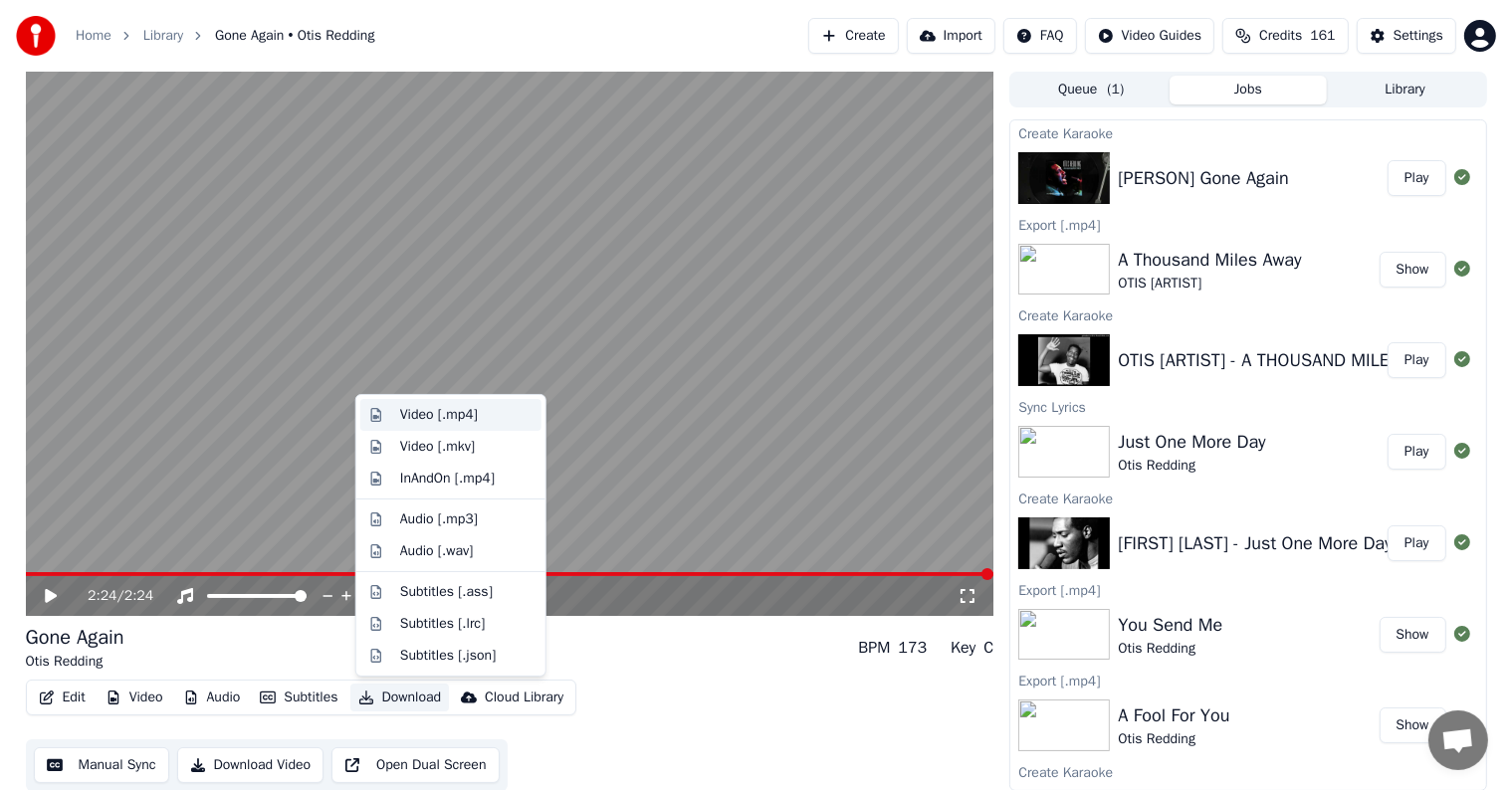 click on "Video [.mp4]" at bounding box center (439, 415) 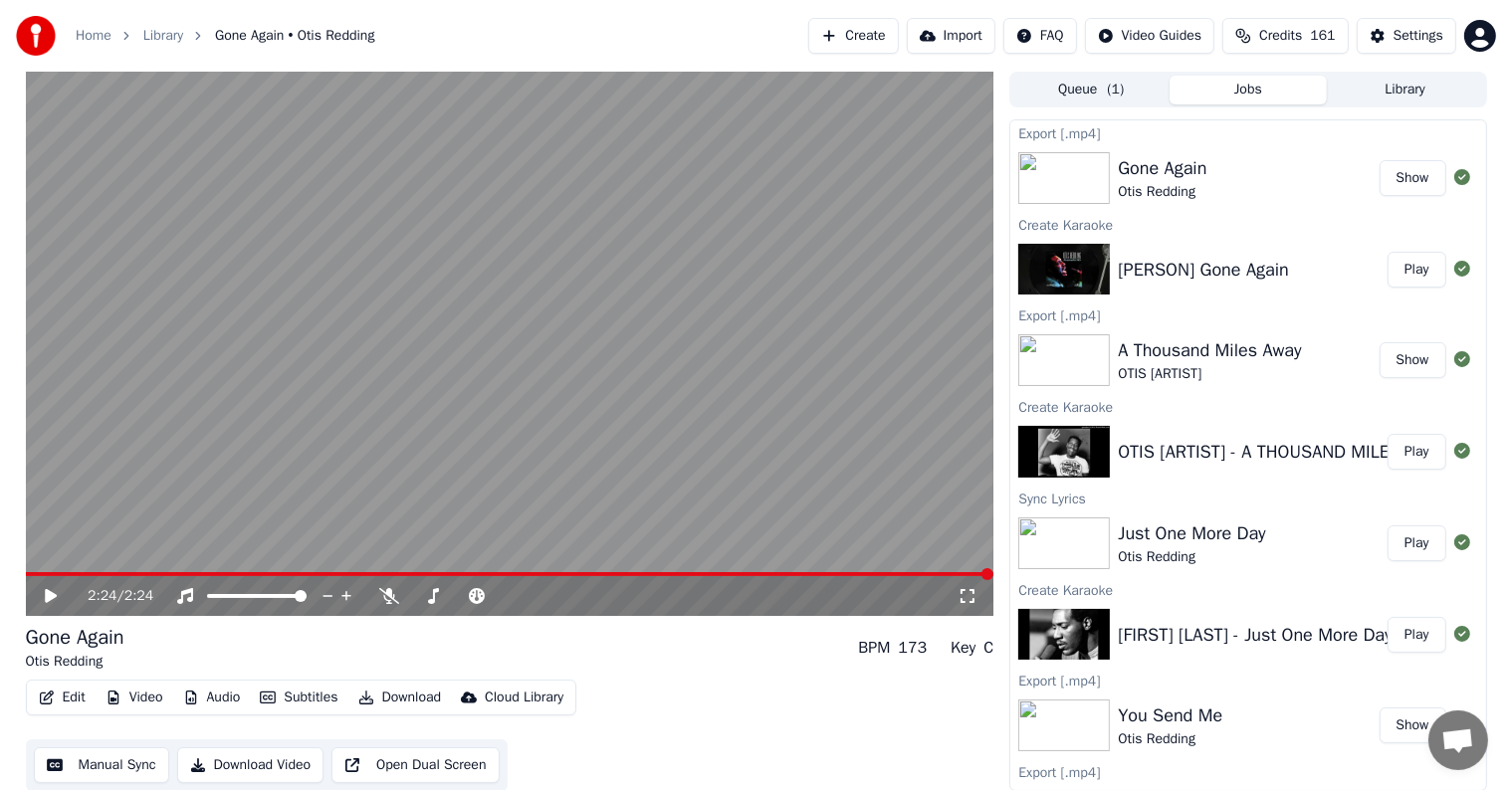 click 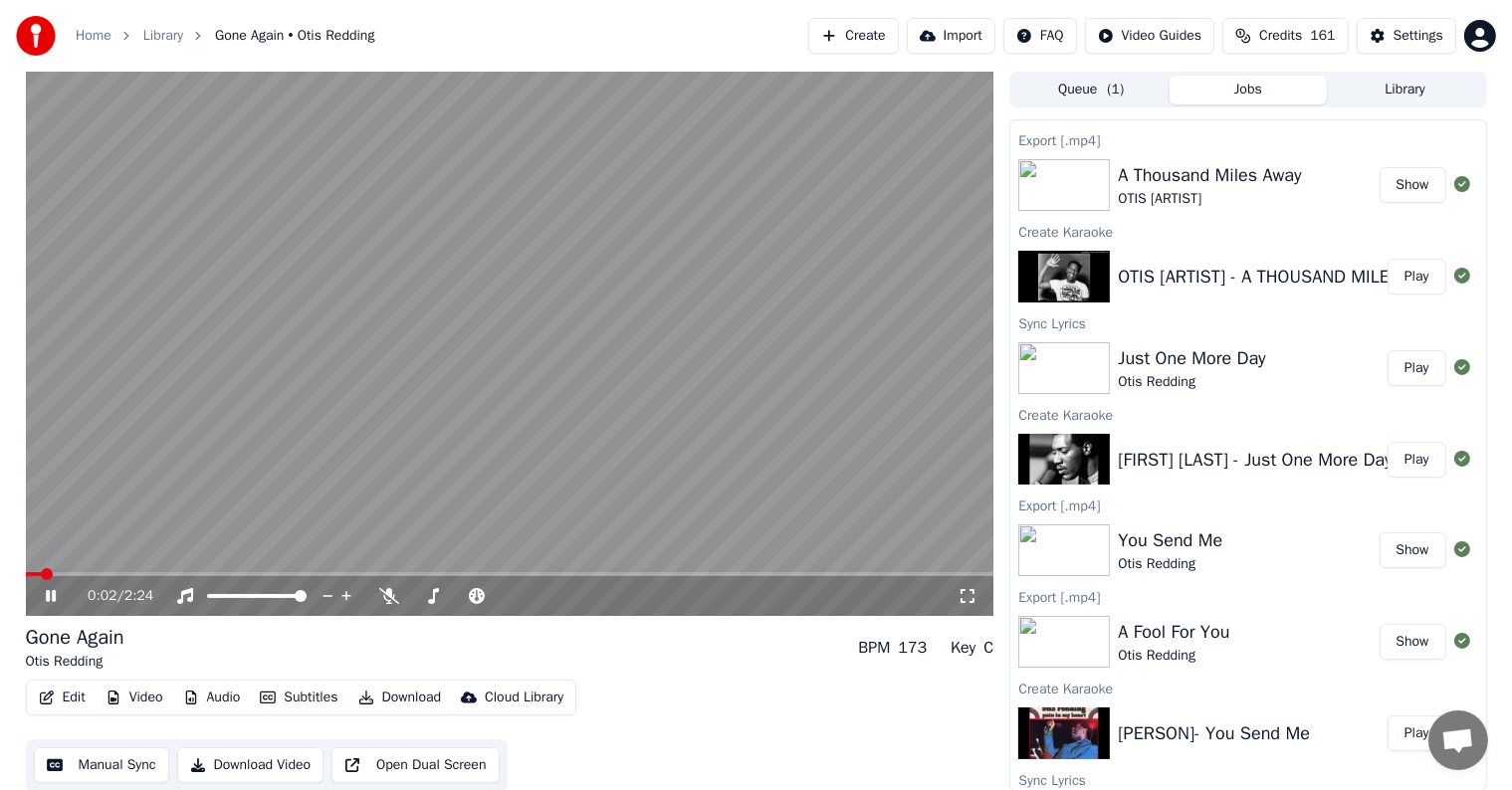 scroll, scrollTop: 298, scrollLeft: 0, axis: vertical 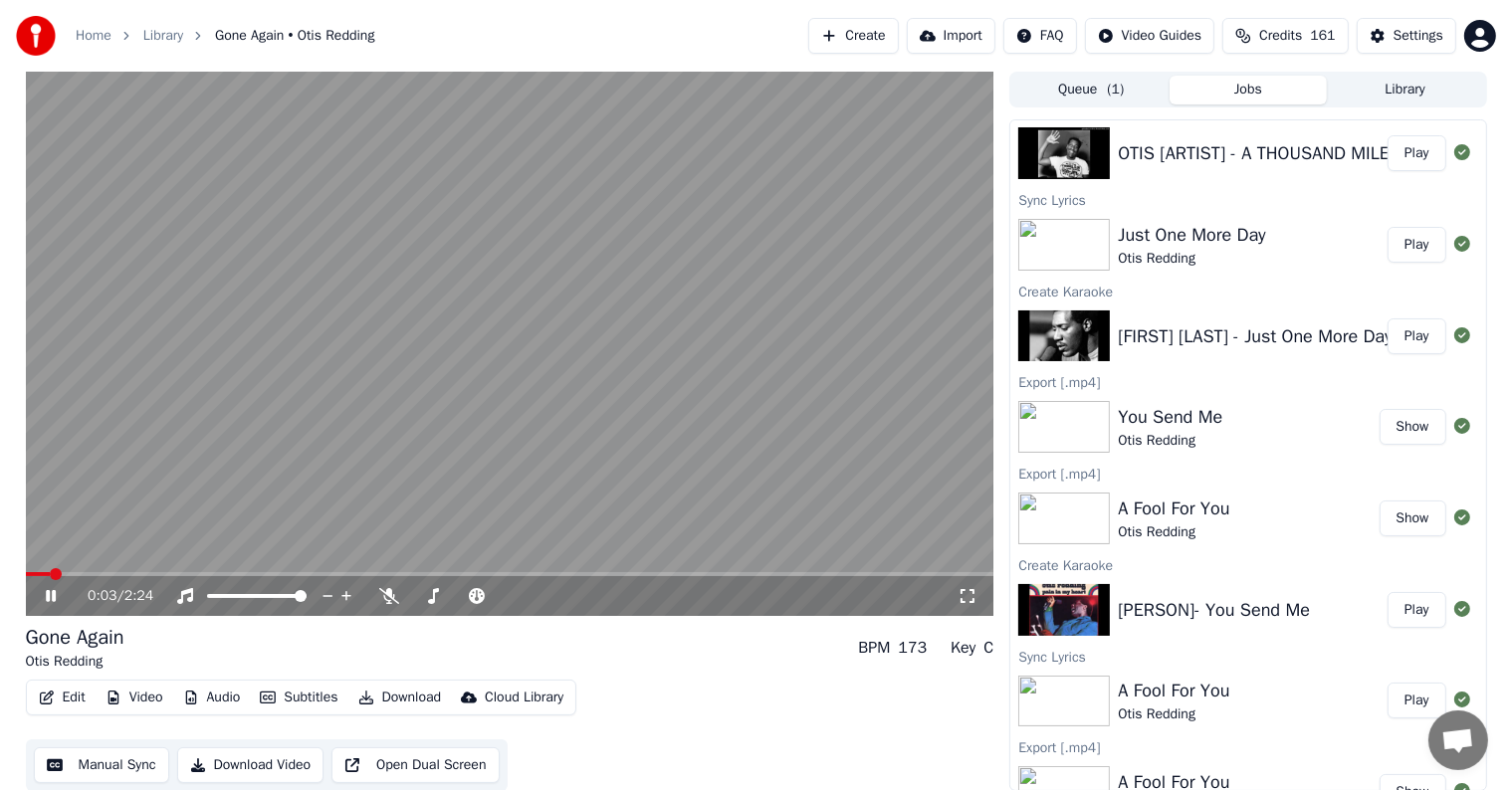 click 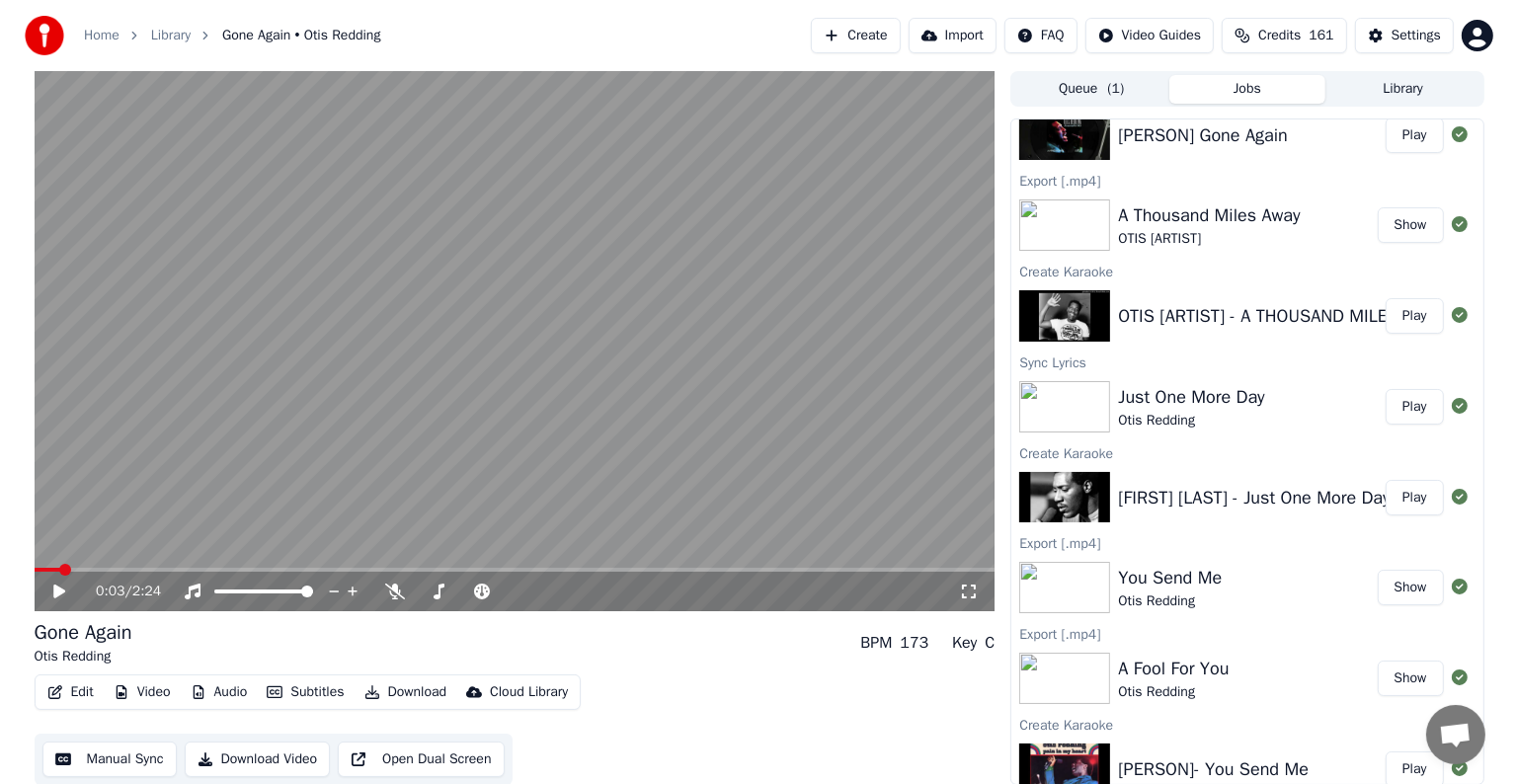 scroll, scrollTop: 0, scrollLeft: 0, axis: both 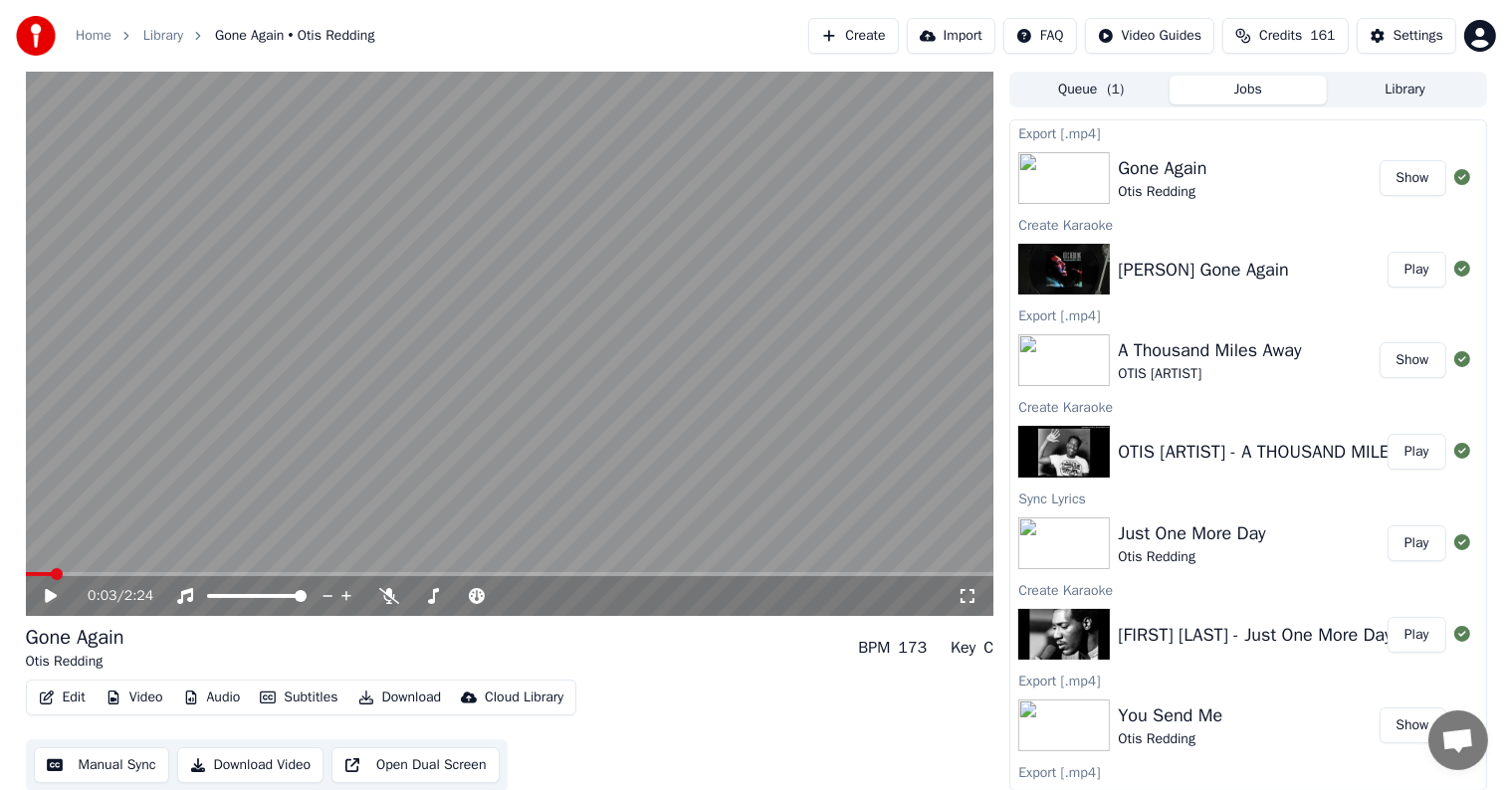 click on "Show" at bounding box center (1412, 178) 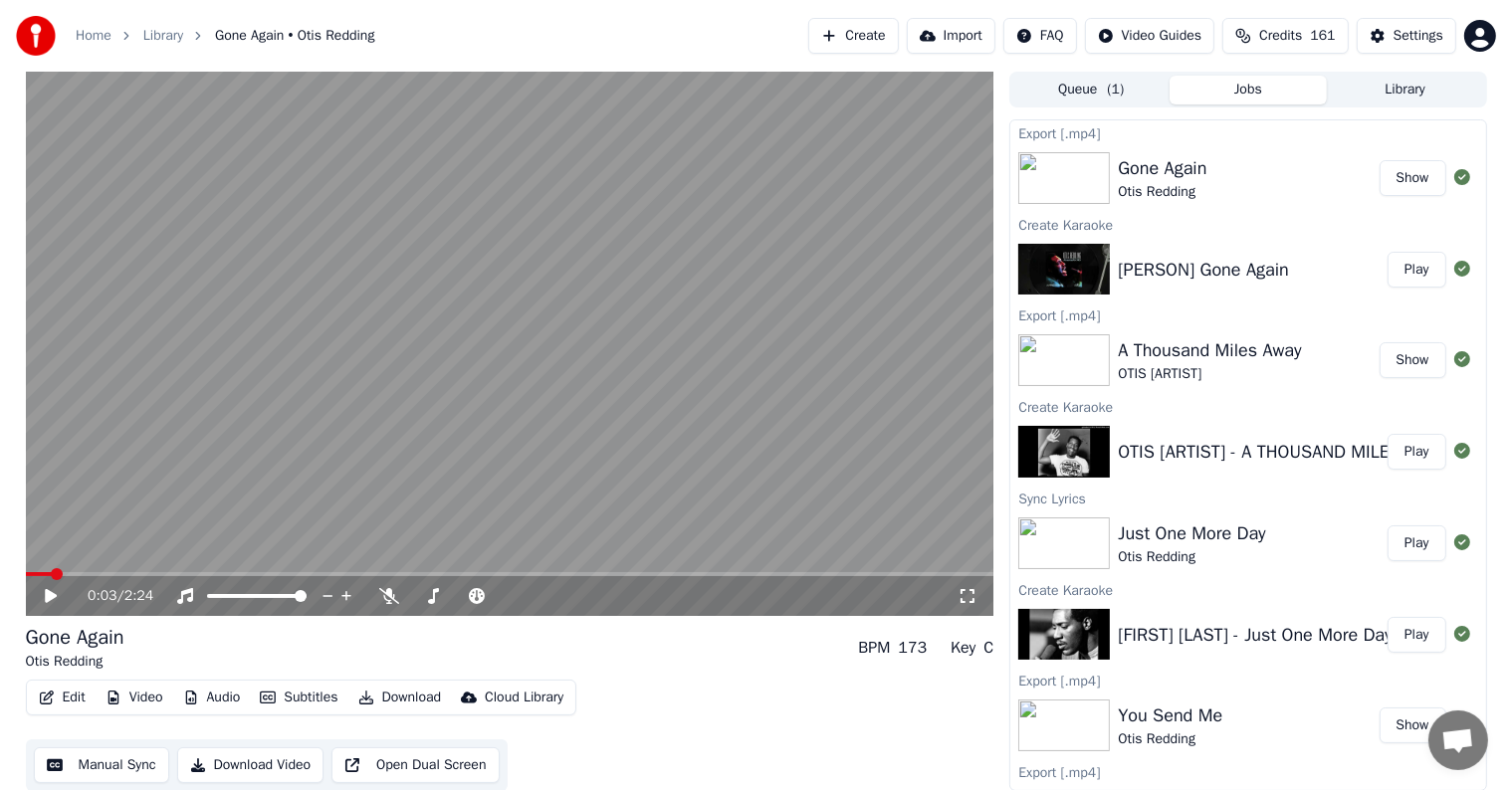 click on "Home" at bounding box center [94, 36] 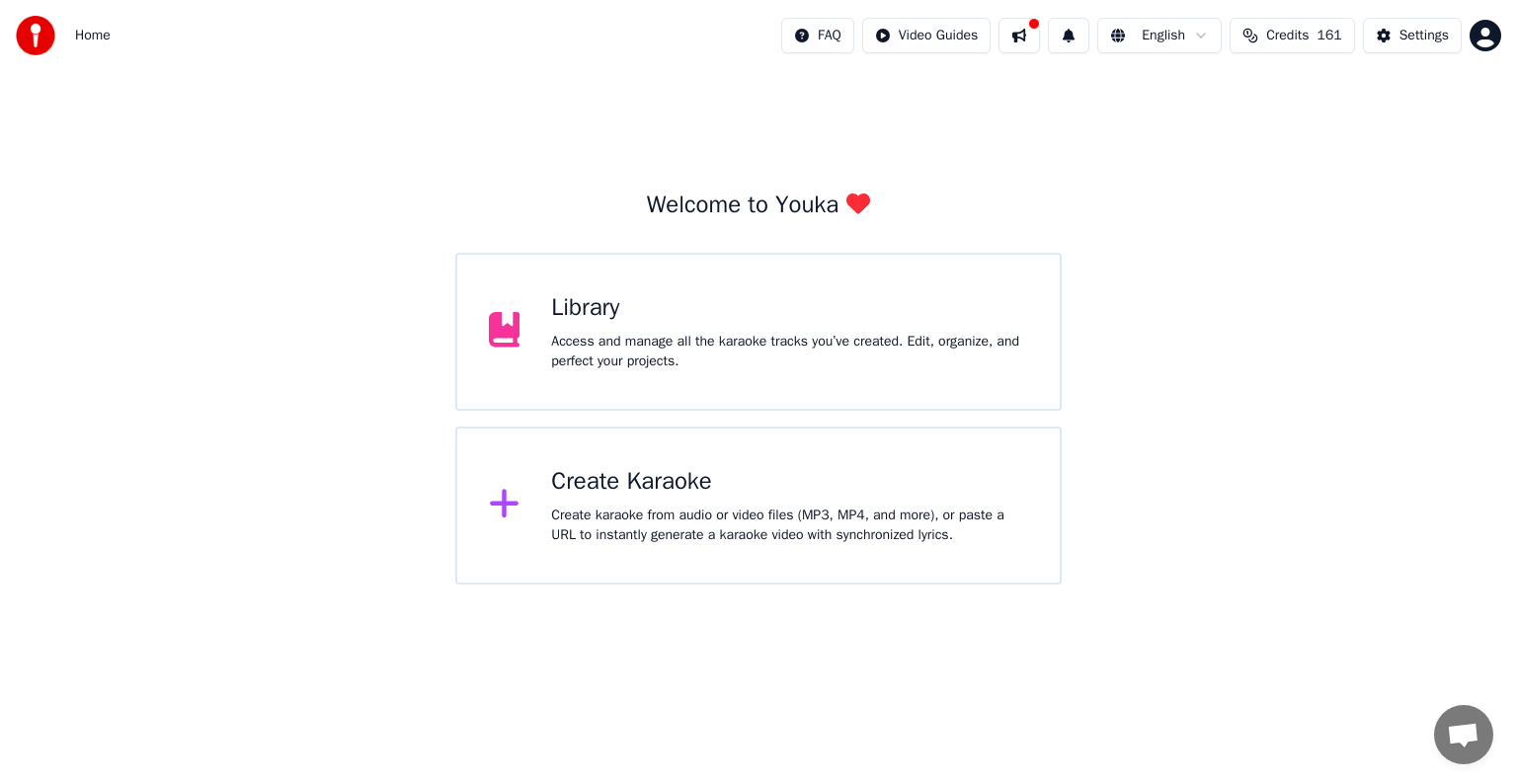click on "Create karaoke from audio or video files (MP3, MP4, and more), or paste a URL to instantly generate a karaoke video with synchronized lyrics." at bounding box center (789, 525) 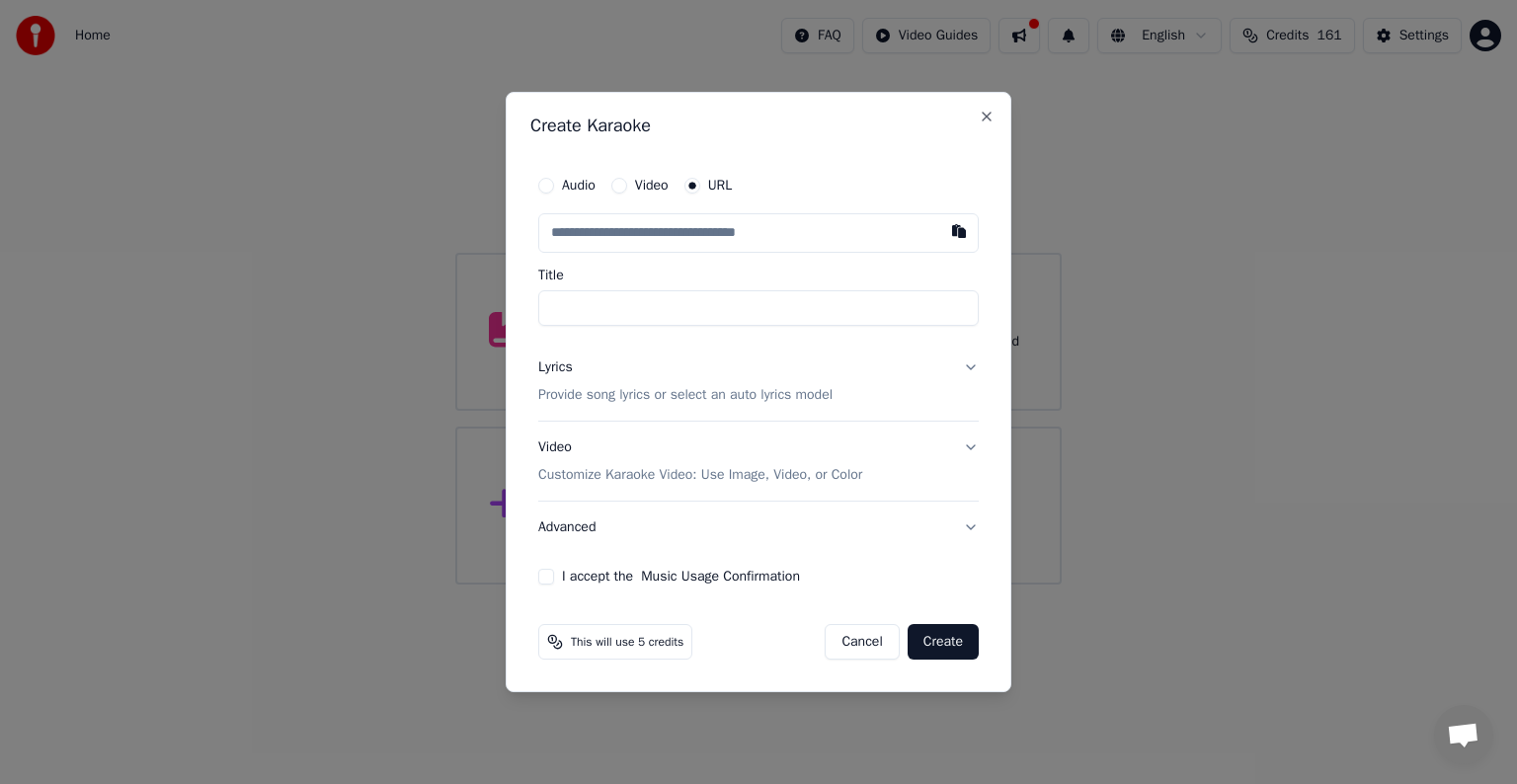 click at bounding box center (758, 233) 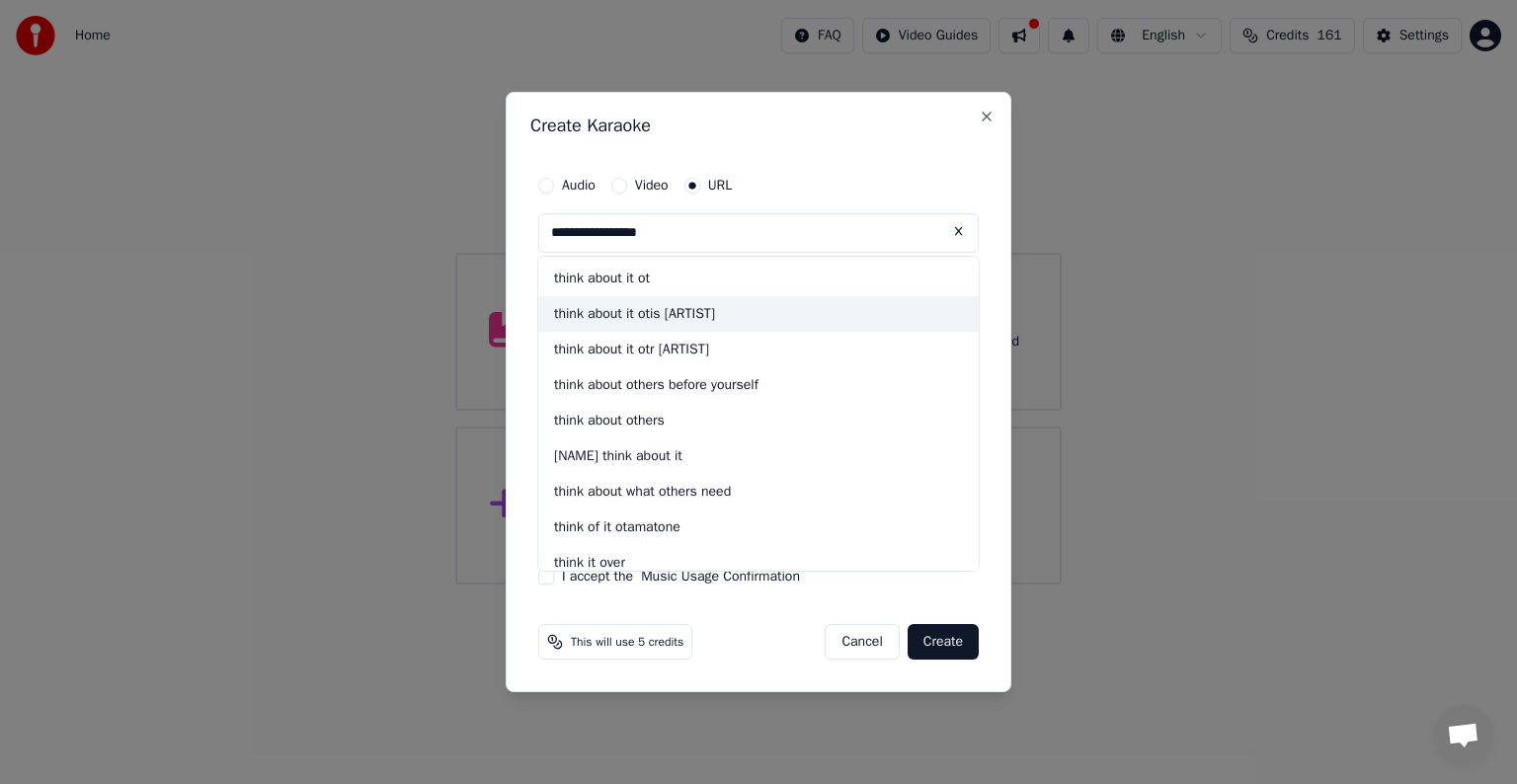 click on "think about it otis [ARTIST]" at bounding box center [758, 314] 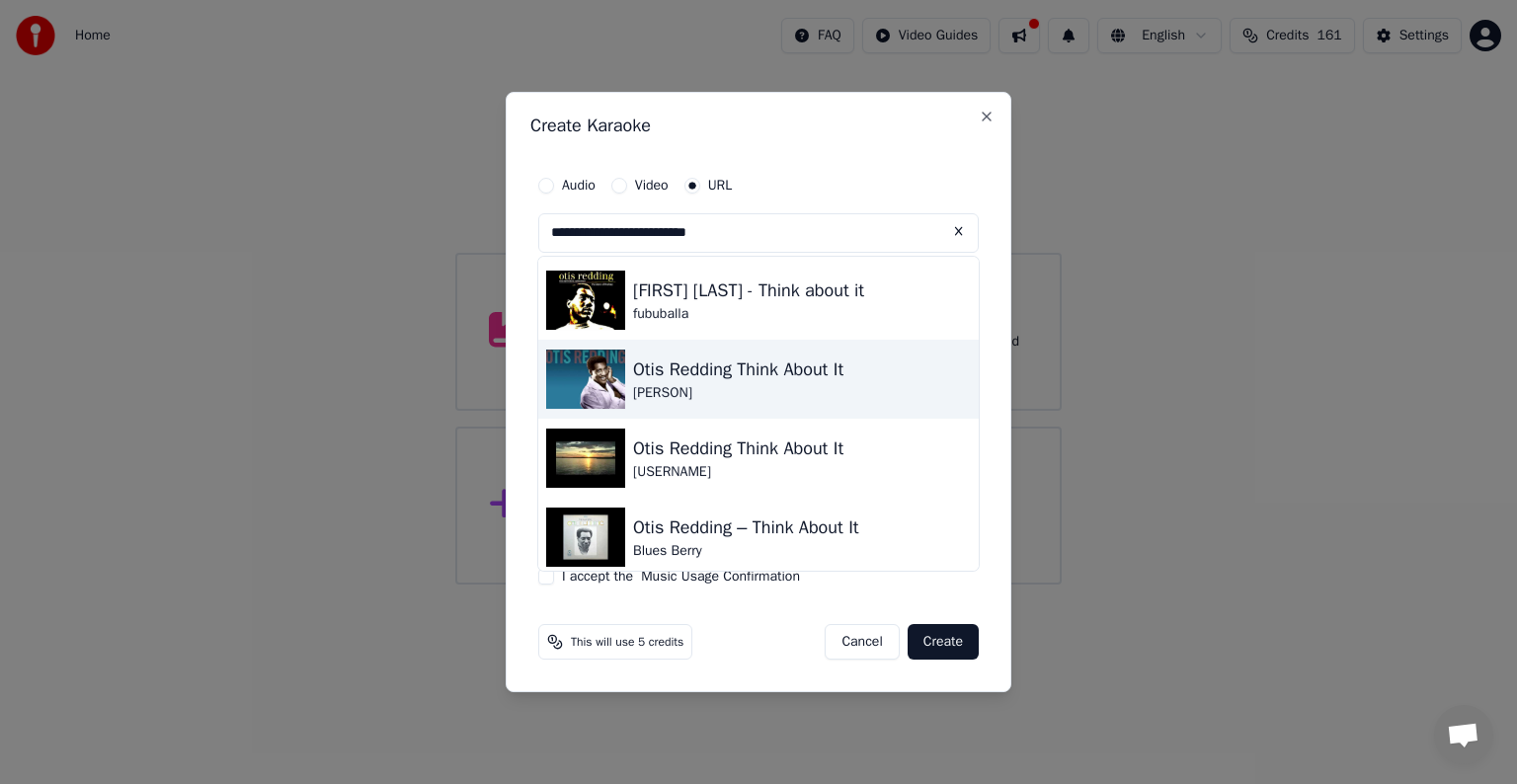 click on "Otis Redding Think About It" at bounding box center (738, 369) 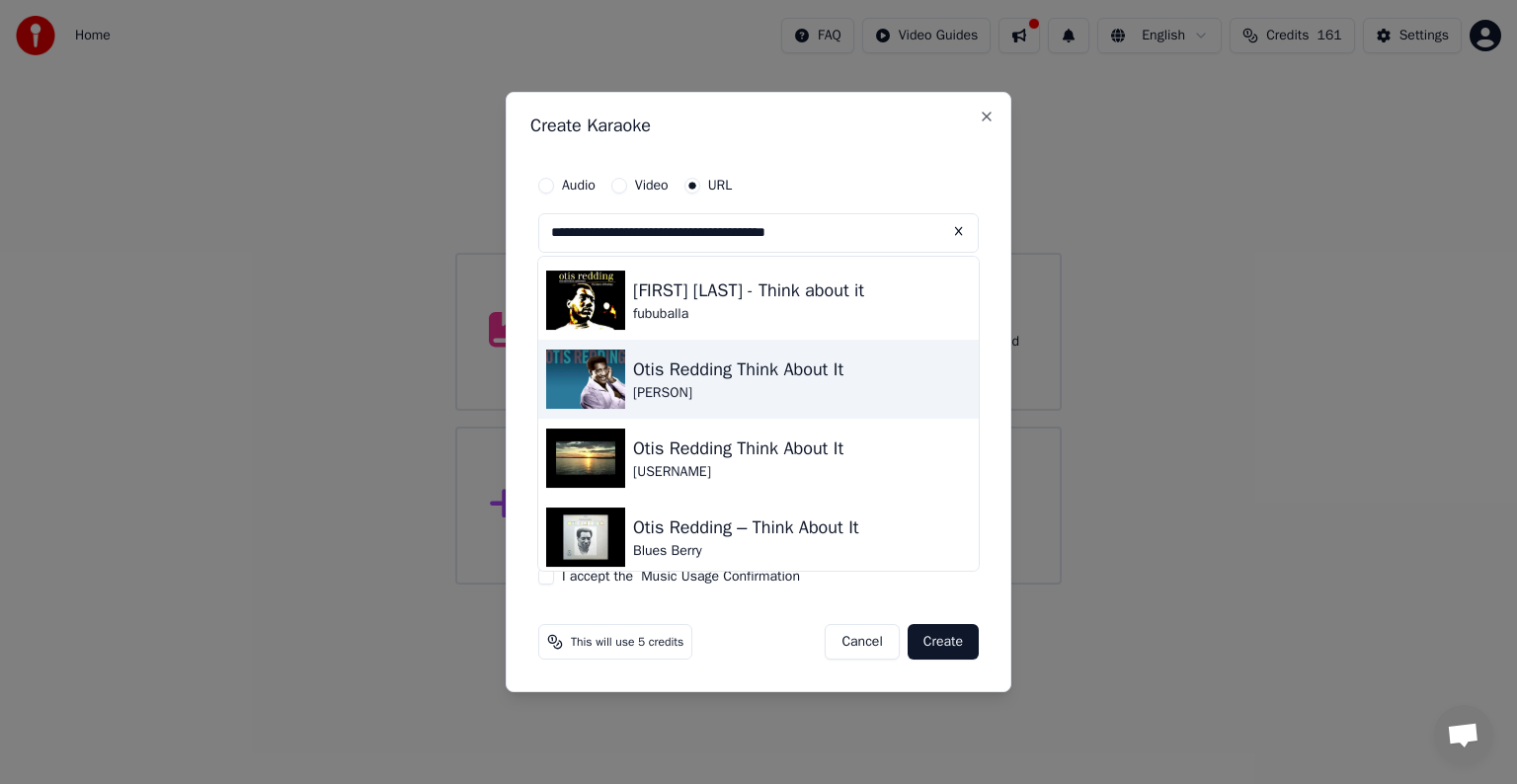 type on "**********" 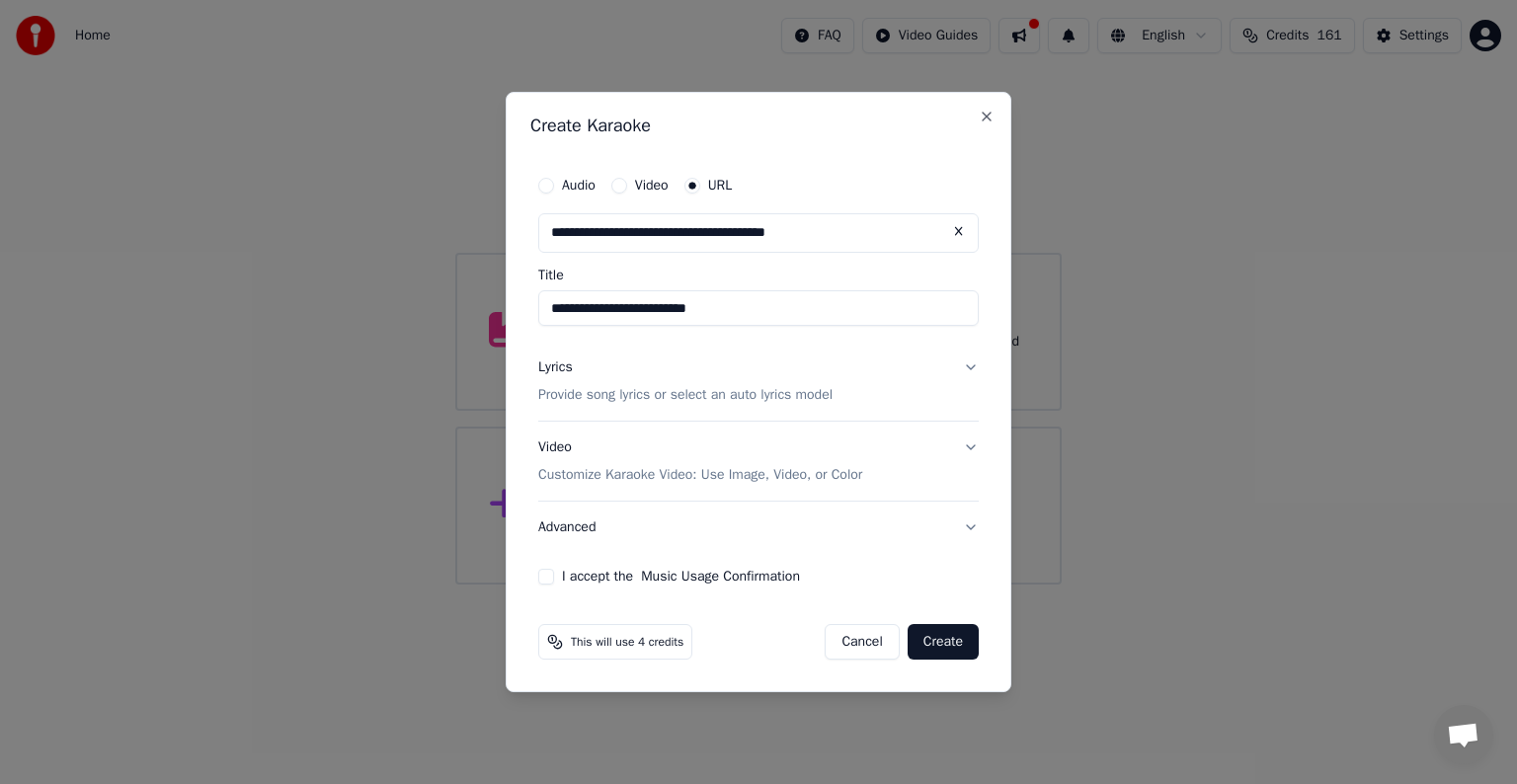click on "Lyrics" at bounding box center [555, 367] 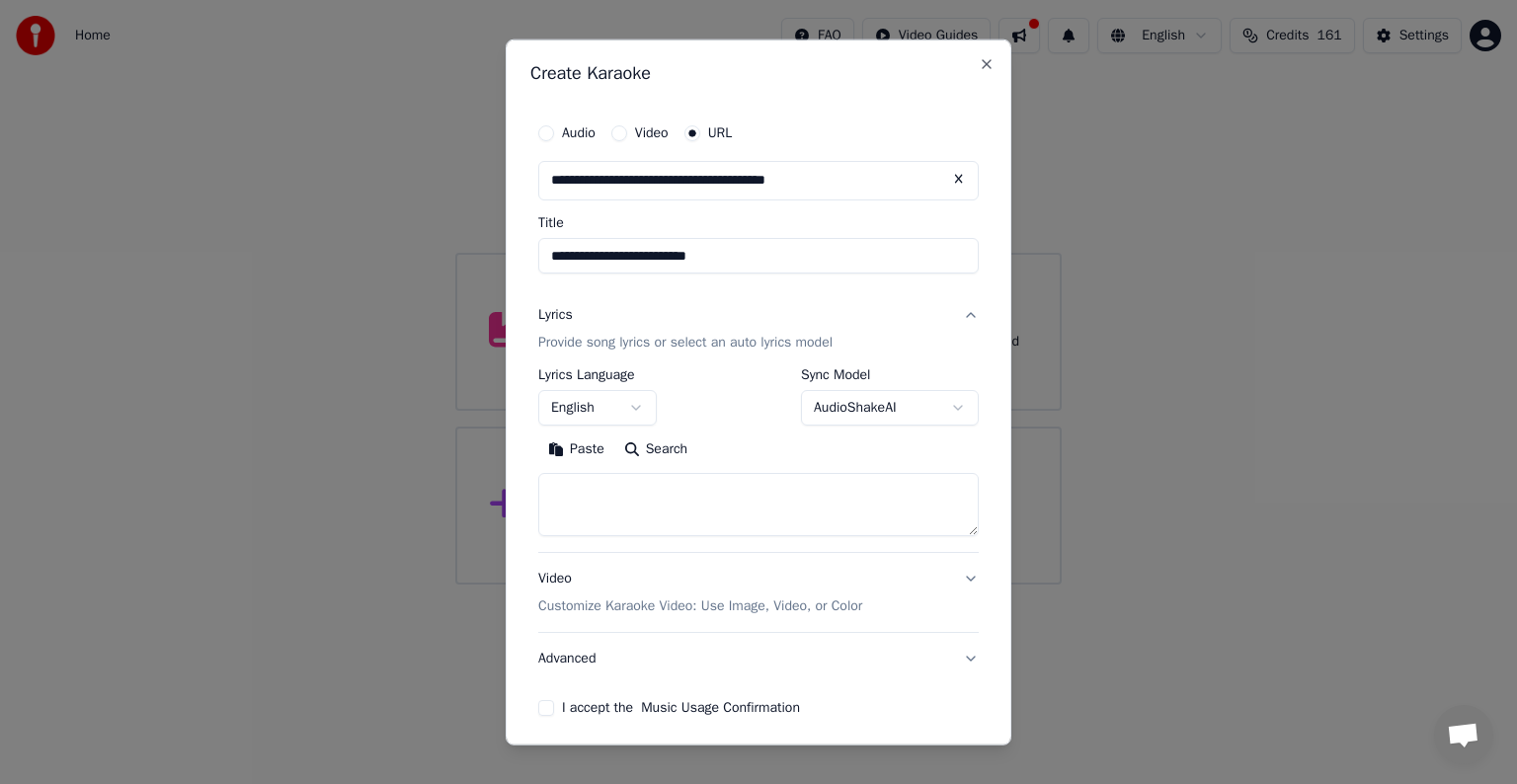 click on "Paste" at bounding box center [576, 449] 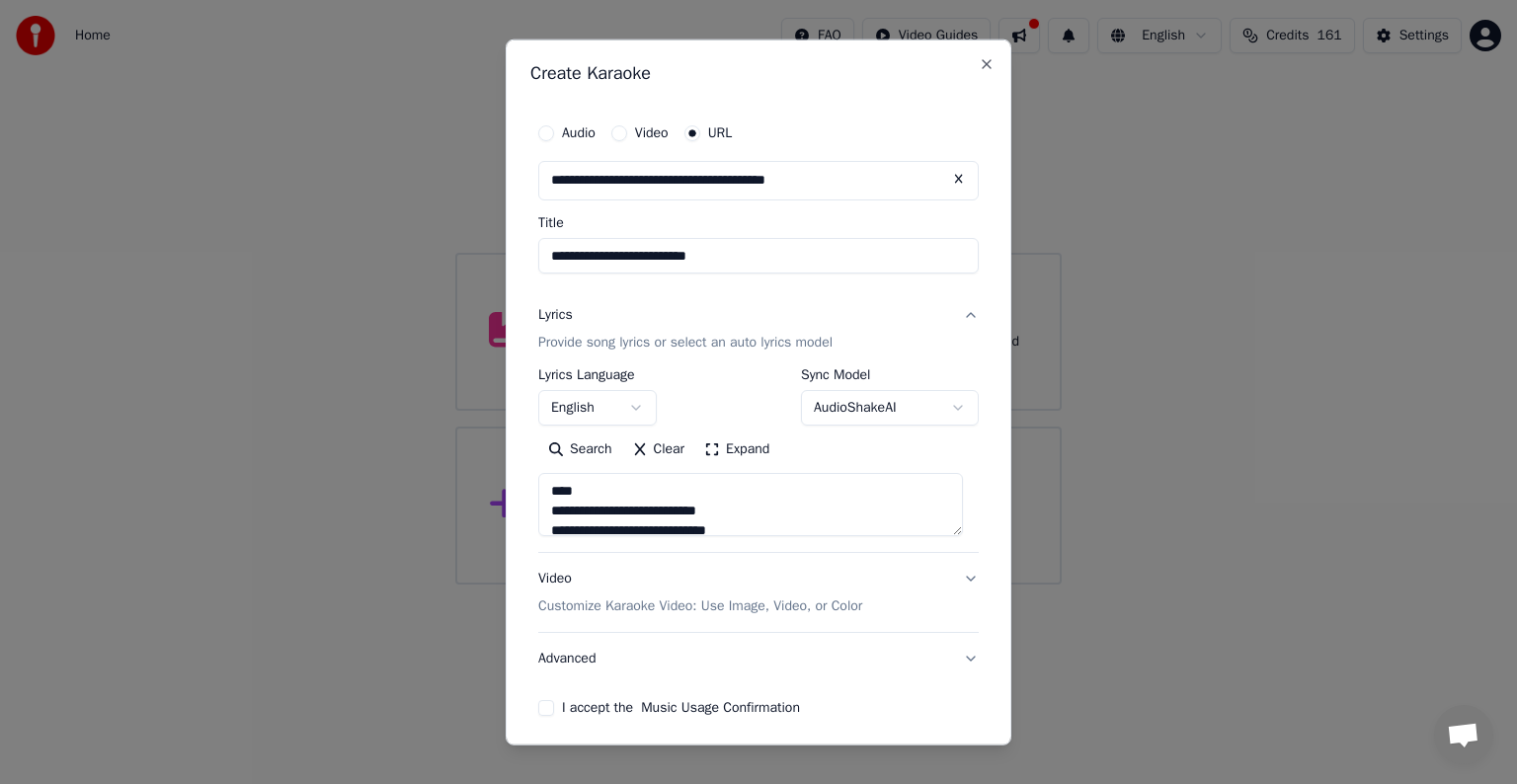 click on "I accept the   Music Usage Confirmation" at bounding box center [546, 708] 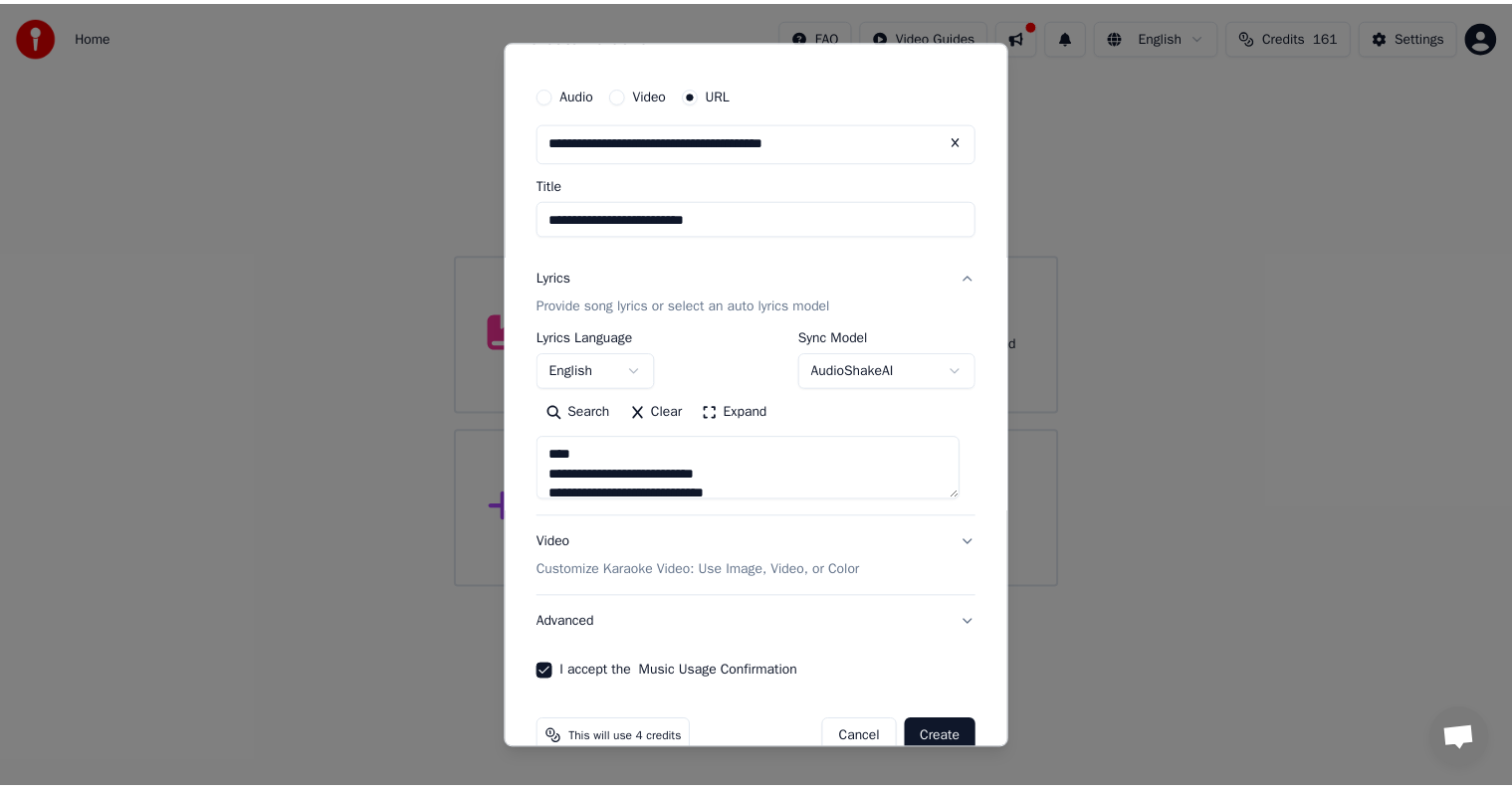 scroll, scrollTop: 78, scrollLeft: 0, axis: vertical 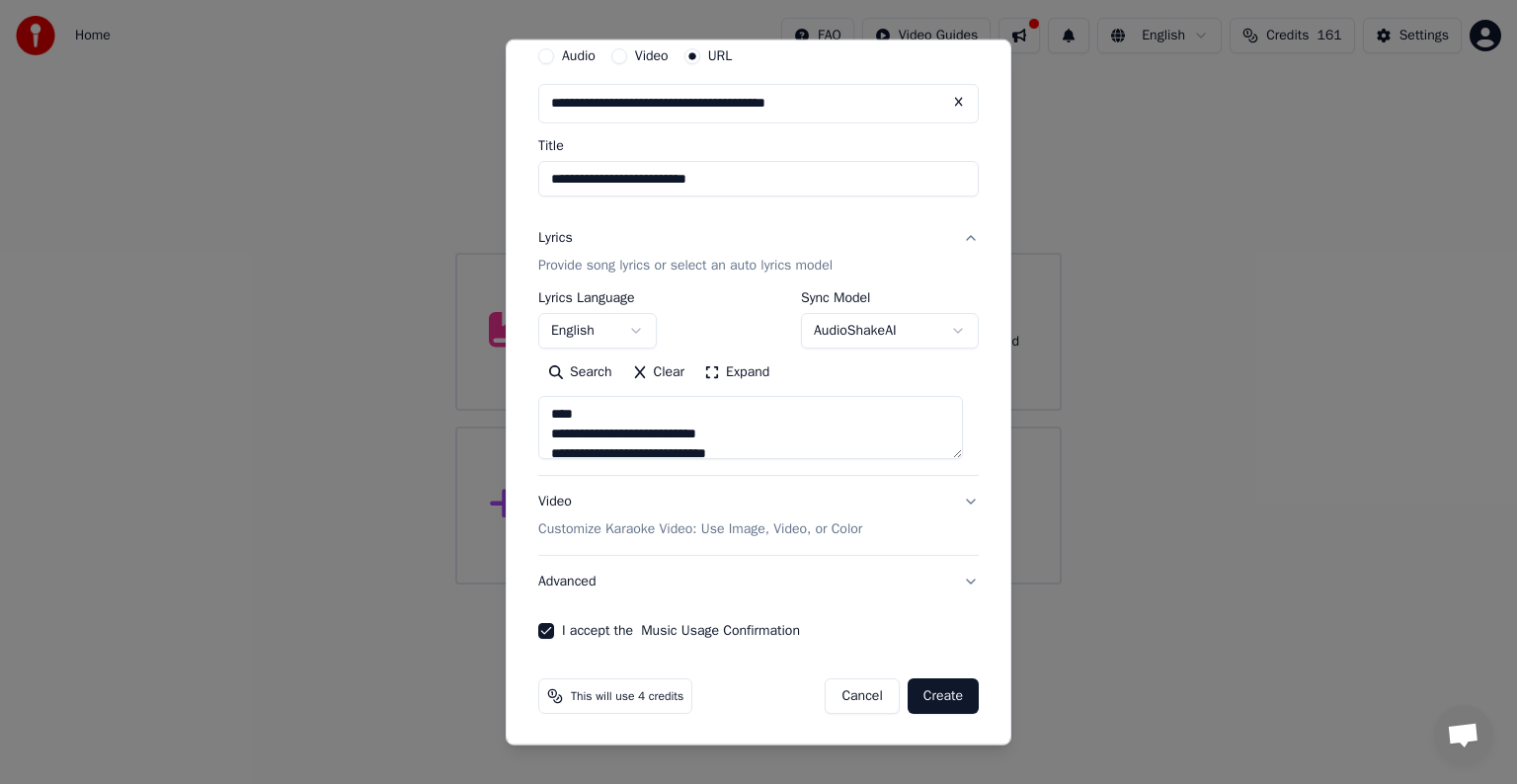 click on "Create" at bounding box center [943, 696] 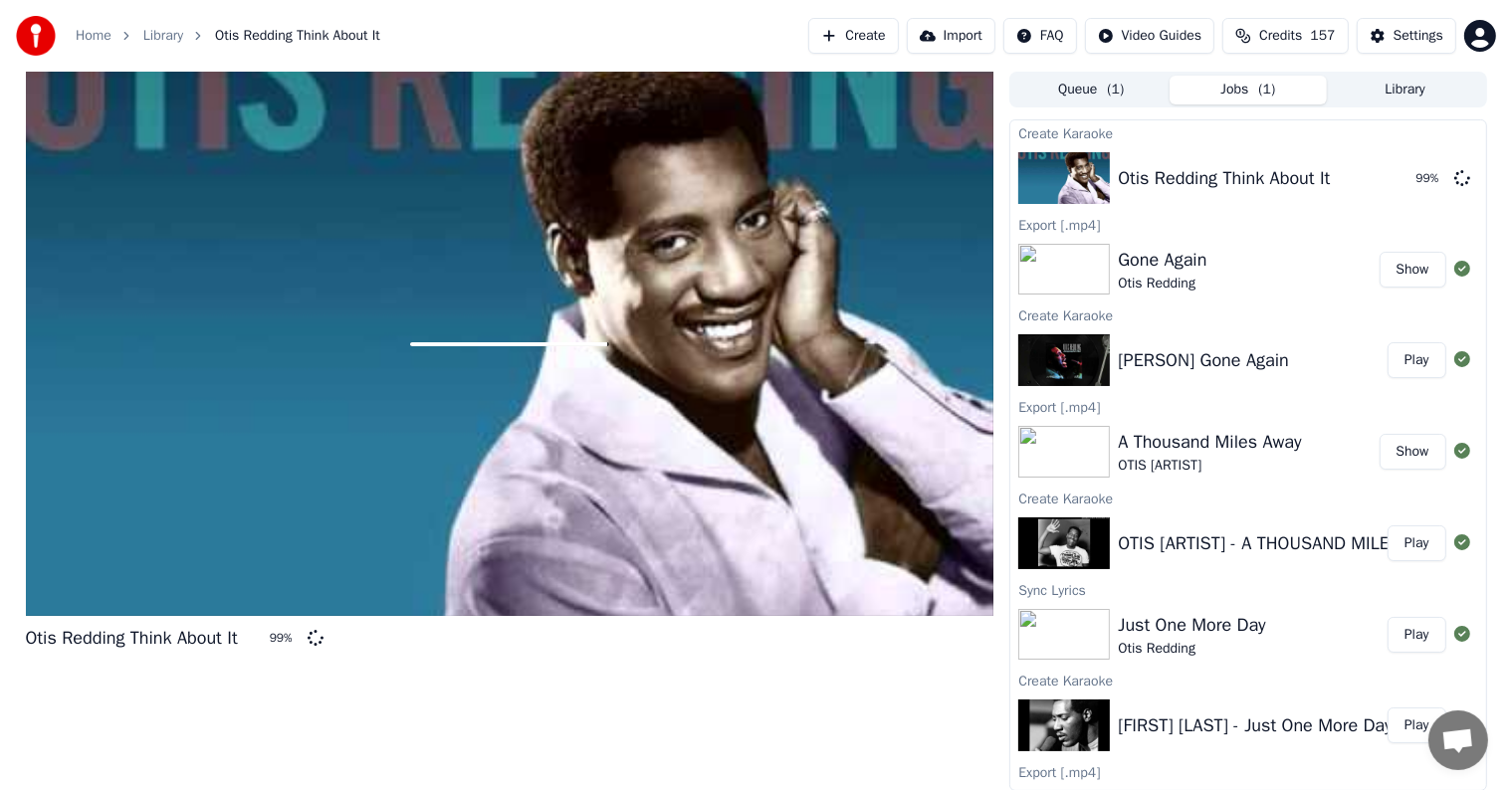 click on "Home" at bounding box center [94, 36] 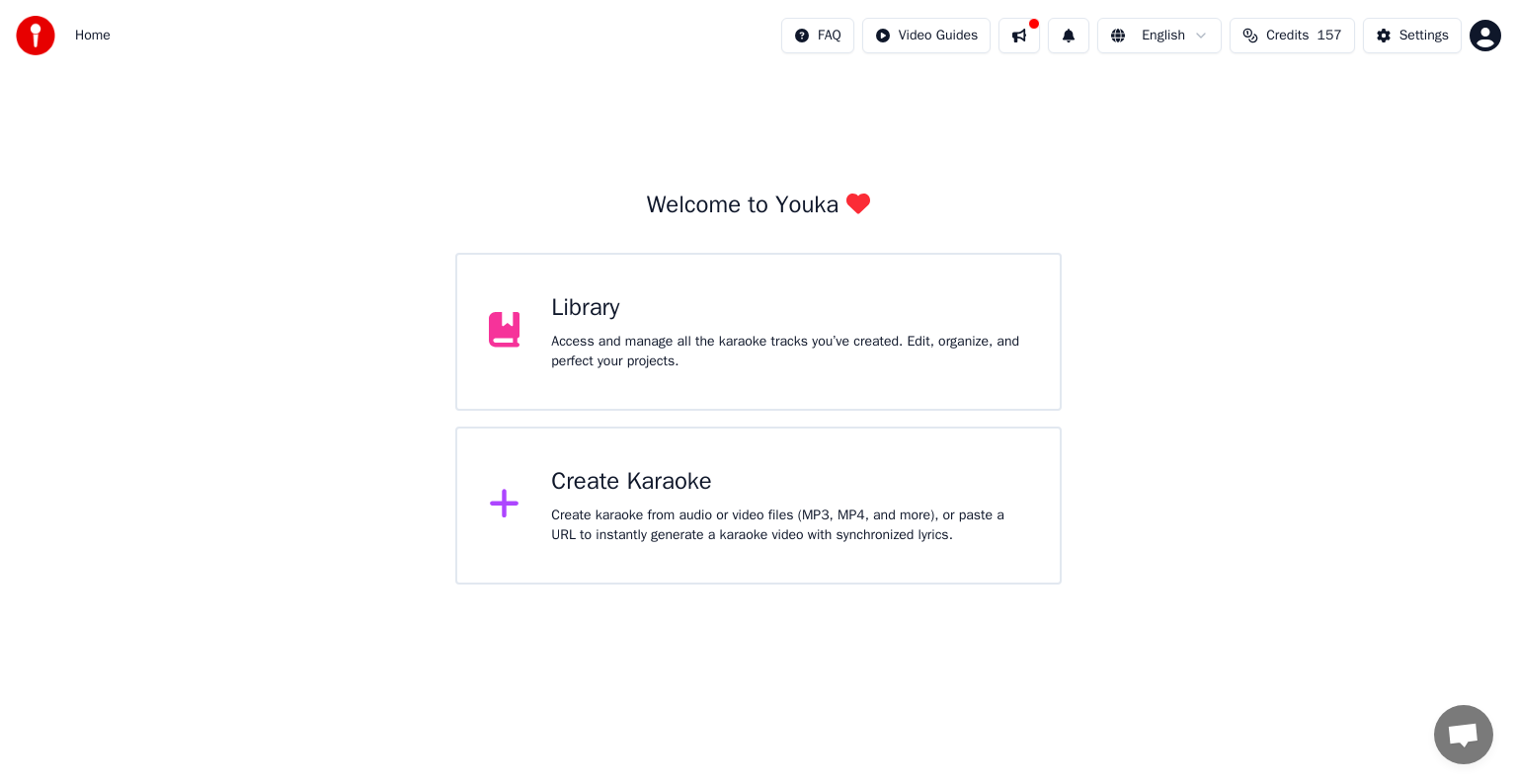 click on "Access and manage all the karaoke tracks you’ve created. Edit, organize, and perfect your projects." at bounding box center (789, 352) 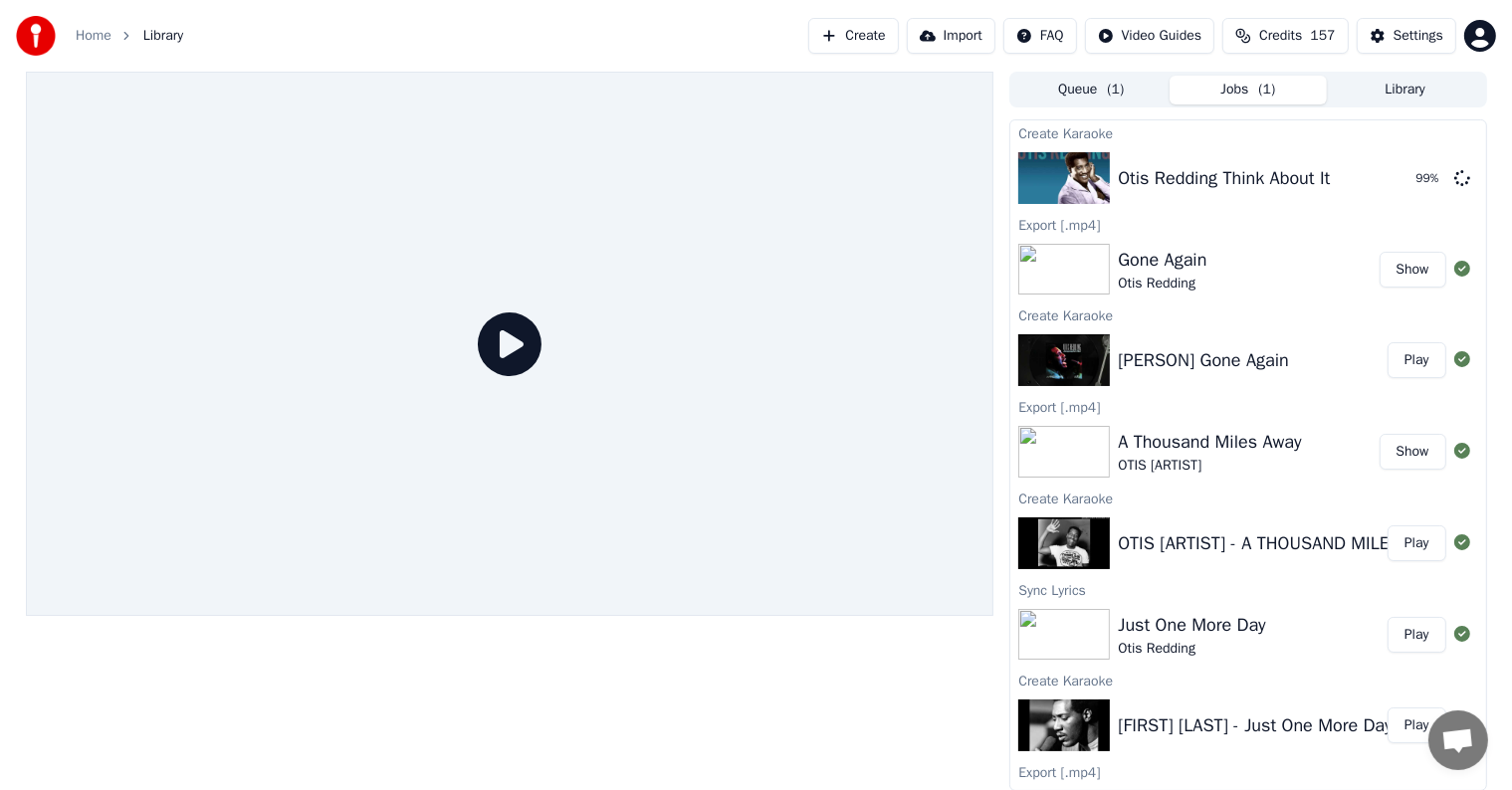 click on "Play" at bounding box center [1416, 360] 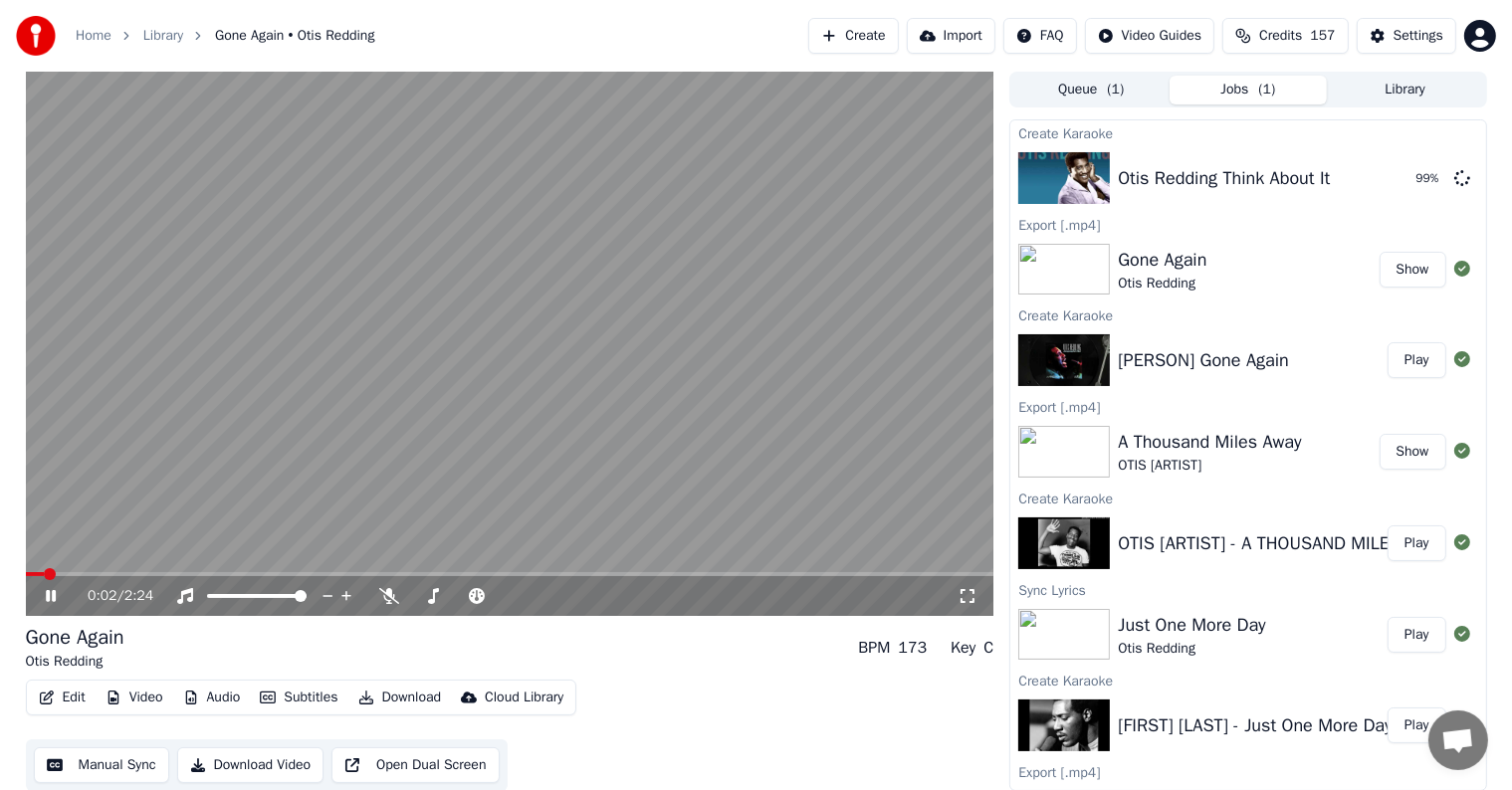 click 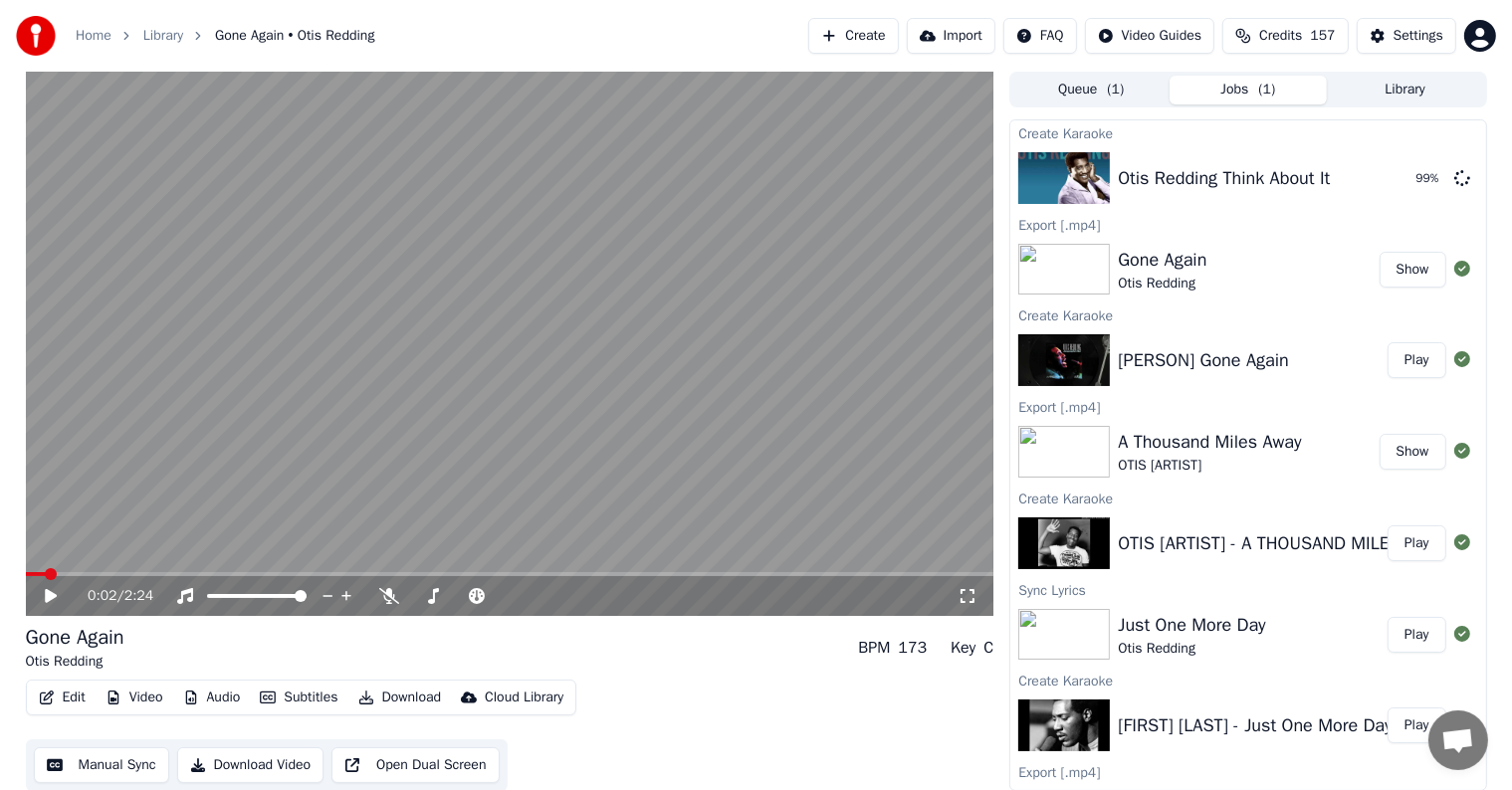 click 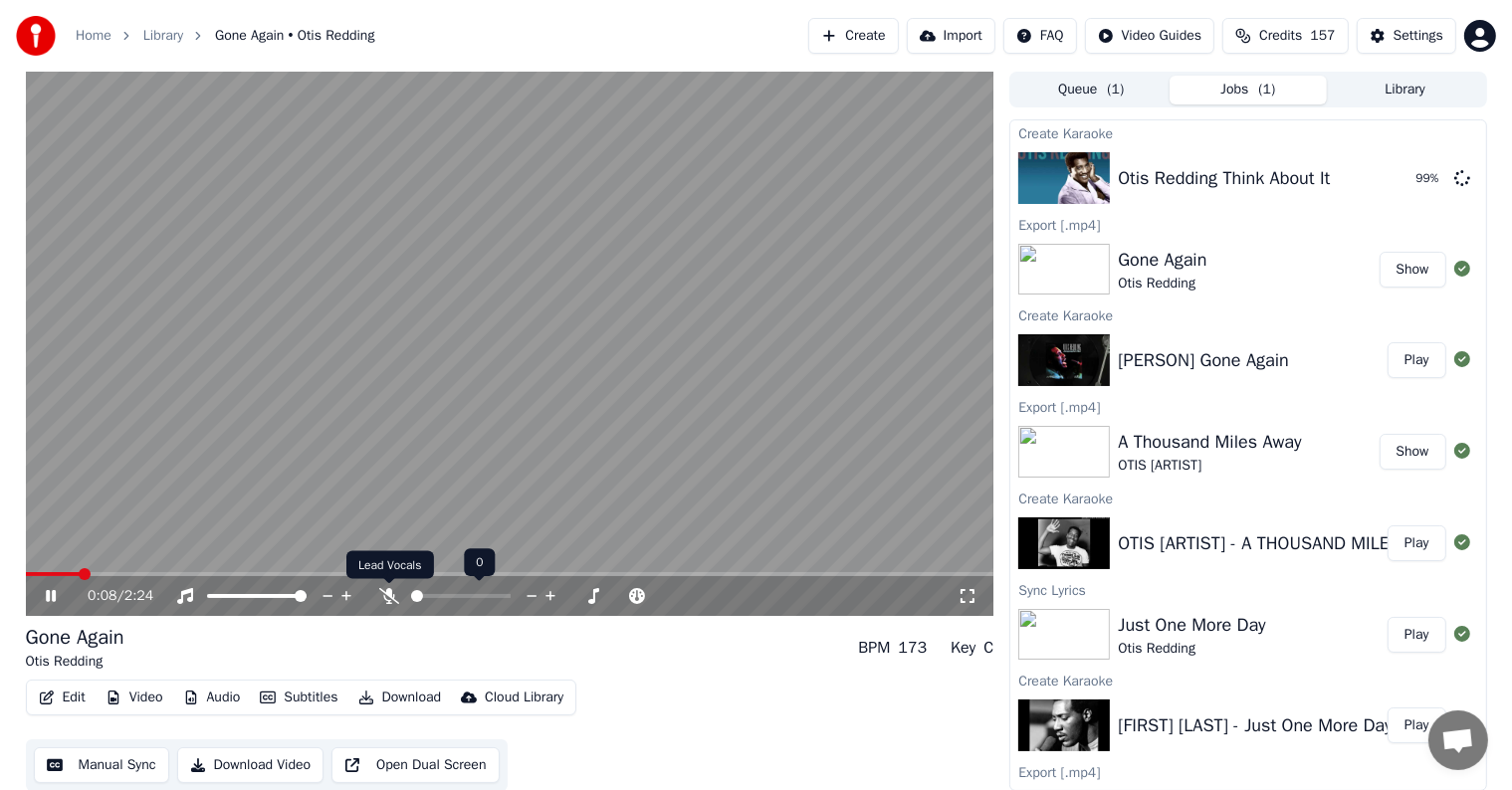 click 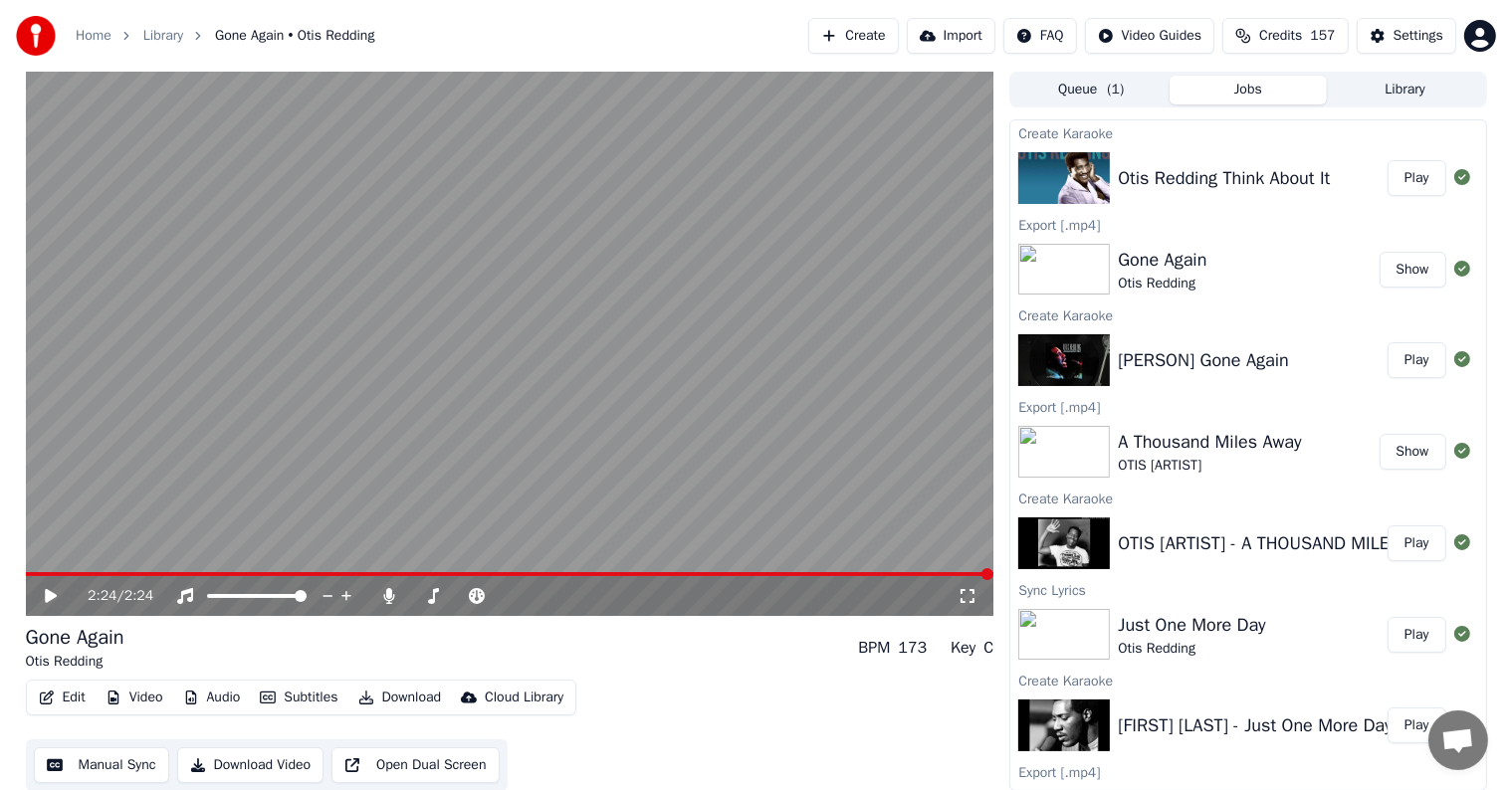 click on "Play" at bounding box center (1416, 178) 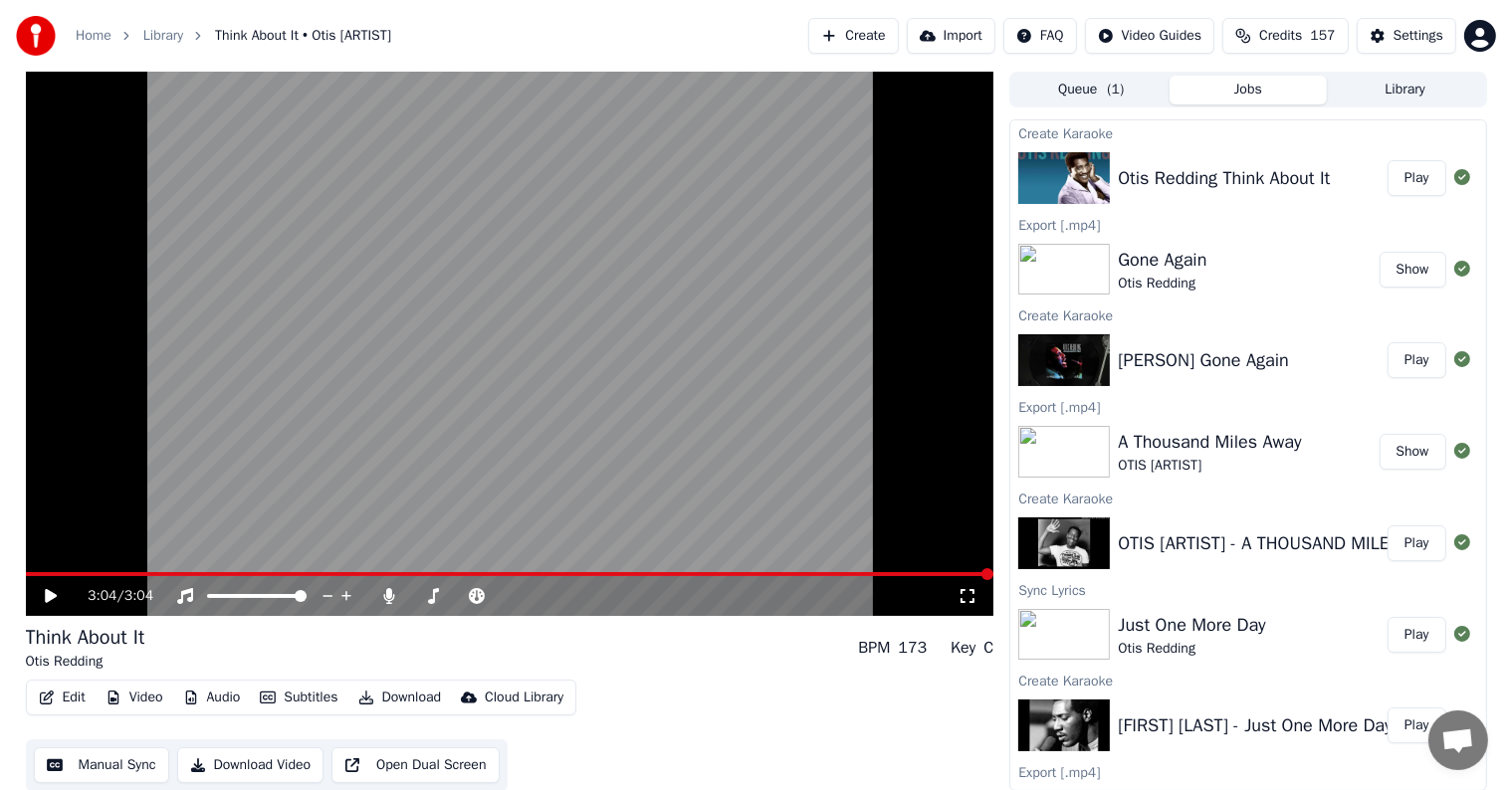 click 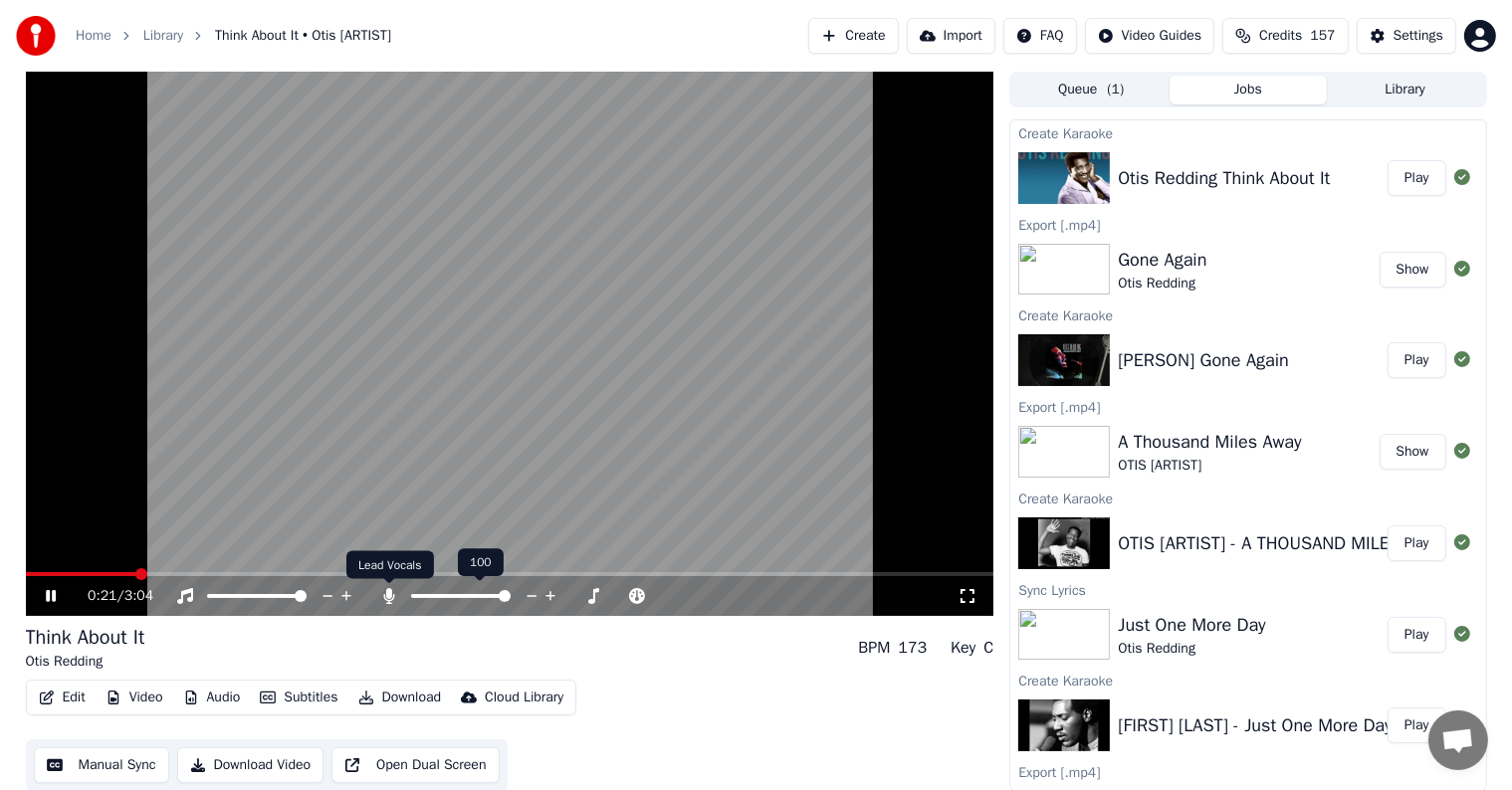 click 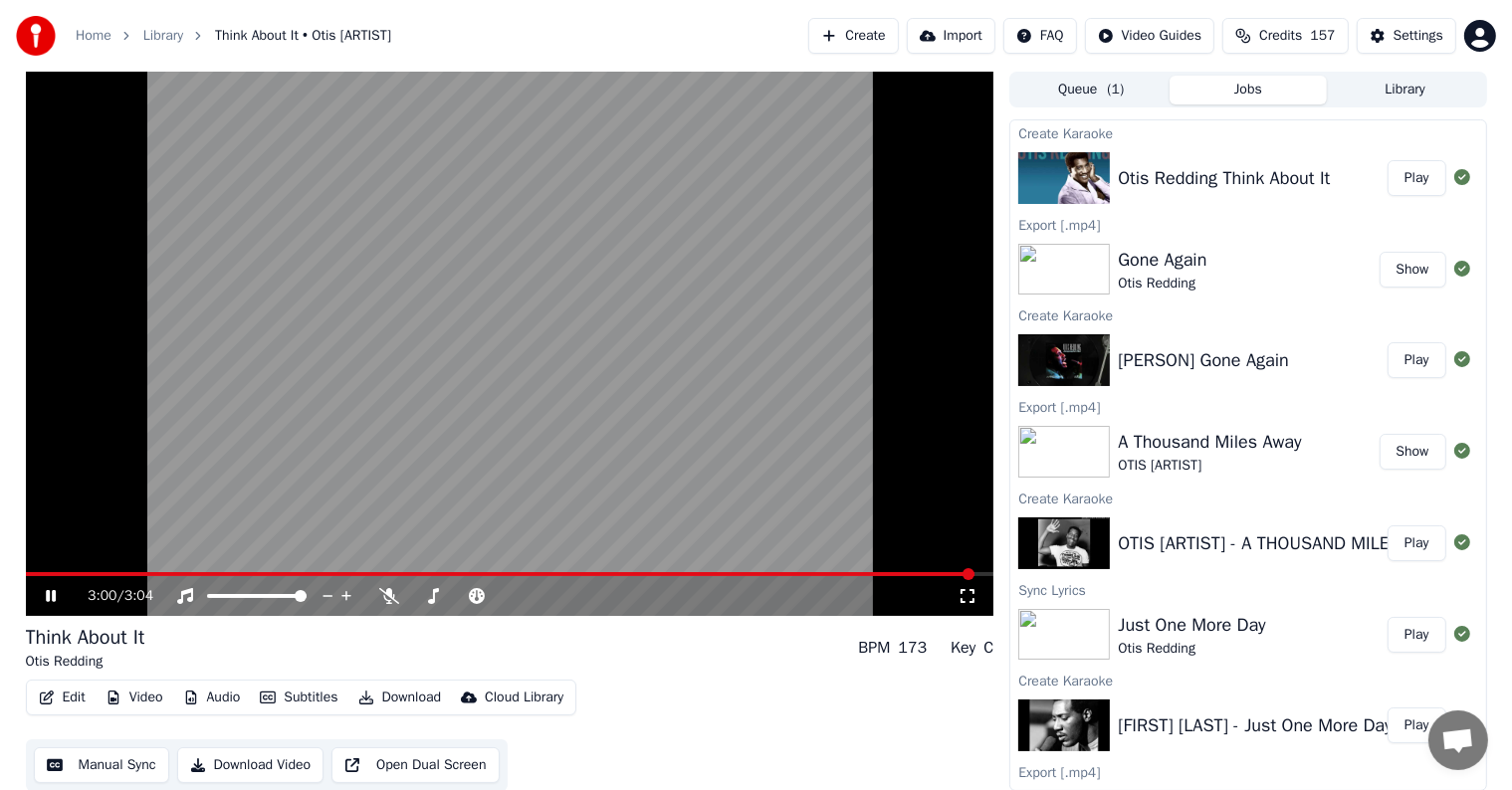 click on "Download" at bounding box center [400, 697] 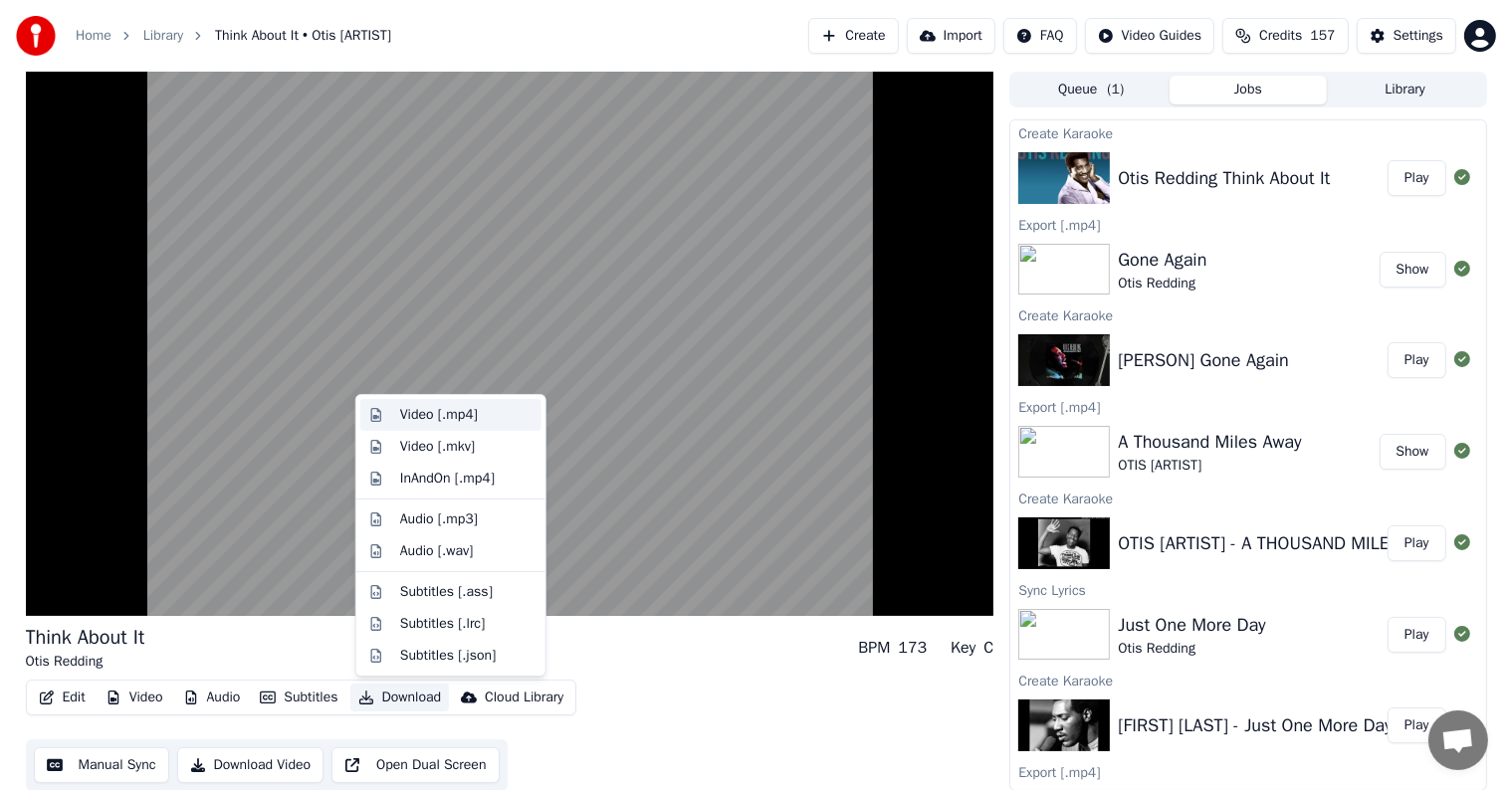 click on "Video [.mp4]" at bounding box center (439, 415) 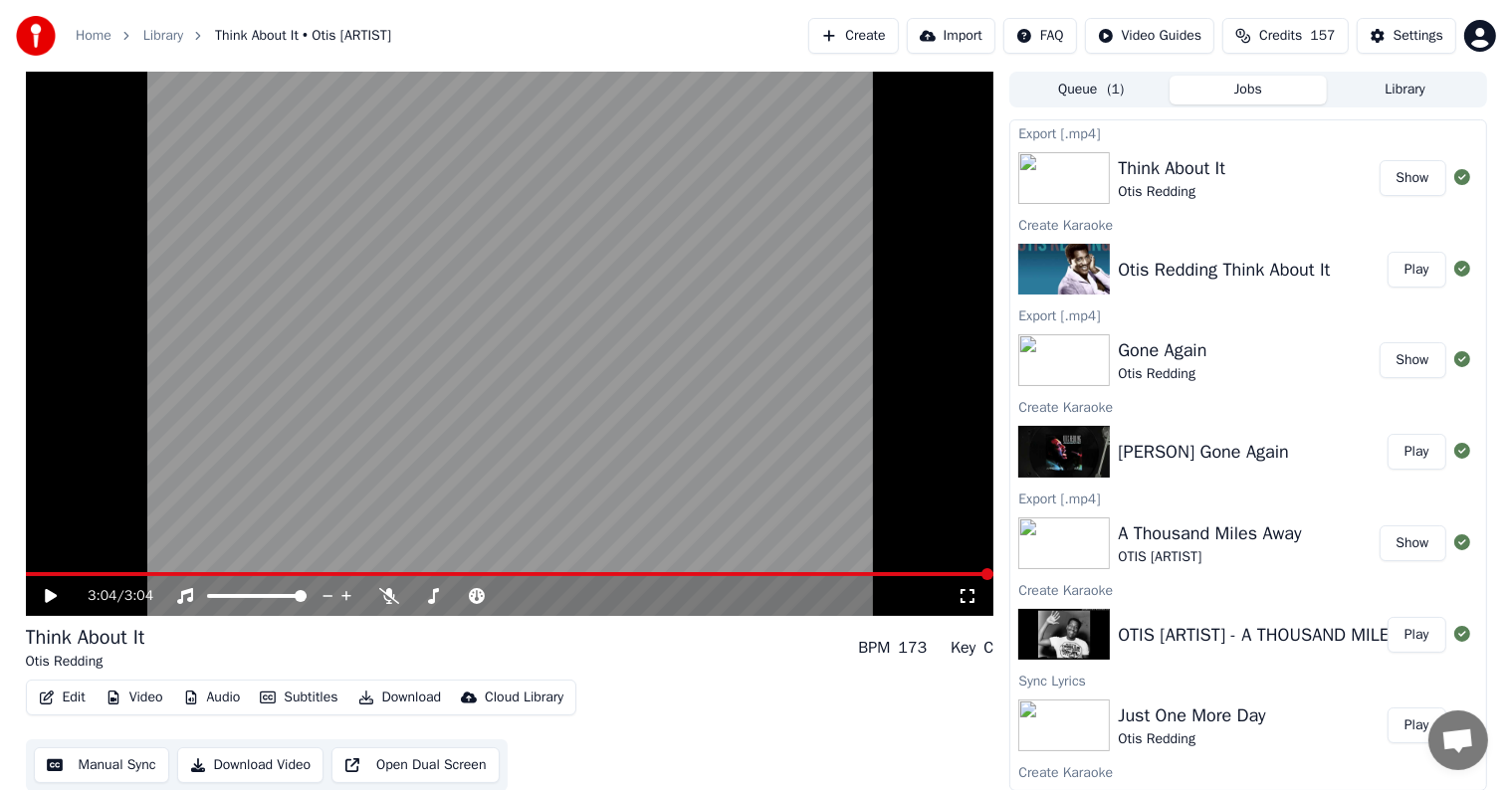 click on "Show" at bounding box center (1412, 178) 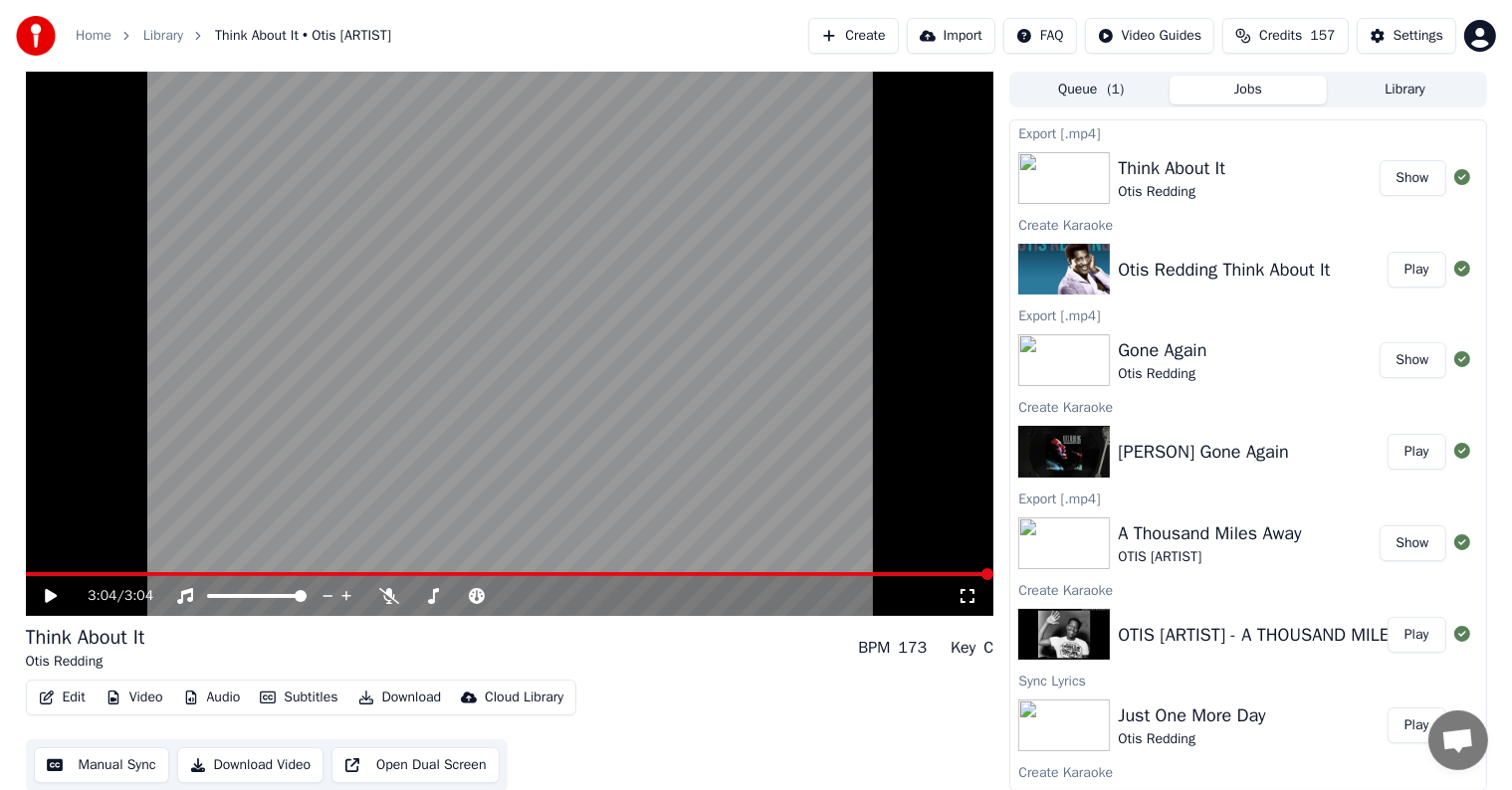 scroll, scrollTop: 1, scrollLeft: 0, axis: vertical 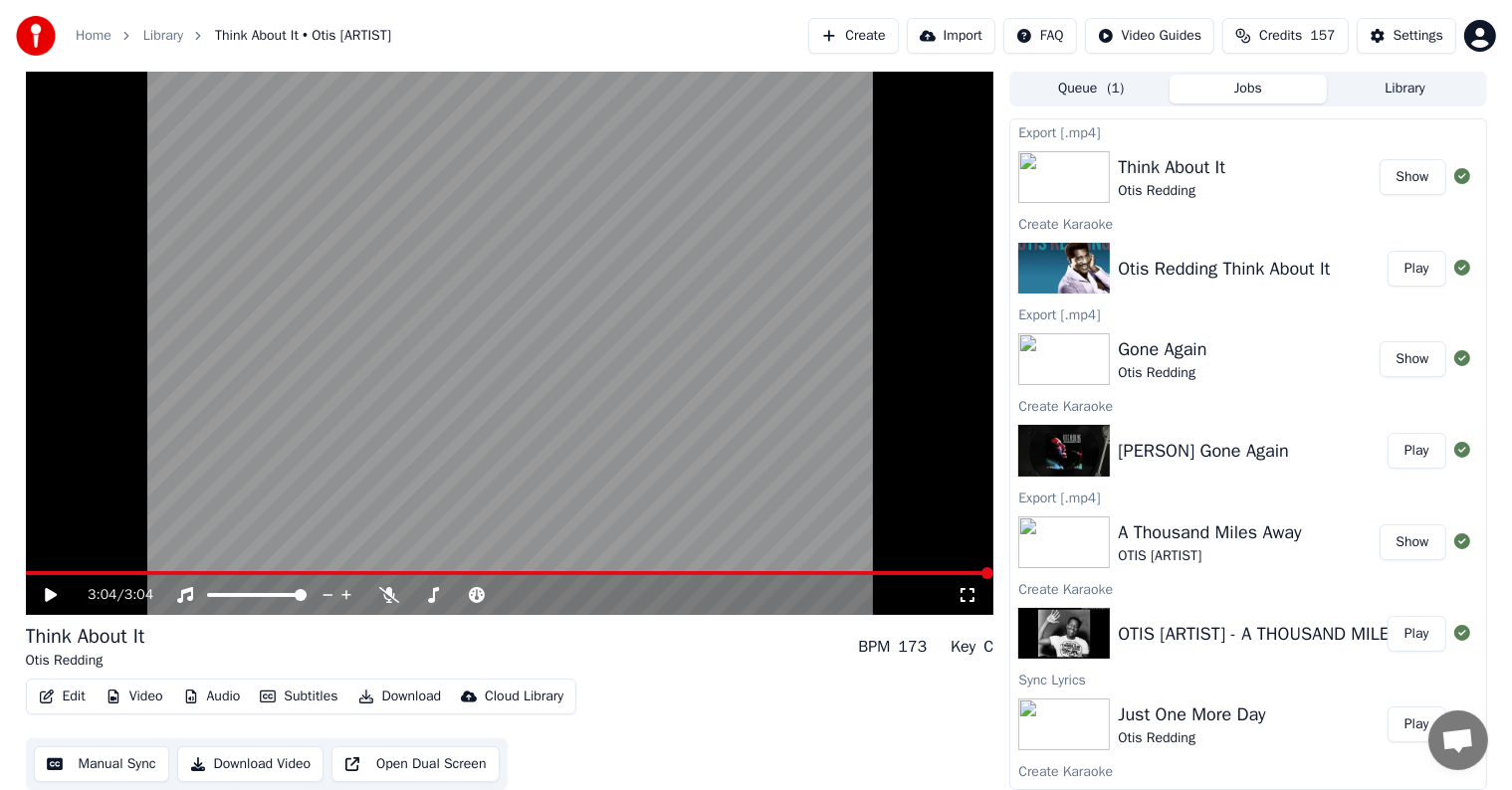 click on "Home" at bounding box center (94, 36) 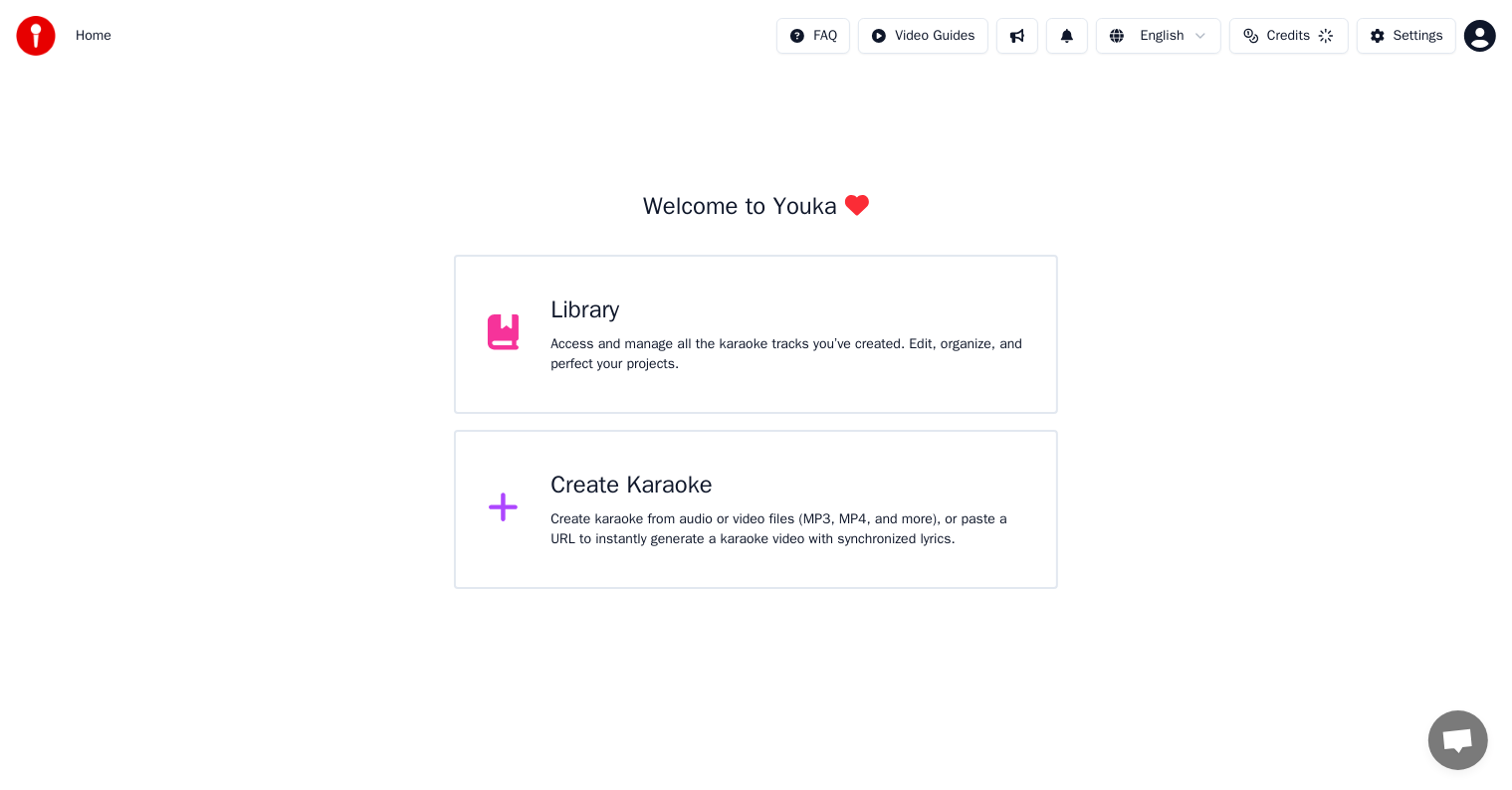 scroll, scrollTop: 0, scrollLeft: 0, axis: both 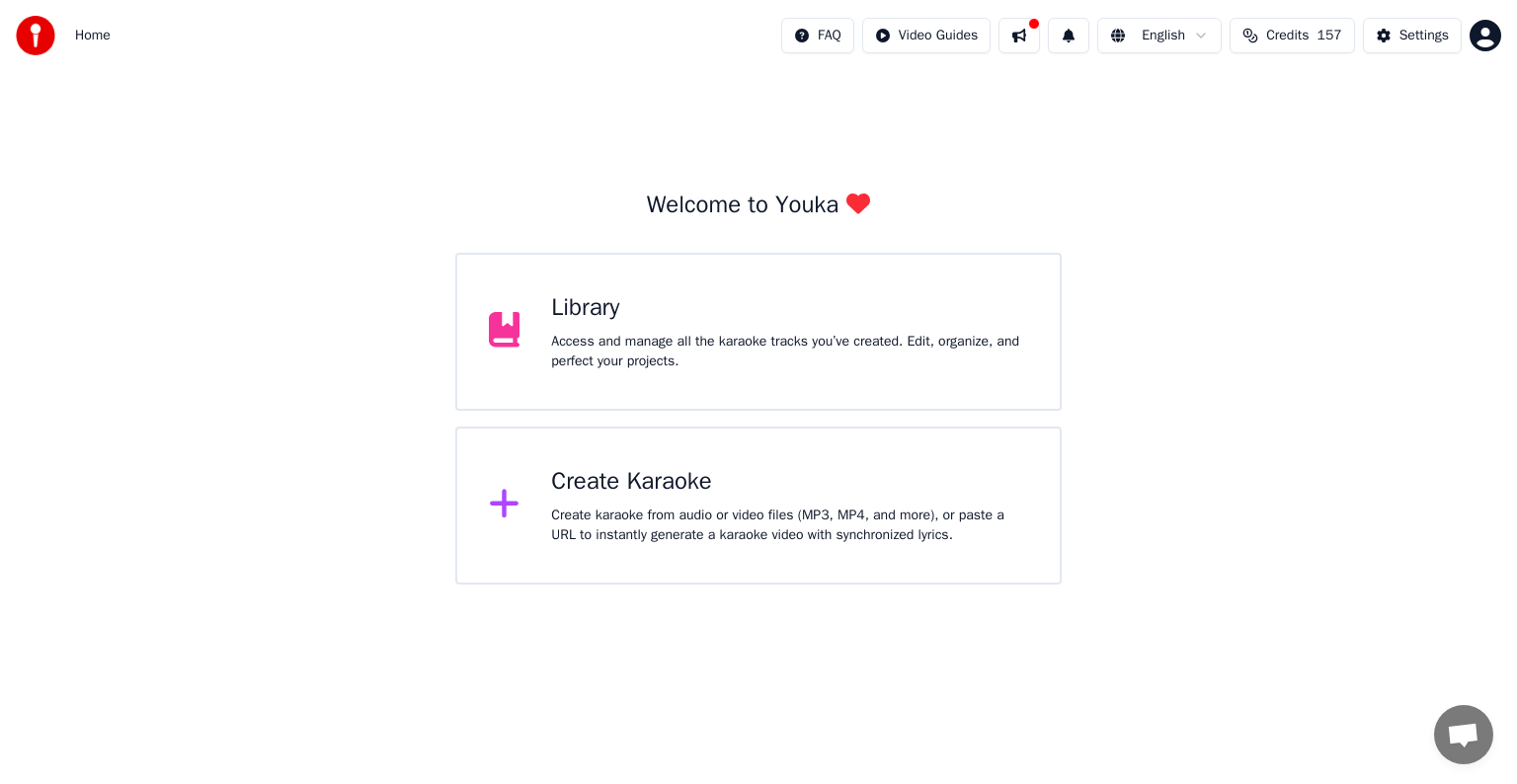 click on "Access and manage all the karaoke tracks you’ve created. Edit, organize, and perfect your projects." at bounding box center (789, 352) 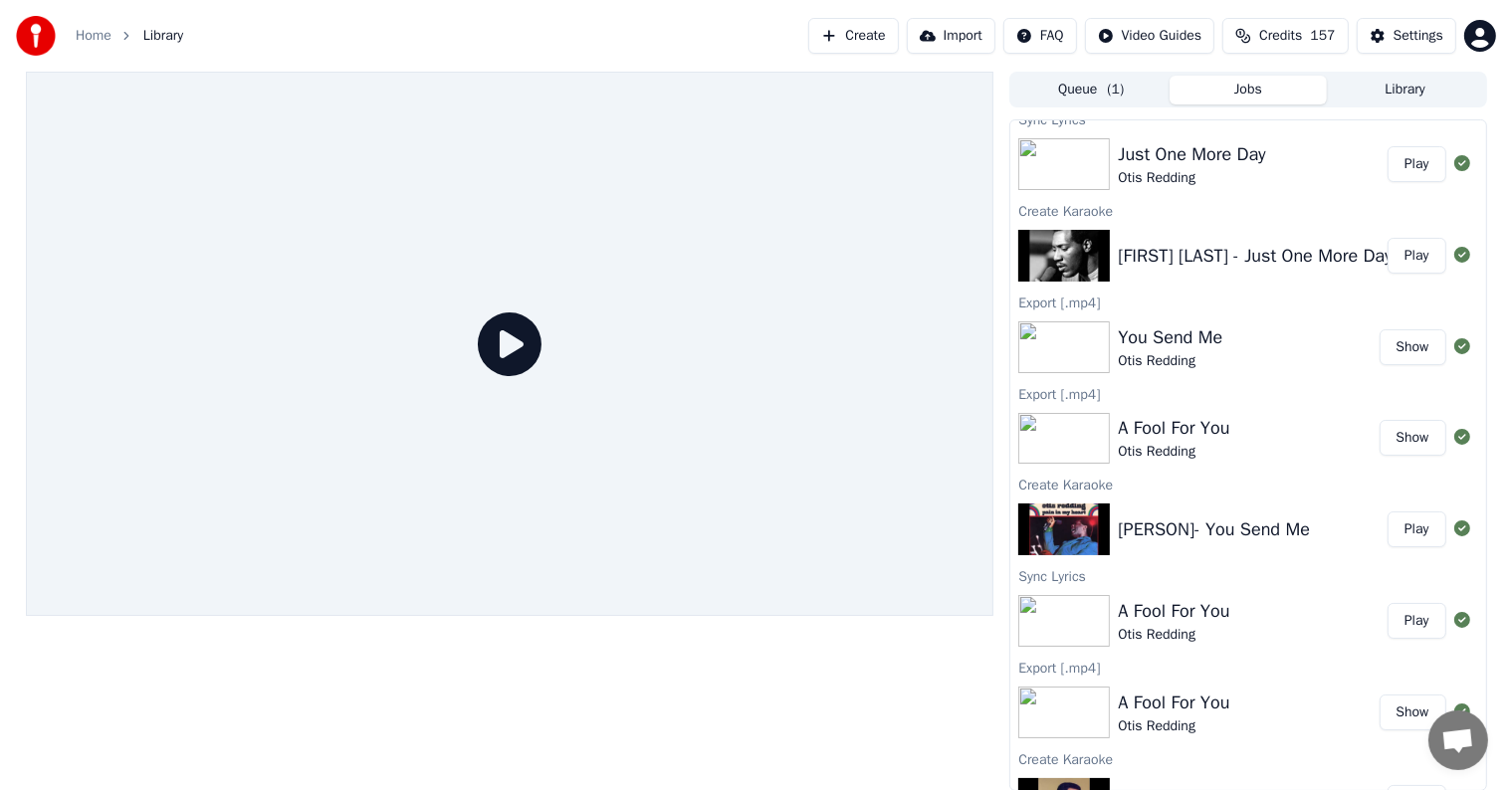 scroll, scrollTop: 608, scrollLeft: 0, axis: vertical 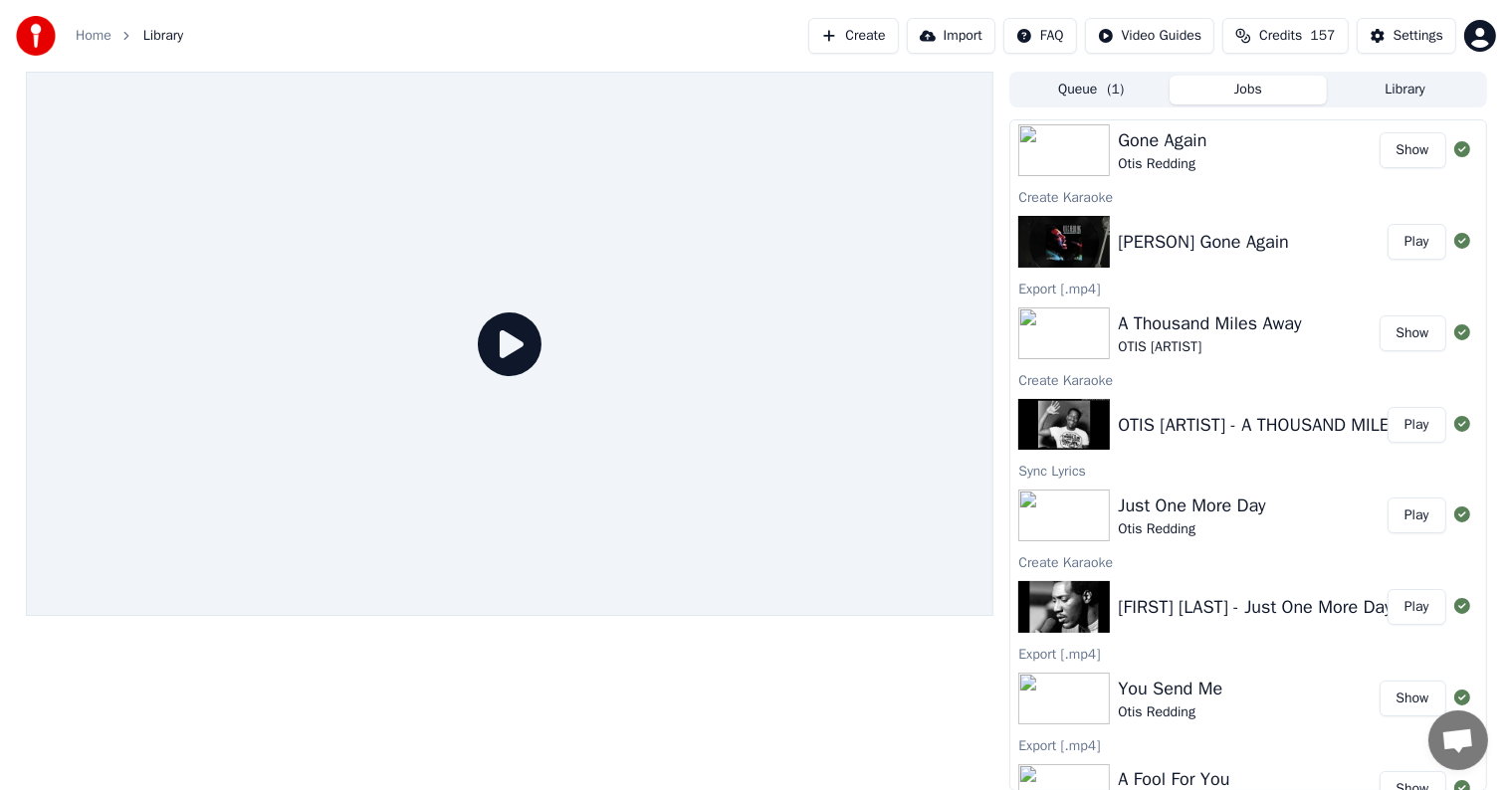 click on "Home" at bounding box center [94, 36] 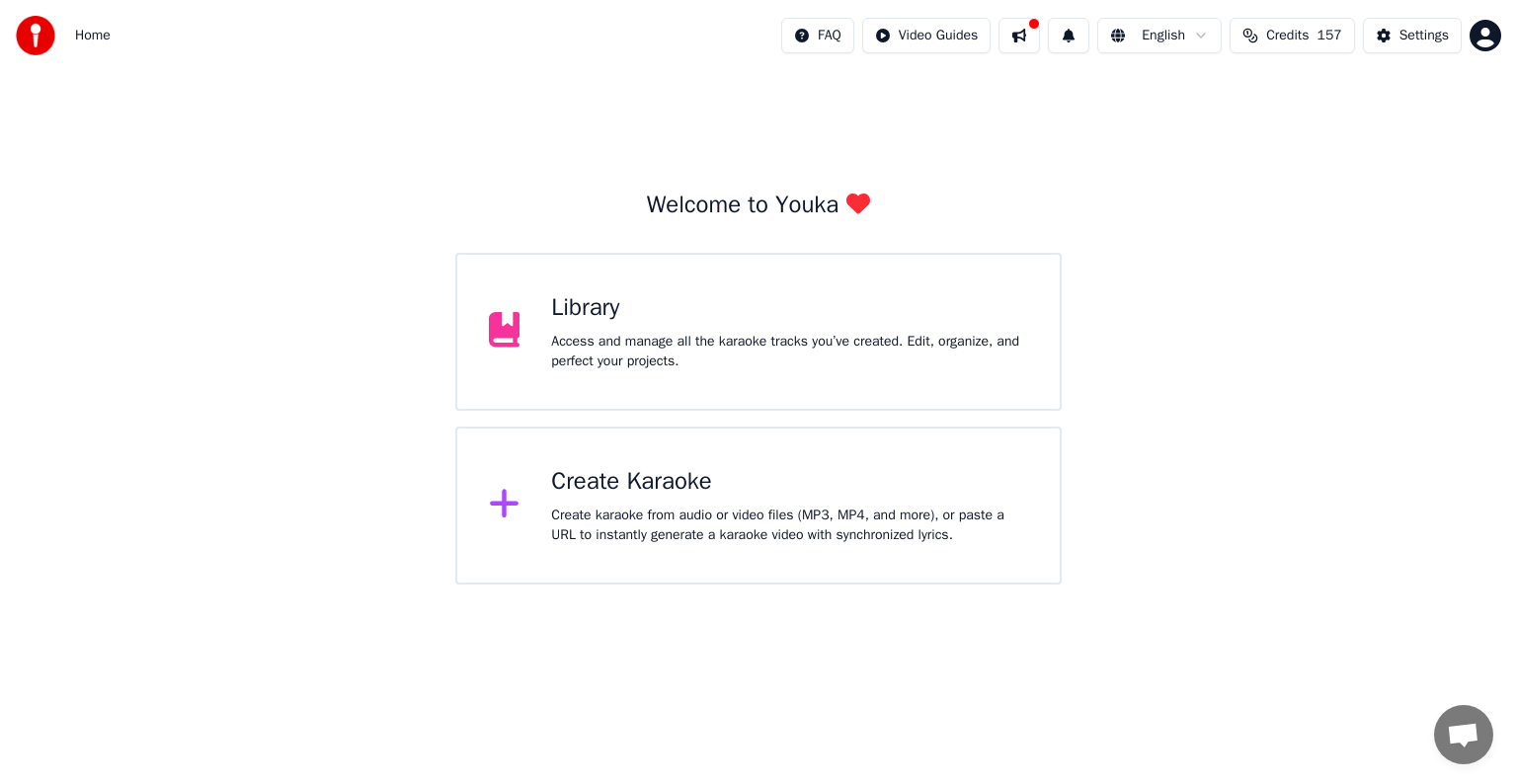 drag, startPoint x: 126, startPoint y: 4, endPoint x: 308, endPoint y: 110, distance: 210.61814 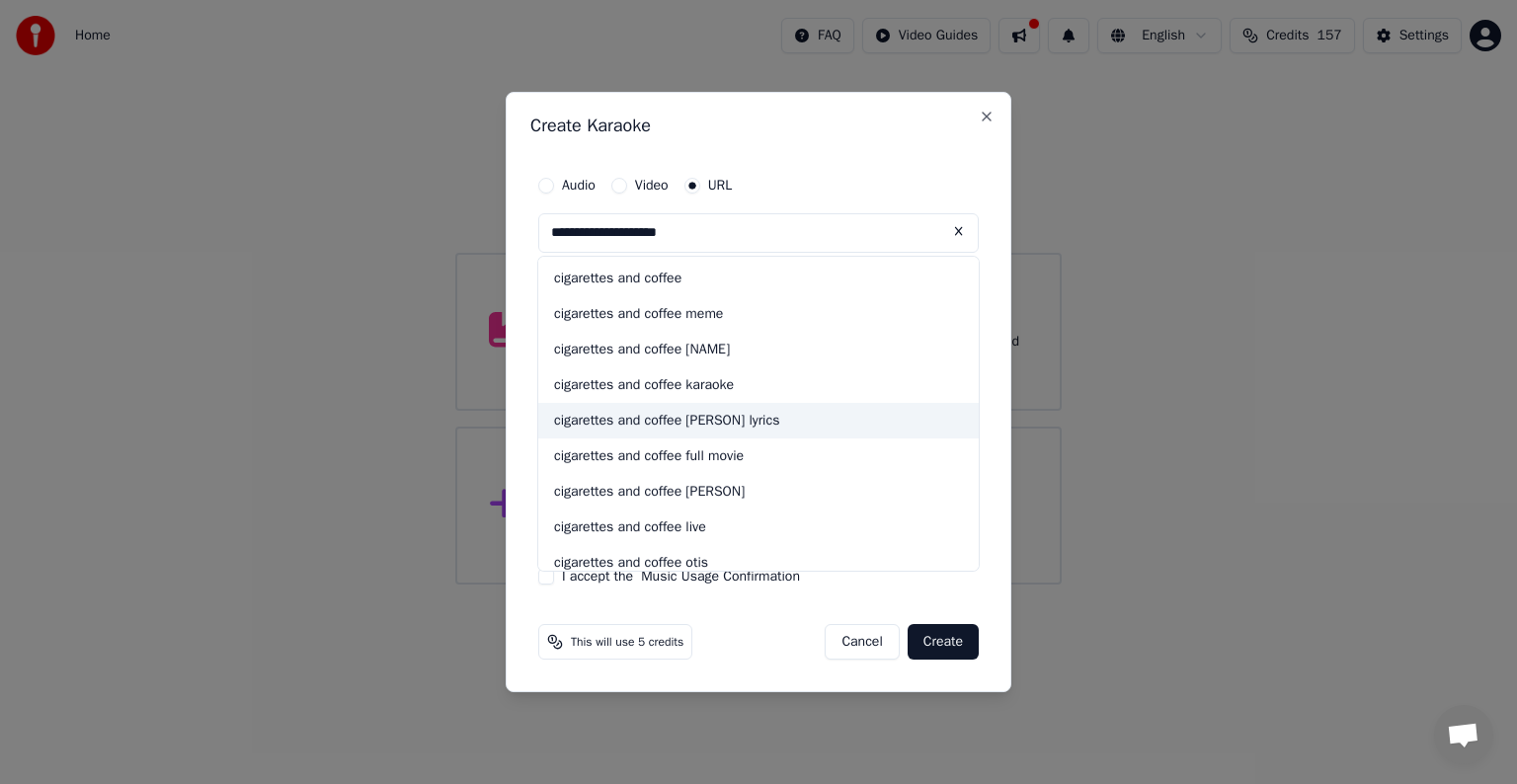 click on "cigarettes and coffee [PERSON] lyrics" at bounding box center (758, 421) 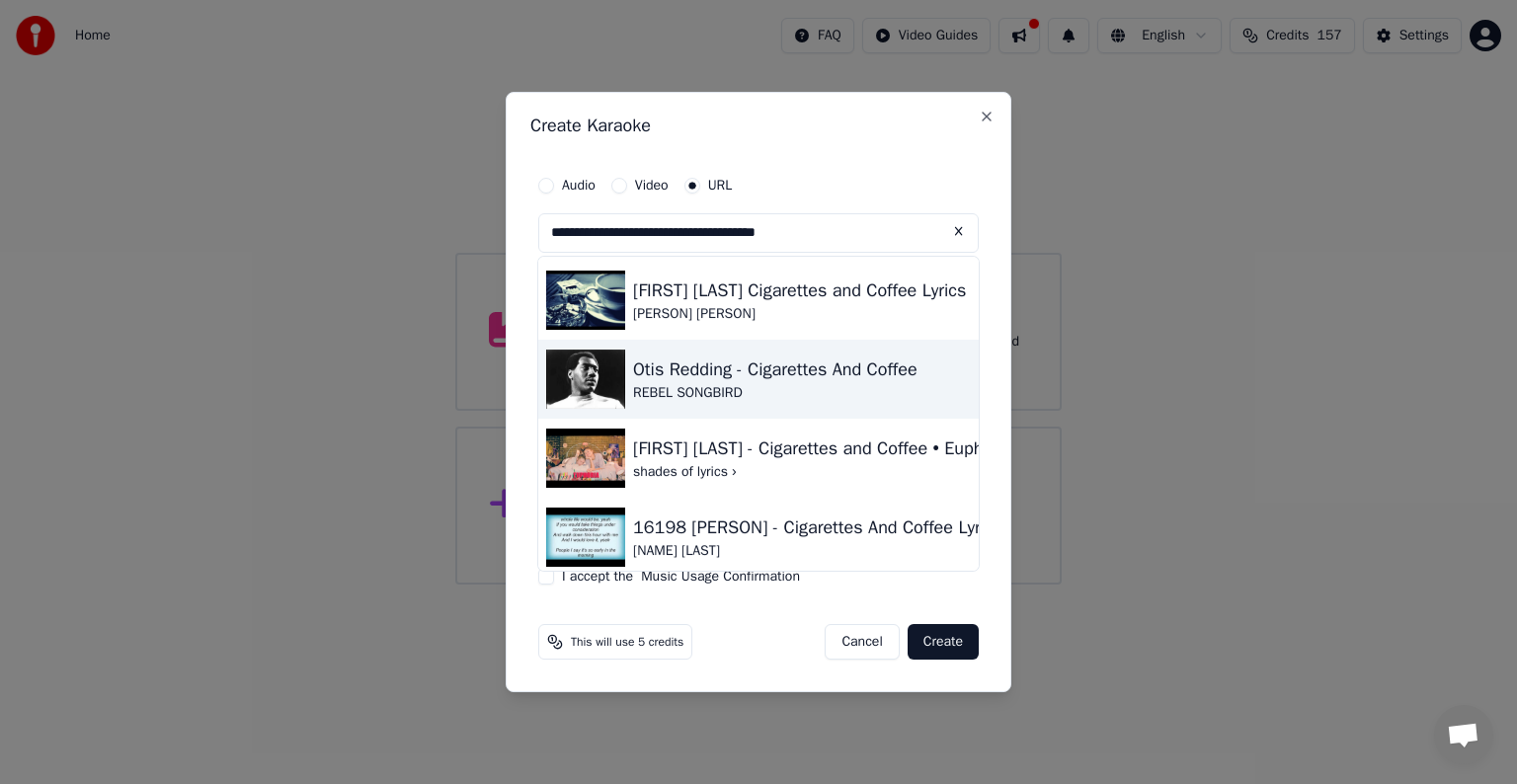click on "Otis Redding - Cigarettes And Coffee" at bounding box center (775, 369) 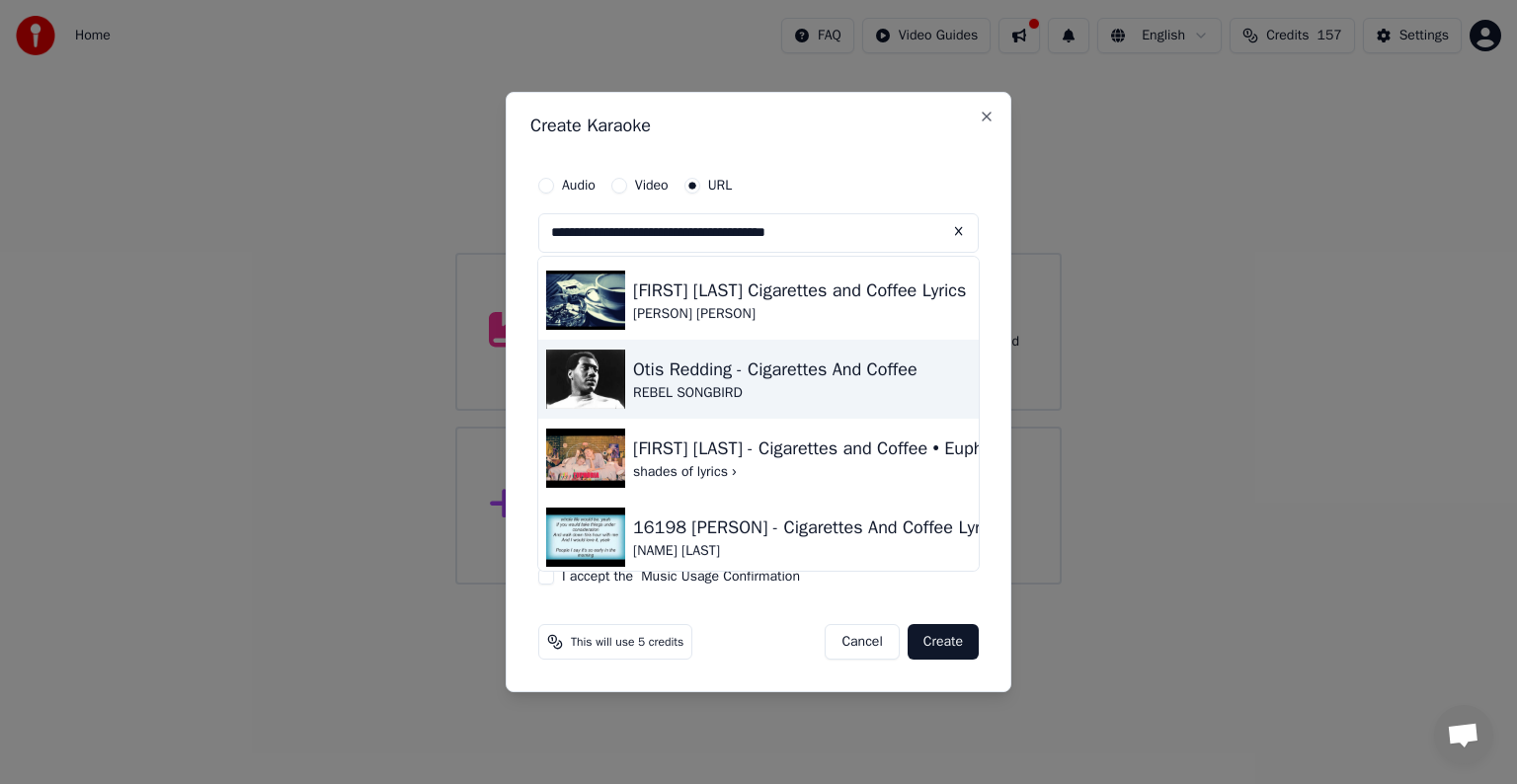 type on "**********" 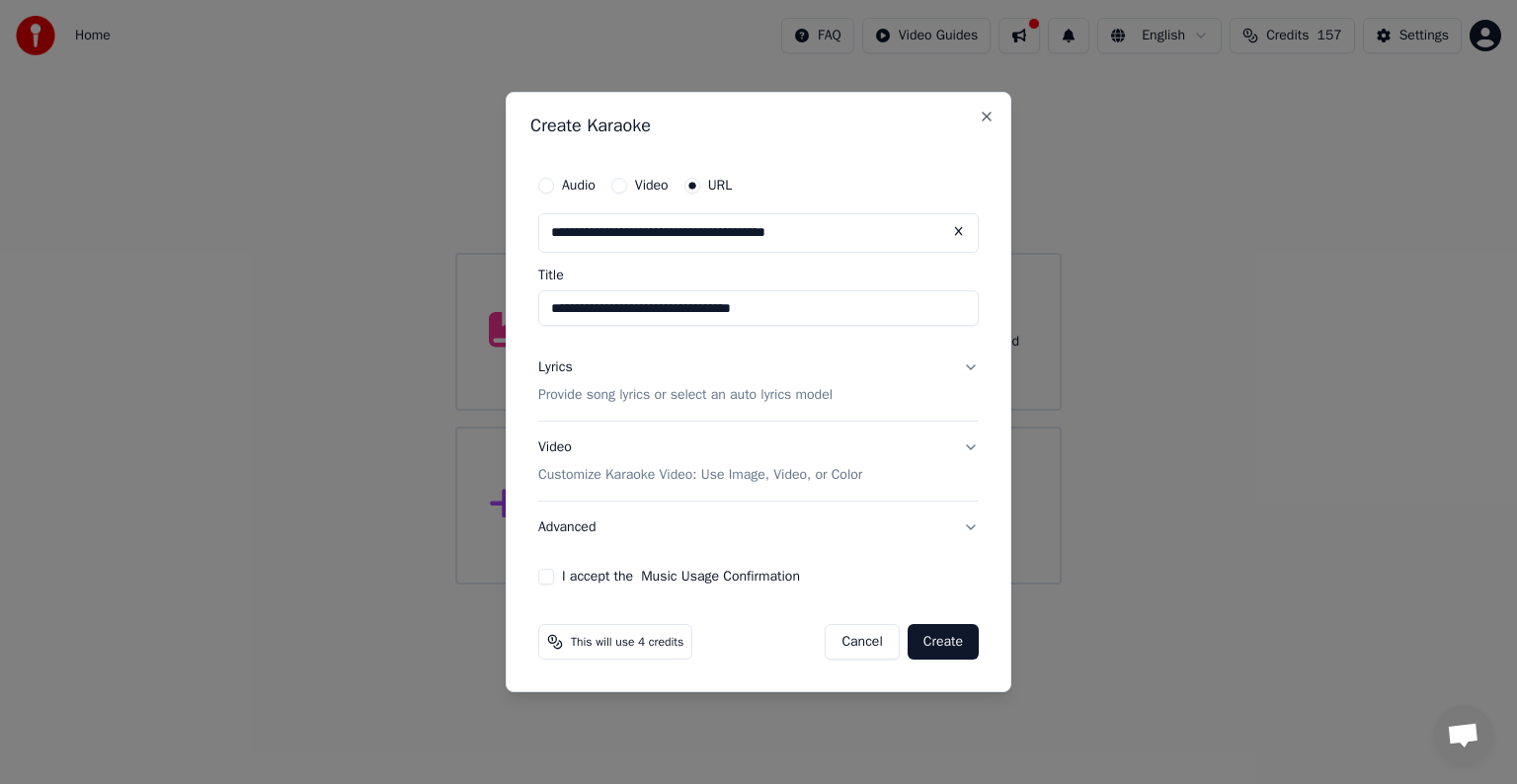 click on "Lyrics" at bounding box center (555, 367) 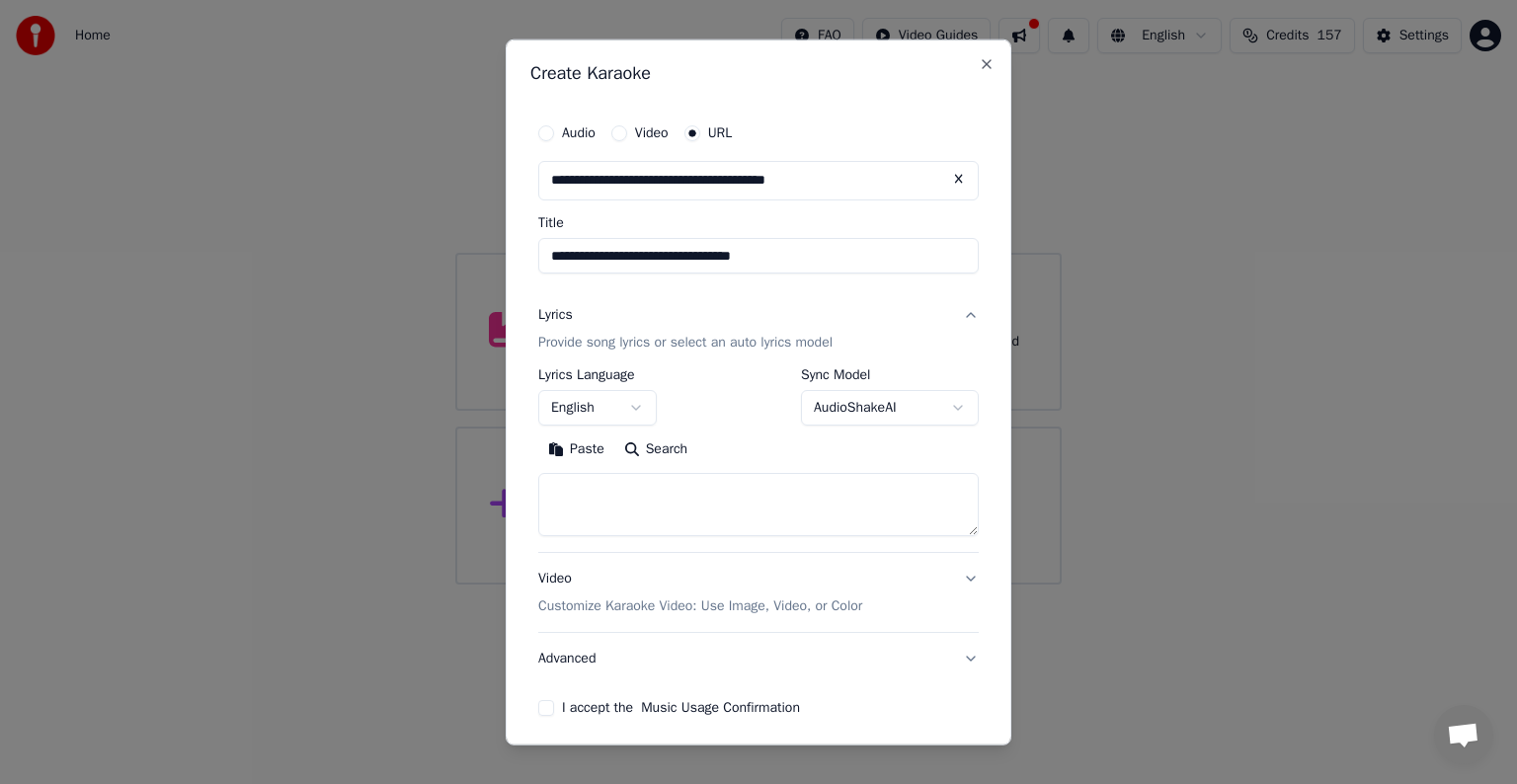 click on "Paste" at bounding box center (576, 449) 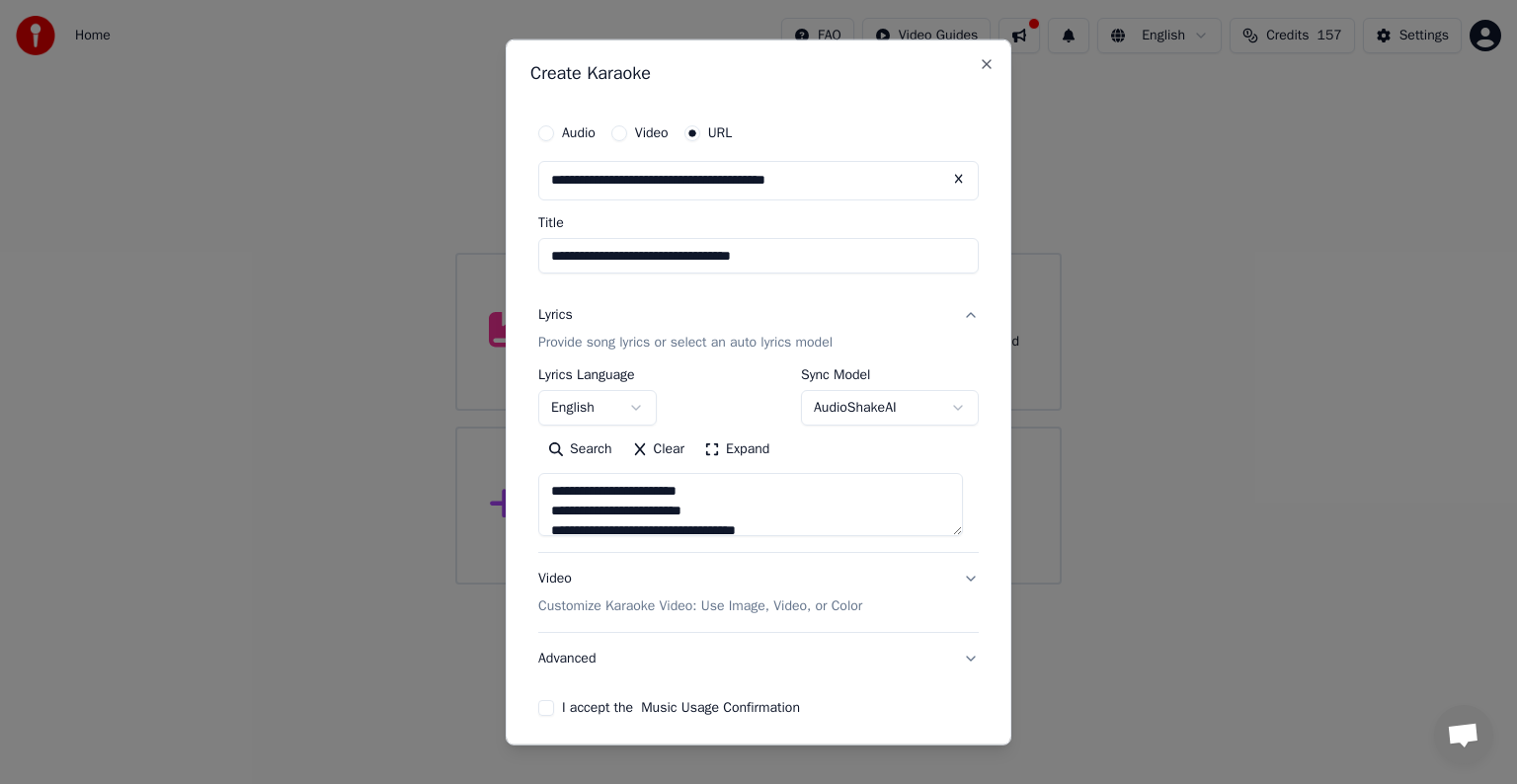 click on "I accept the   Music Usage Confirmation" at bounding box center (546, 708) 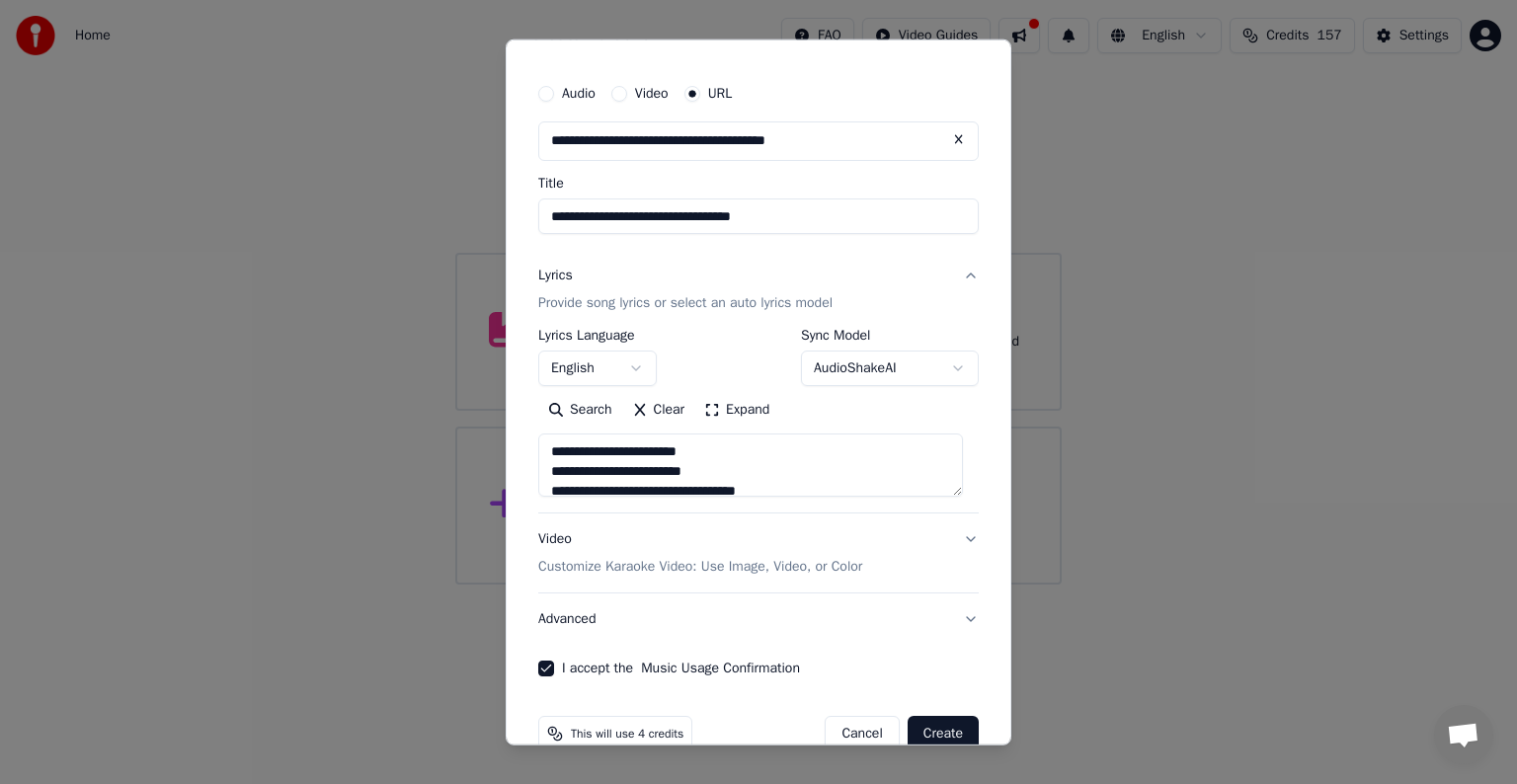 scroll, scrollTop: 77, scrollLeft: 0, axis: vertical 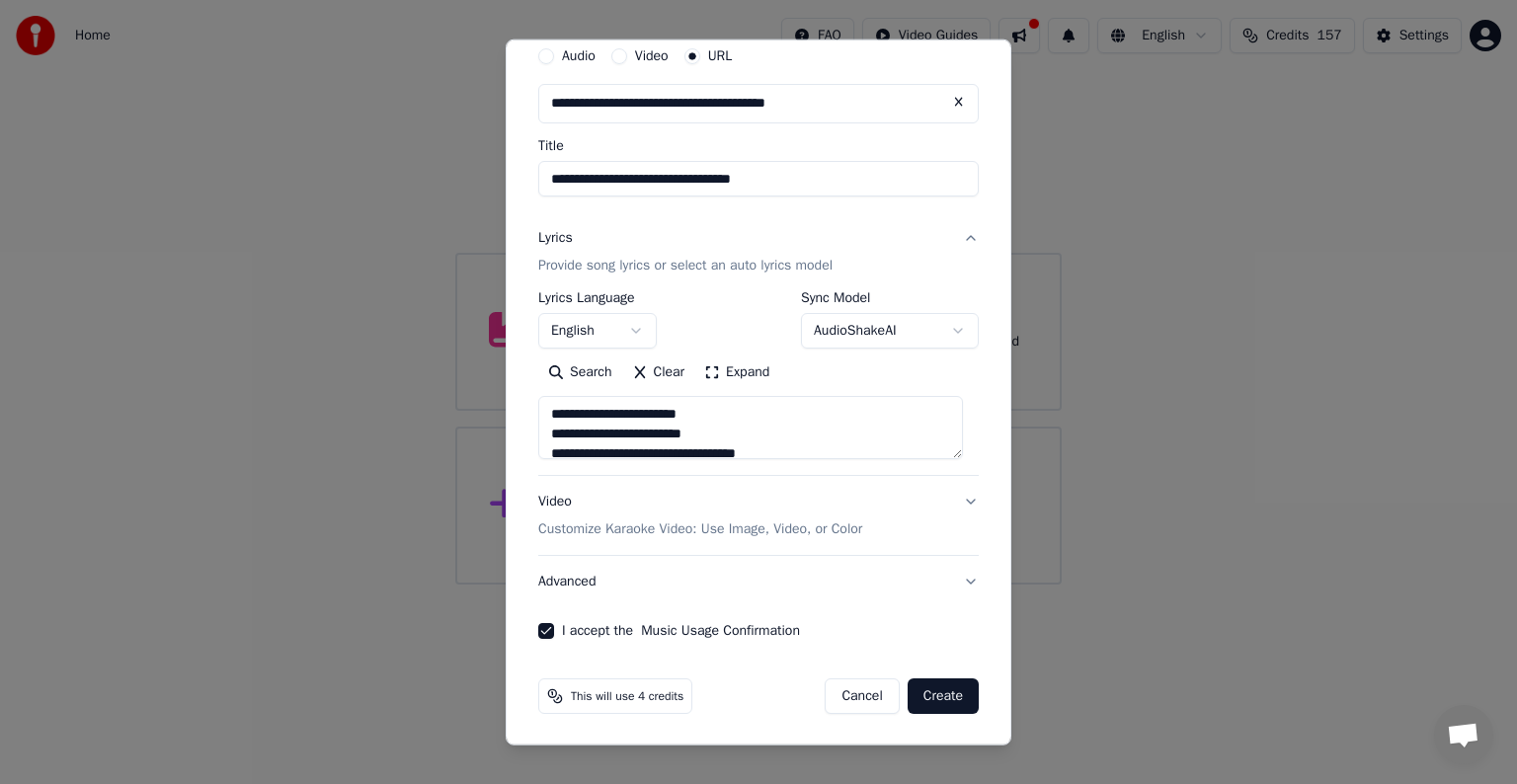 click on "Create" at bounding box center [943, 696] 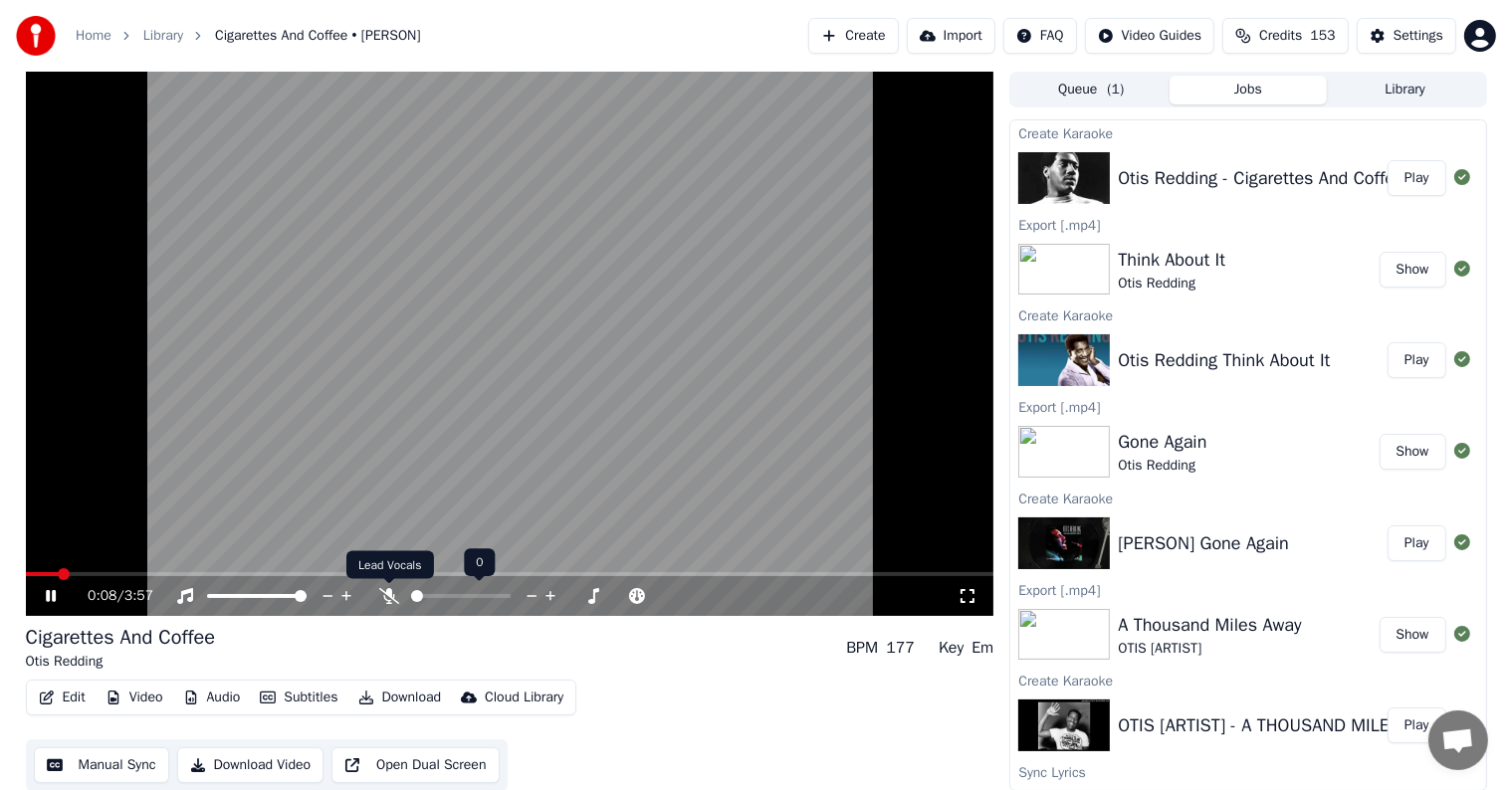 click 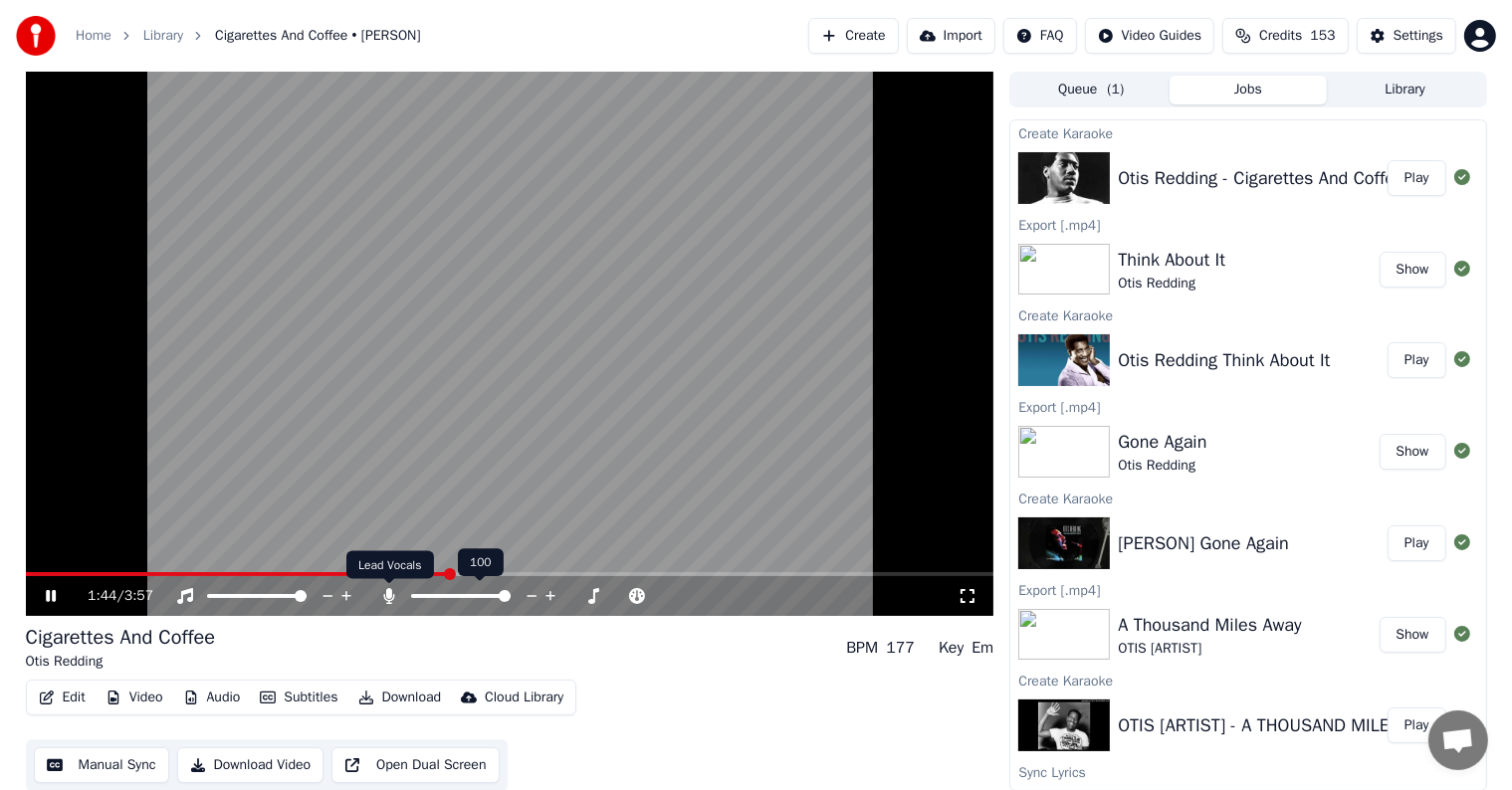 click 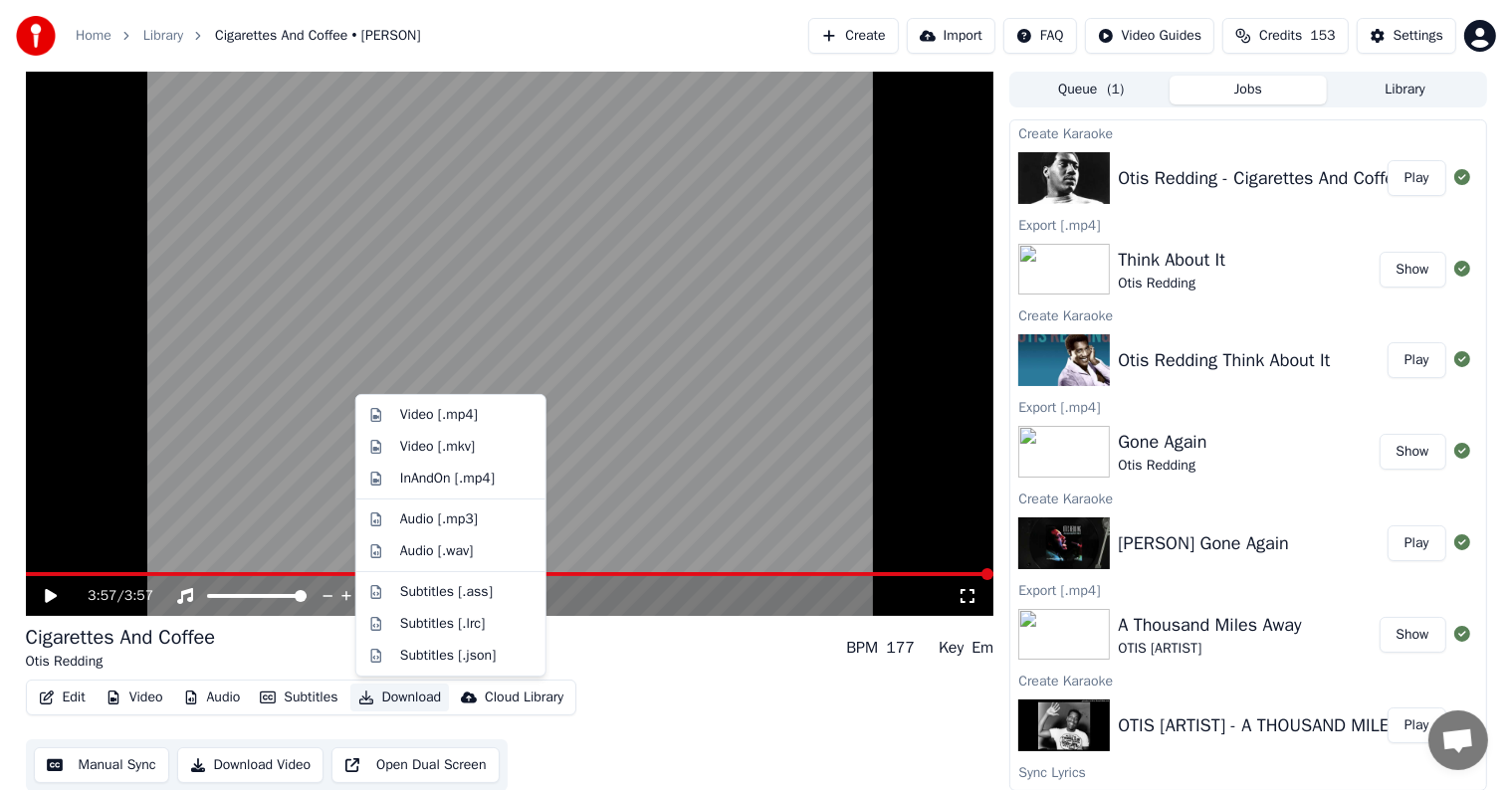 click on "Download" at bounding box center [400, 697] 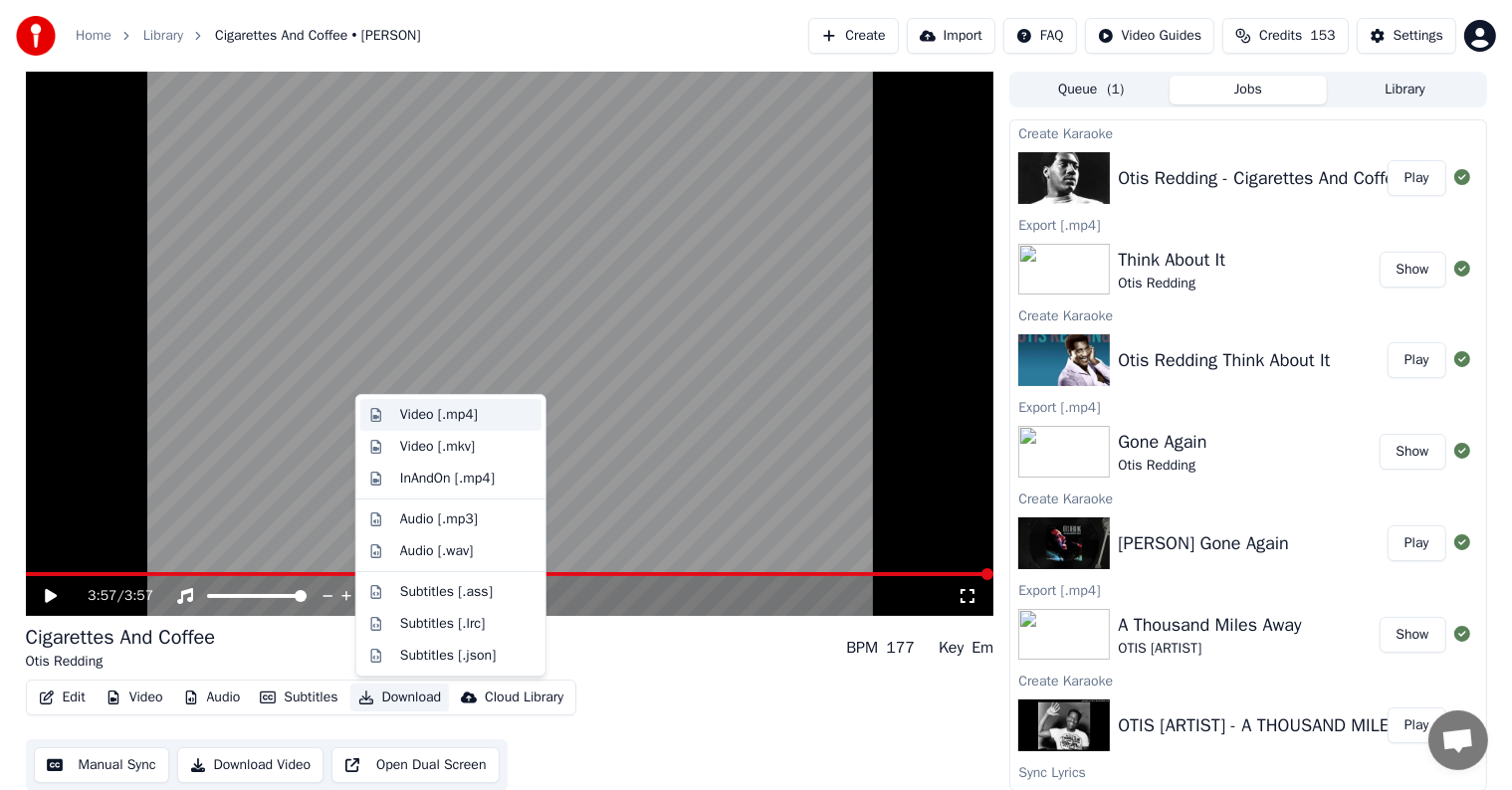 click on "Video [.mp4]" at bounding box center (439, 415) 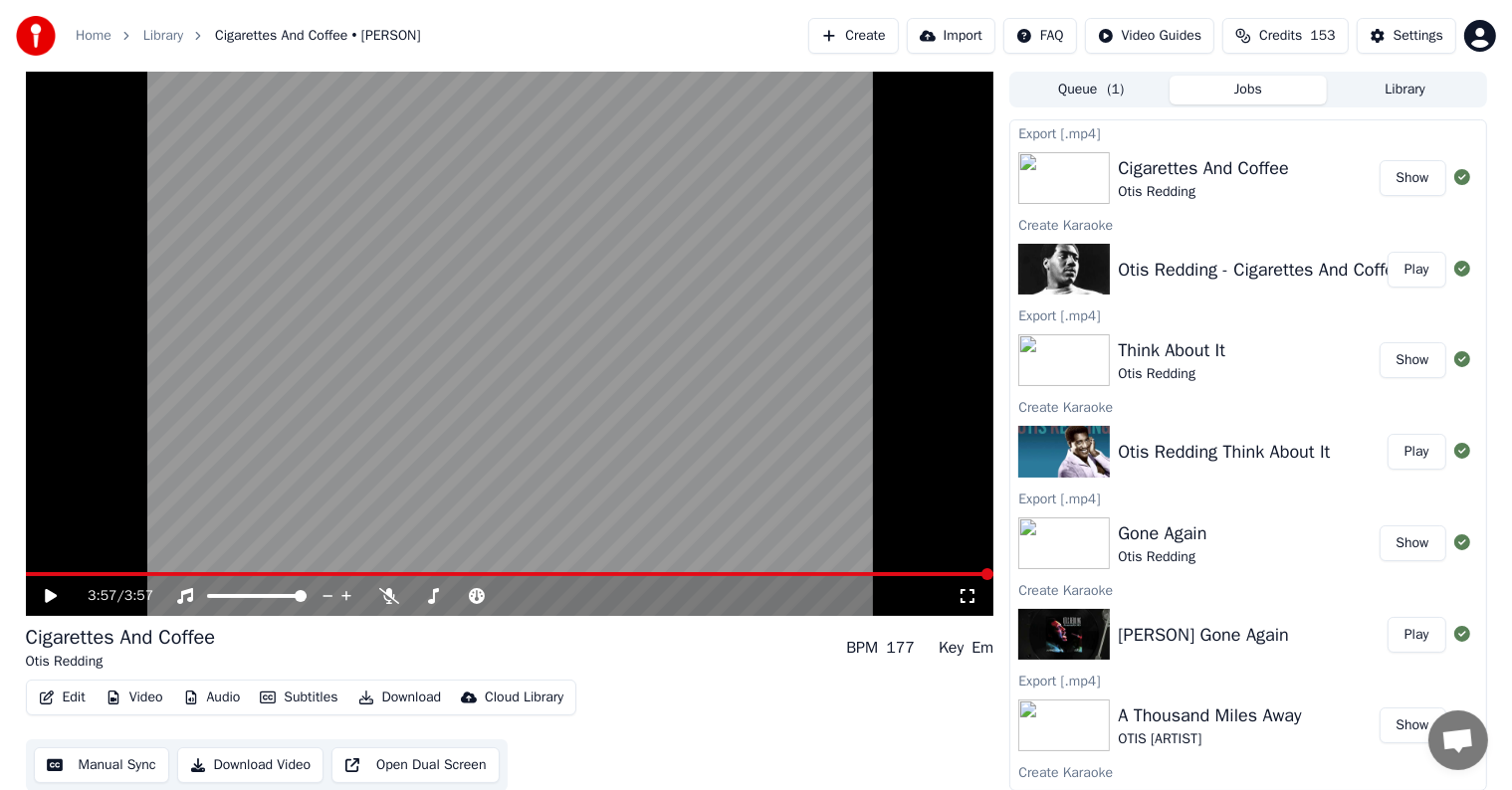 click on "Show" at bounding box center (1412, 178) 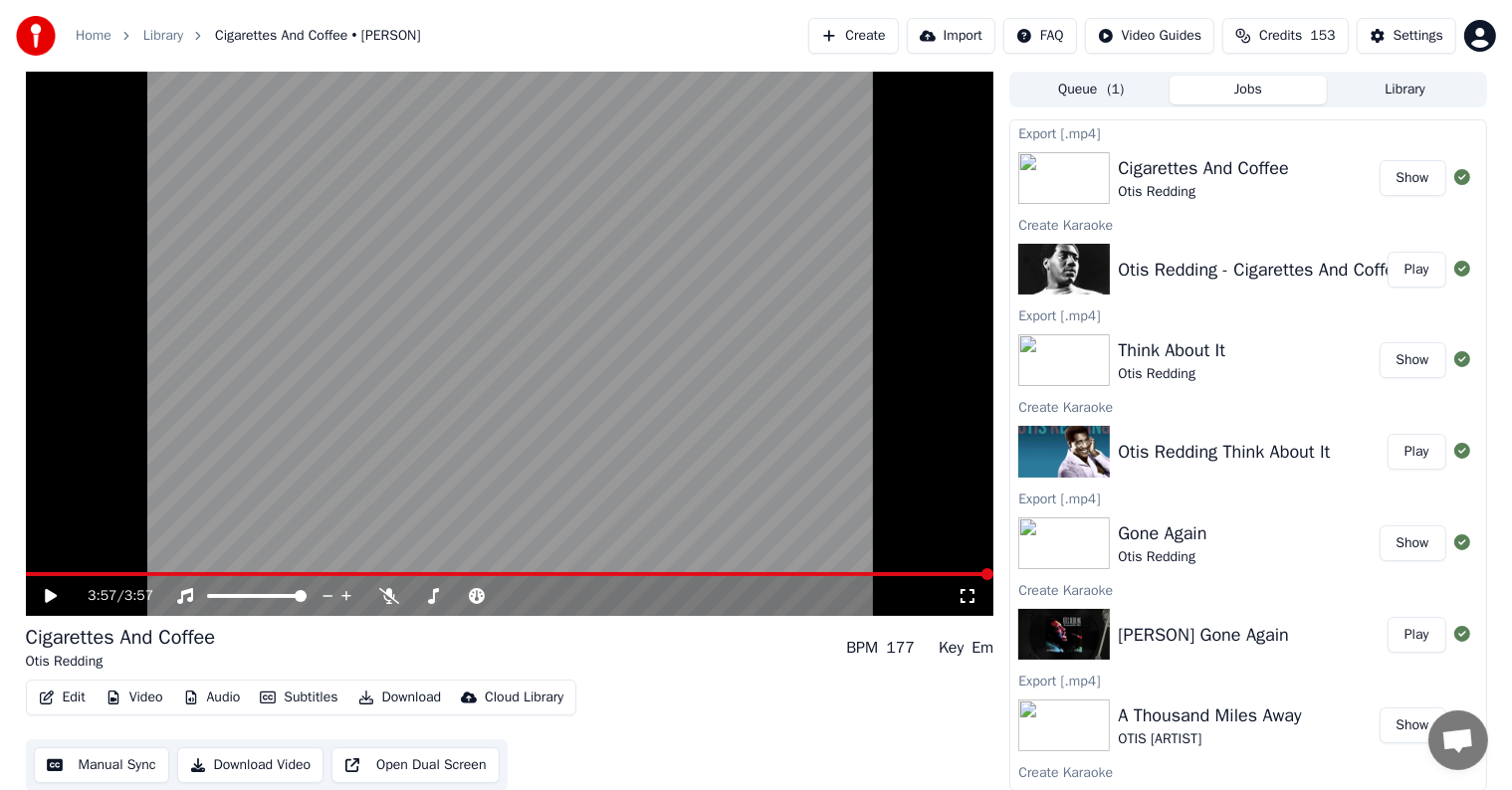 click on "Home" at bounding box center (94, 36) 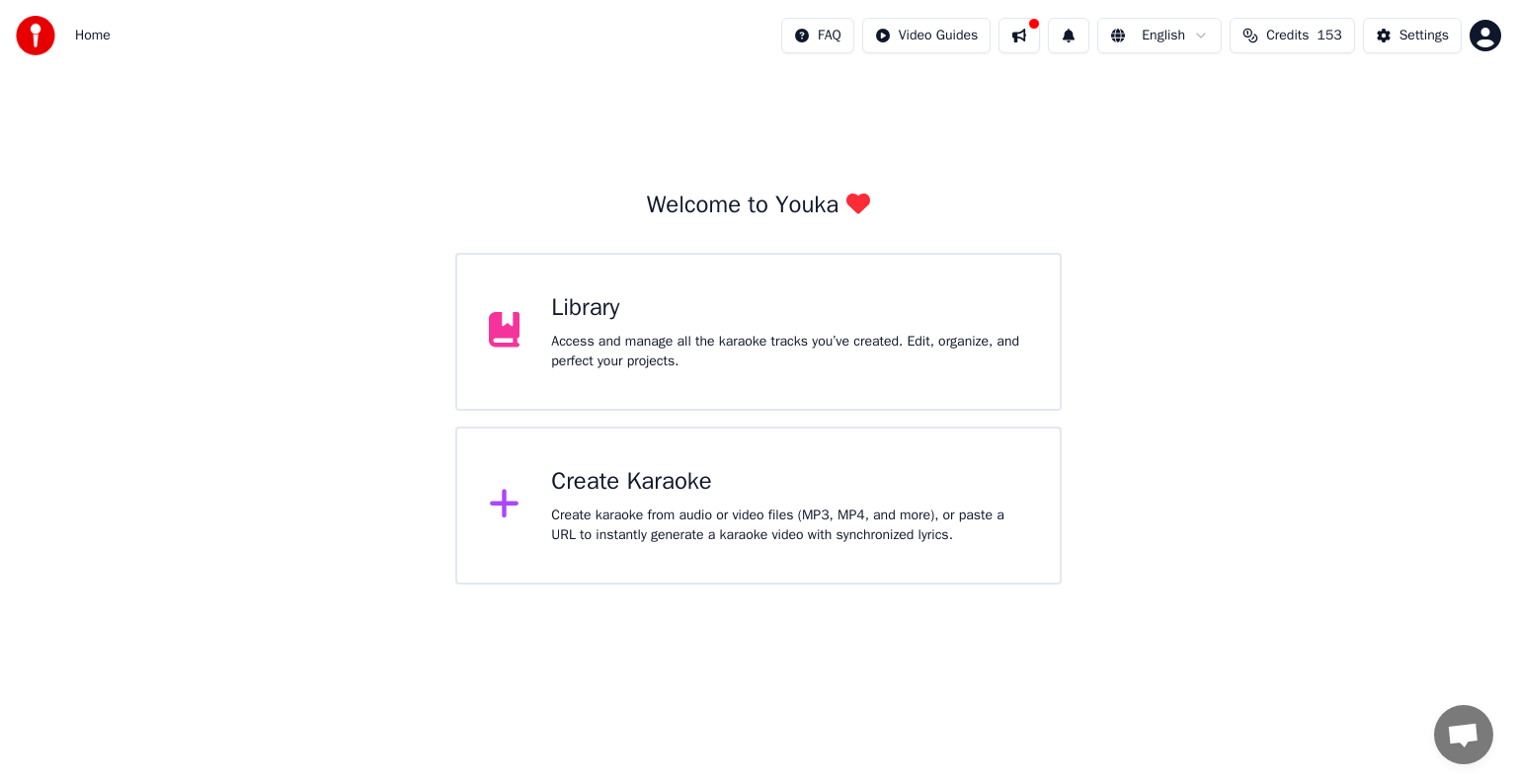 click on "Create Karaoke" at bounding box center [789, 482] 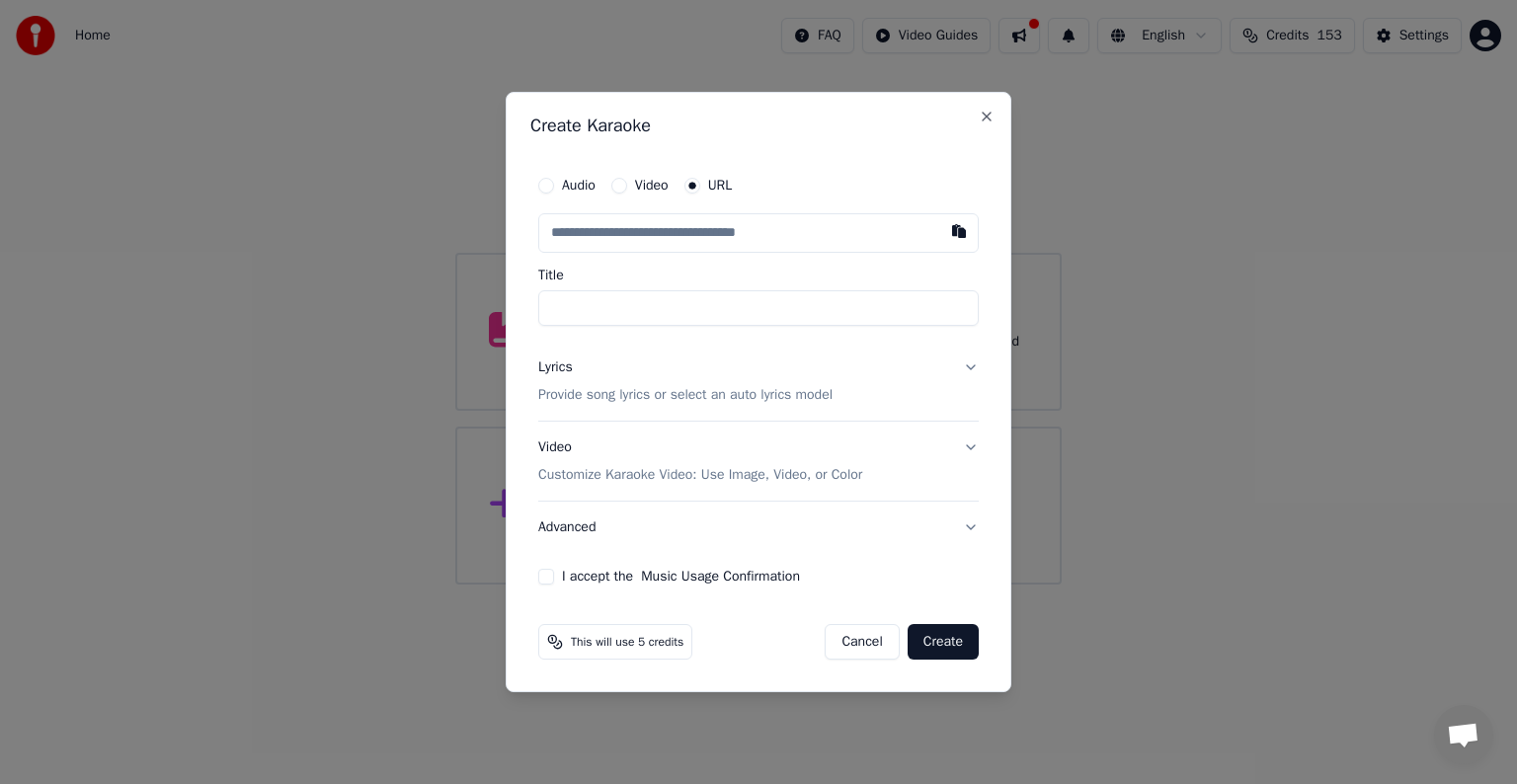 click at bounding box center (758, 233) 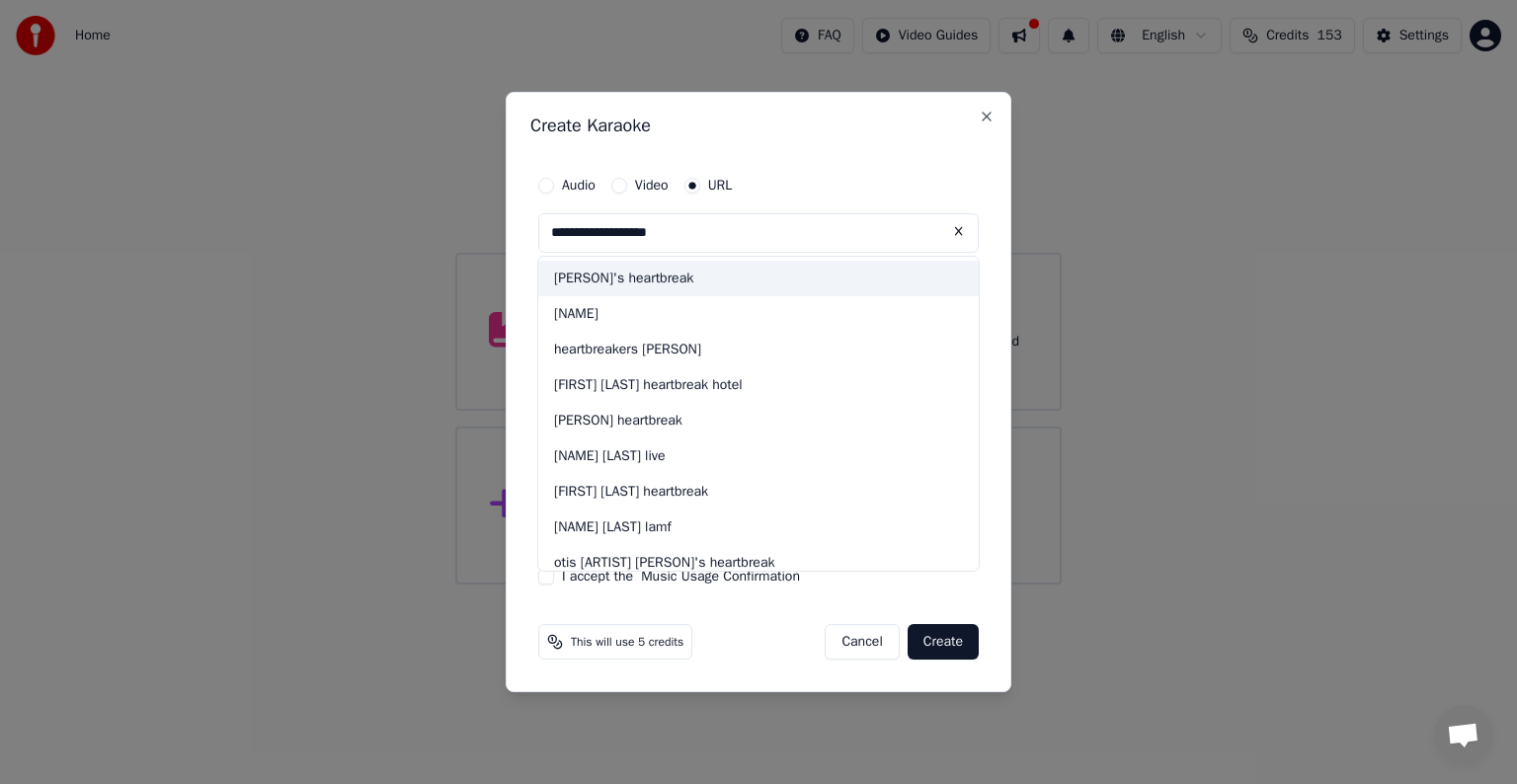 click on "[PERSON]'s heartbreak" at bounding box center (758, 278) 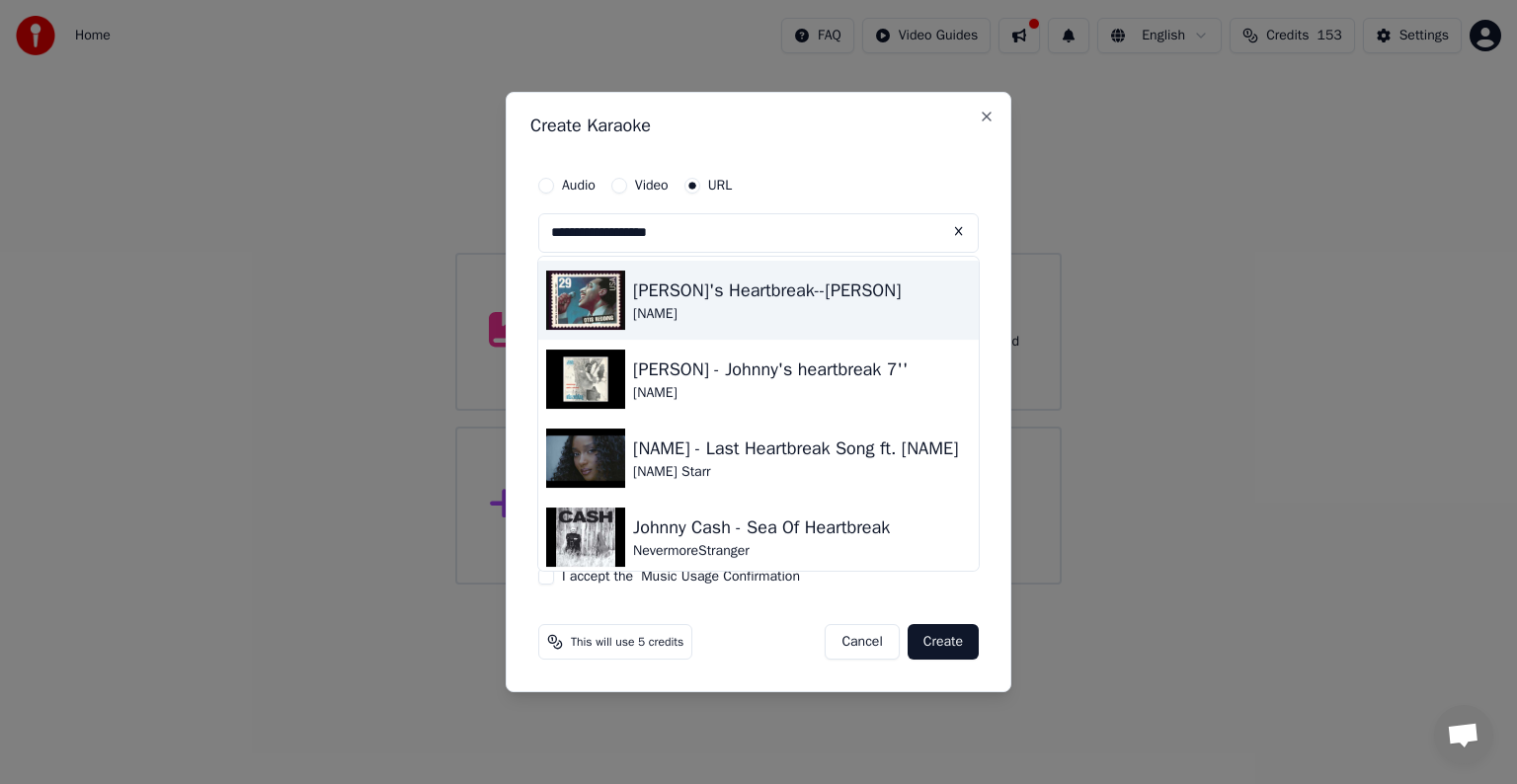 click on "[PERSON]'s Heartbreak--[PERSON]" at bounding box center [766, 290] 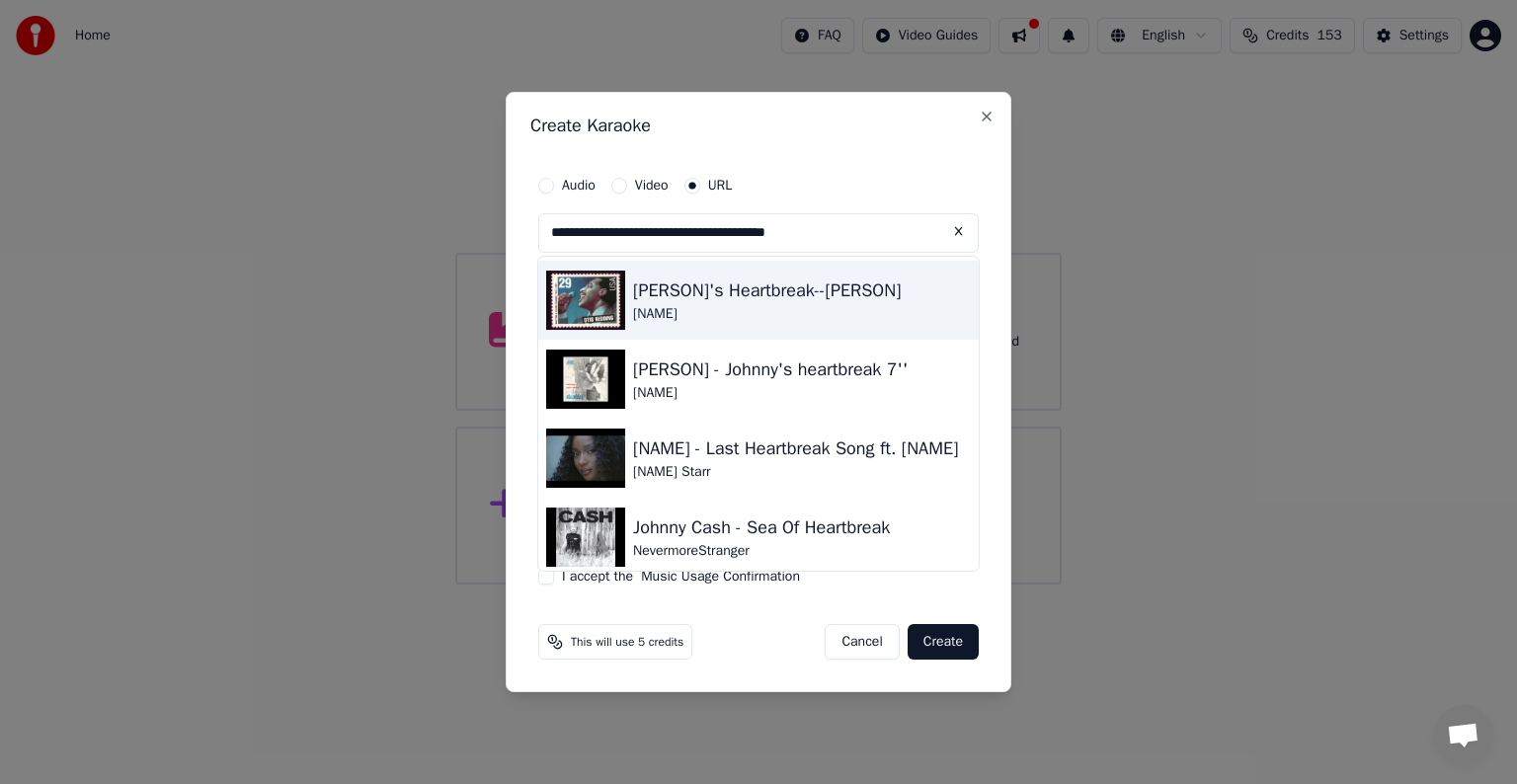 type on "**********" 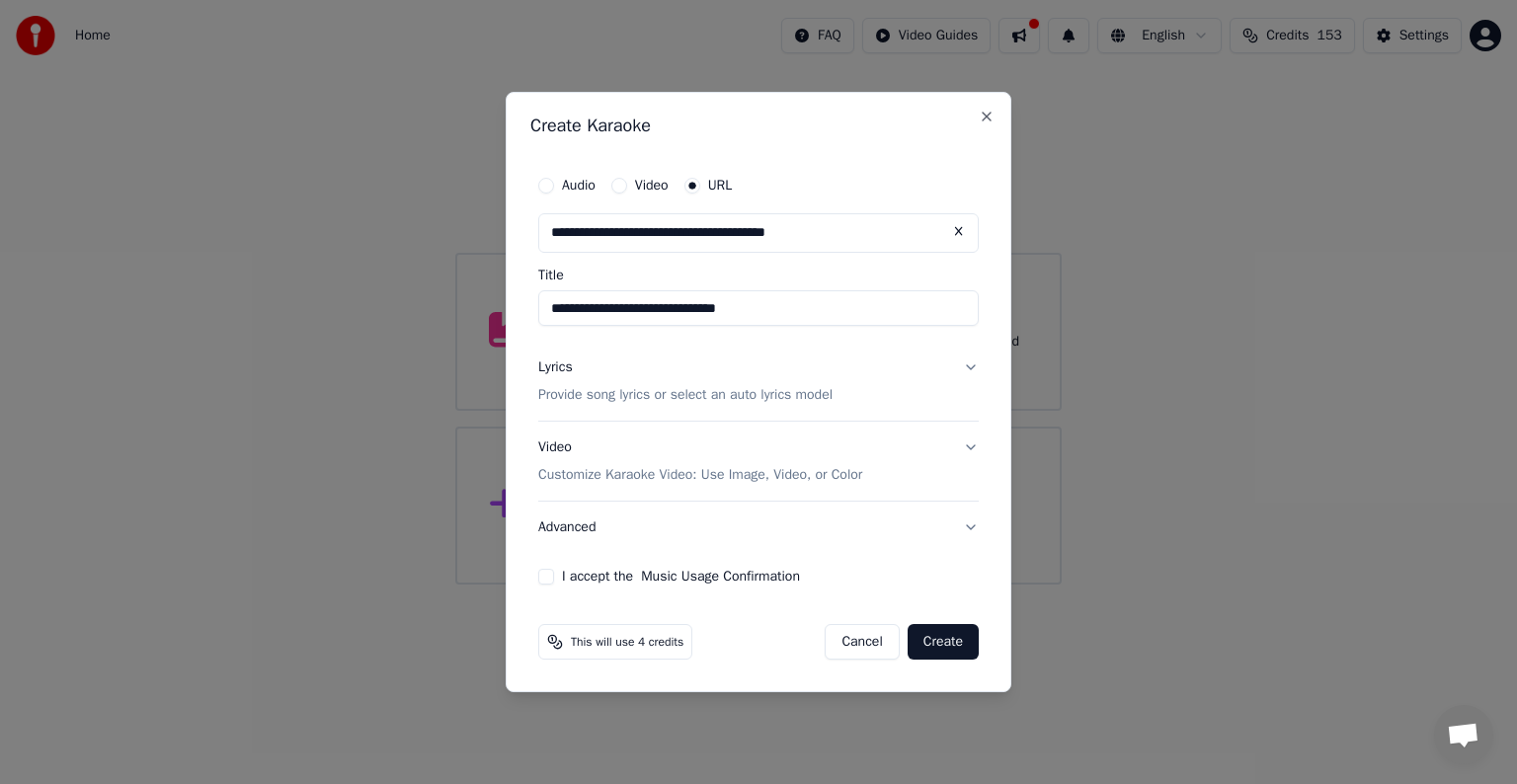 click on "Lyrics" at bounding box center [555, 367] 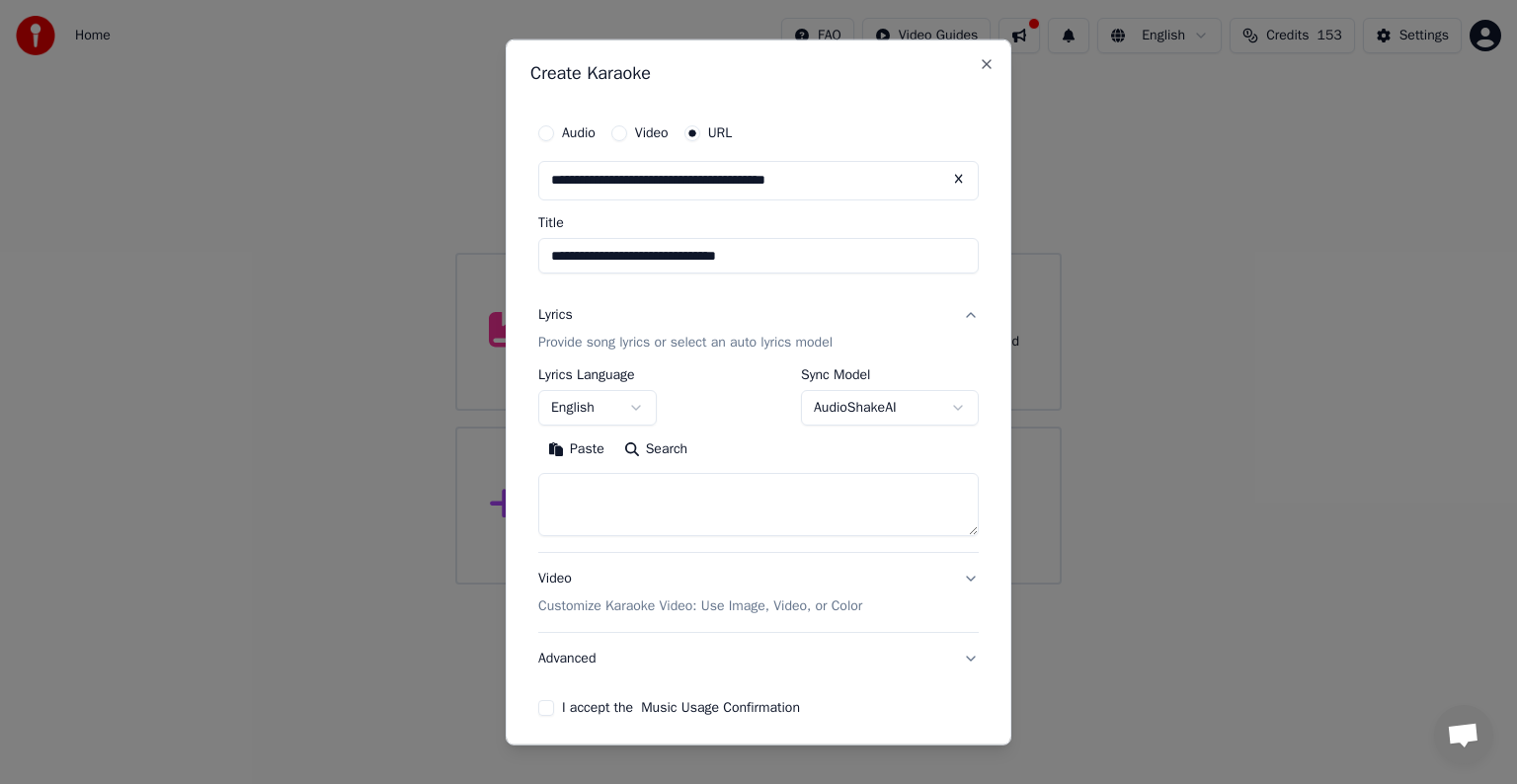 click at bounding box center (758, 505) 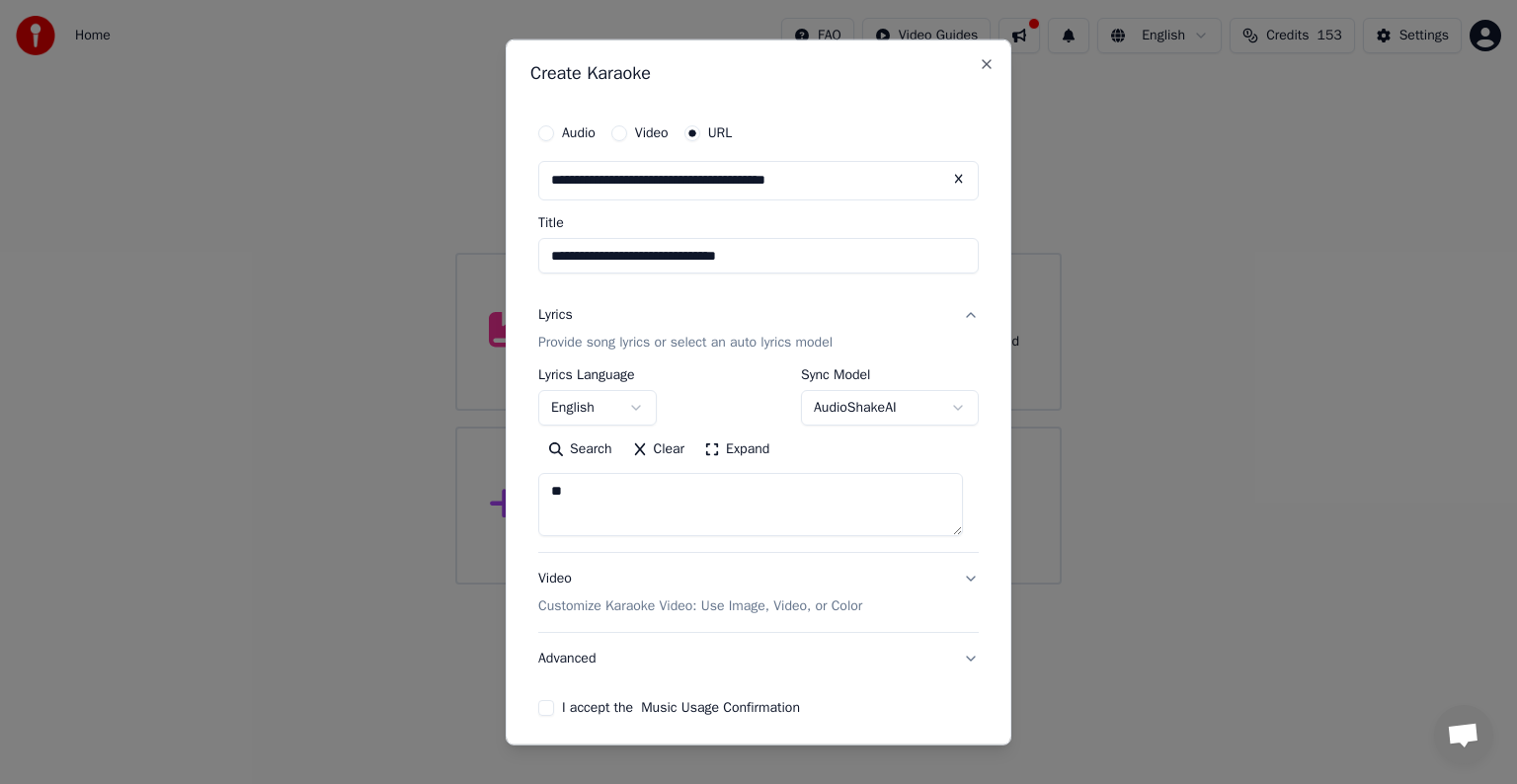 type on "**" 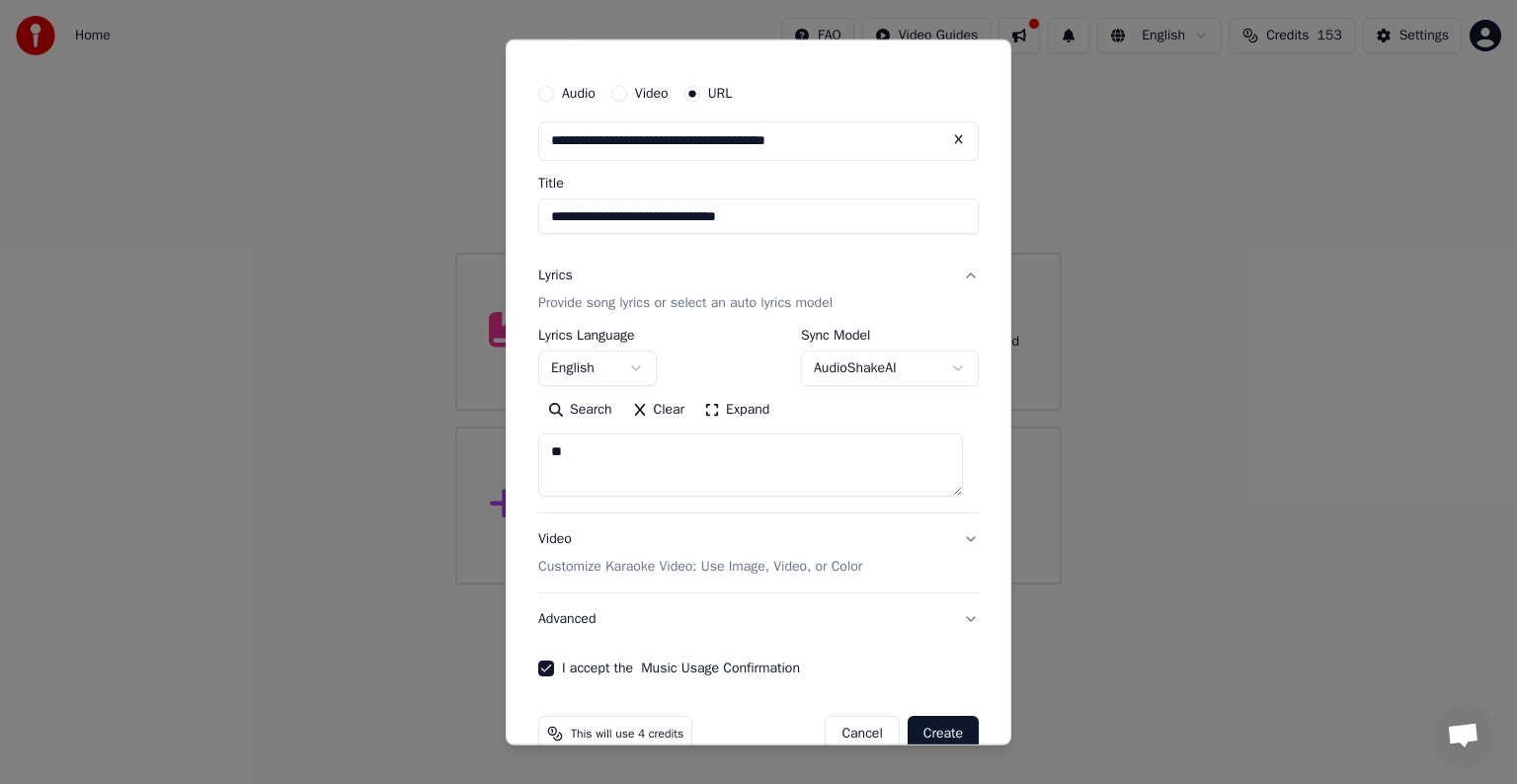 scroll, scrollTop: 77, scrollLeft: 0, axis: vertical 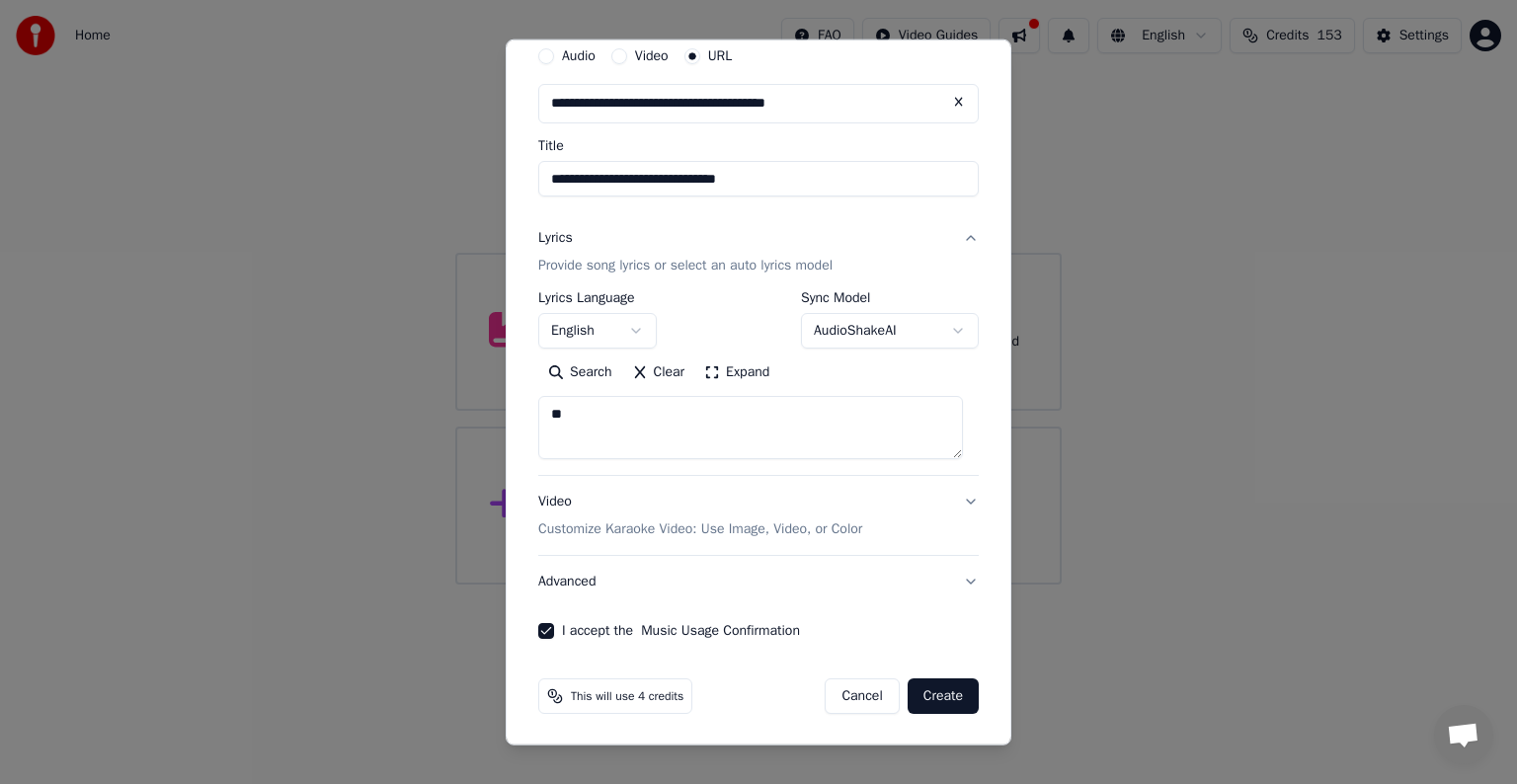 click on "Create" at bounding box center (943, 696) 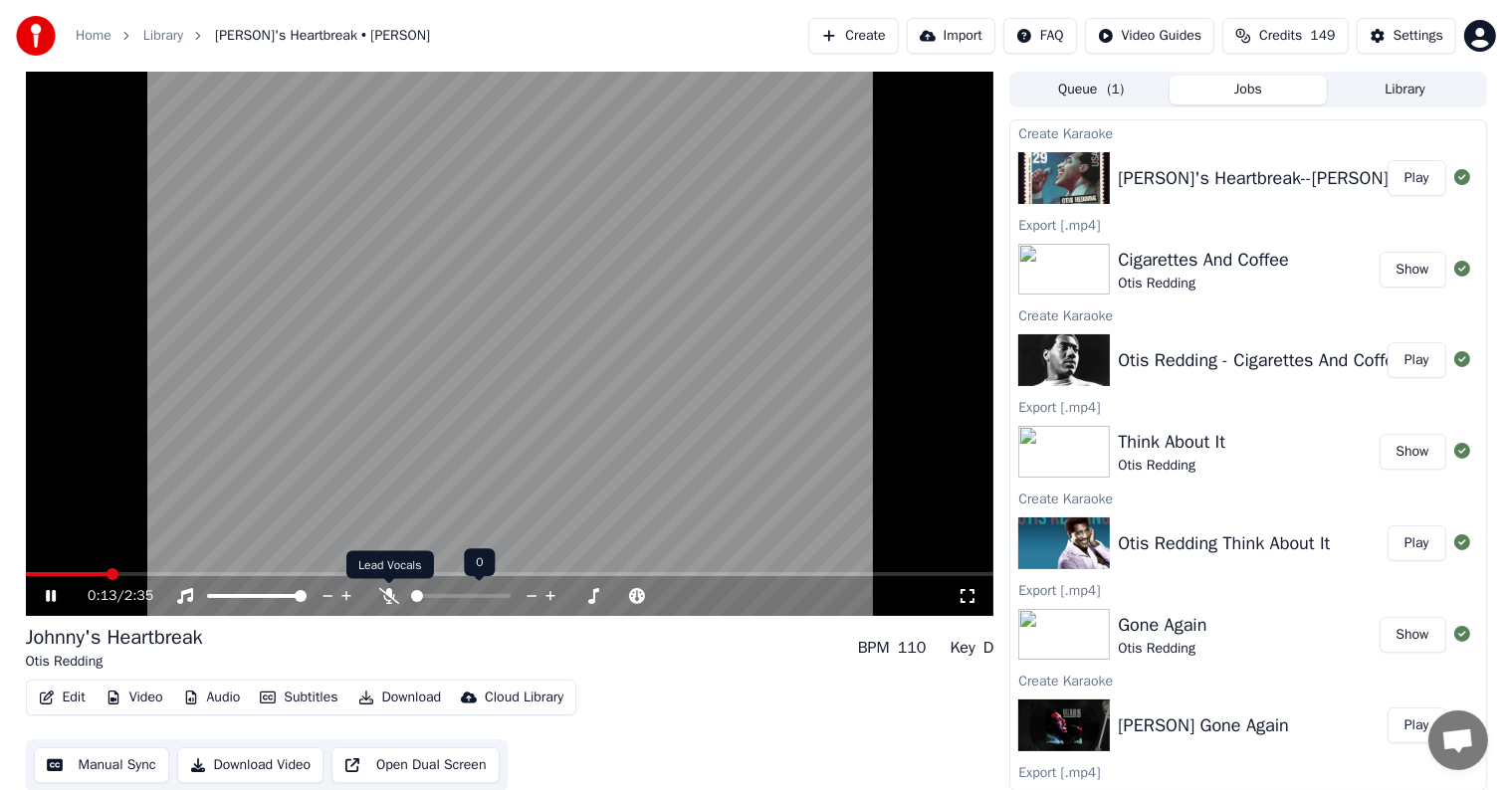 click 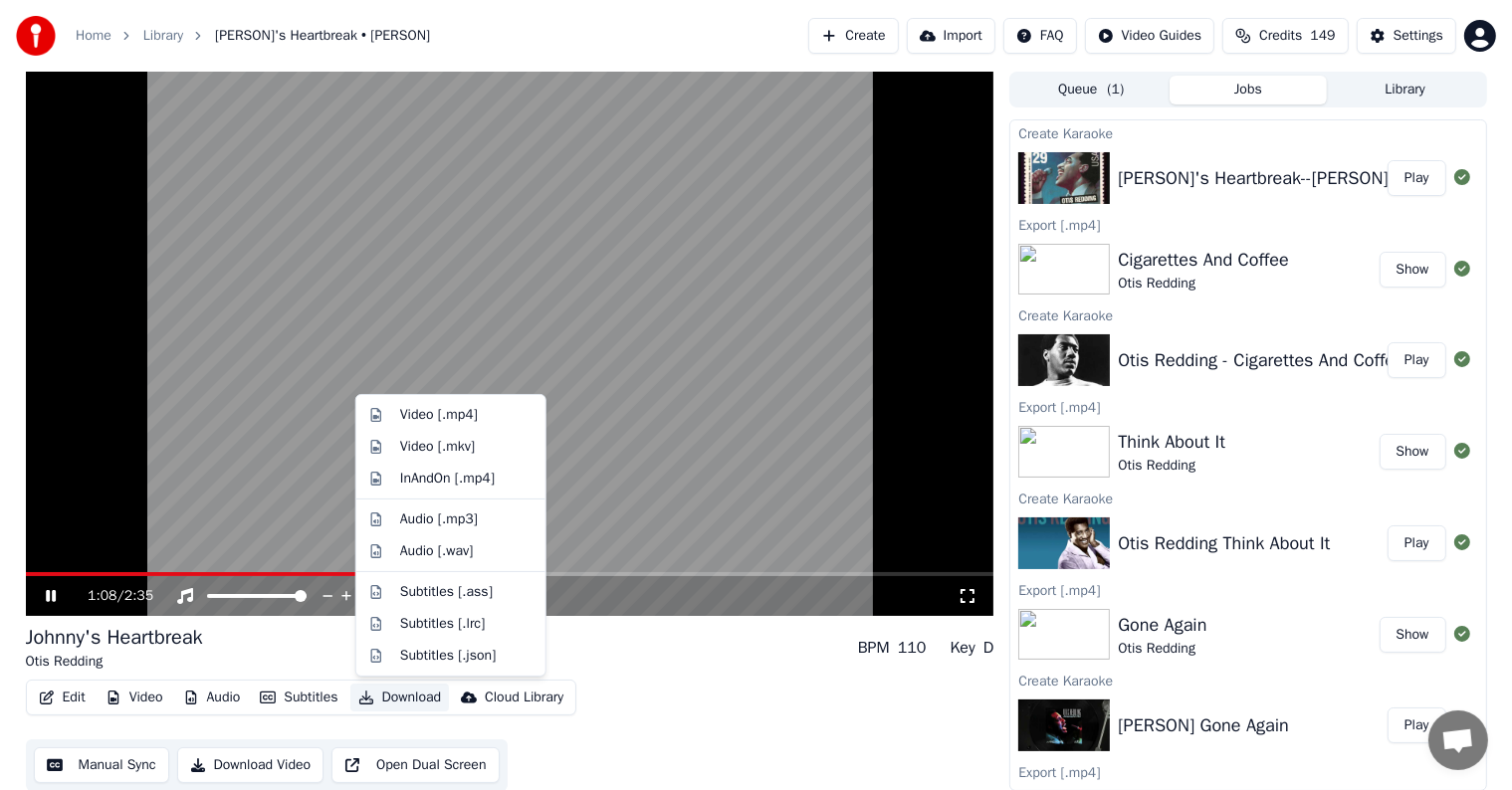 click on "Download" at bounding box center [400, 697] 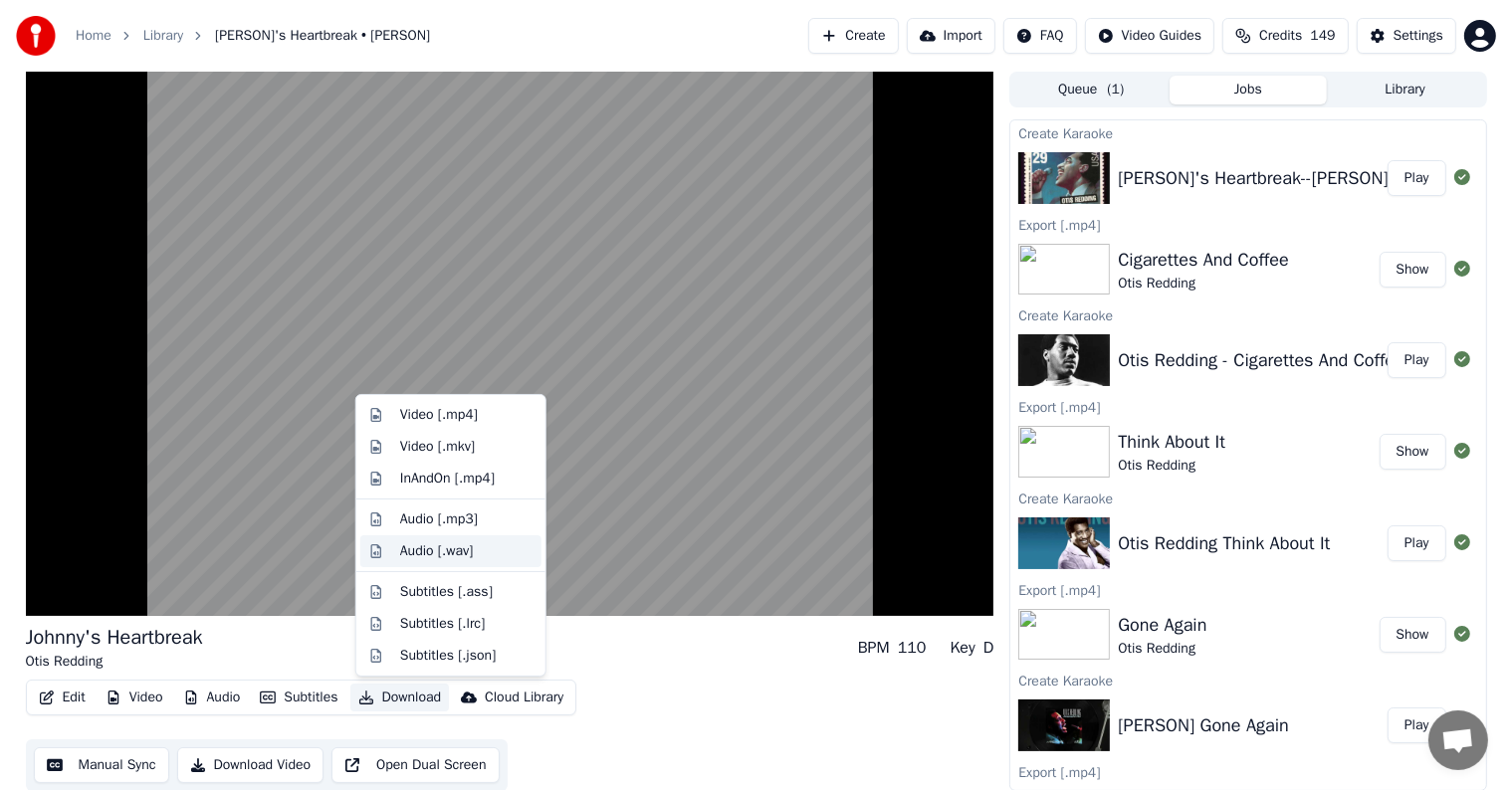click on "Audio [.wav]" at bounding box center [437, 551] 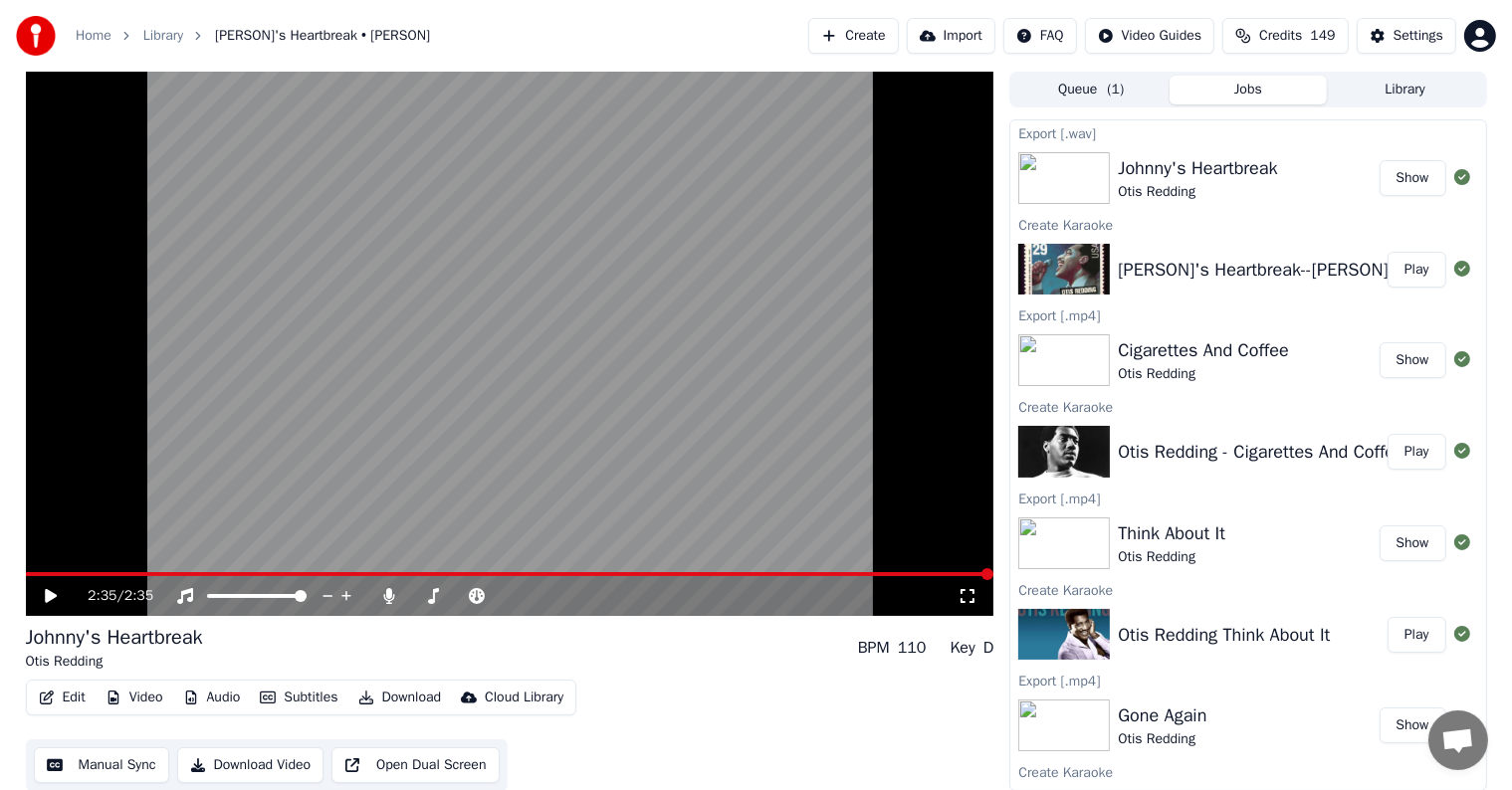 click on "Edit" at bounding box center (62, 697) 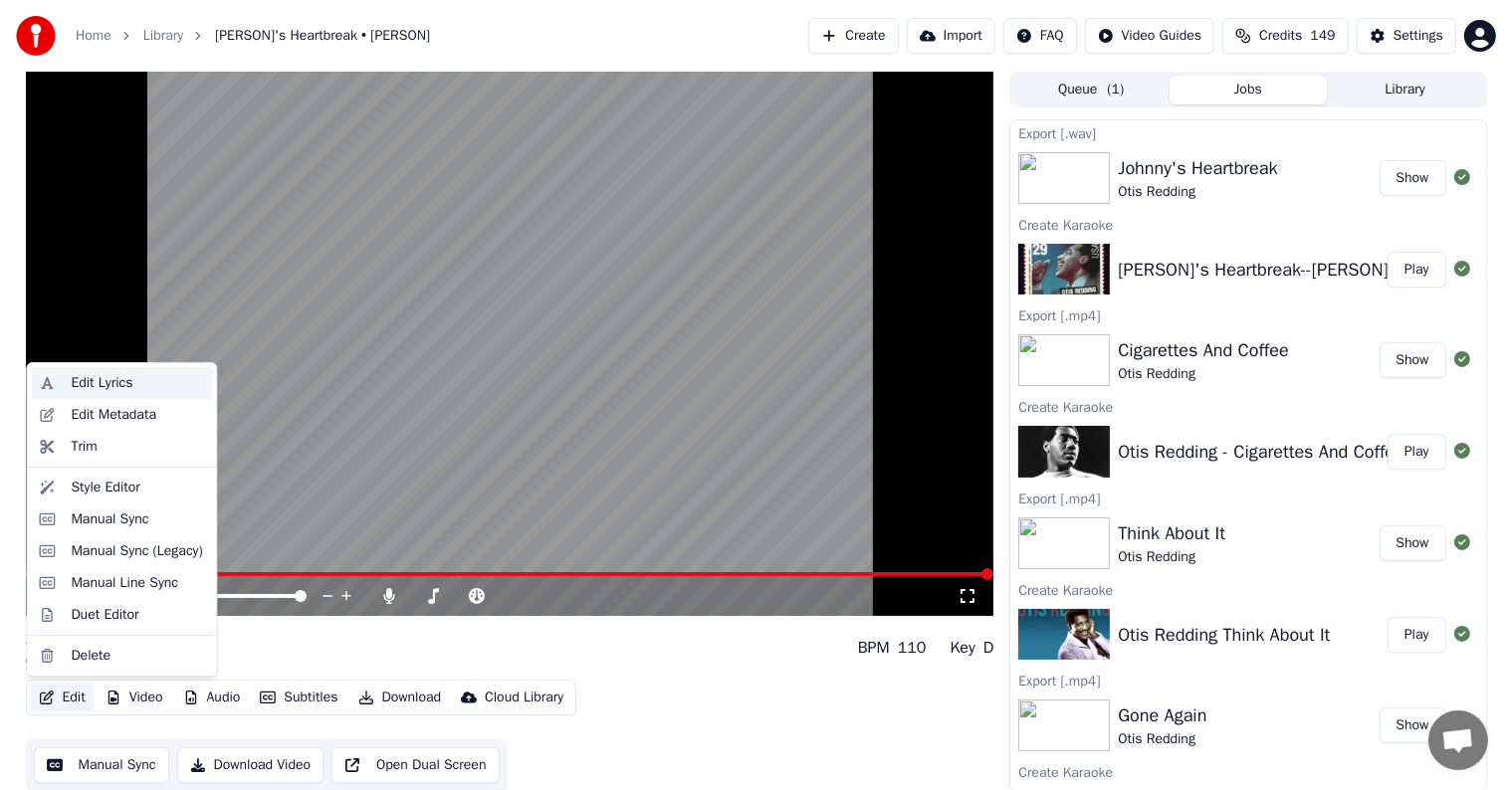 click on "Edit Lyrics" at bounding box center [102, 383] 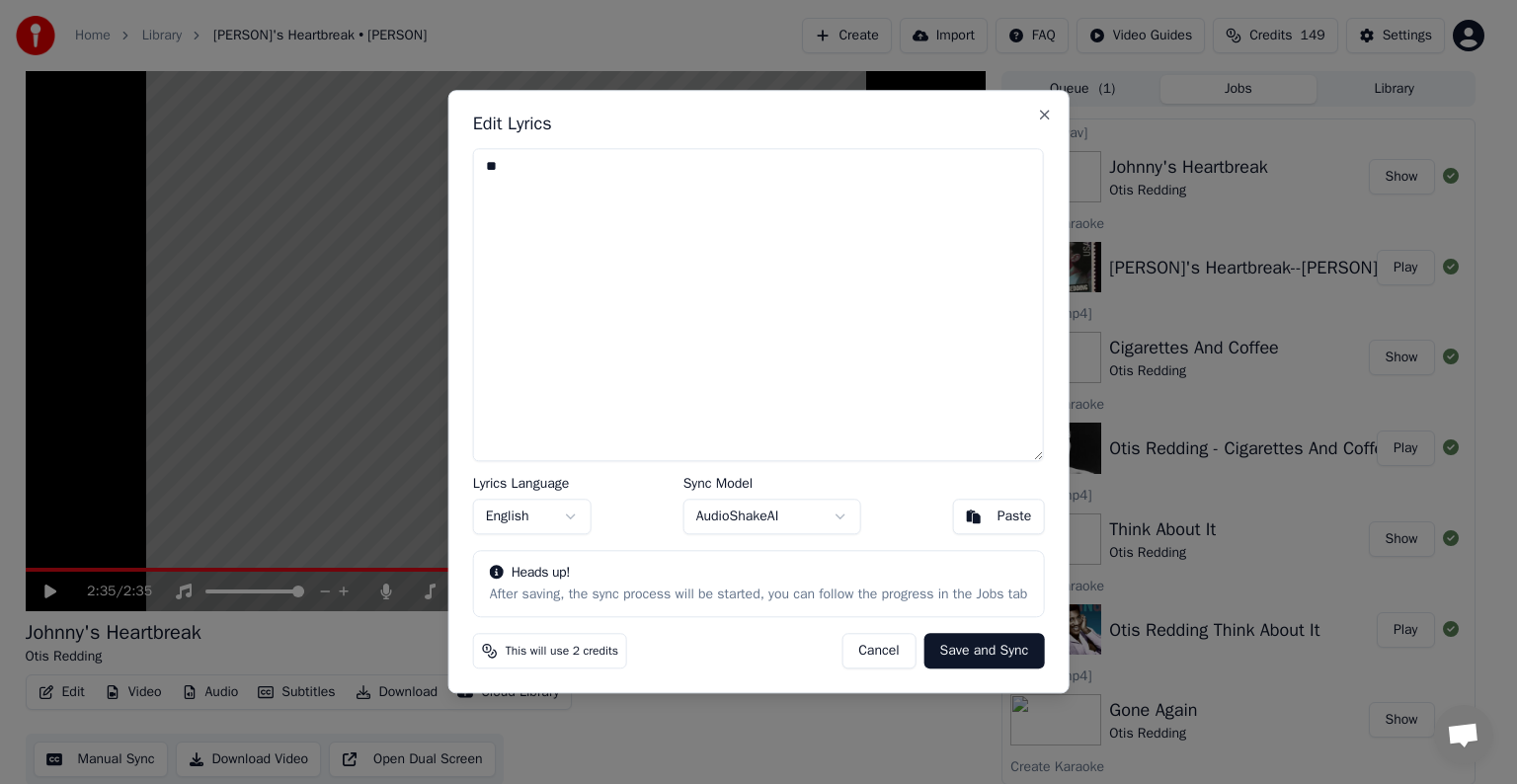 click on "**" at bounding box center (758, 304) 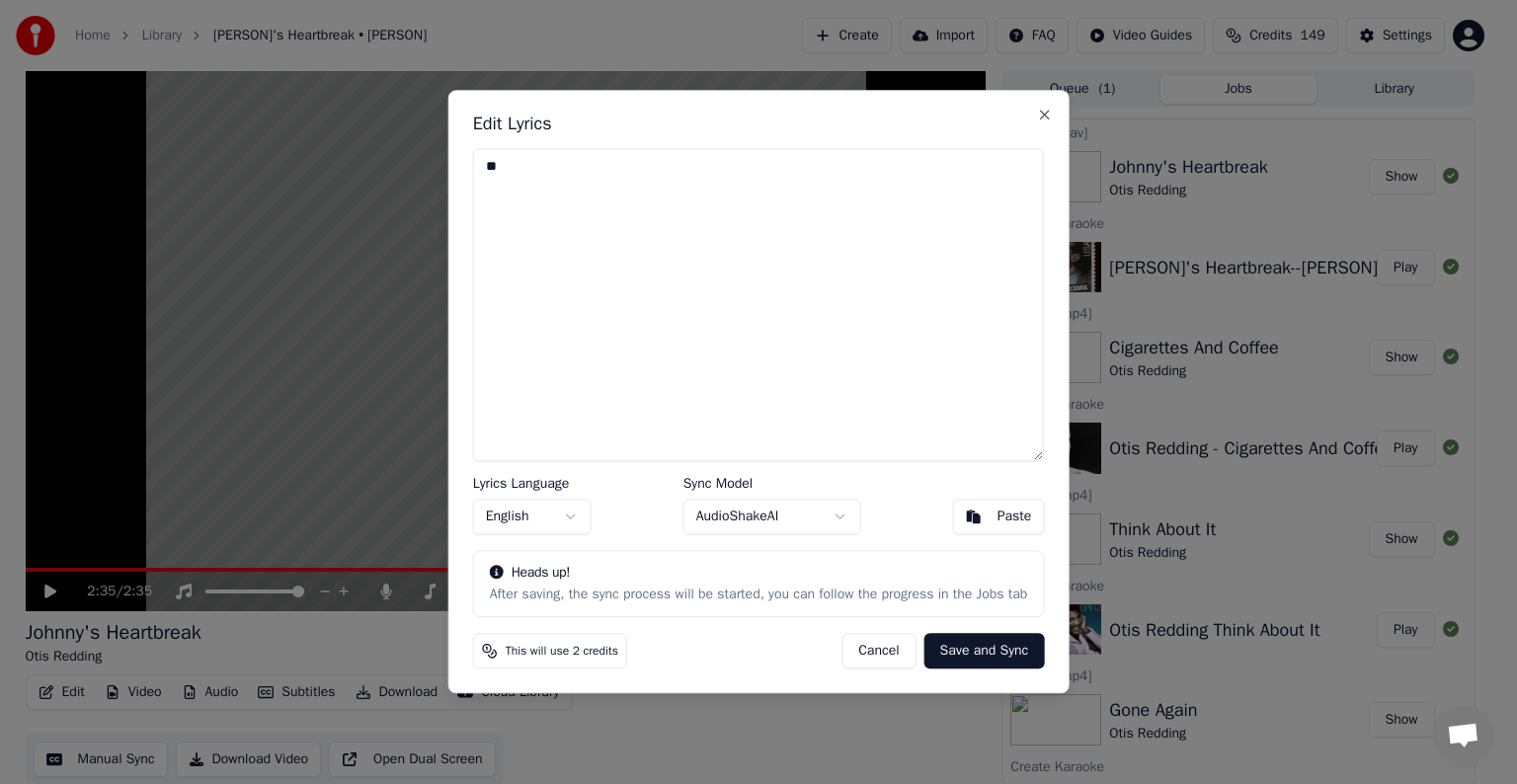 type on "*" 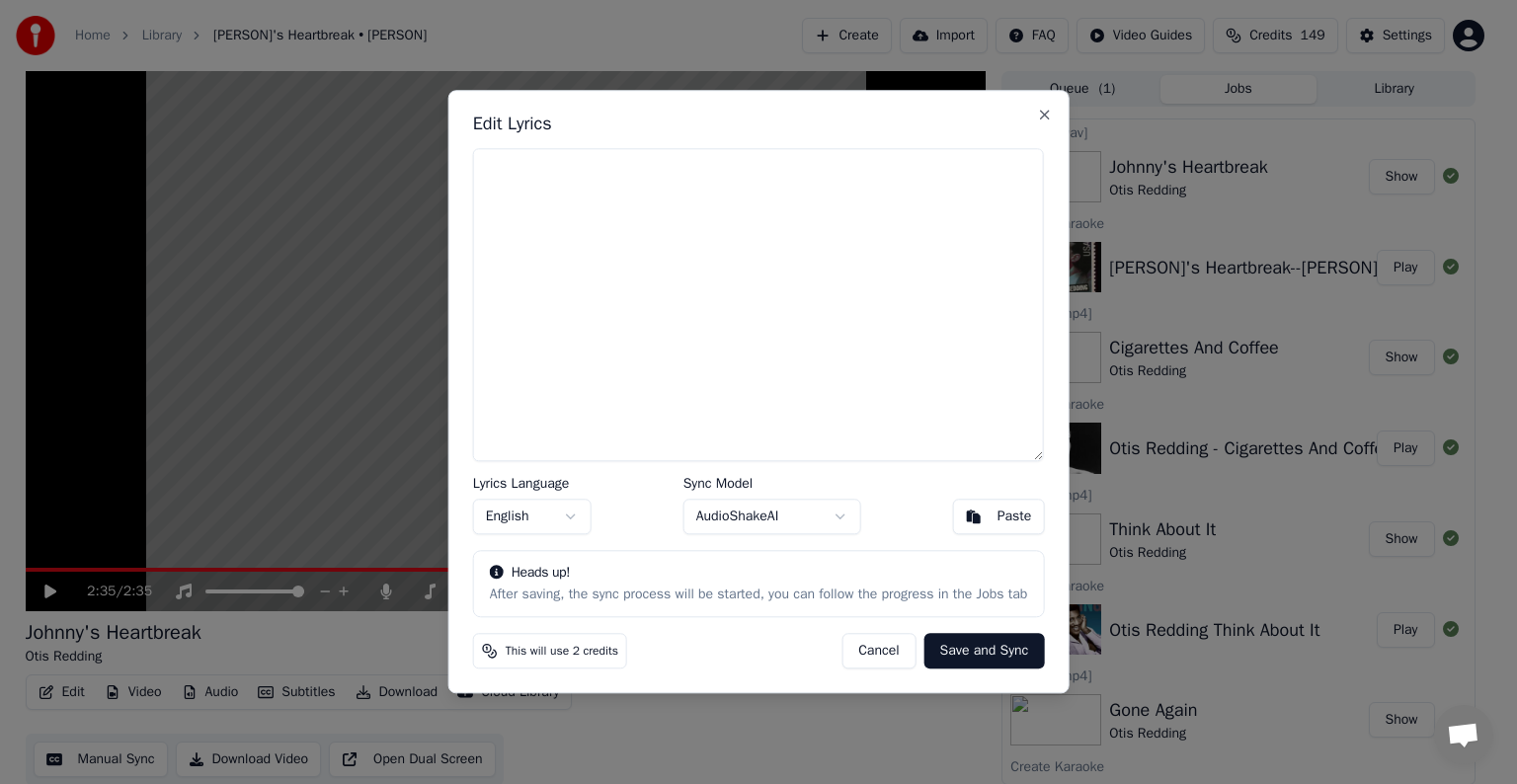 click on "Paste" at bounding box center [998, 517] 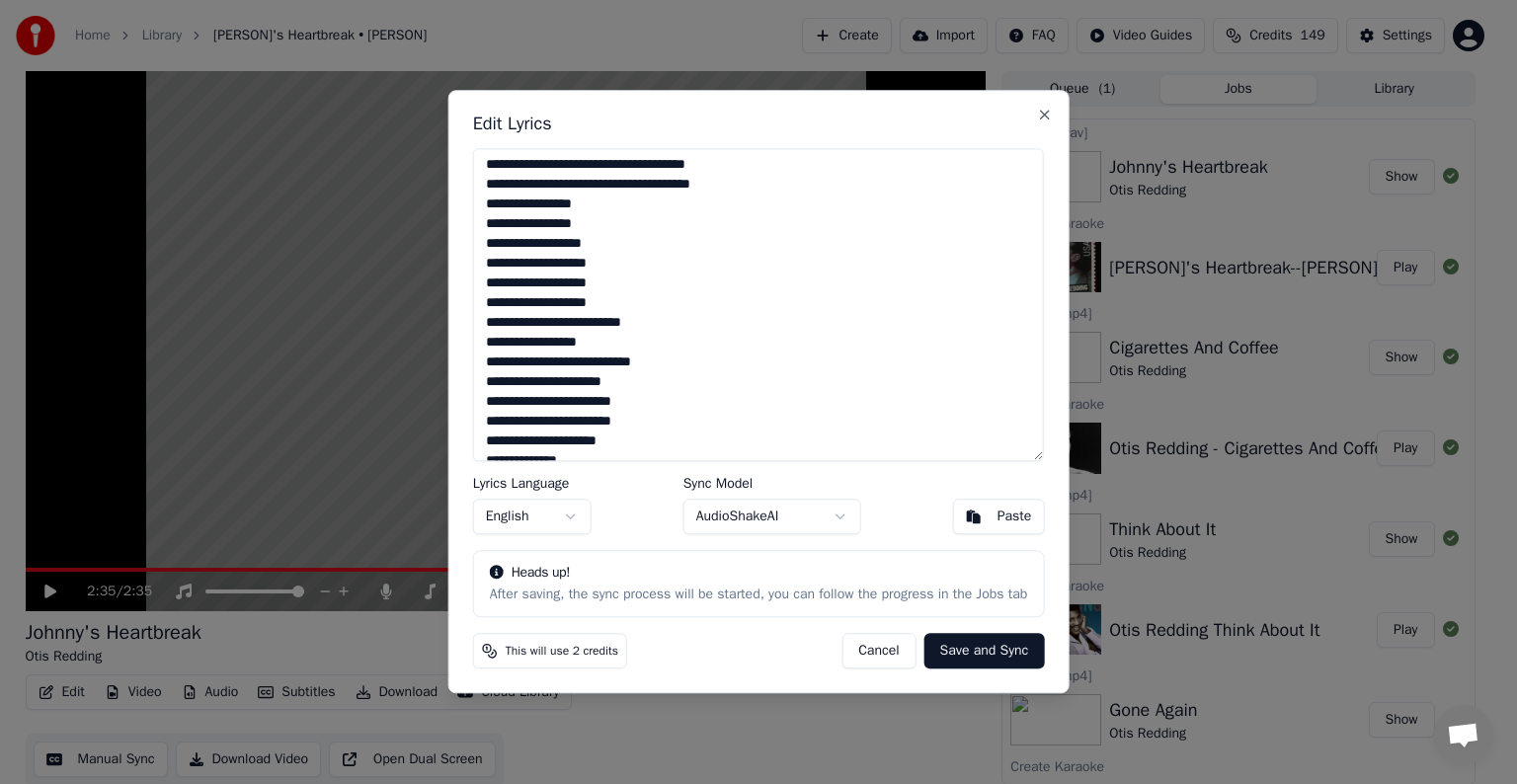 scroll, scrollTop: 0, scrollLeft: 0, axis: both 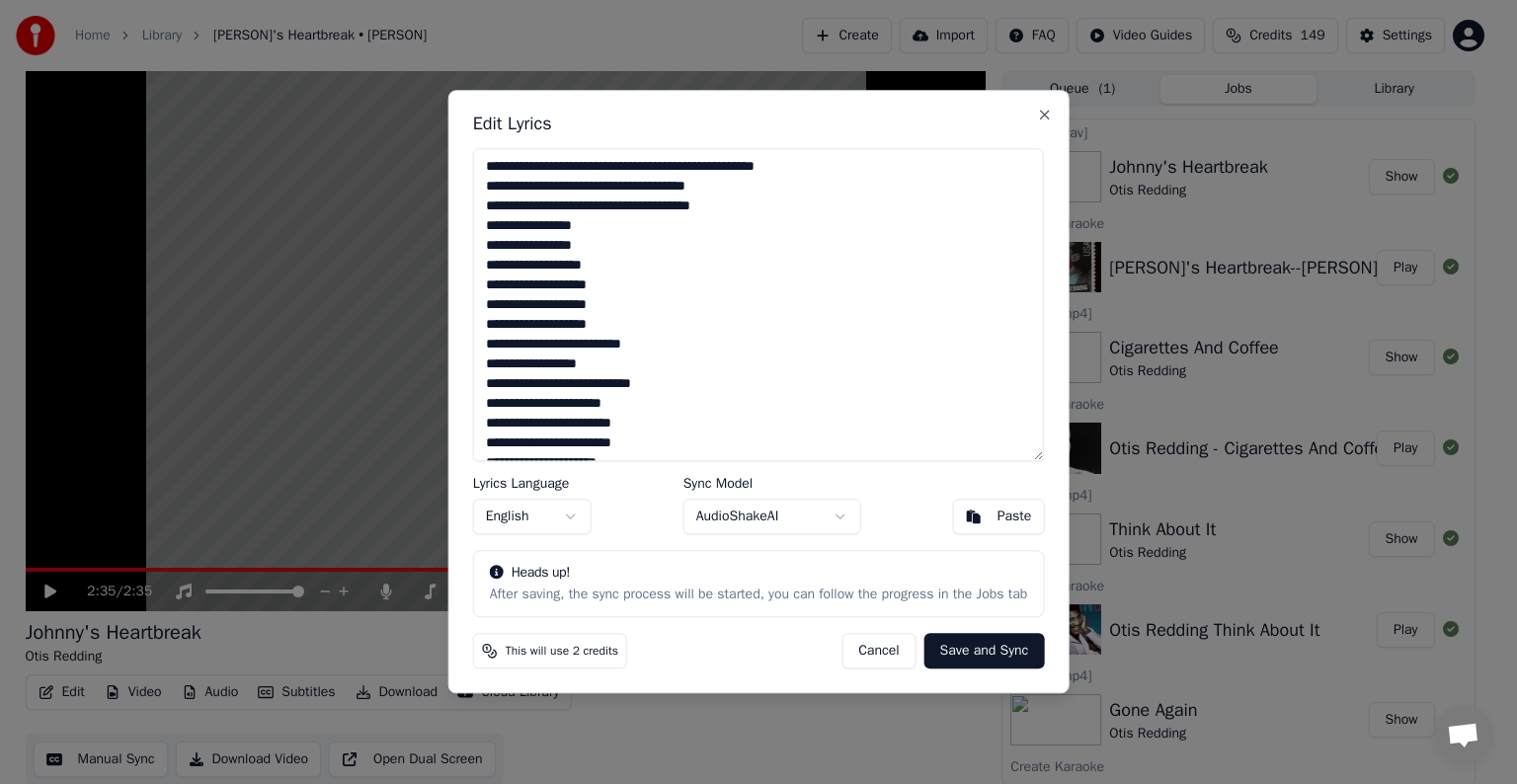 click on "Save and Sync" at bounding box center (985, 652) 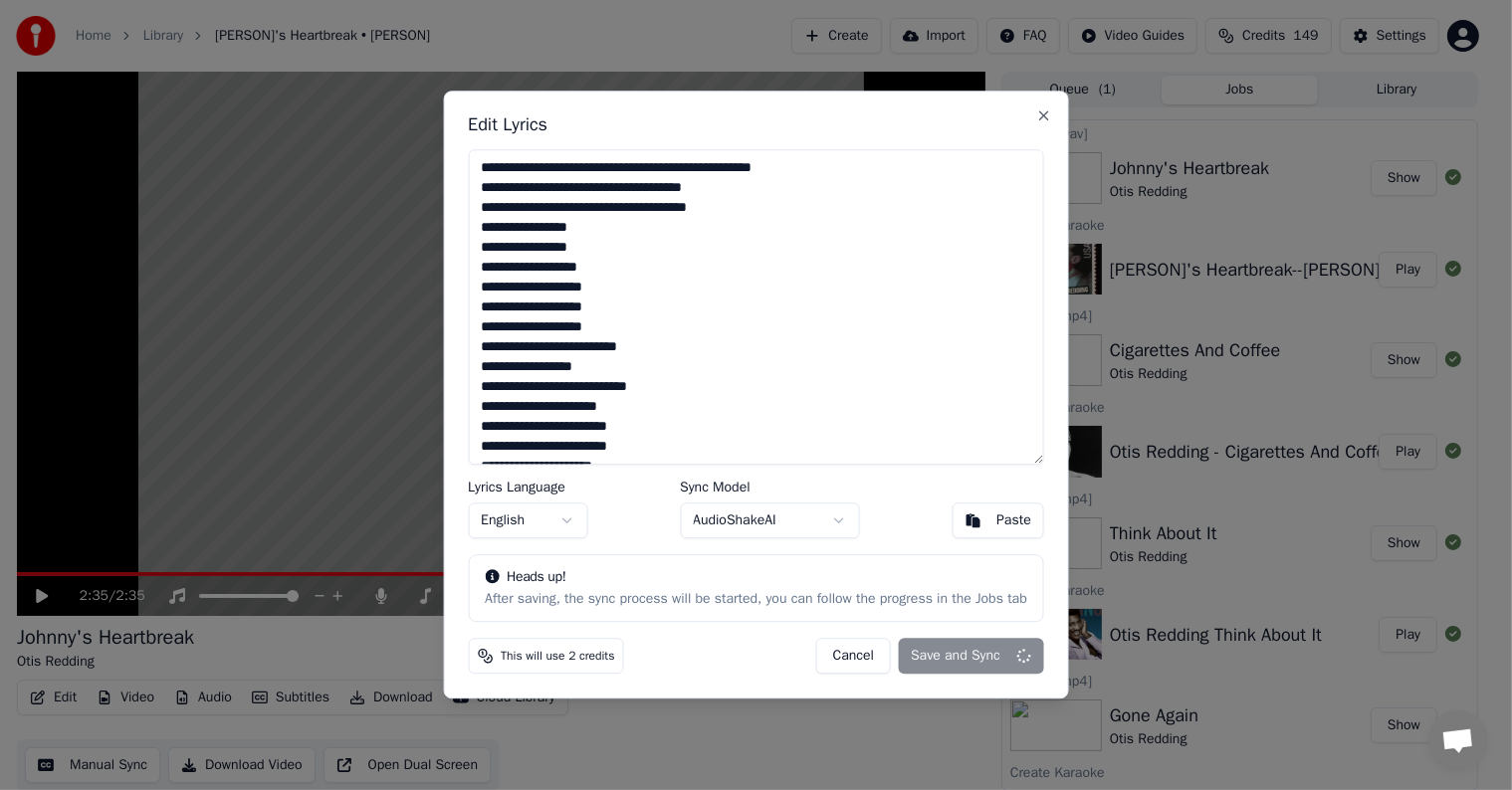 type on "**********" 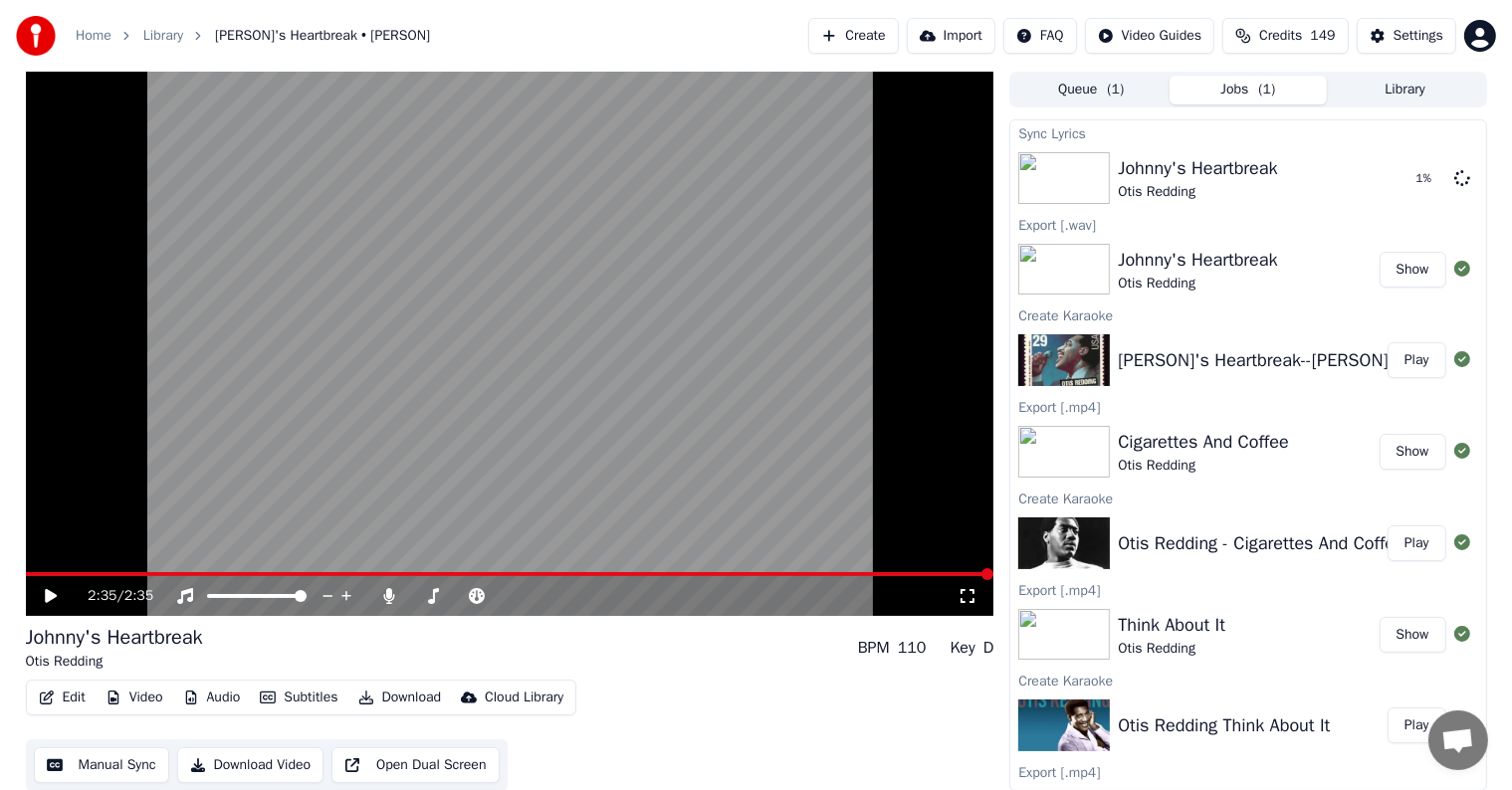 click on "Home" at bounding box center (94, 36) 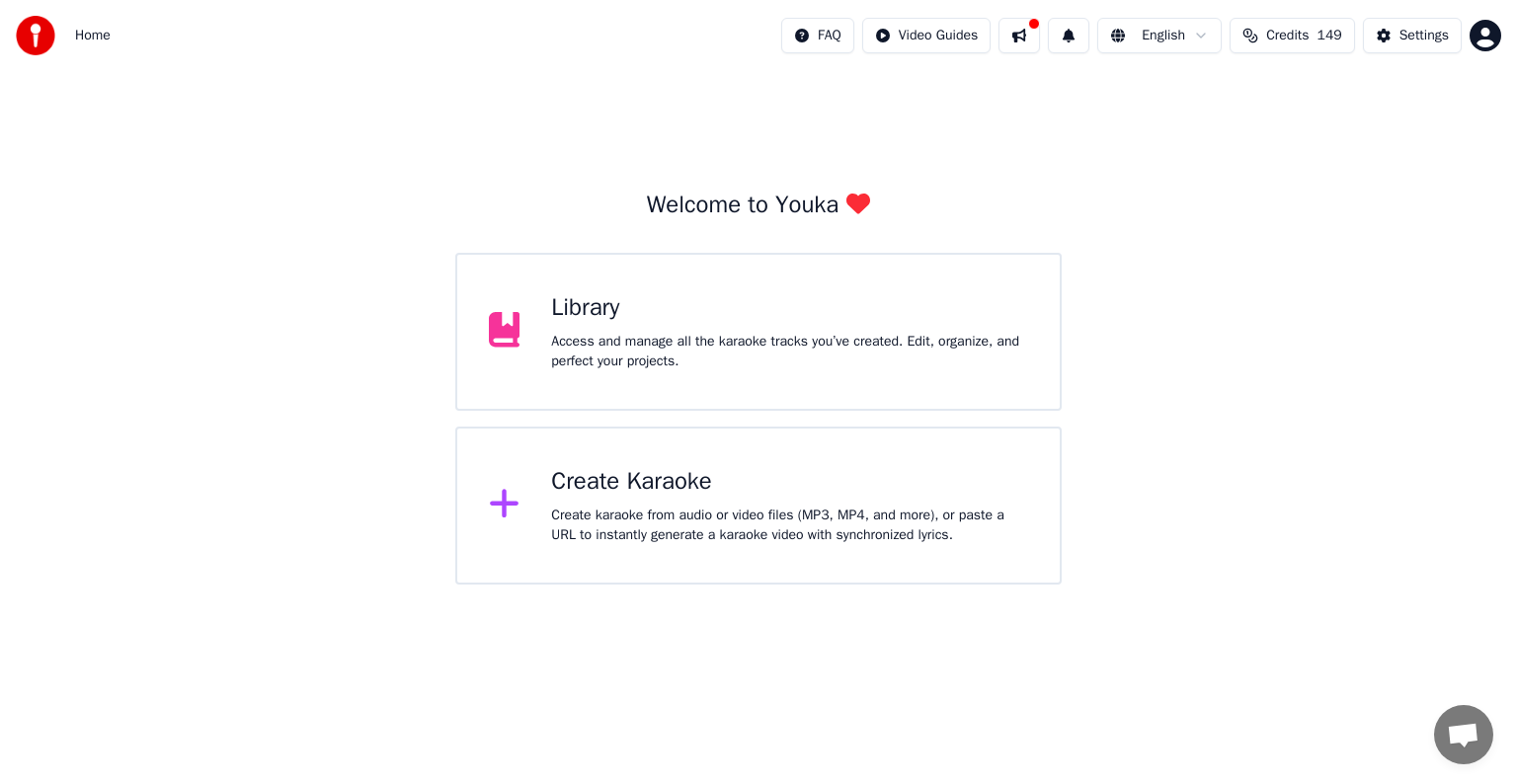 click on "Create karaoke from audio or video files (MP3, MP4, and more), or paste a URL to instantly generate a karaoke video with synchronized lyrics." at bounding box center (789, 525) 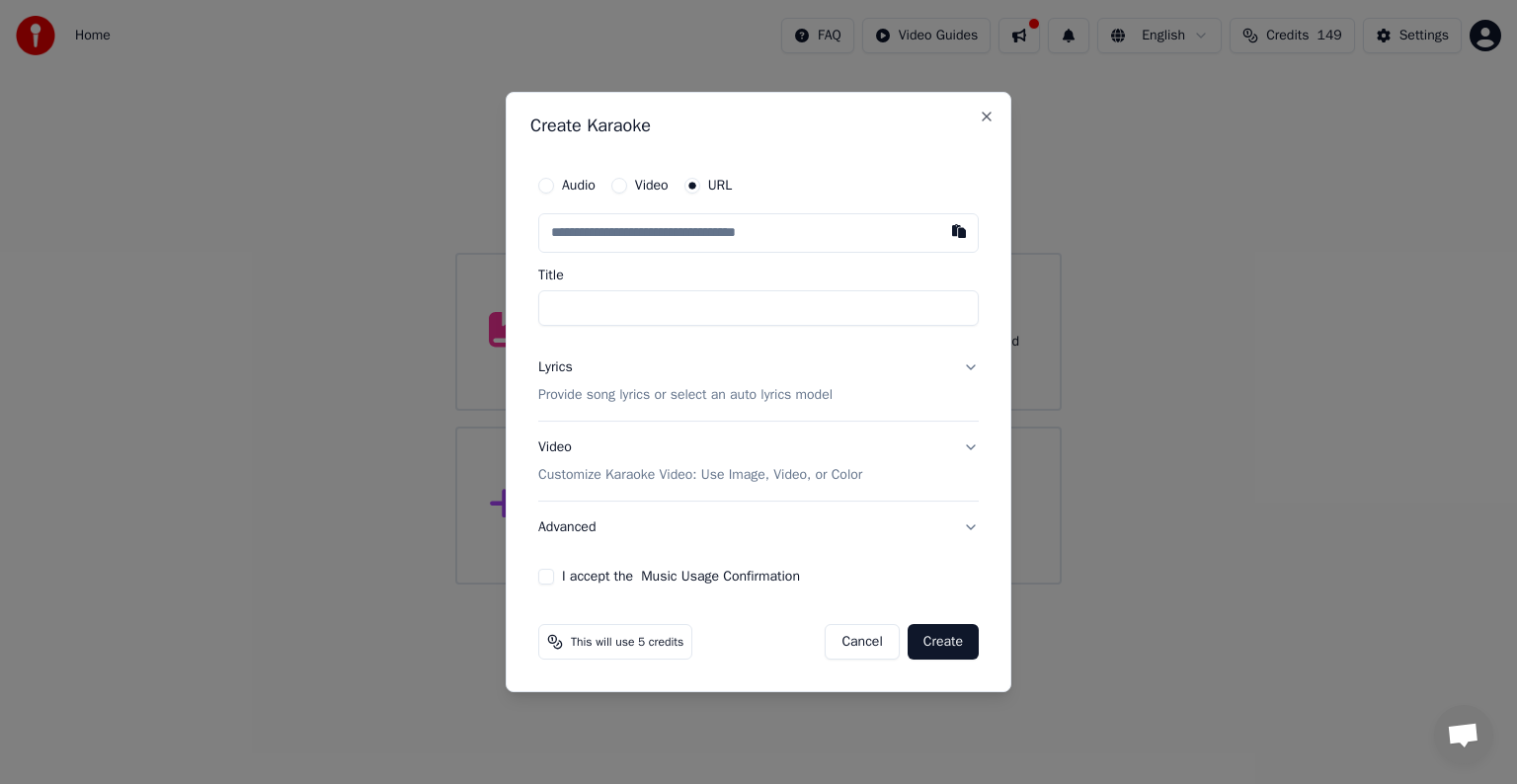 click at bounding box center [758, 233] 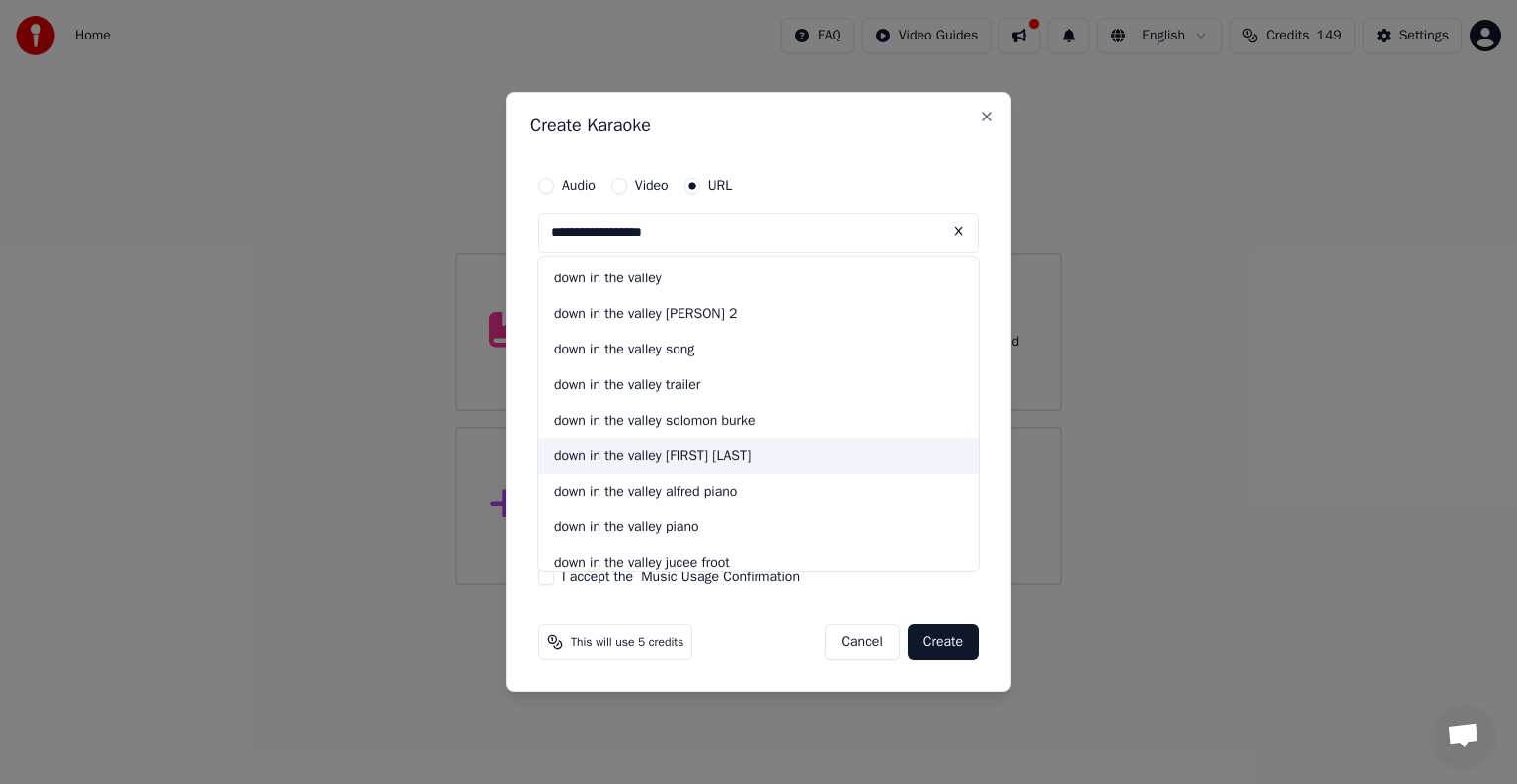 click on "down in the valley [FIRST] [LAST]" at bounding box center [758, 456] 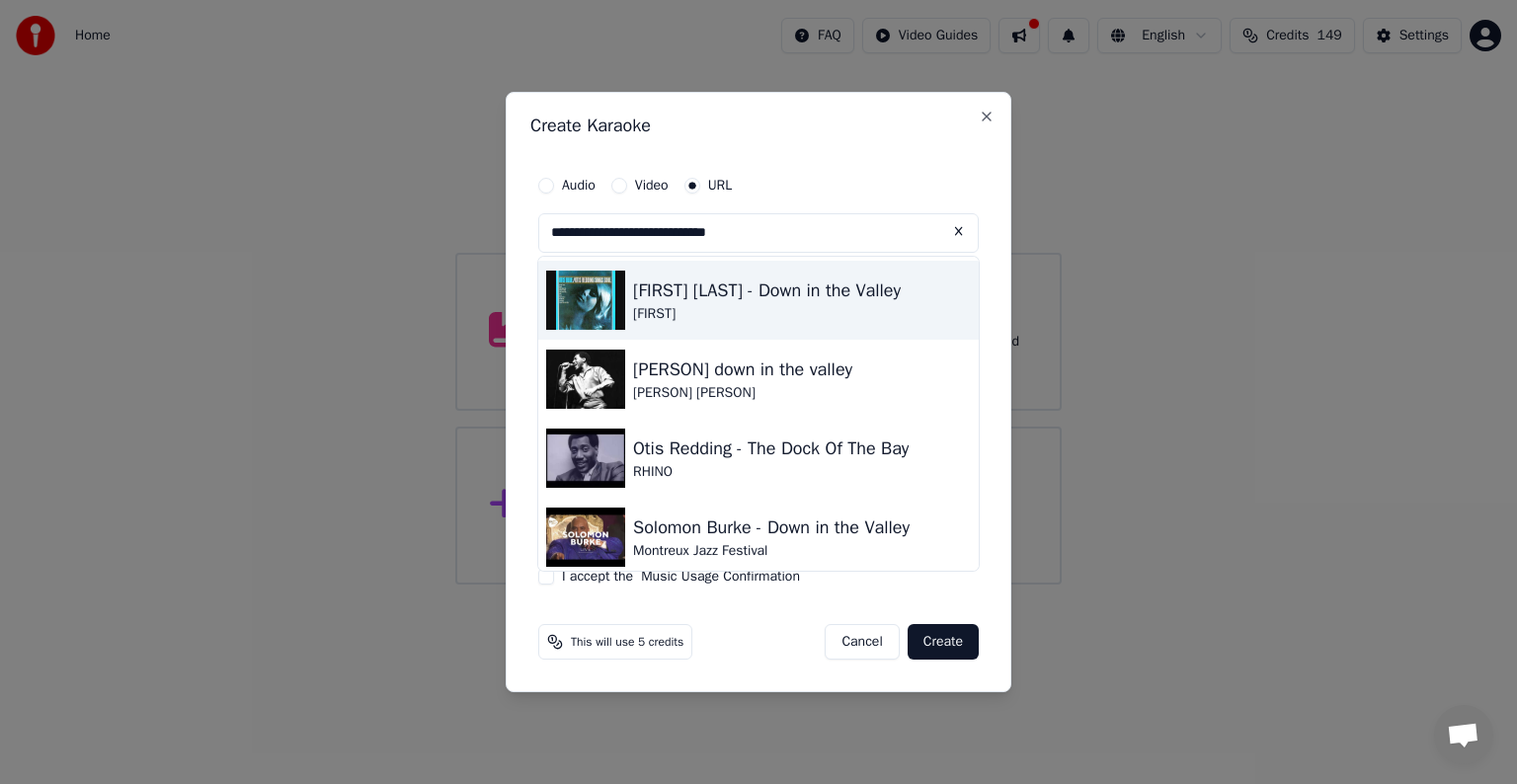 click at bounding box center (586, 300) 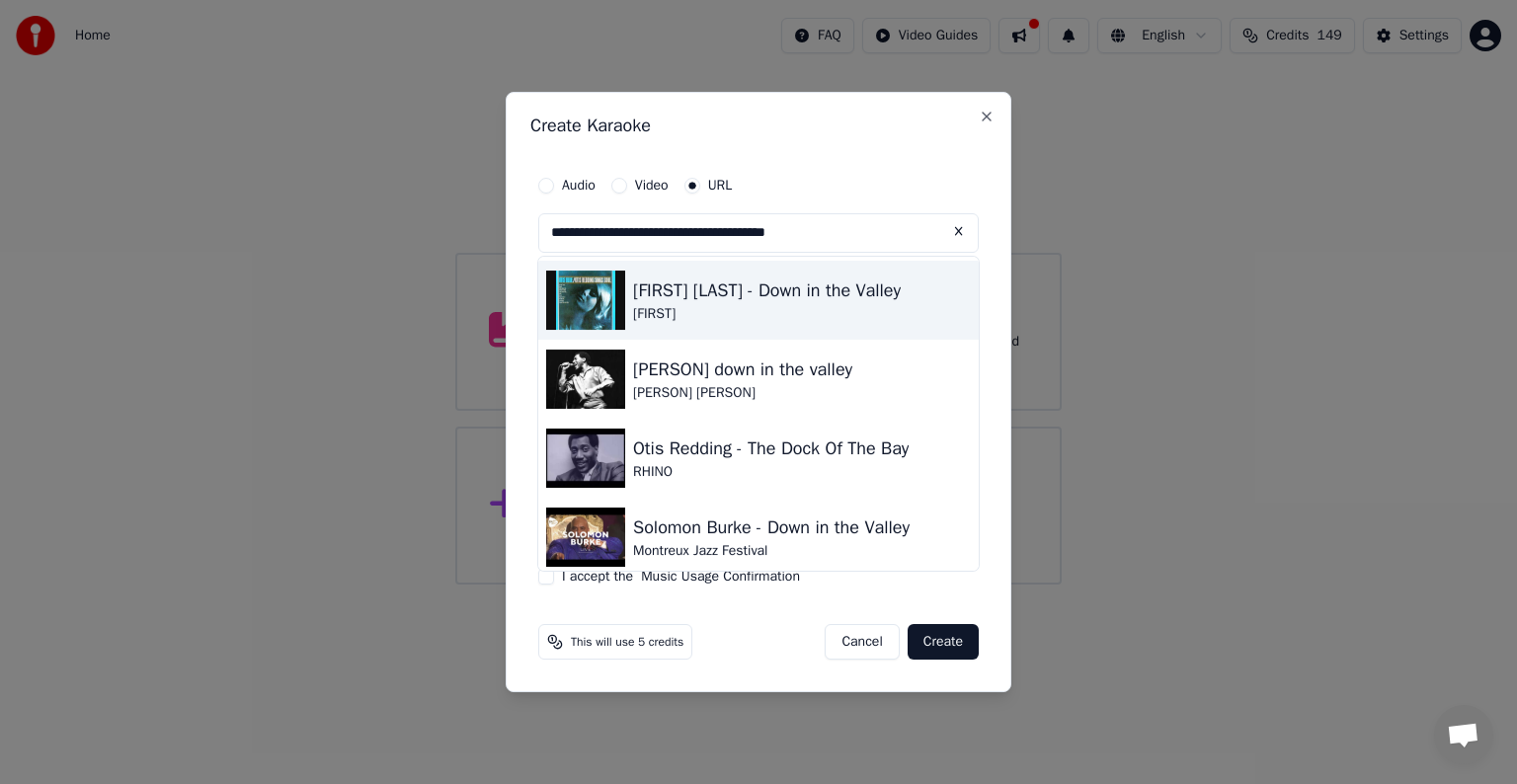 type on "**********" 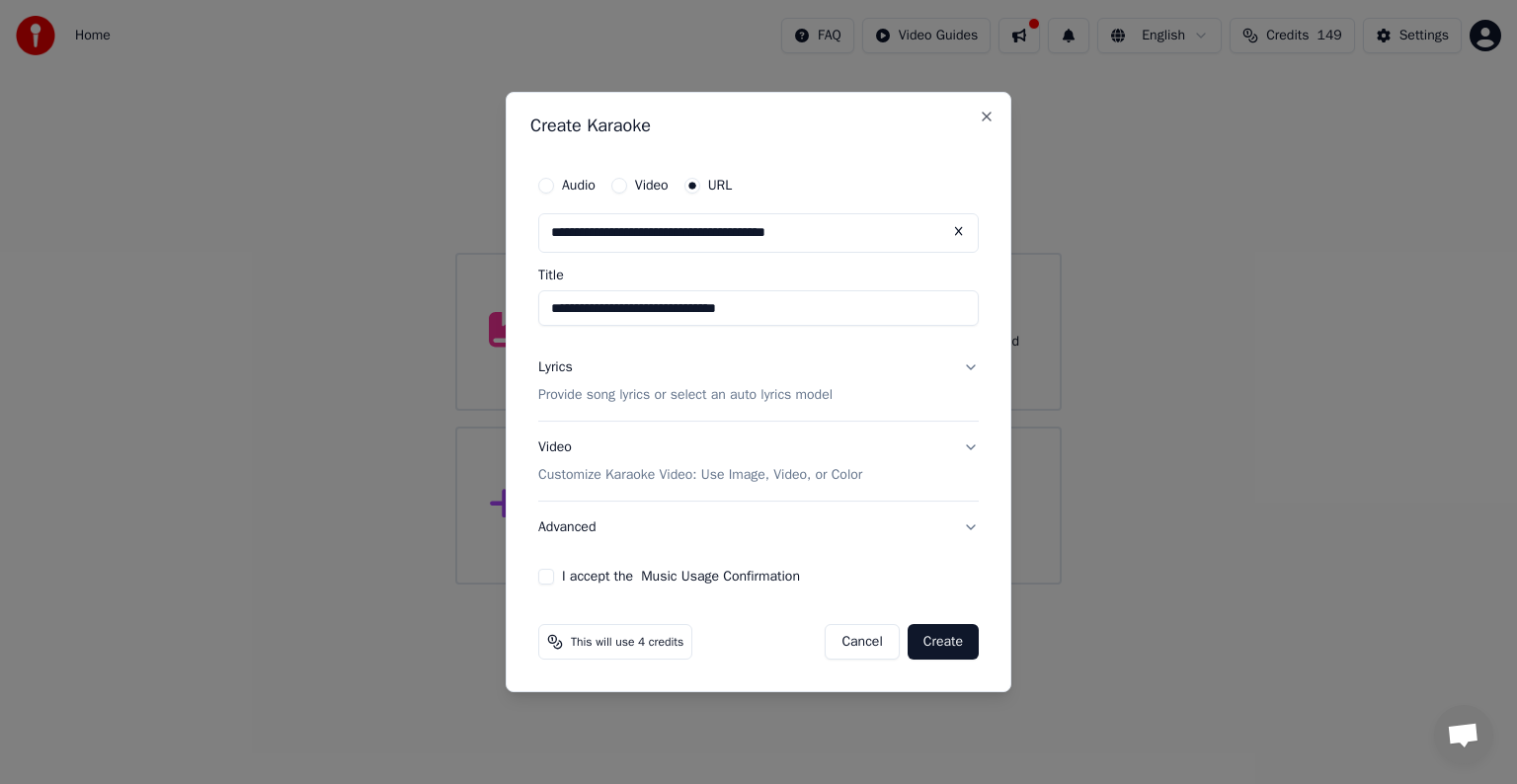 click on "Lyrics" at bounding box center (555, 367) 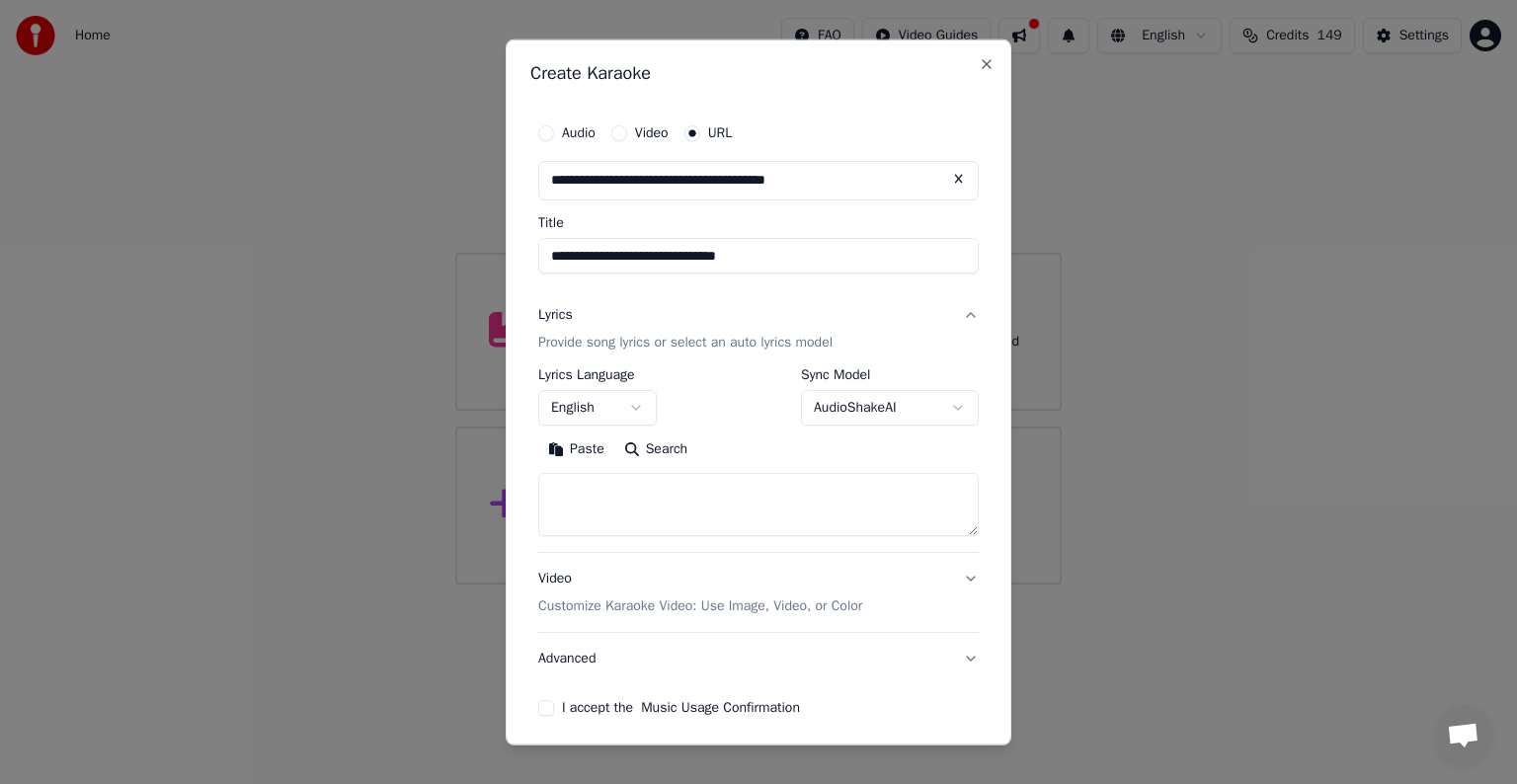 click on "Paste" at bounding box center [576, 449] 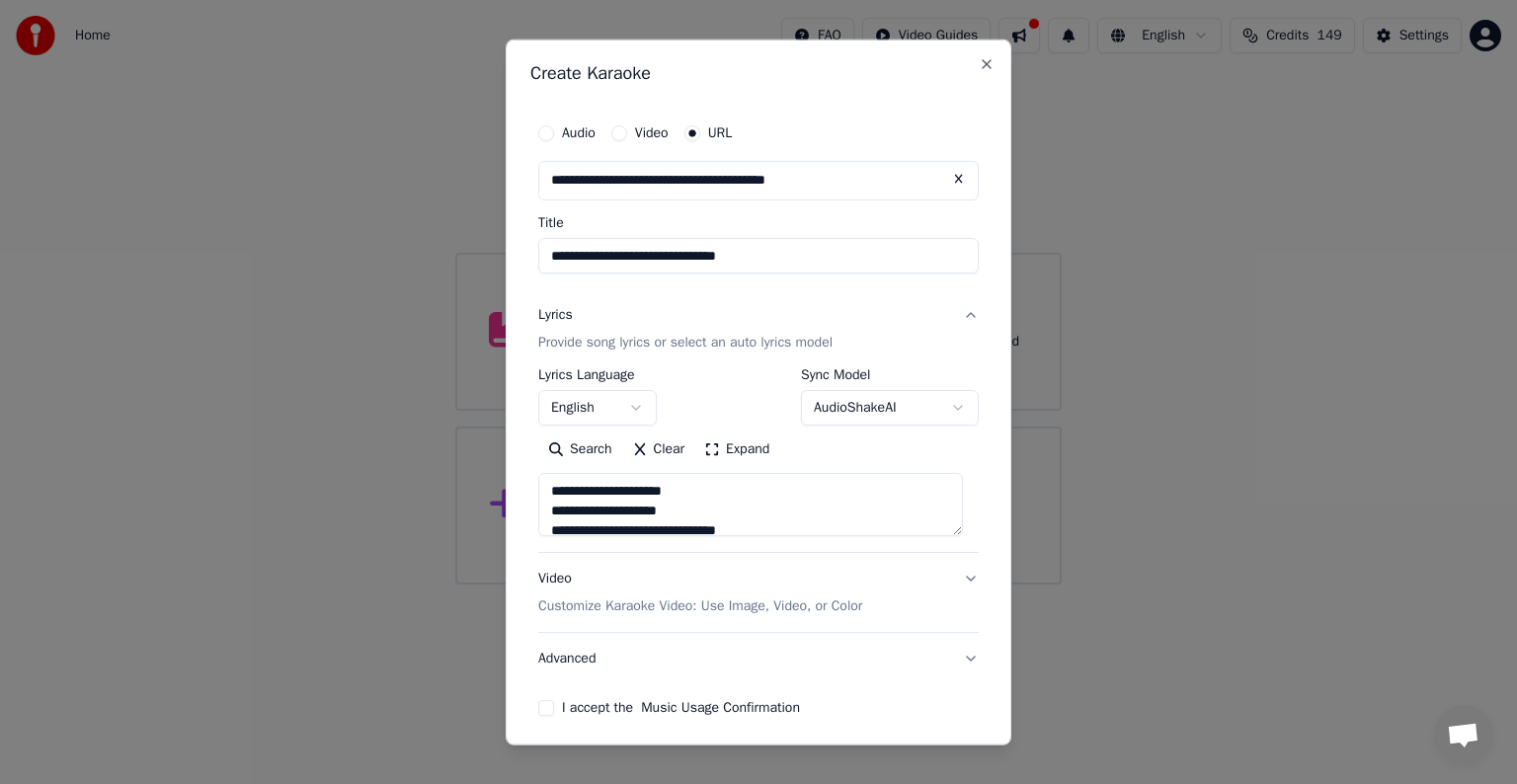 click on "I accept the   Music Usage Confirmation" at bounding box center [546, 708] 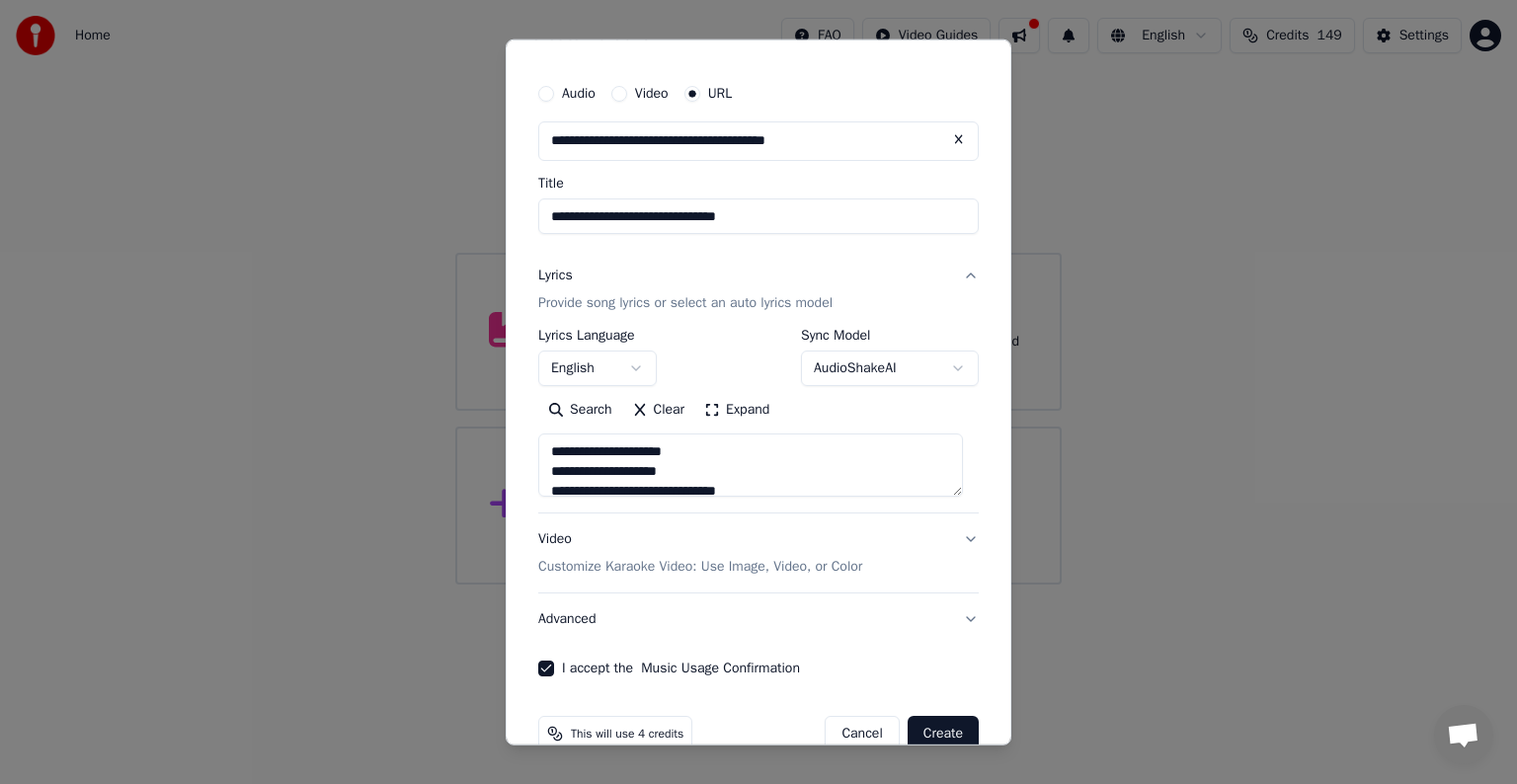 scroll, scrollTop: 77, scrollLeft: 0, axis: vertical 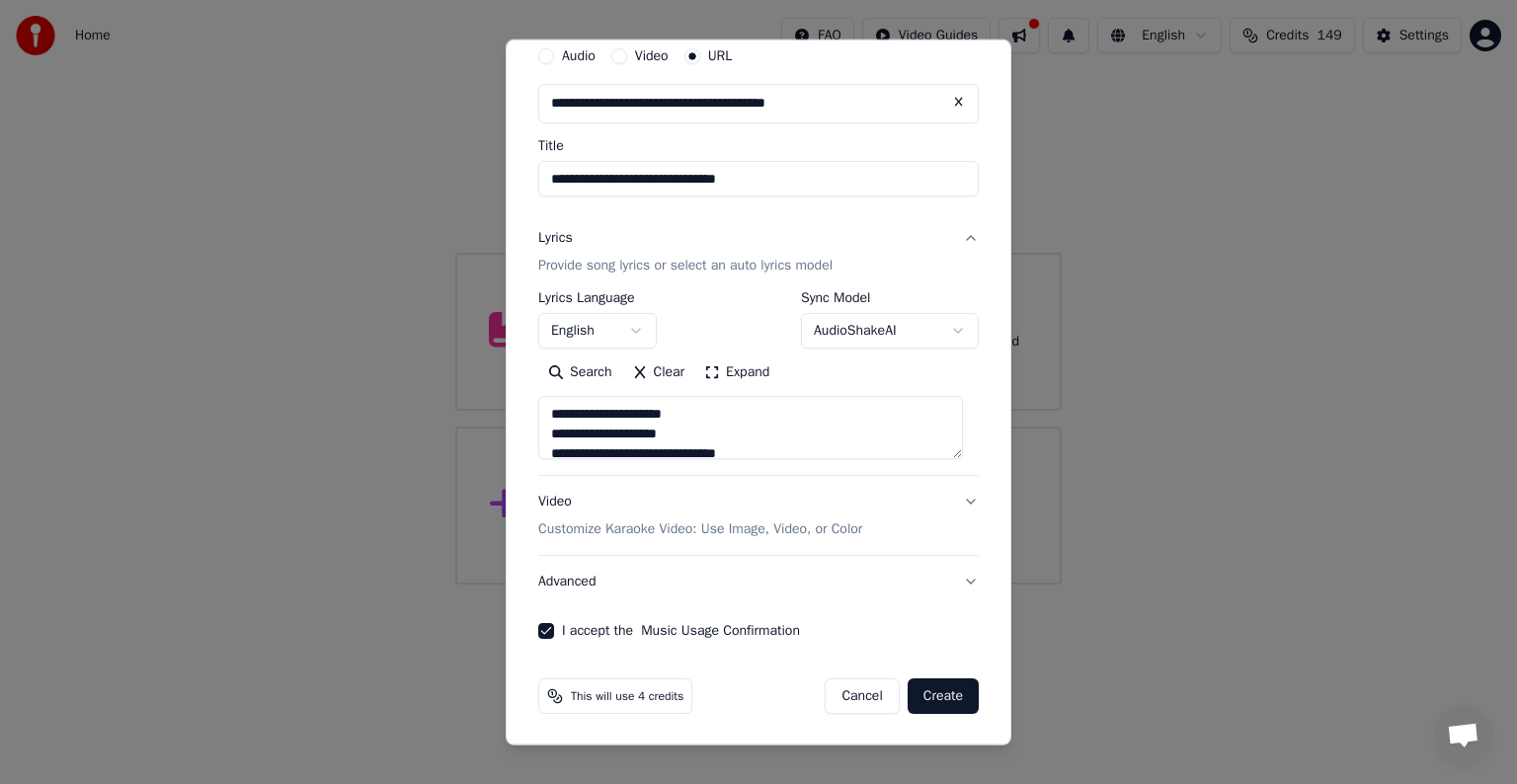 click on "Create" at bounding box center (943, 696) 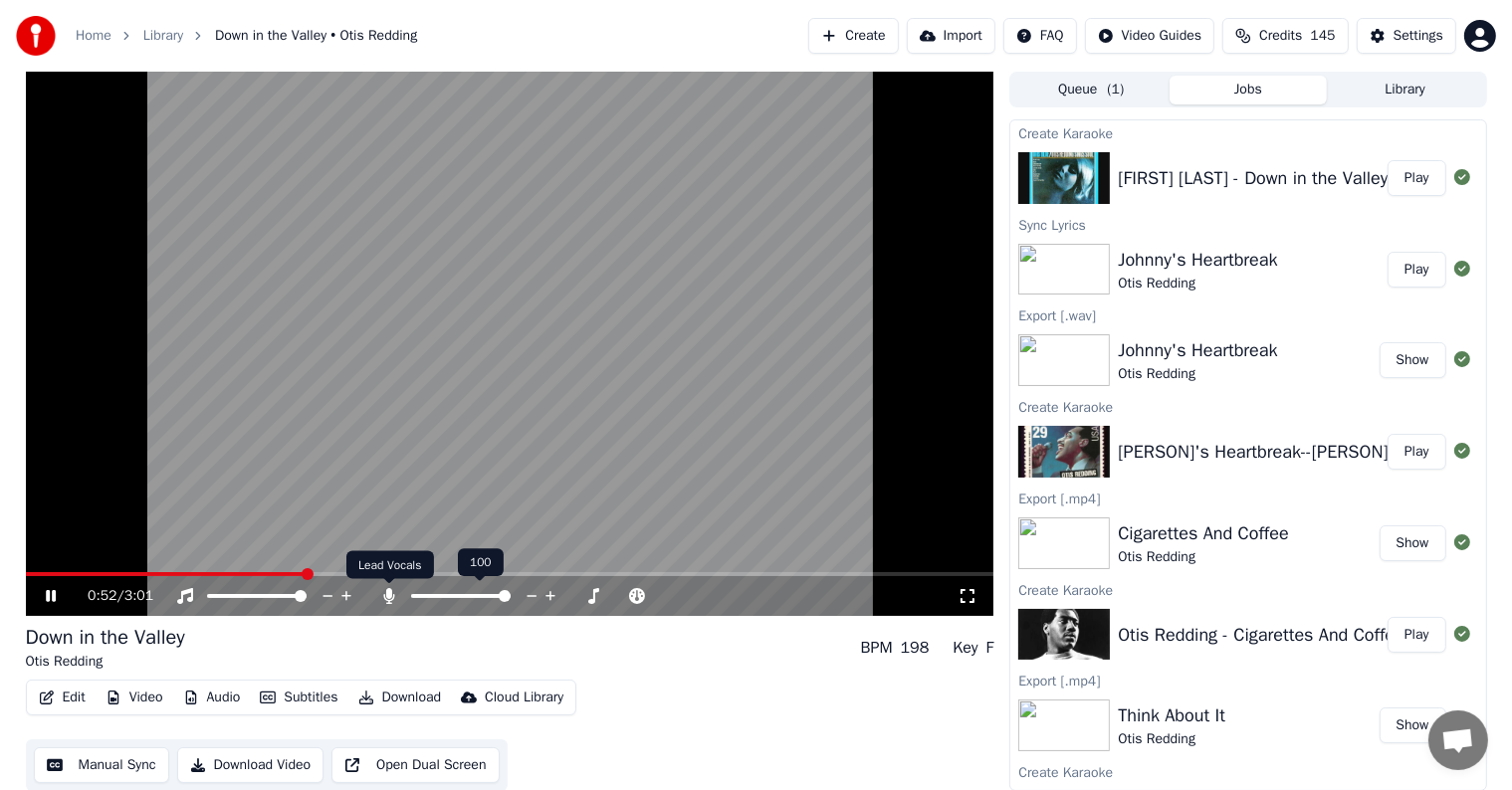 click 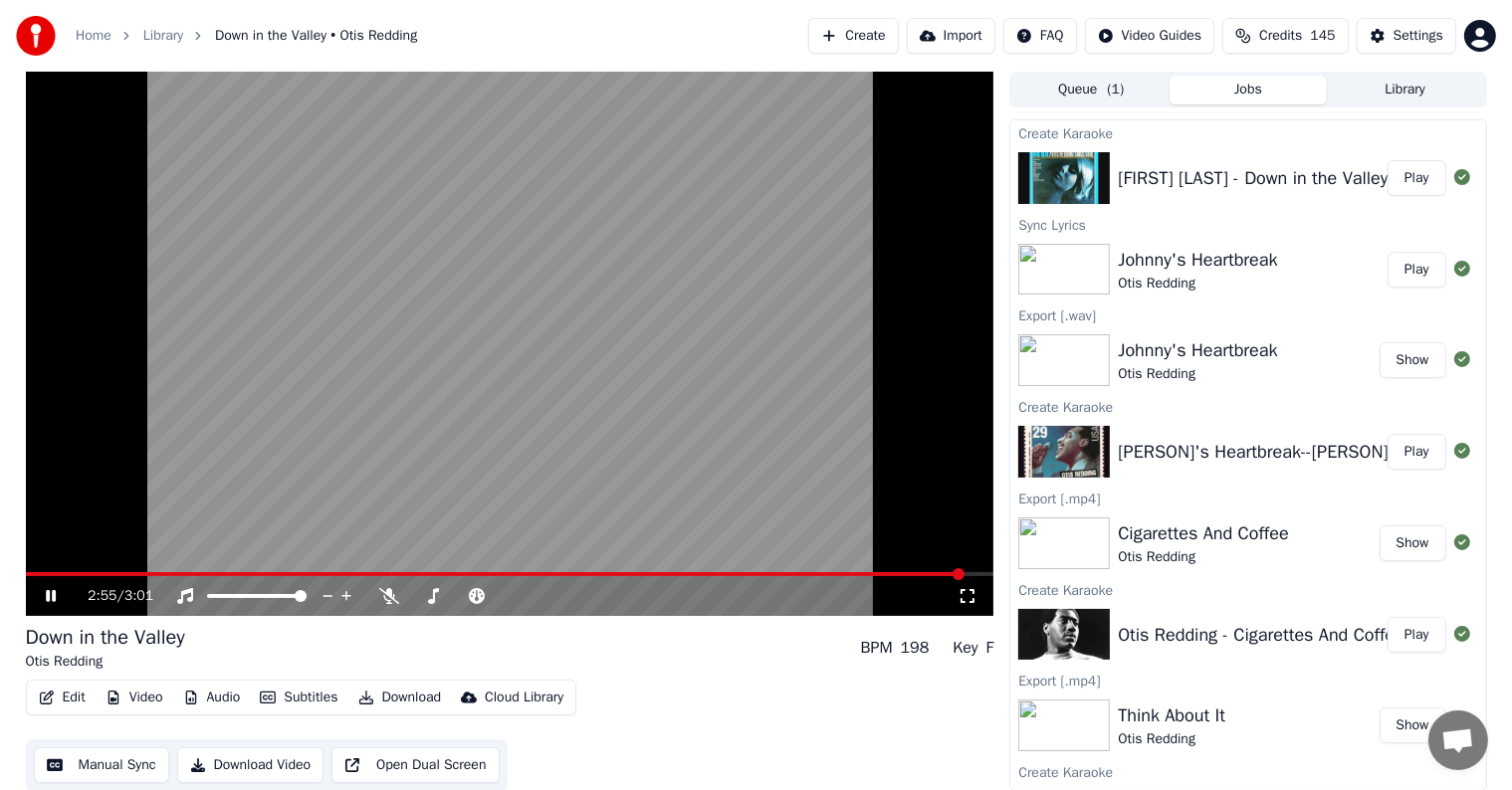 click on "Download" at bounding box center [400, 697] 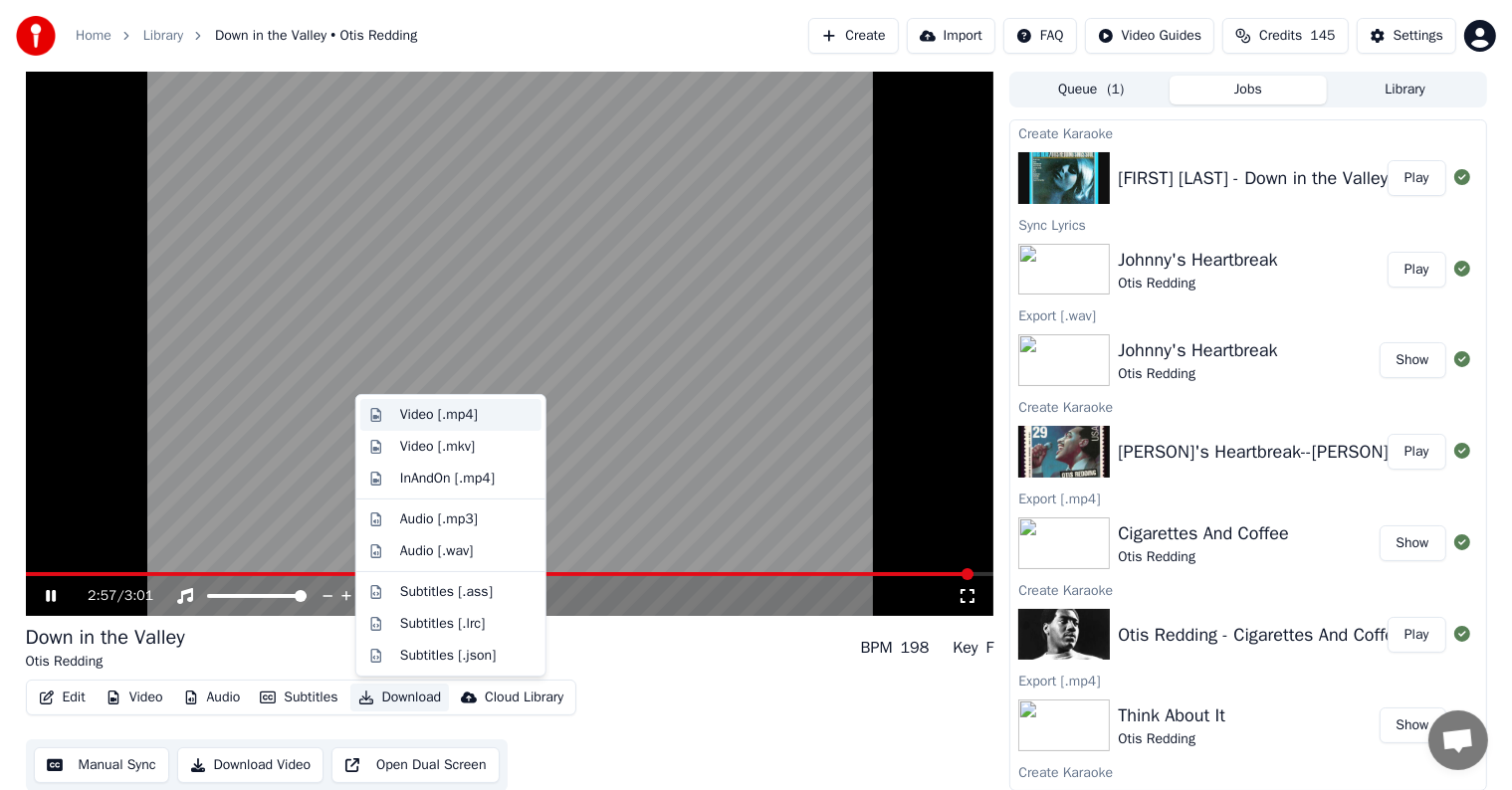 click on "Video [.mp4]" at bounding box center [439, 415] 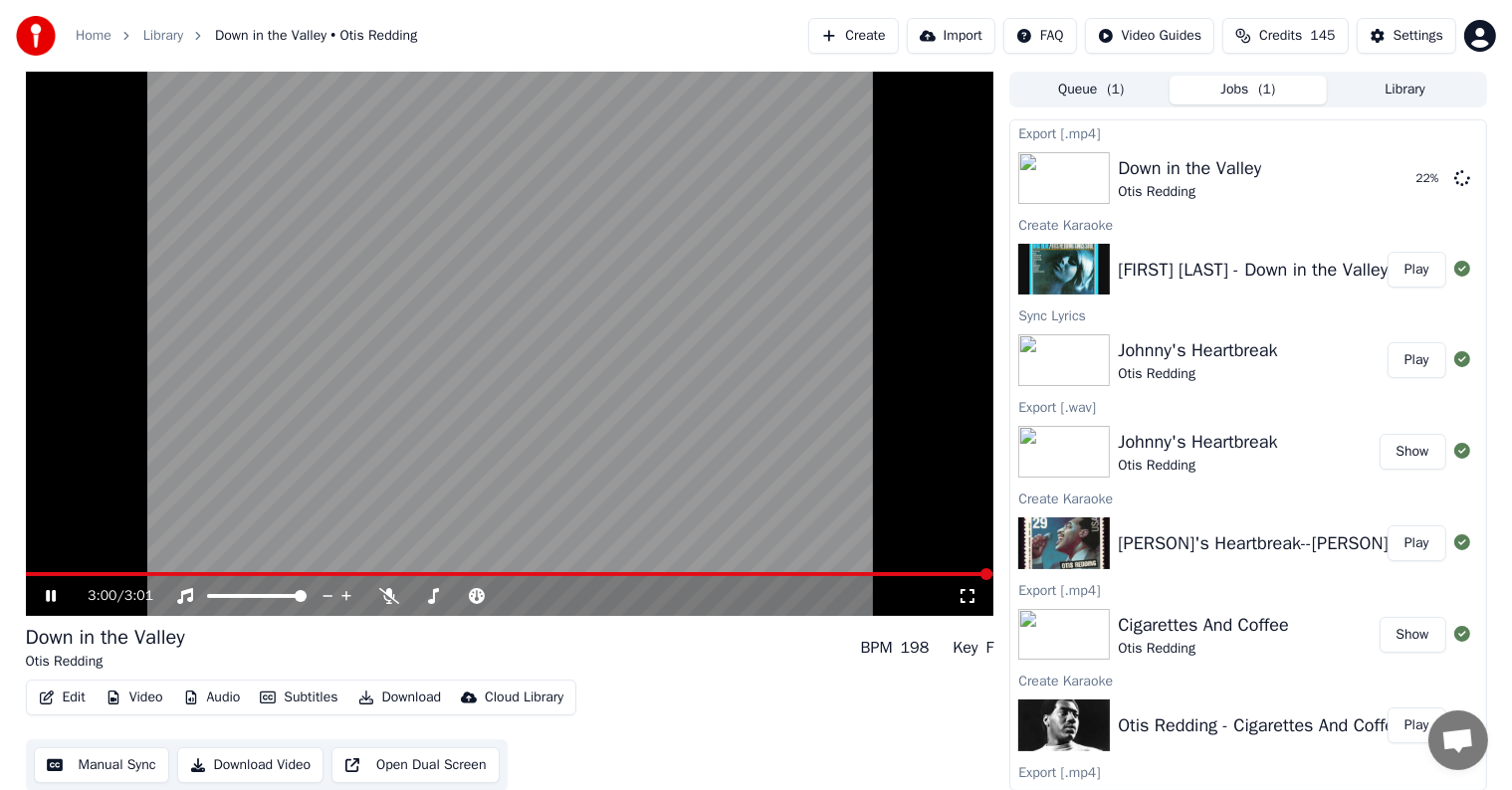 click on "Play" at bounding box center (1416, 360) 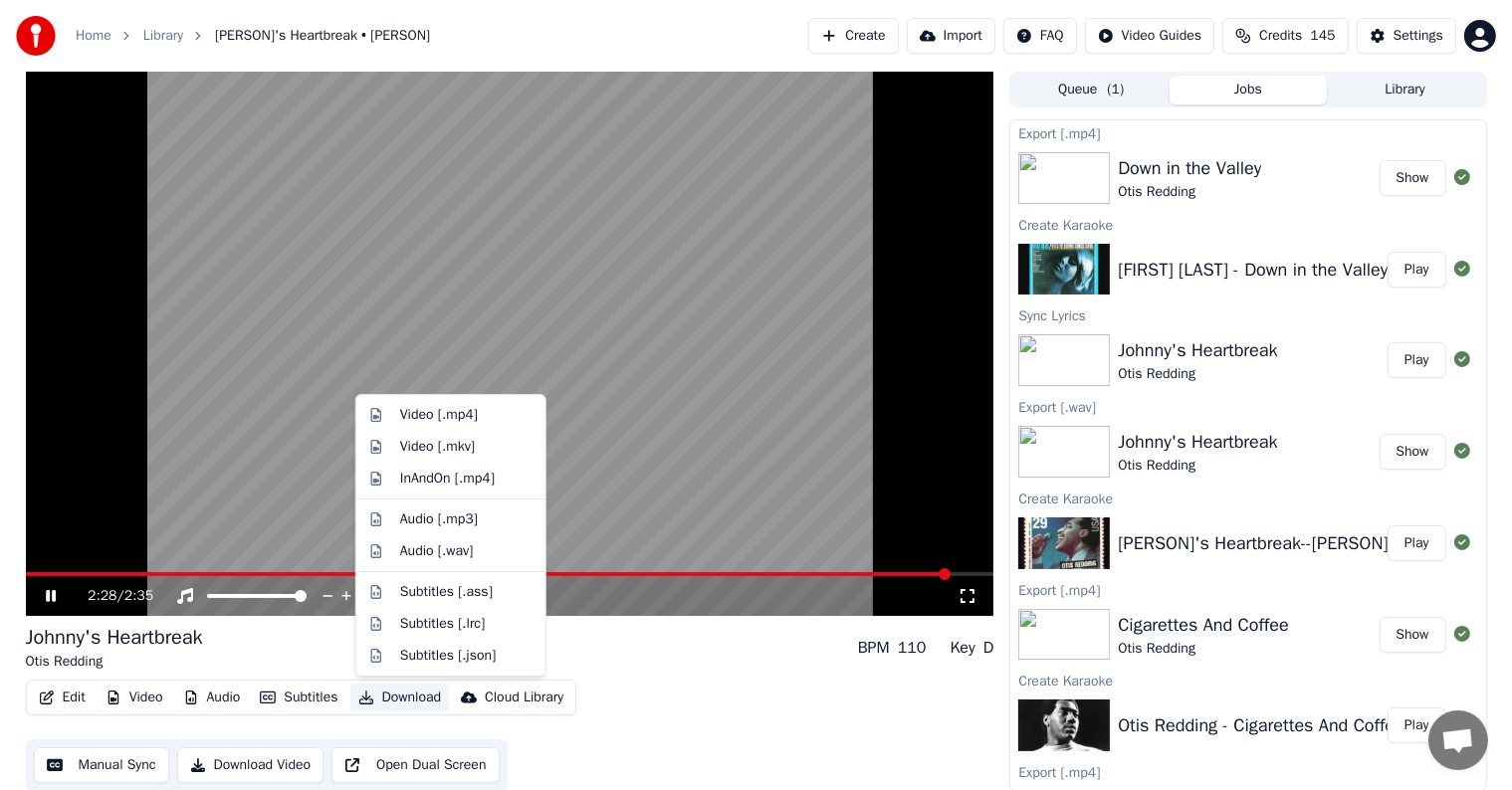 click on "Download" at bounding box center [400, 697] 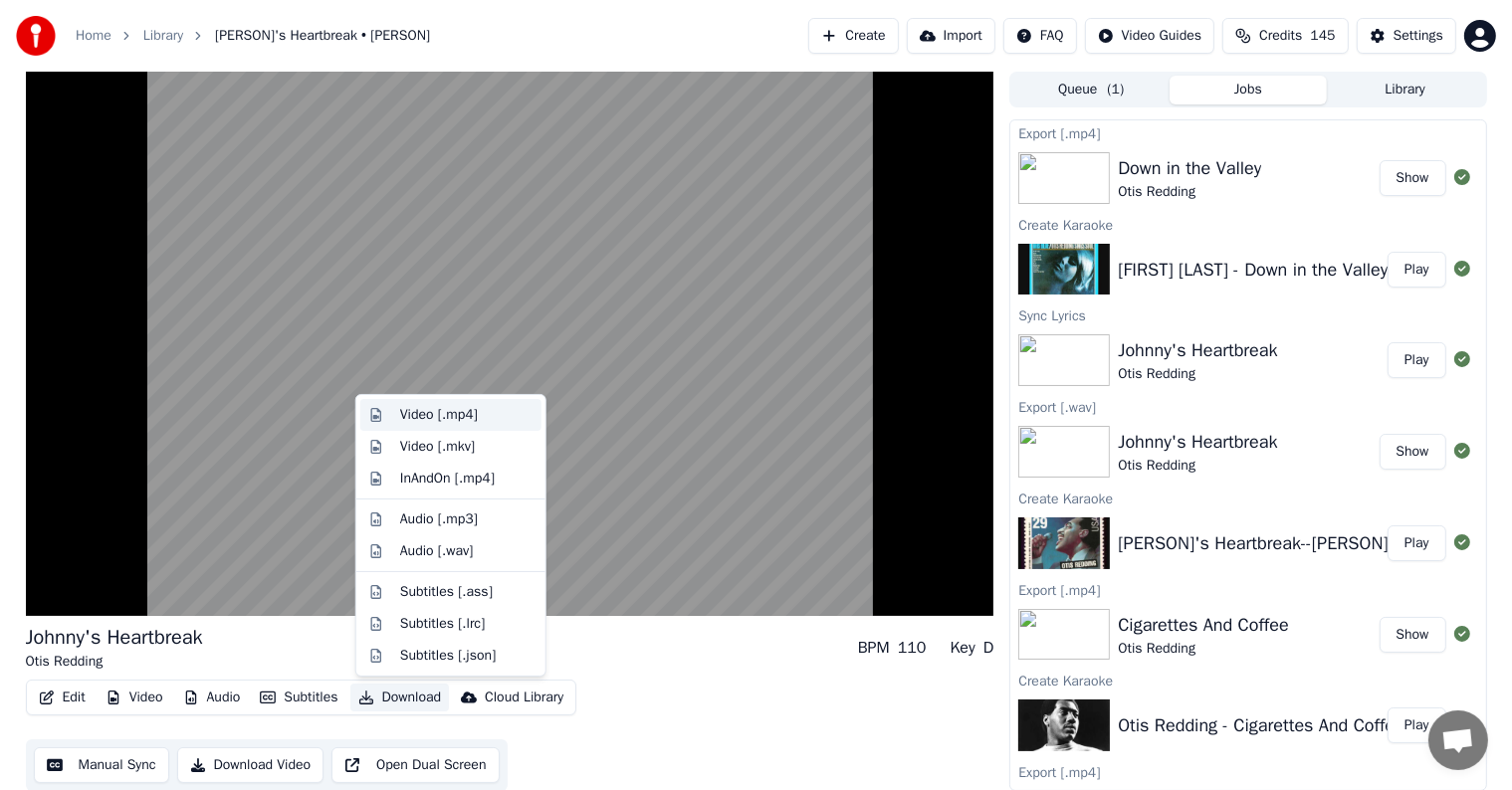 click on "Video [.mp4]" at bounding box center (439, 415) 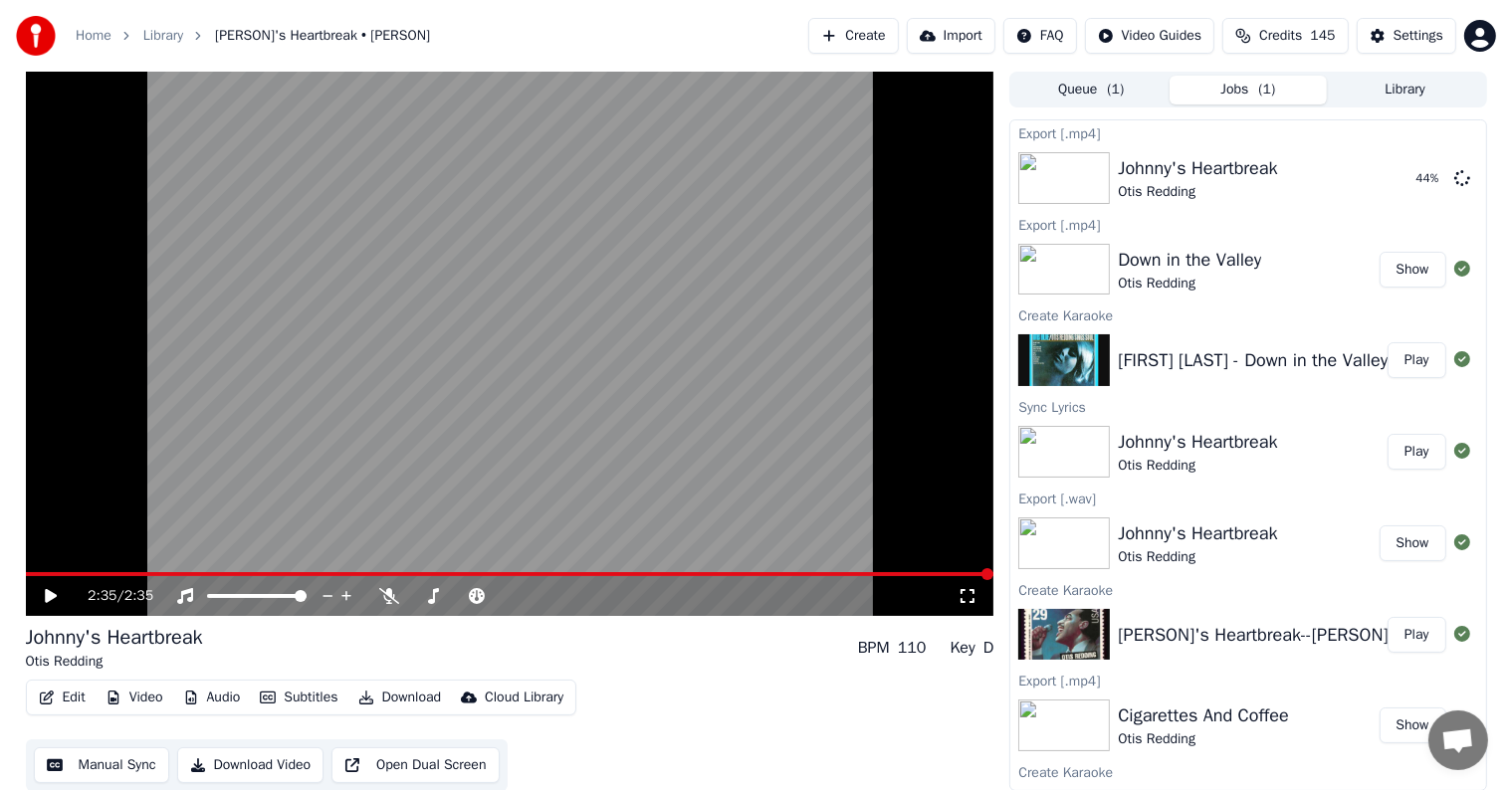 click on "Show" at bounding box center (1412, 270) 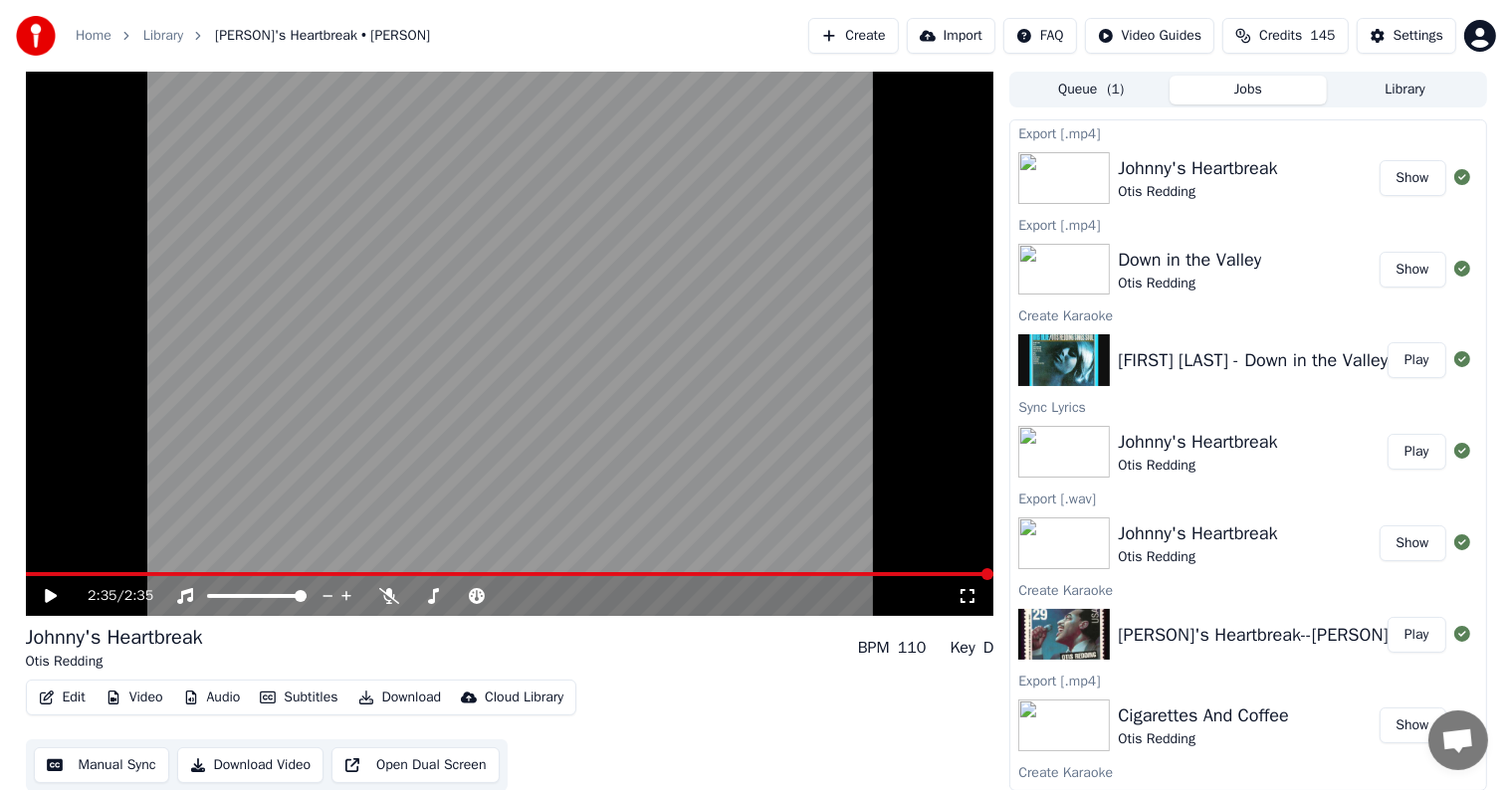 click on "Show" at bounding box center [1412, 270] 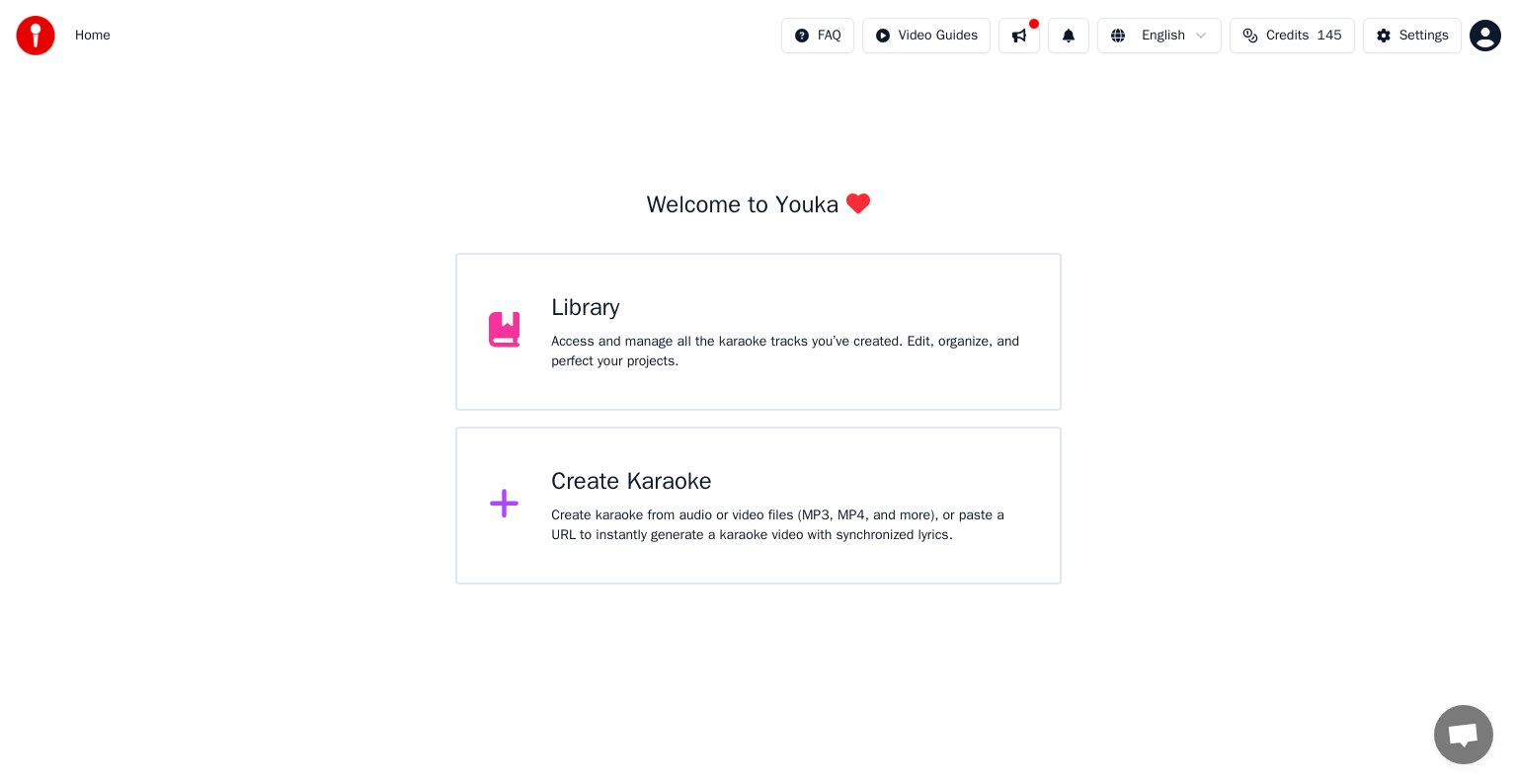 click on "Create Karaoke Create karaoke from audio or video files (MP3, MP4, and more), or paste a URL to instantly generate a karaoke video with synchronized lyrics." at bounding box center (789, 506) 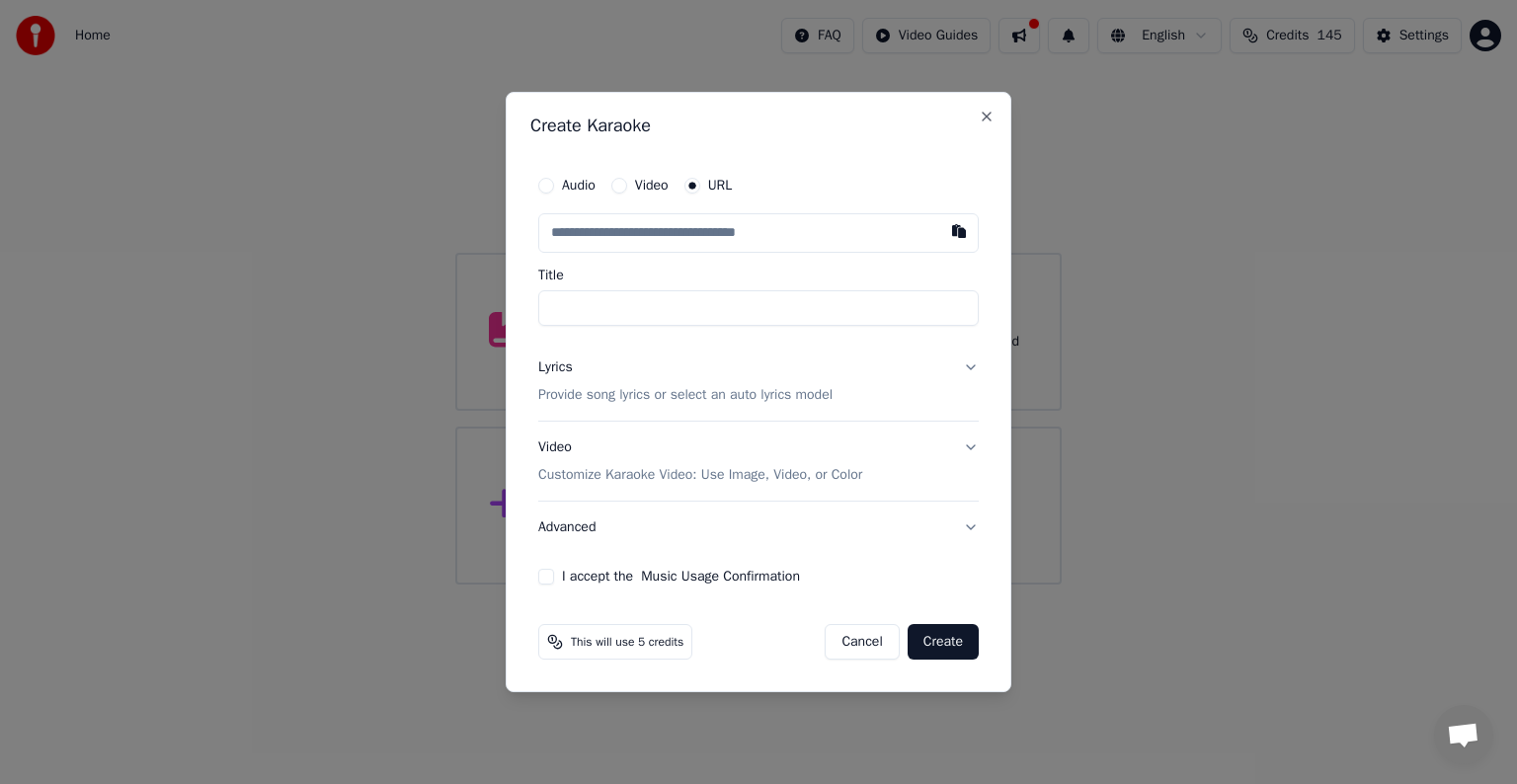 click at bounding box center [758, 233] 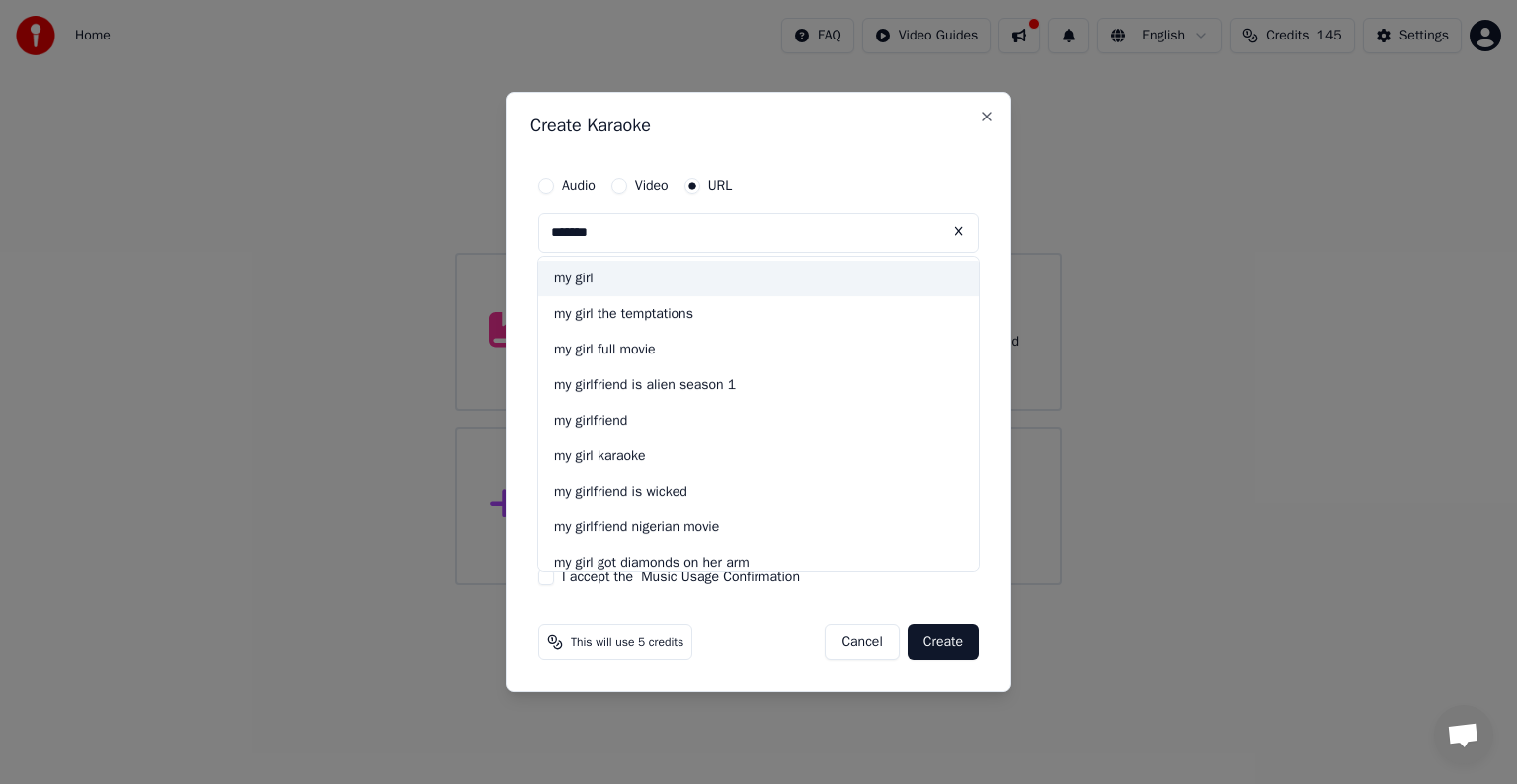 click on "my girl" at bounding box center [758, 278] 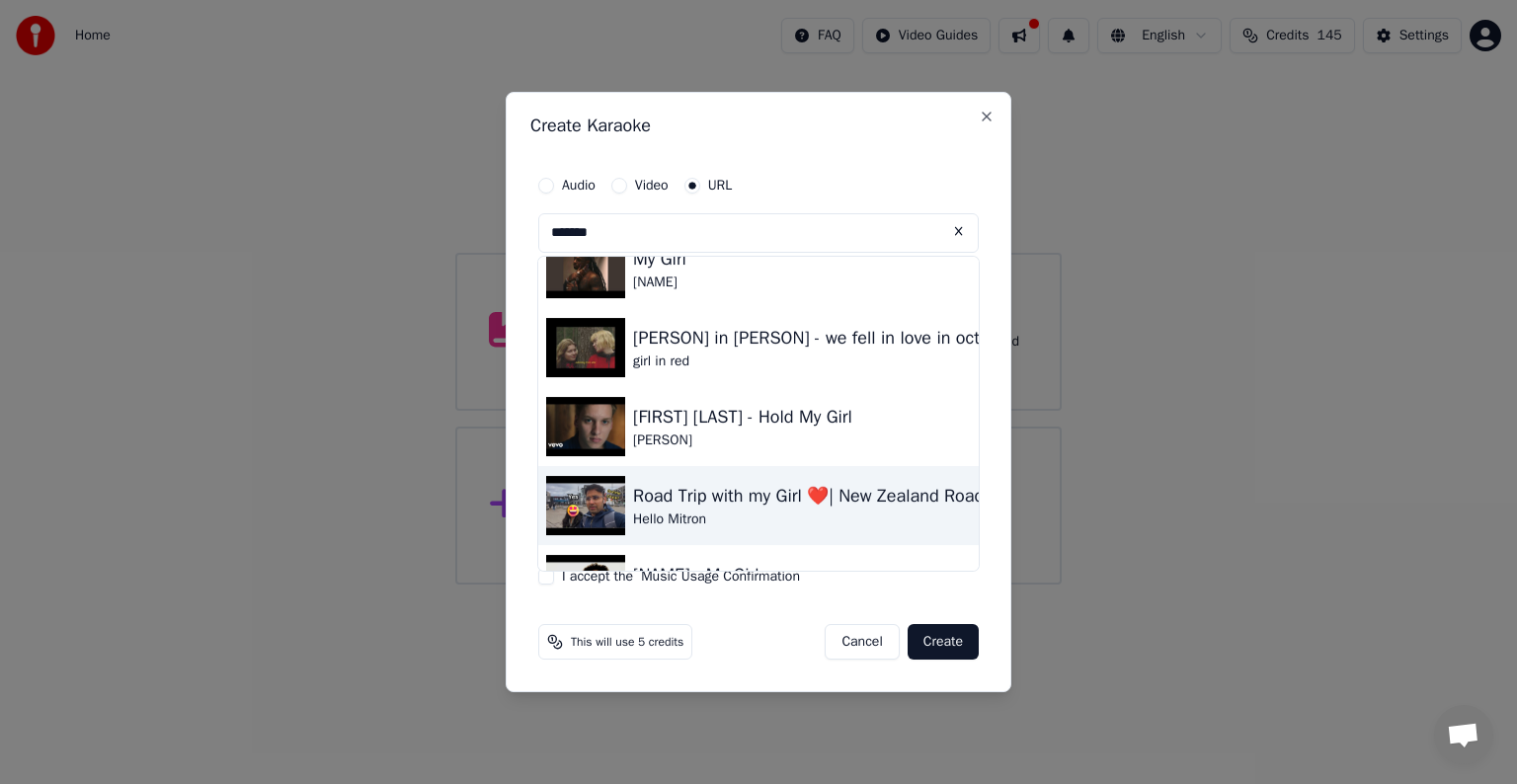 scroll, scrollTop: 50, scrollLeft: 0, axis: vertical 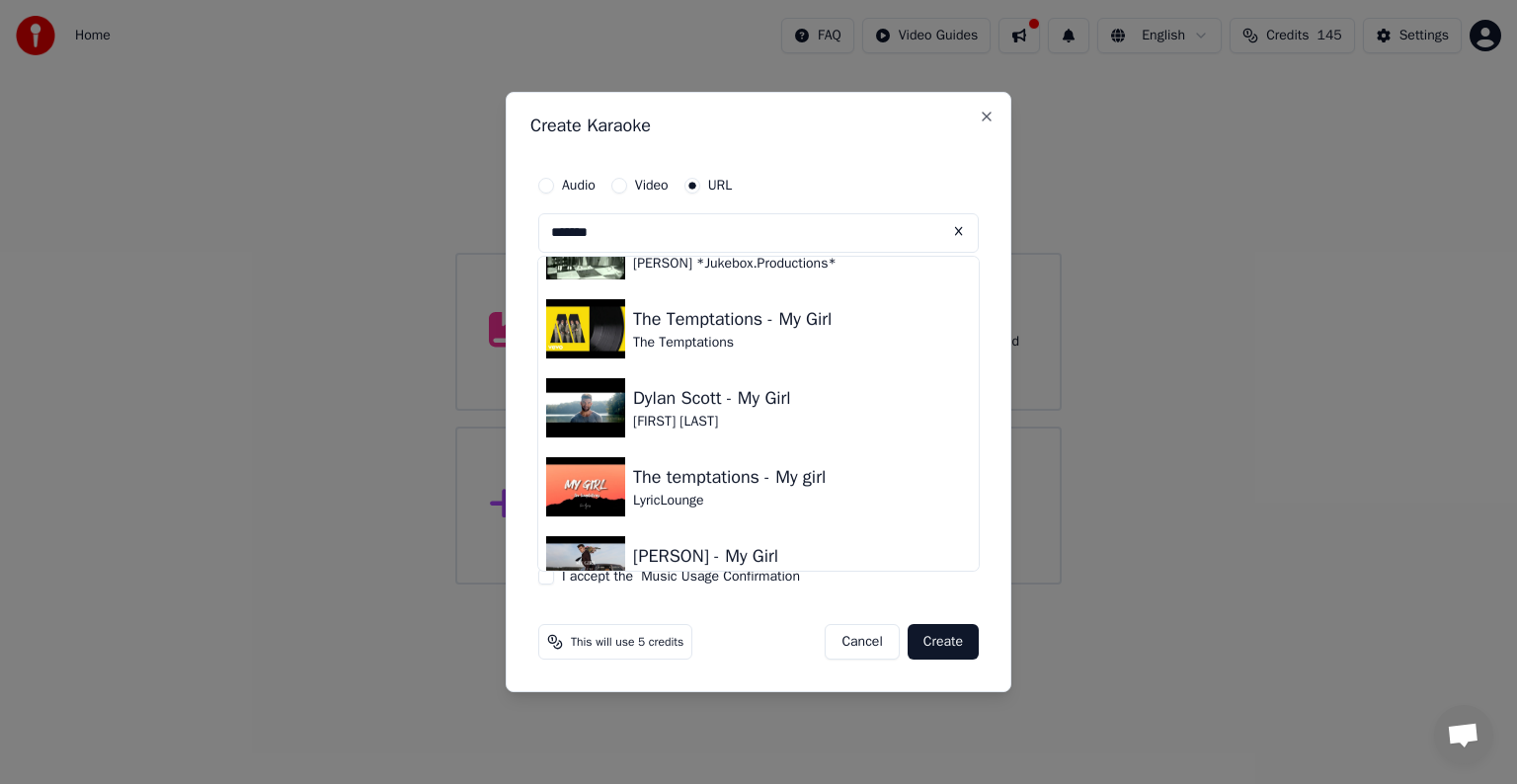 click on "*******" at bounding box center [758, 233] 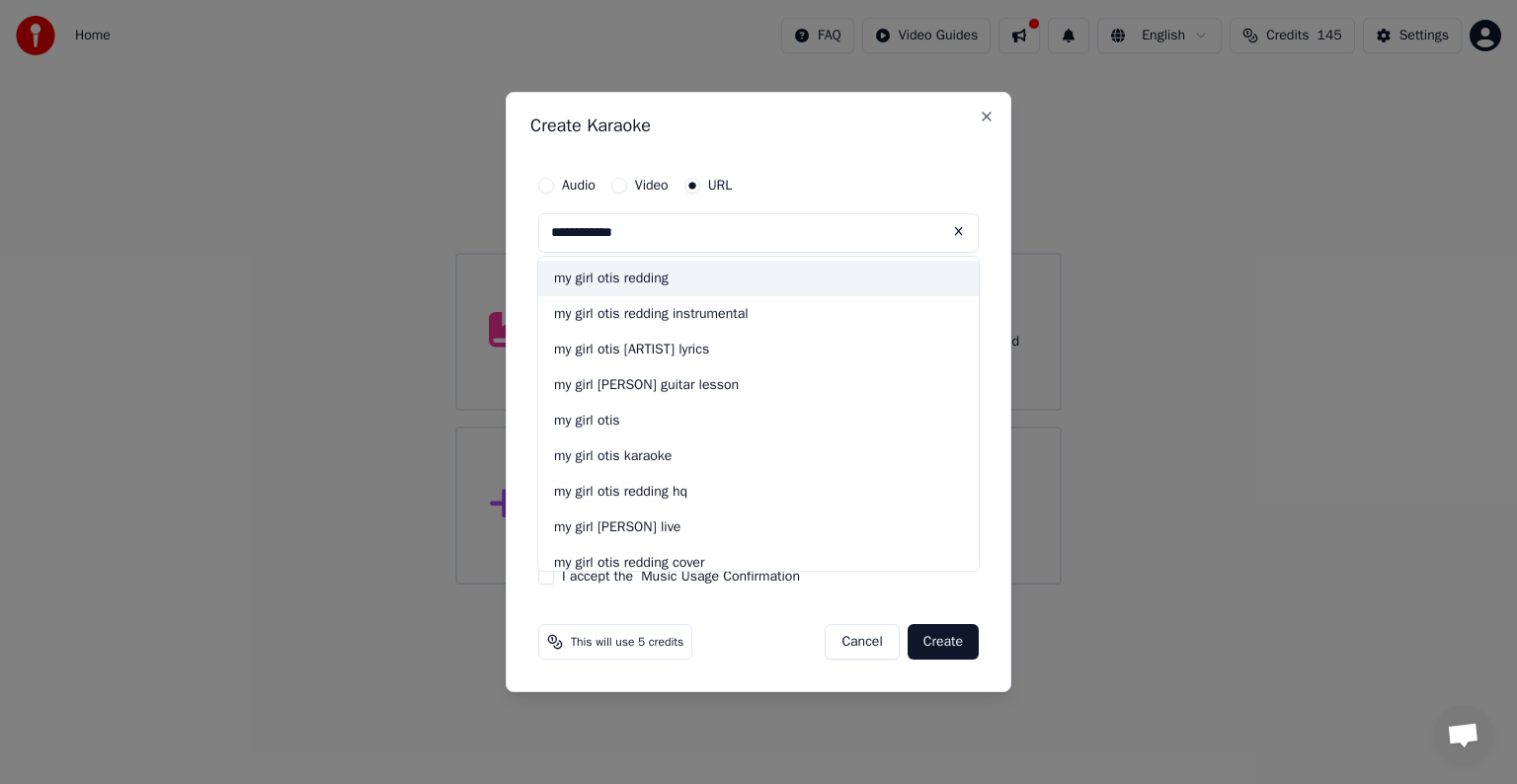 click on "my girl otis redding" at bounding box center (758, 278) 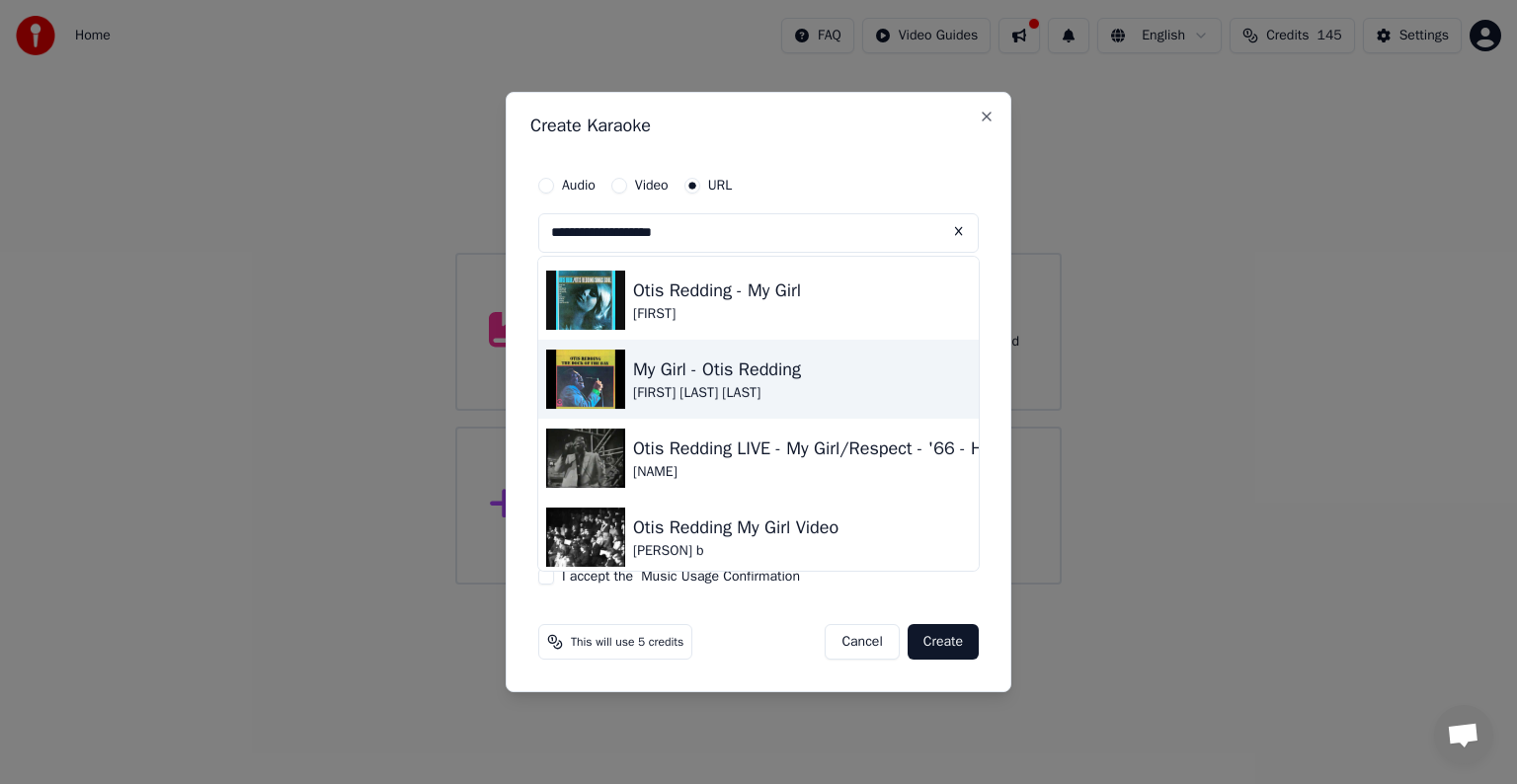 click at bounding box center [586, 379] 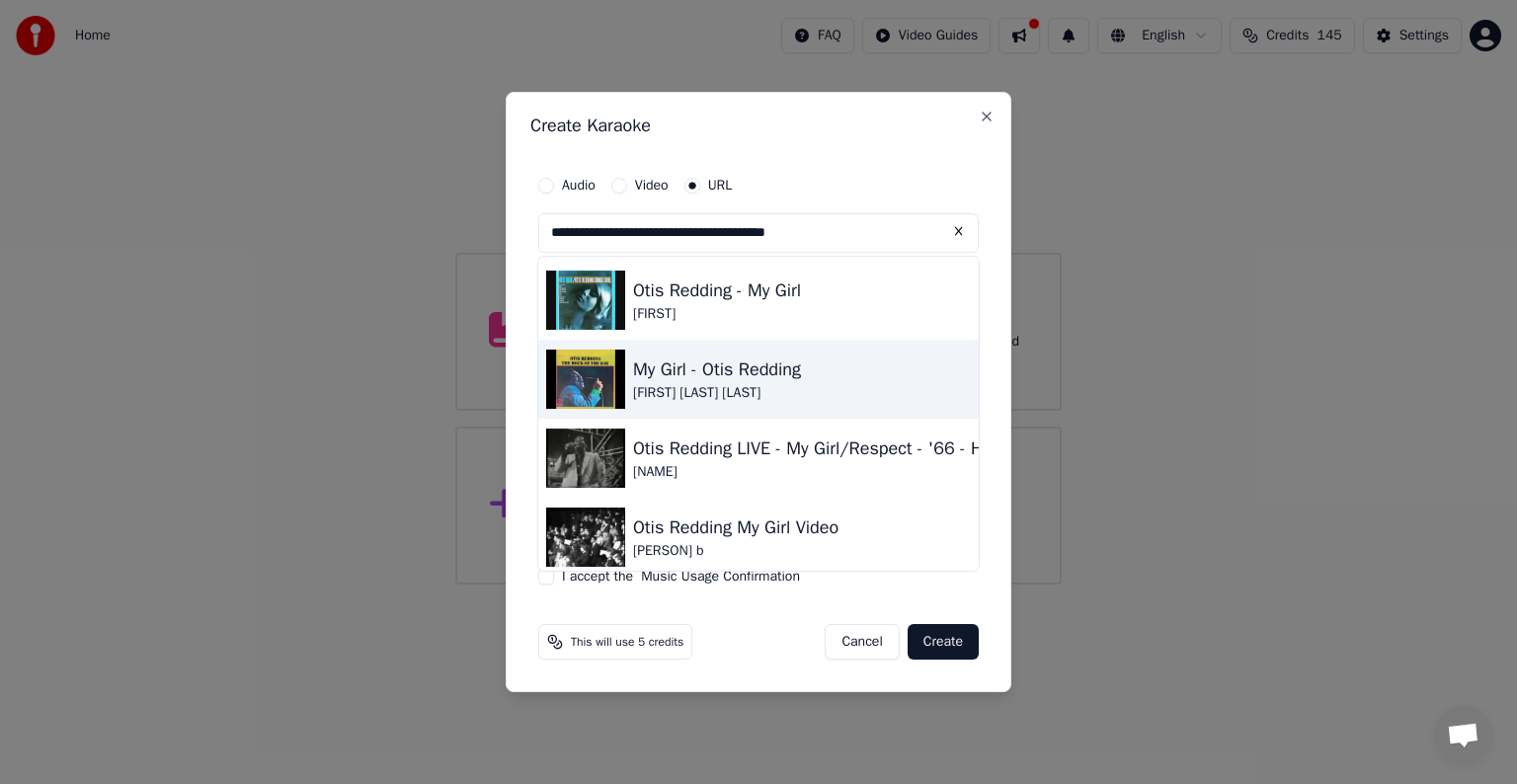 type on "**********" 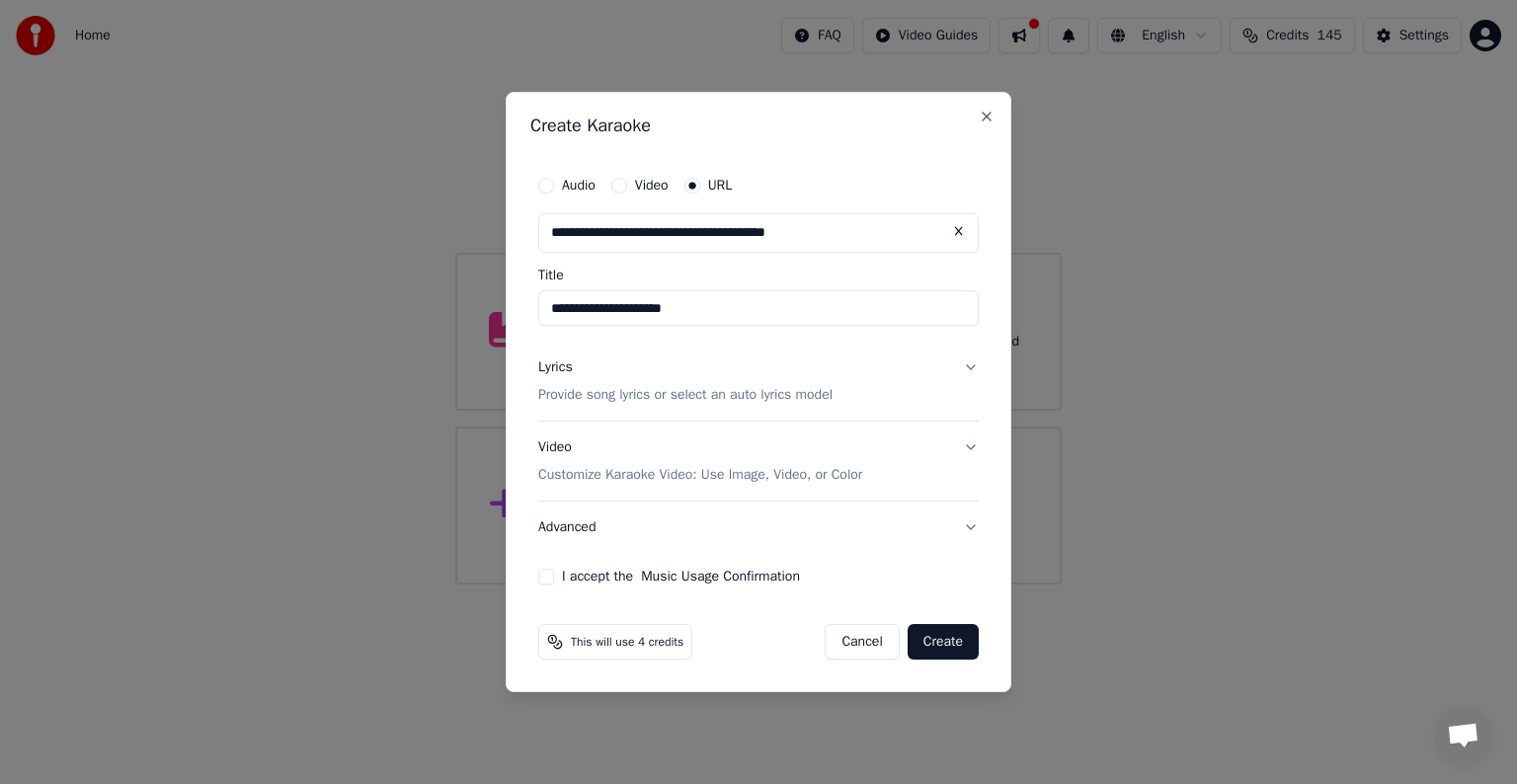 click on "Lyrics" at bounding box center [555, 367] 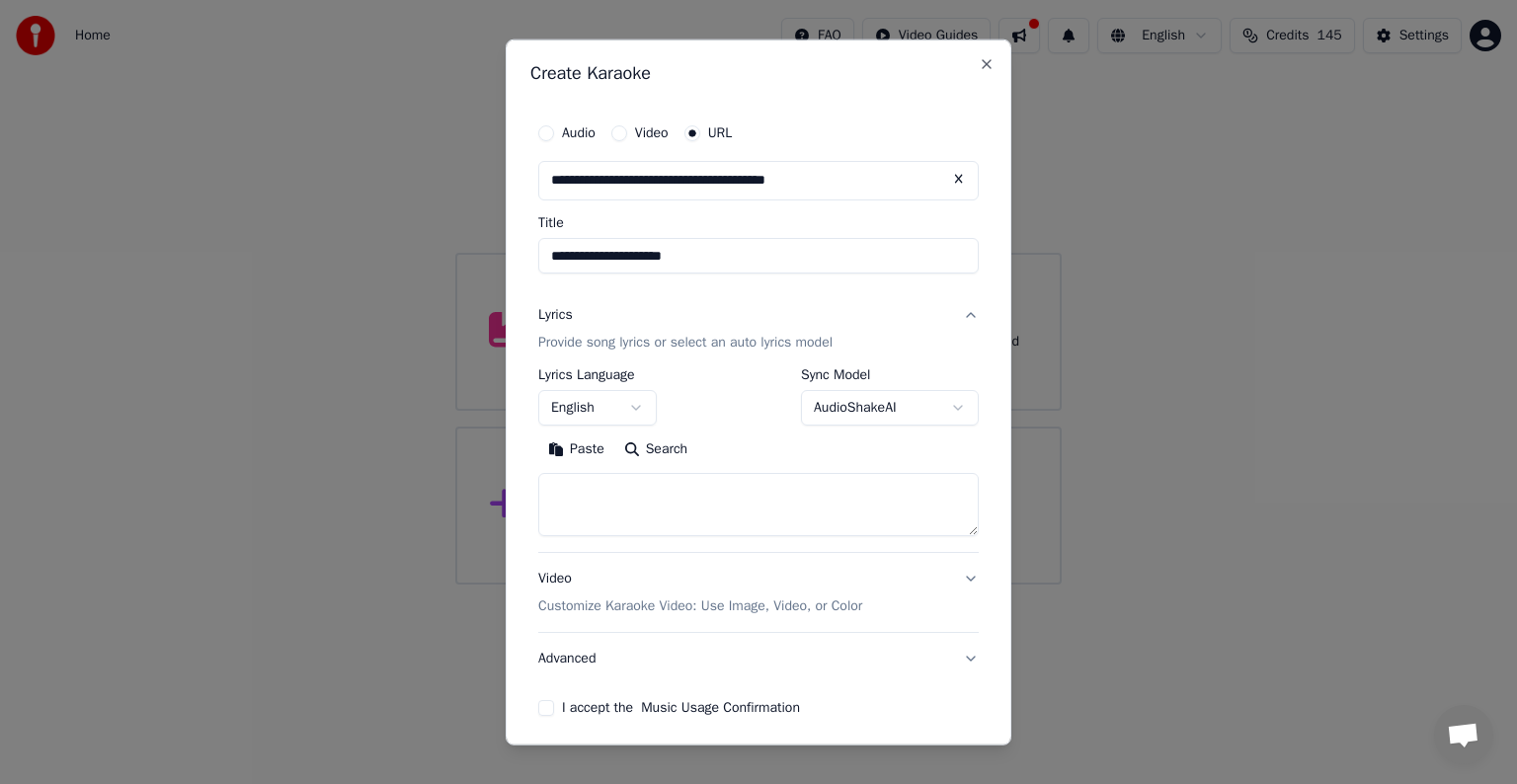 click on "Paste" at bounding box center (576, 449) 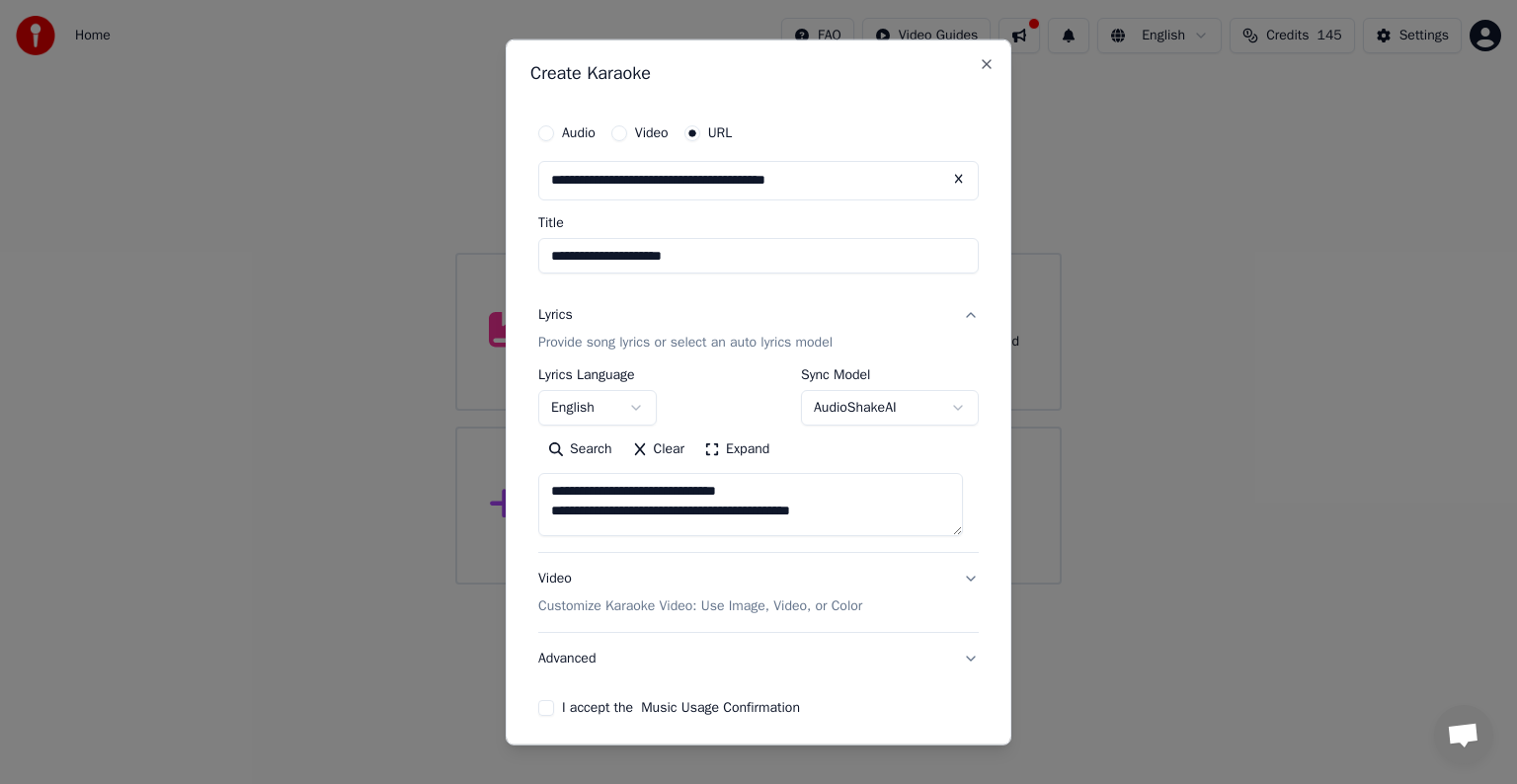 click on "Expand" at bounding box center (737, 449) 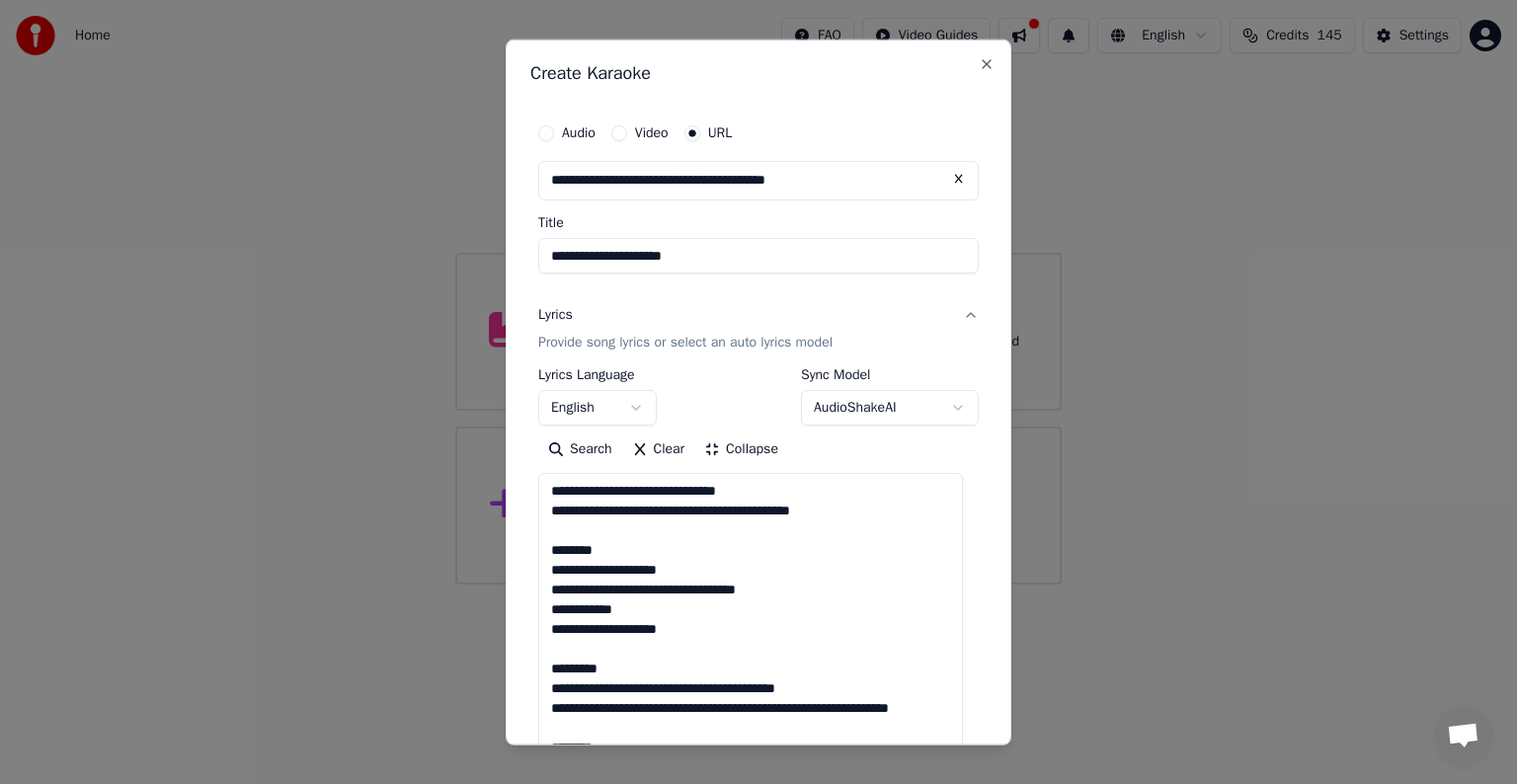 scroll, scrollTop: 1, scrollLeft: 0, axis: vertical 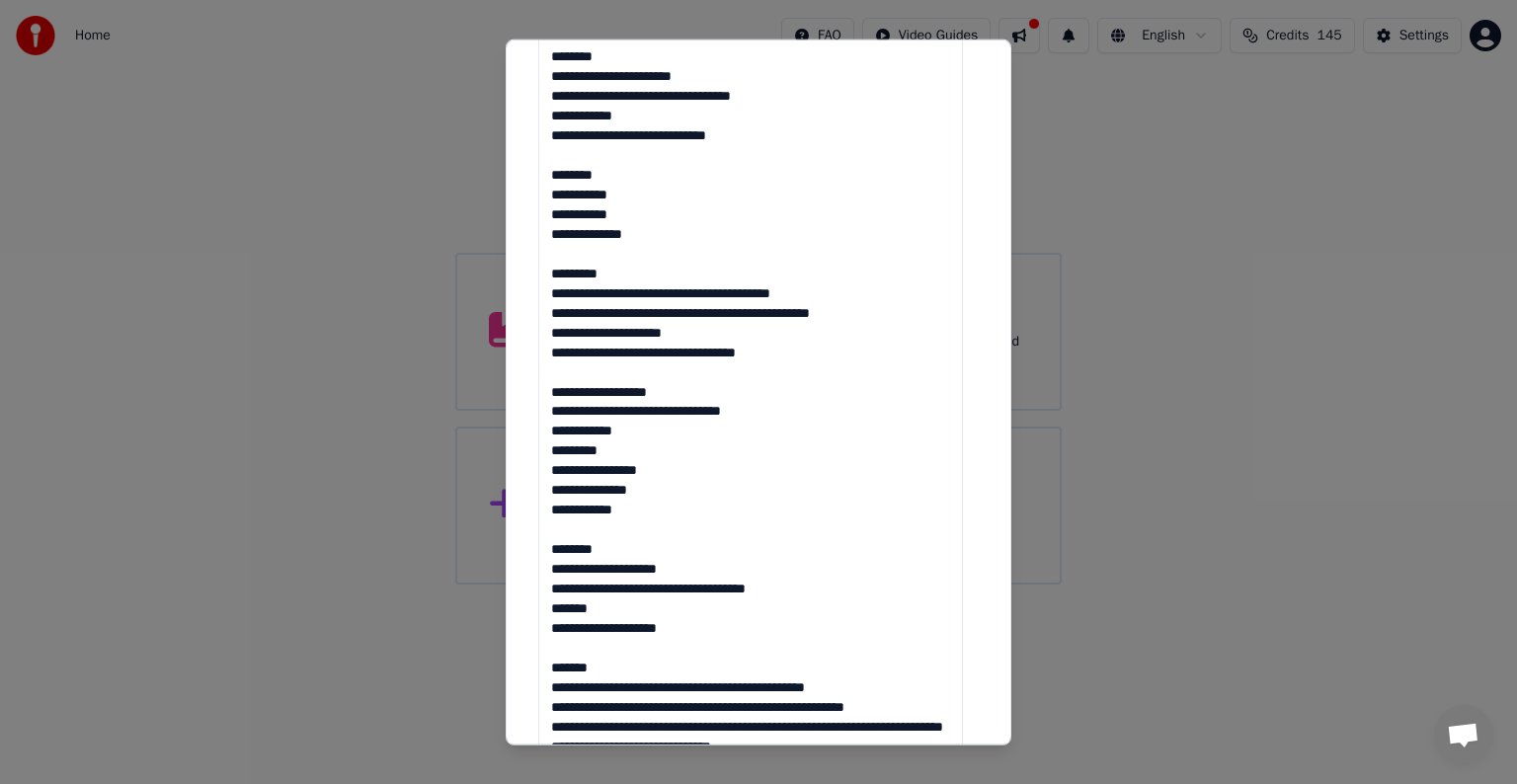 drag, startPoint x: 551, startPoint y: 353, endPoint x: 657, endPoint y: 527, distance: 203.74494 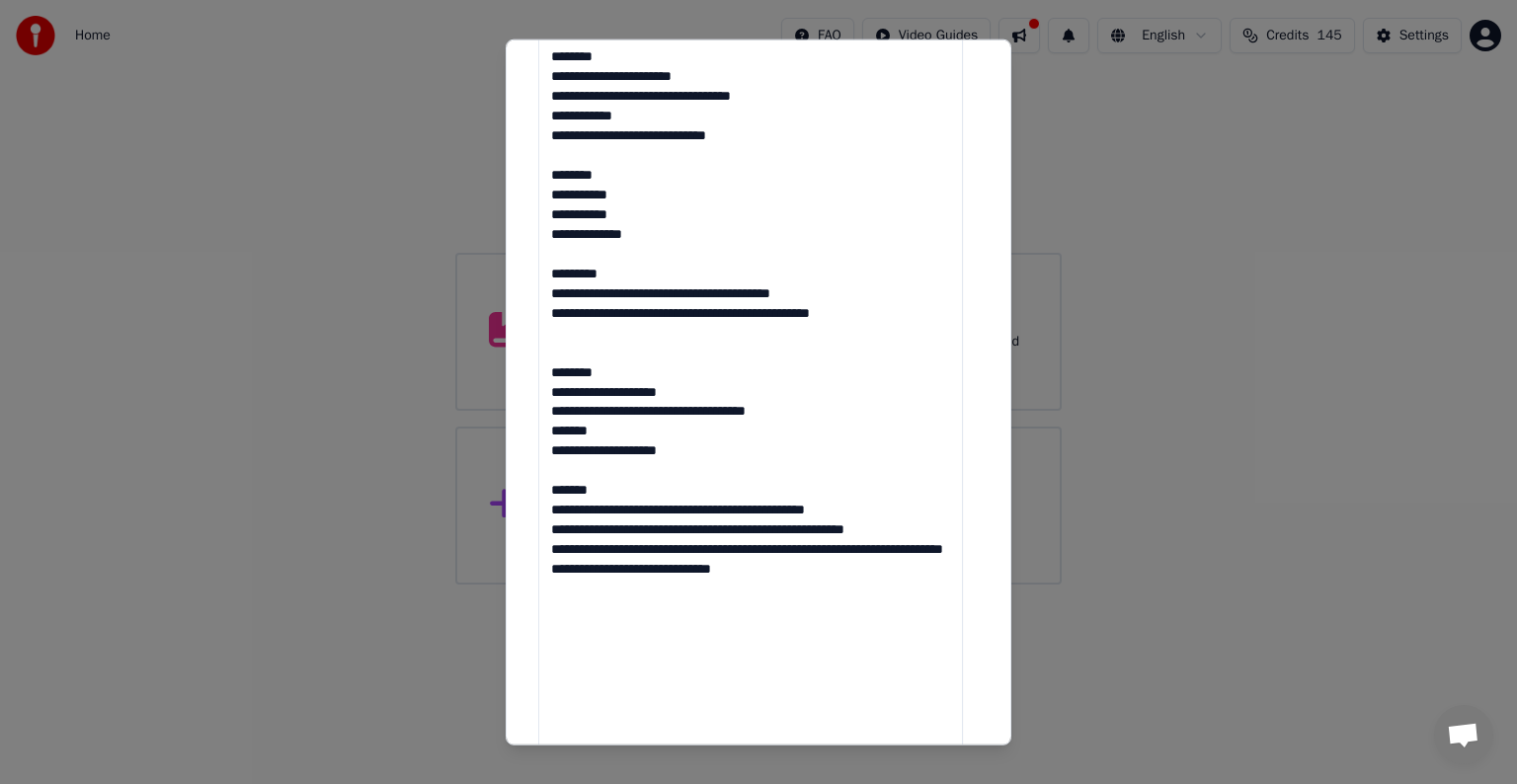 scroll, scrollTop: 0, scrollLeft: 0, axis: both 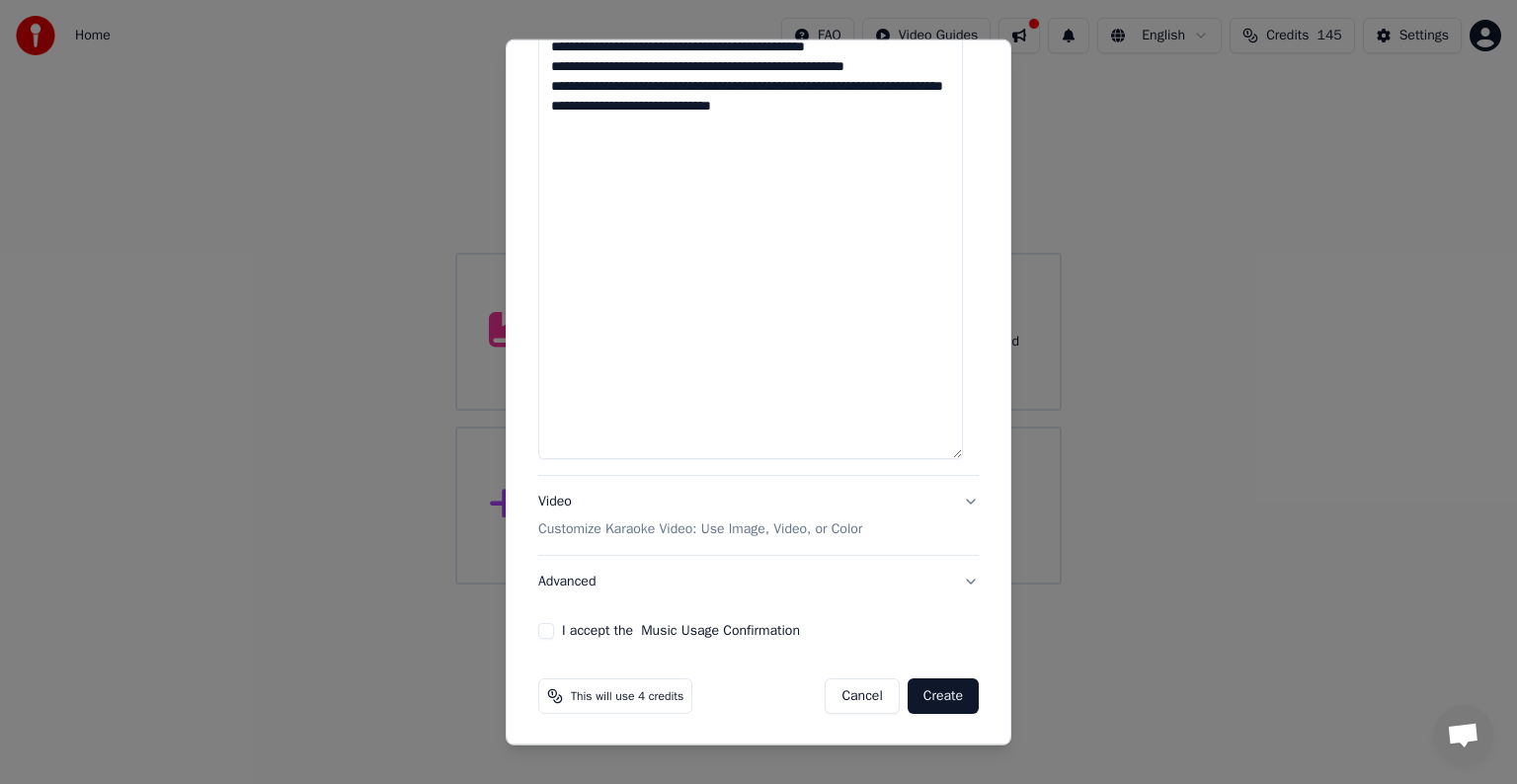 type on "**********" 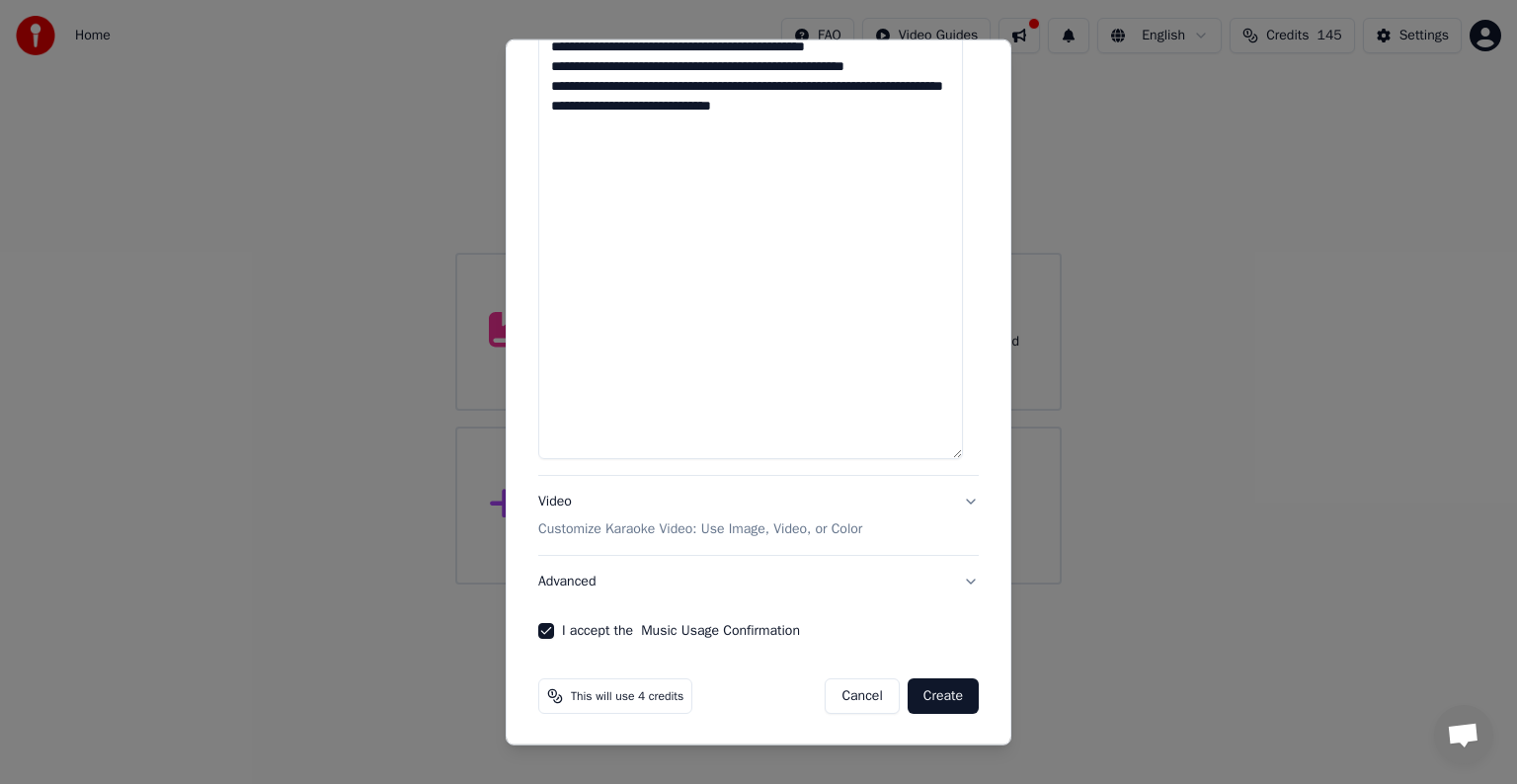 click on "Create" at bounding box center (943, 696) 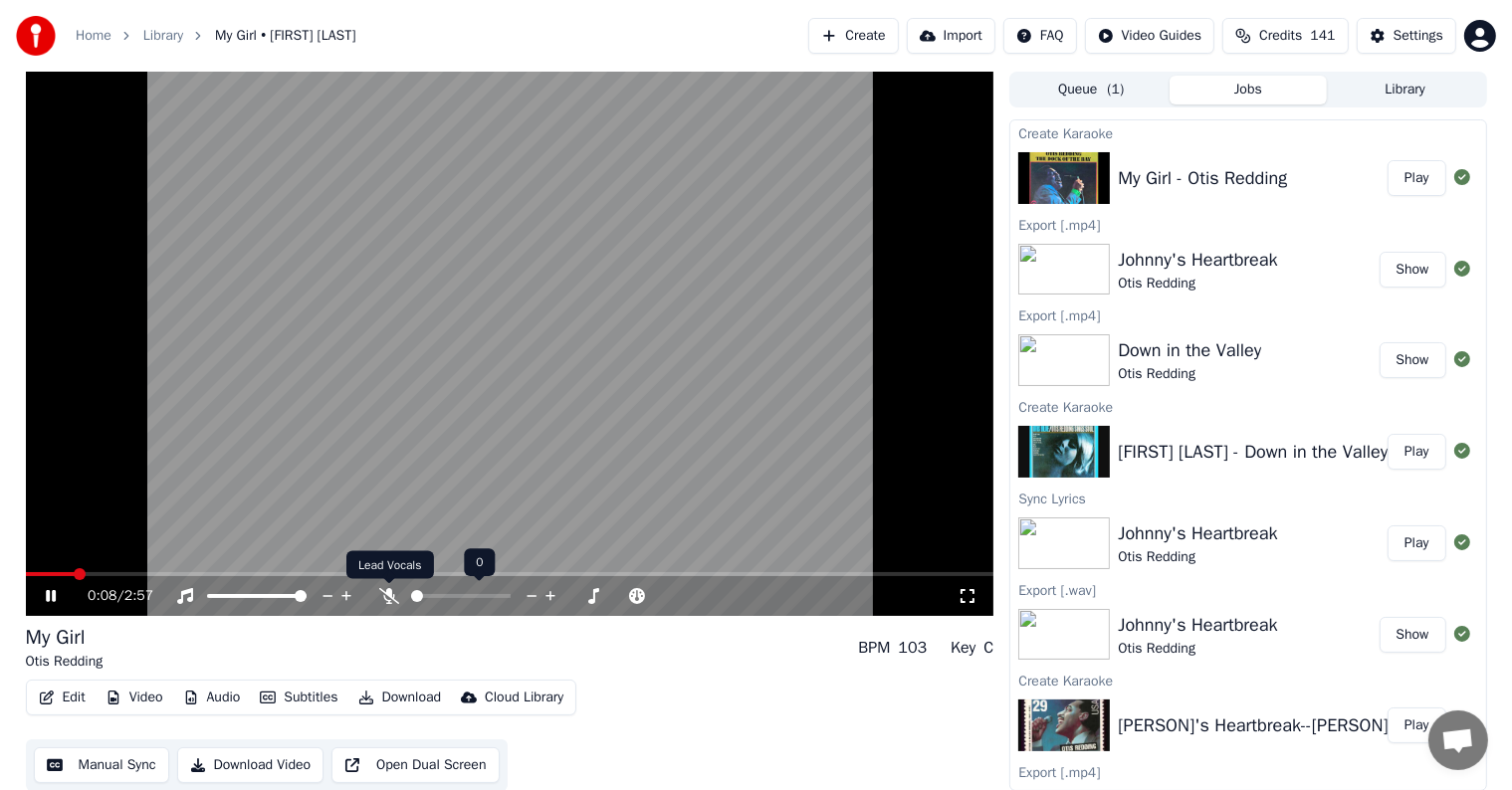 click 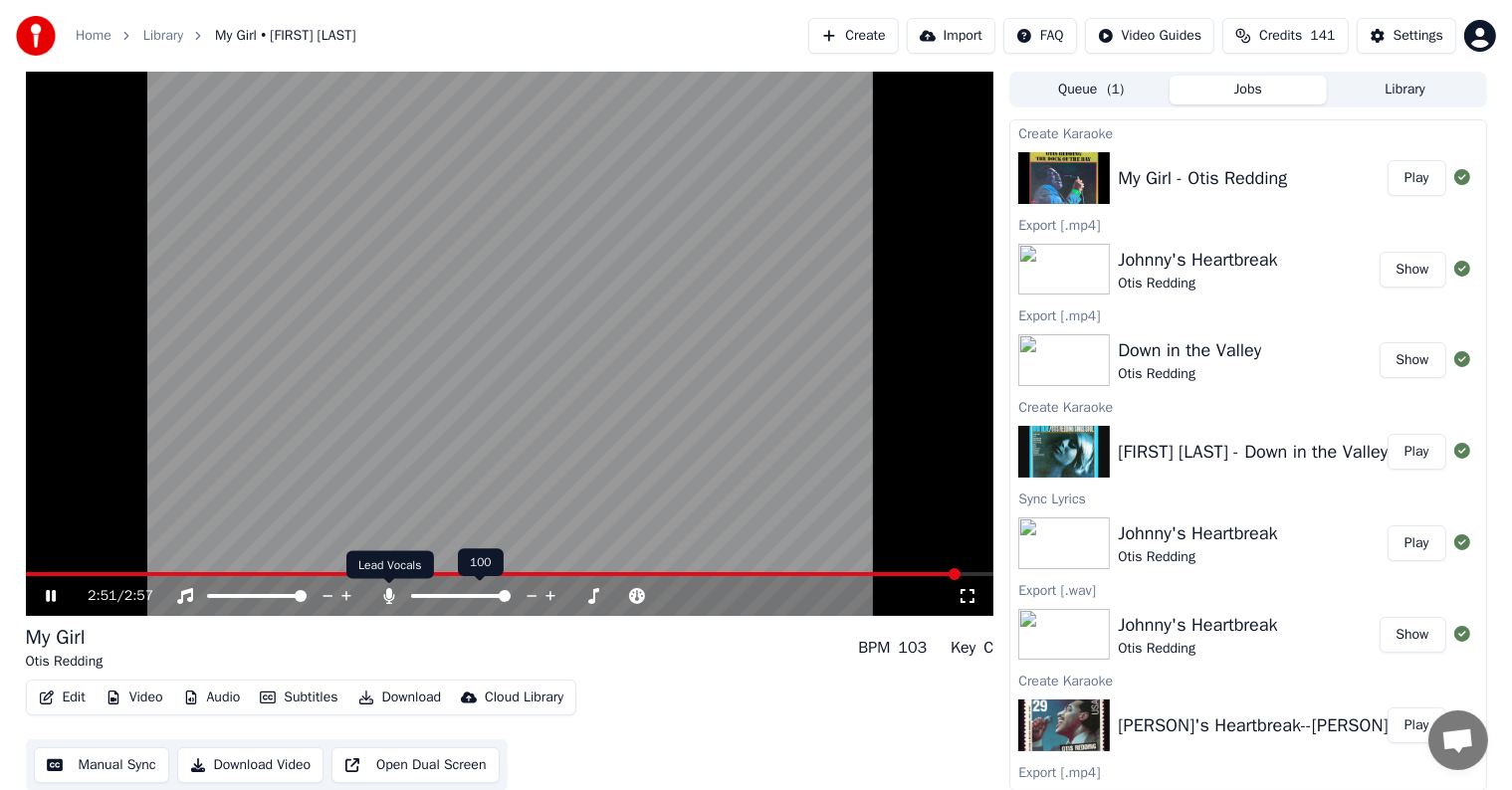 click 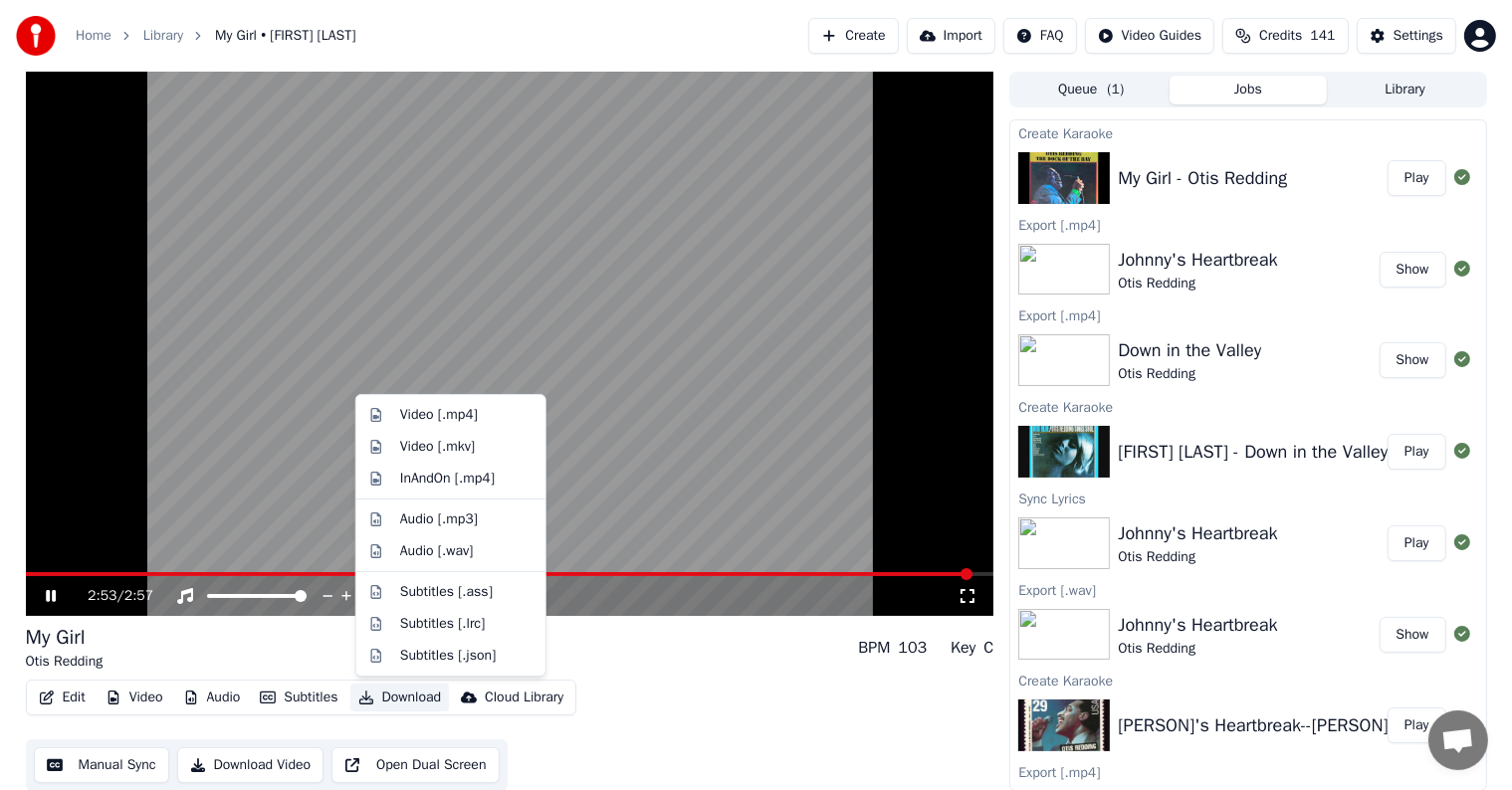click on "Download" at bounding box center (400, 697) 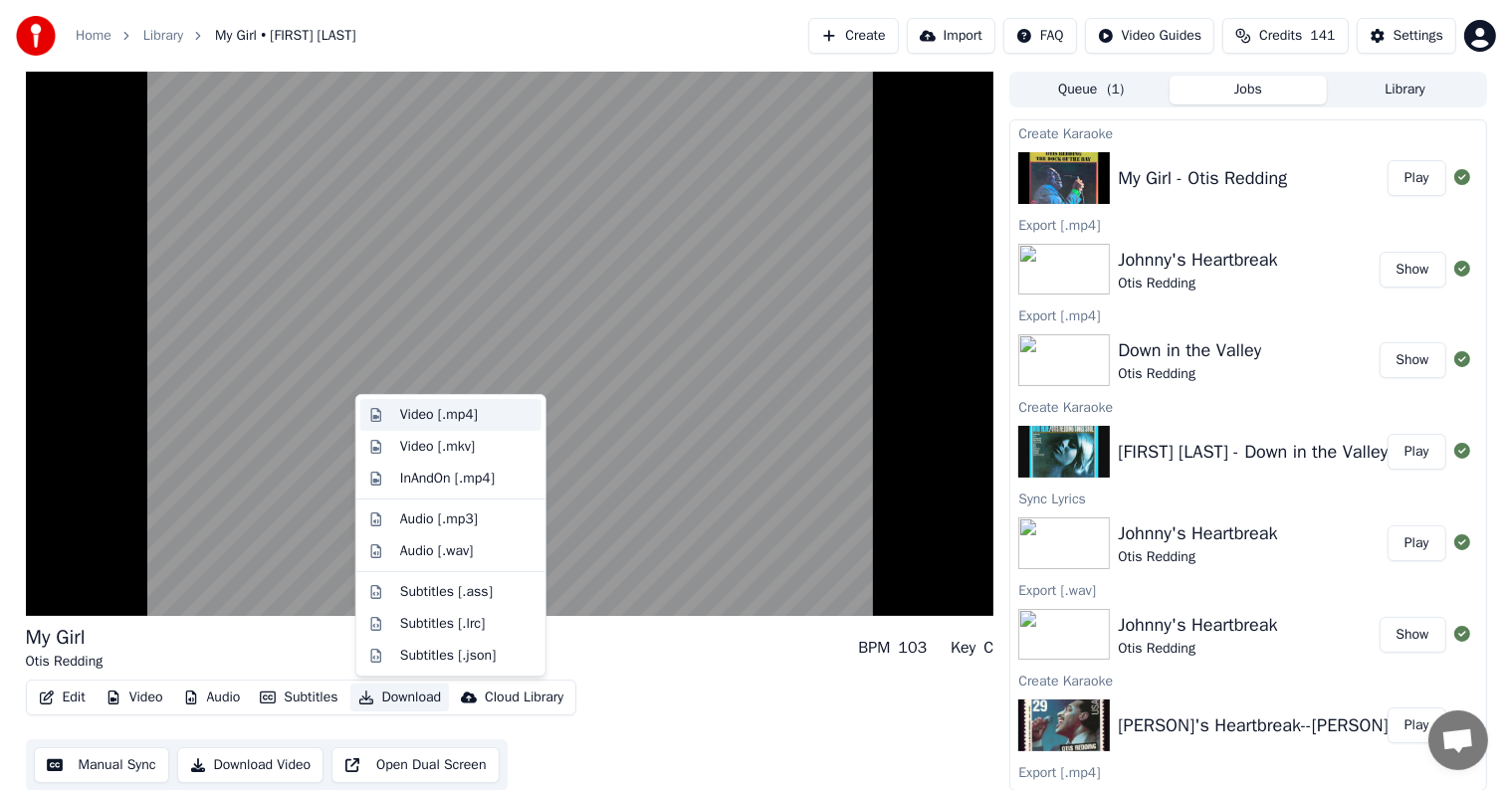 click on "Video [.mp4]" at bounding box center (439, 415) 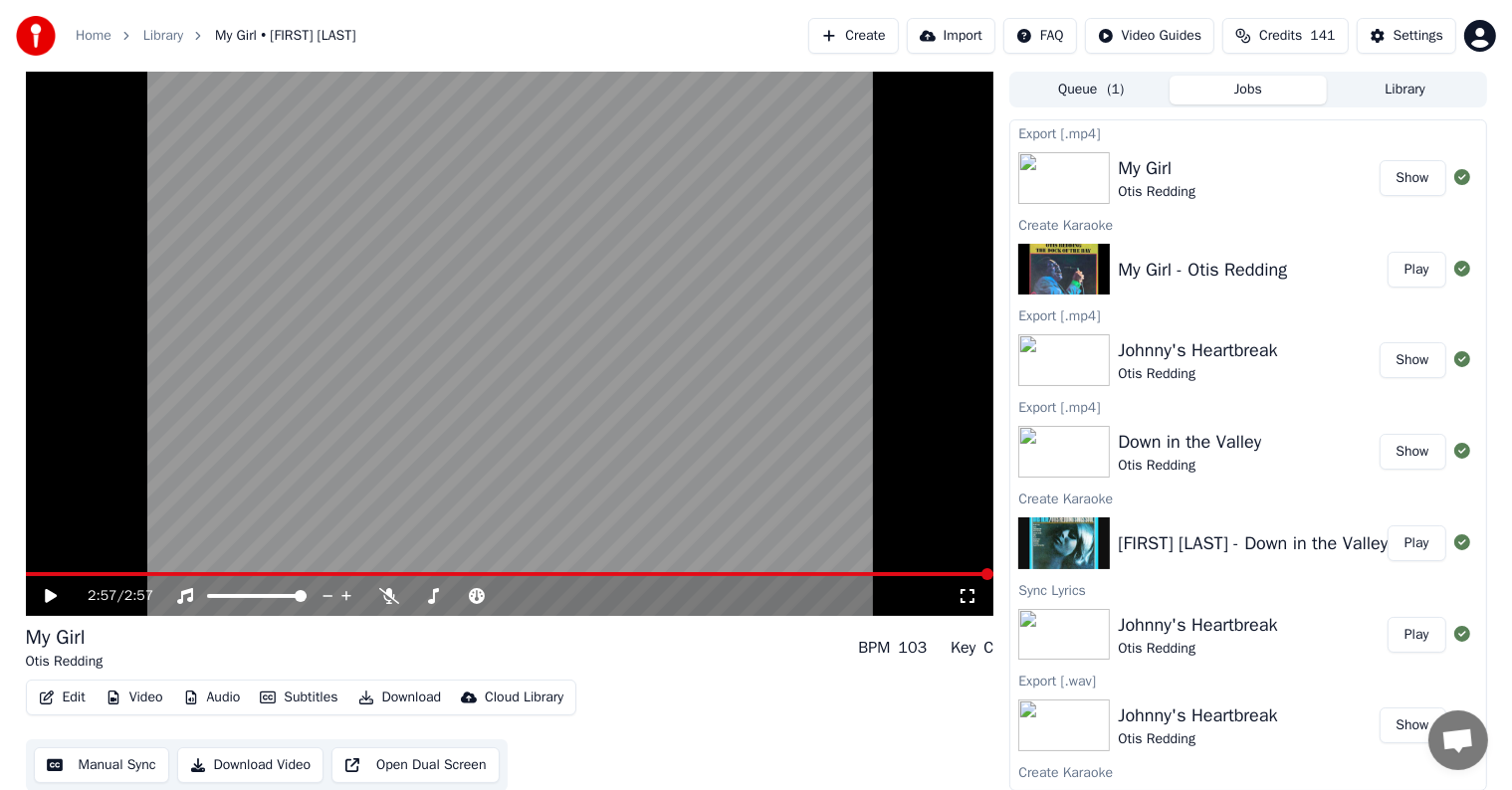click on "Show" at bounding box center [1412, 178] 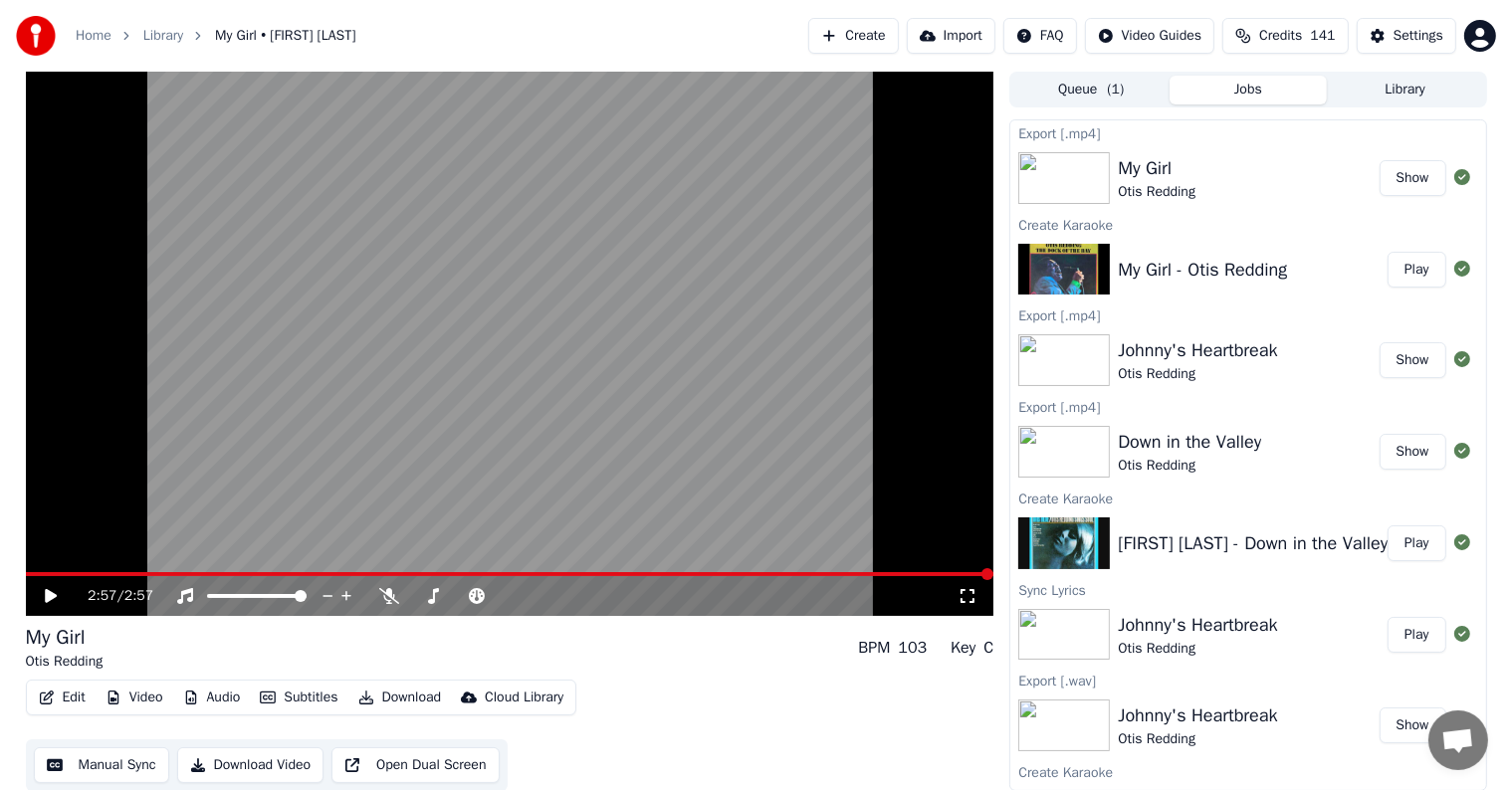 click on "Home" at bounding box center [94, 36] 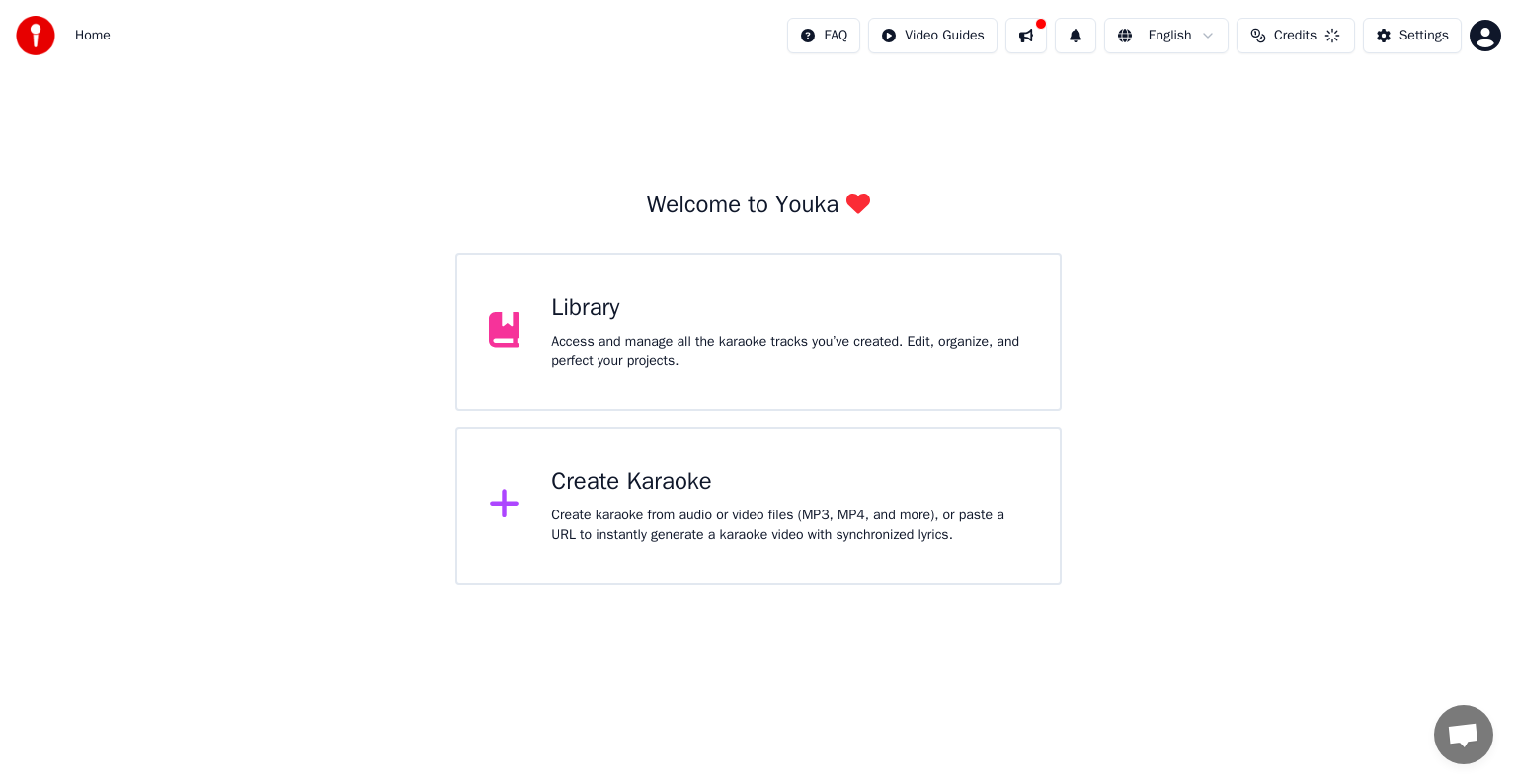click on "Create Karaoke Create karaoke from audio or video files (MP3, MP4, and more), or paste a URL to instantly generate a karaoke video with synchronized lyrics." at bounding box center (789, 506) 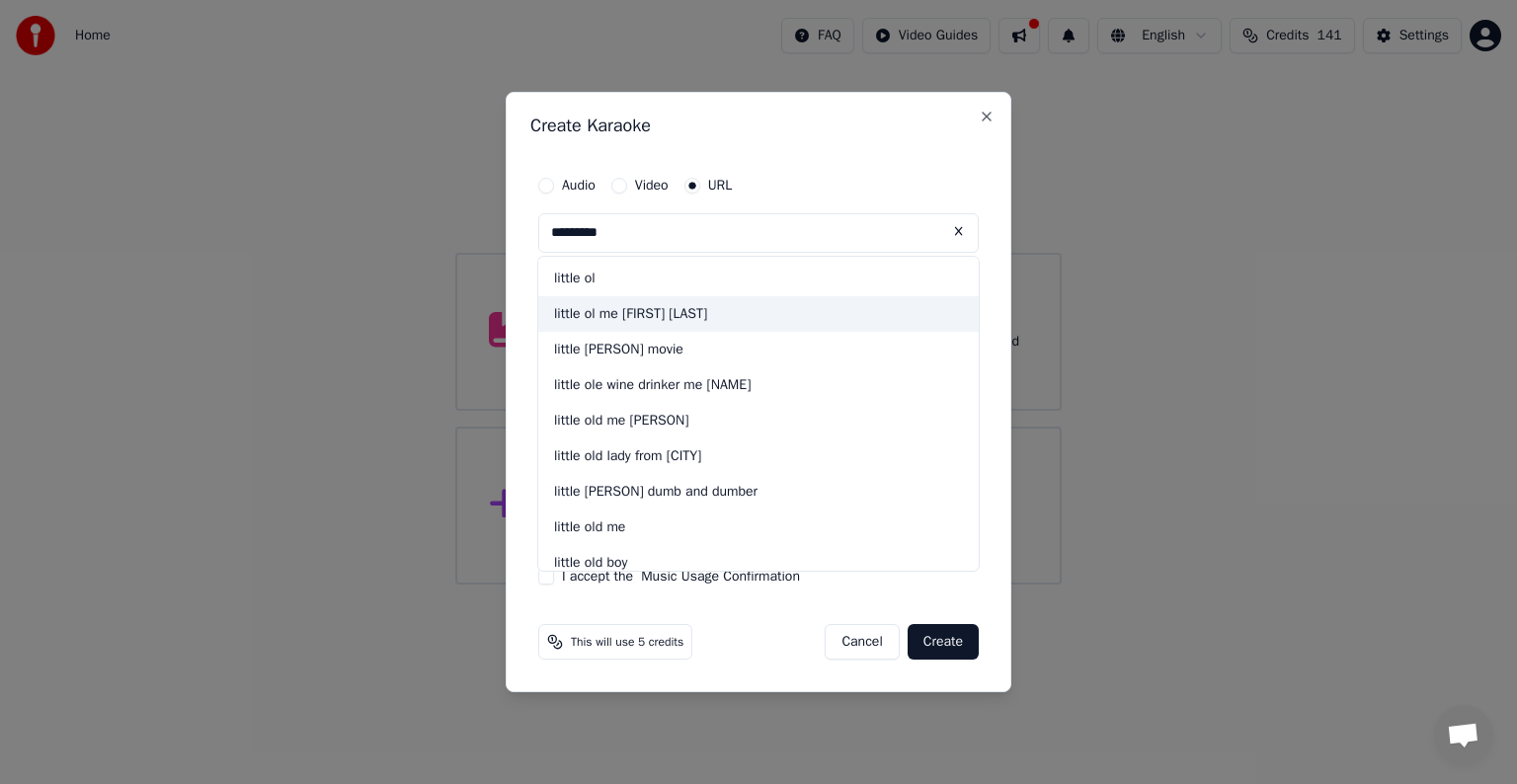 click on "little ol me [FIRST] [LAST]" at bounding box center [758, 314] 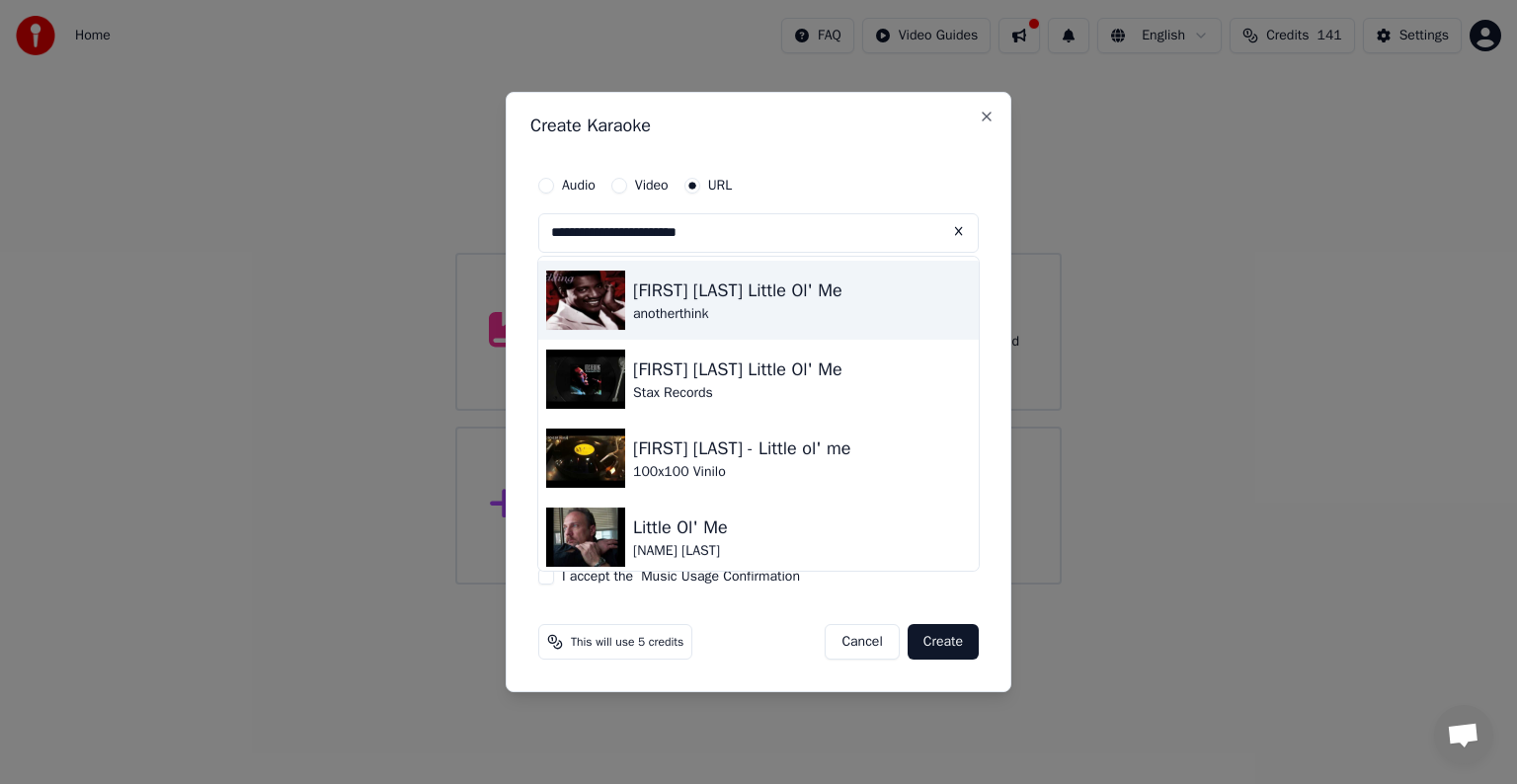 click on "[FIRST] [LAST] Little Ol' Me" at bounding box center (738, 290) 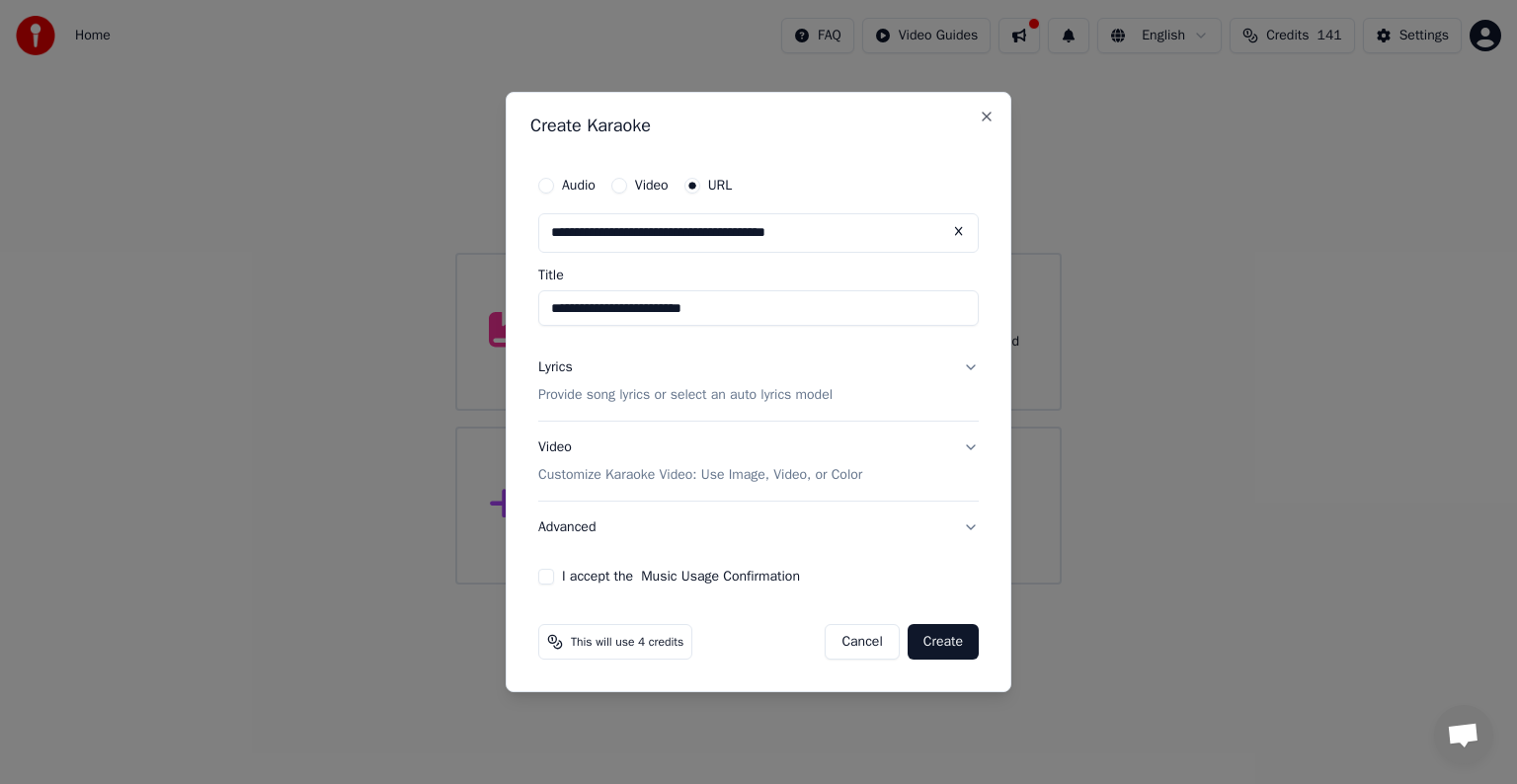 click on "Lyrics" at bounding box center [555, 367] 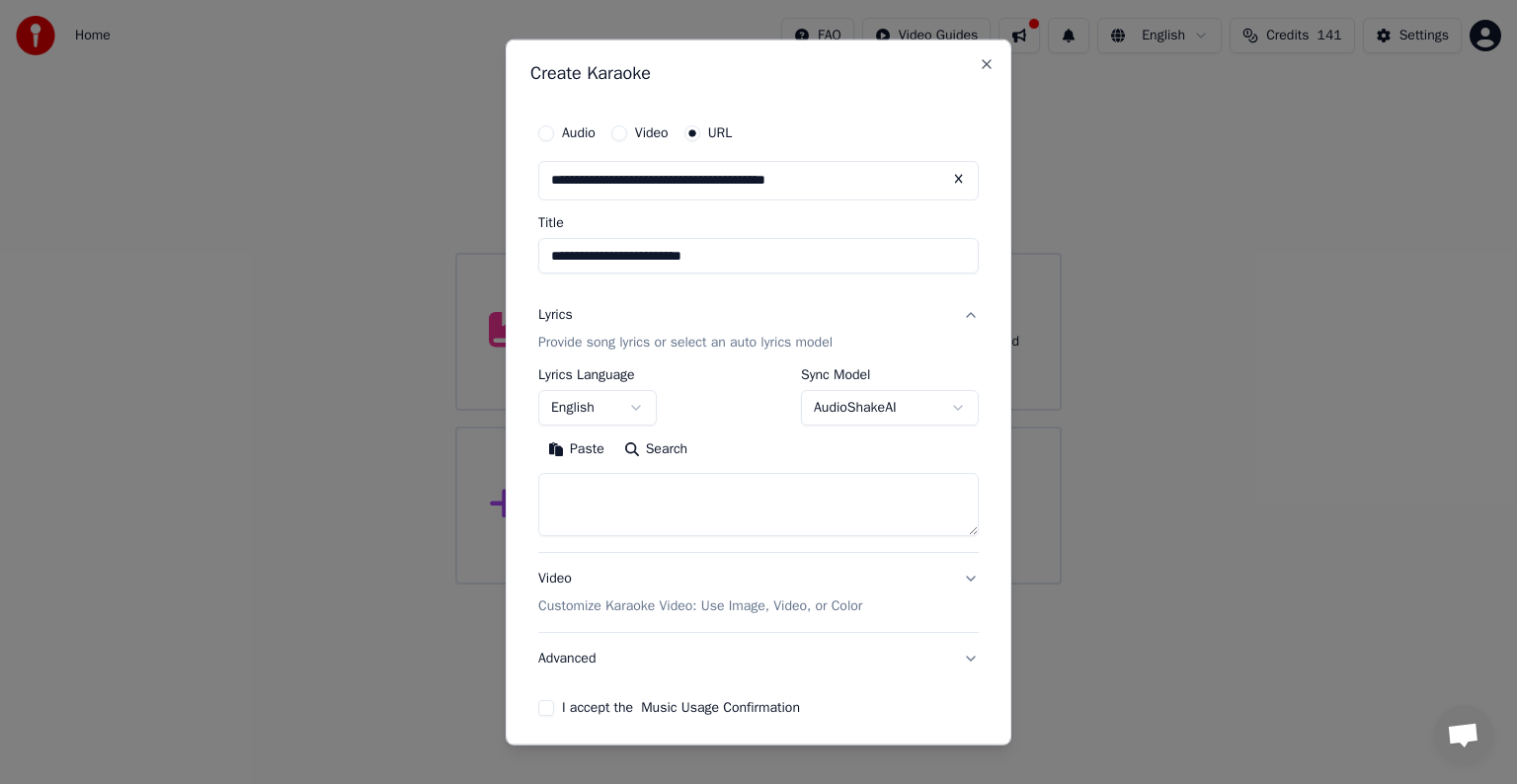 click on "Paste" at bounding box center (576, 449) 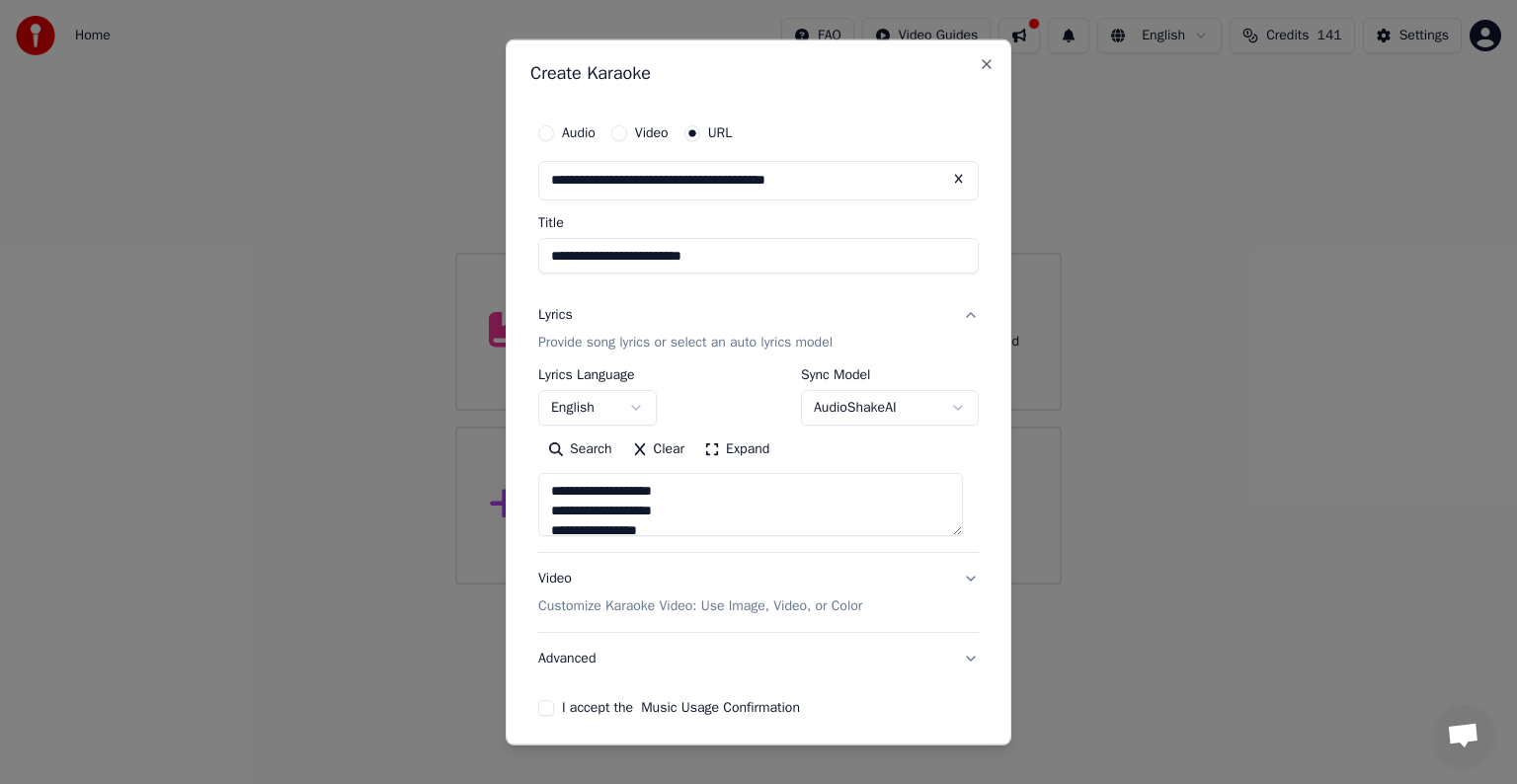 click on "Expand" at bounding box center [737, 449] 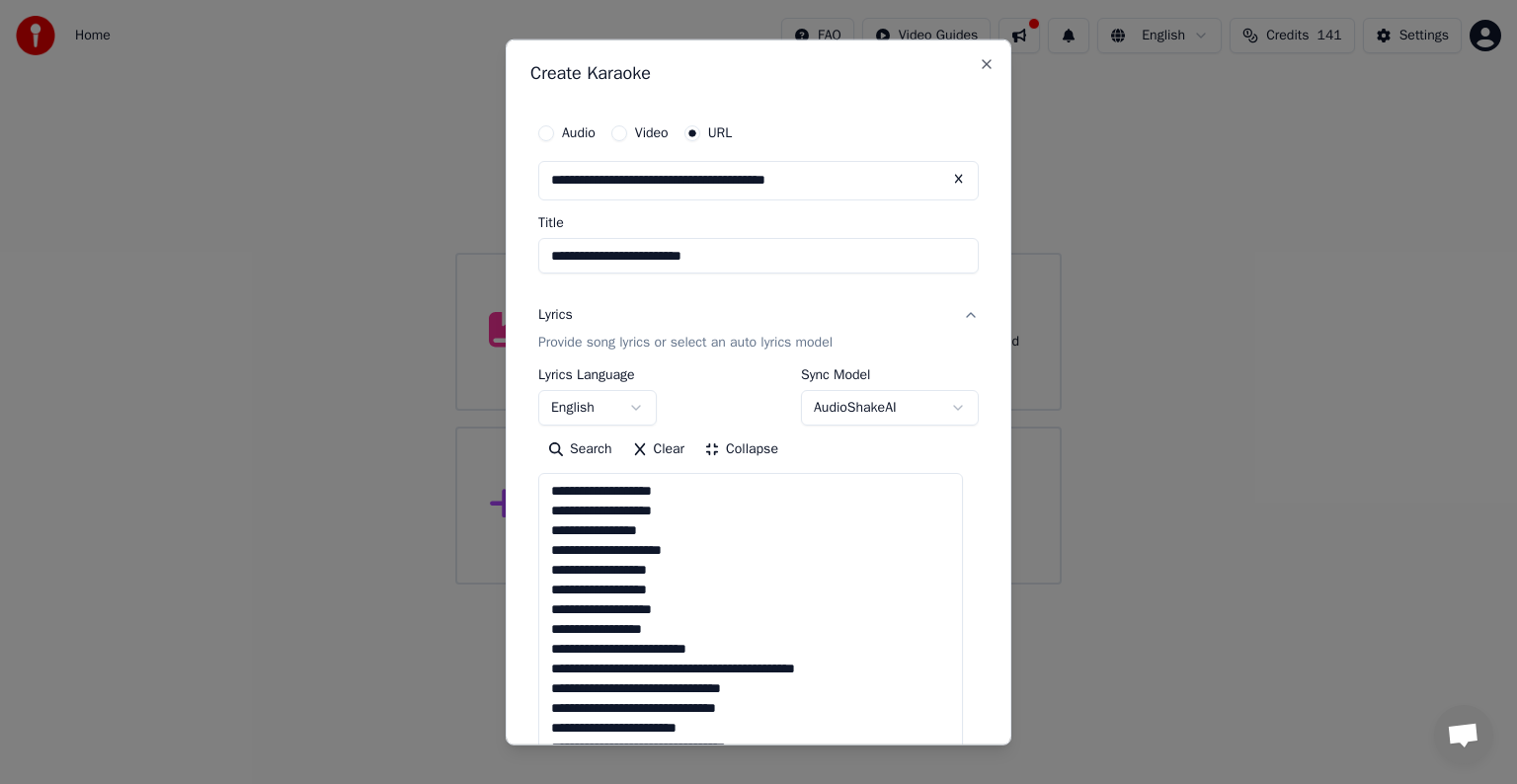 scroll, scrollTop: 0, scrollLeft: 0, axis: both 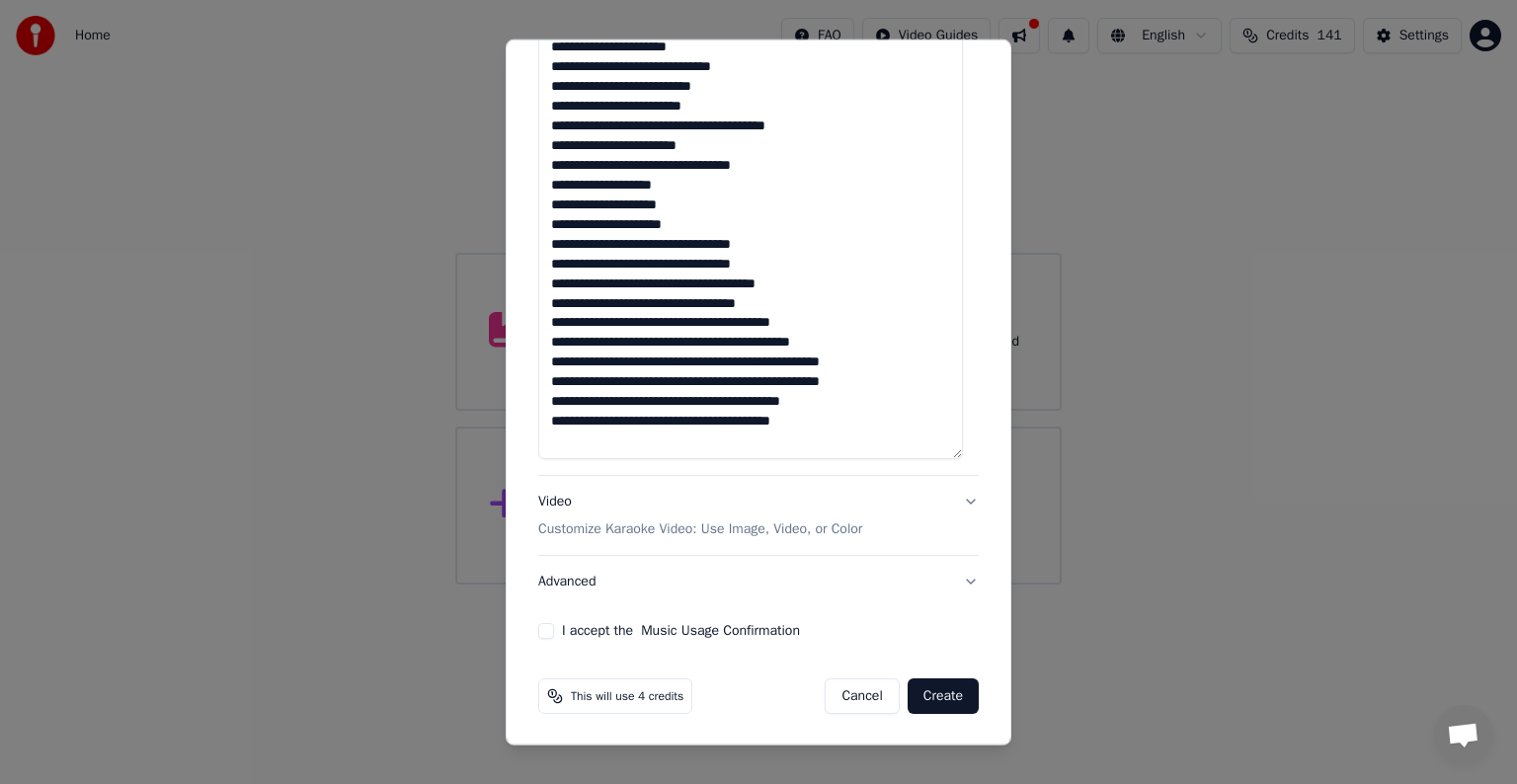 click on "I accept the   Music Usage Confirmation" at bounding box center [546, 631] 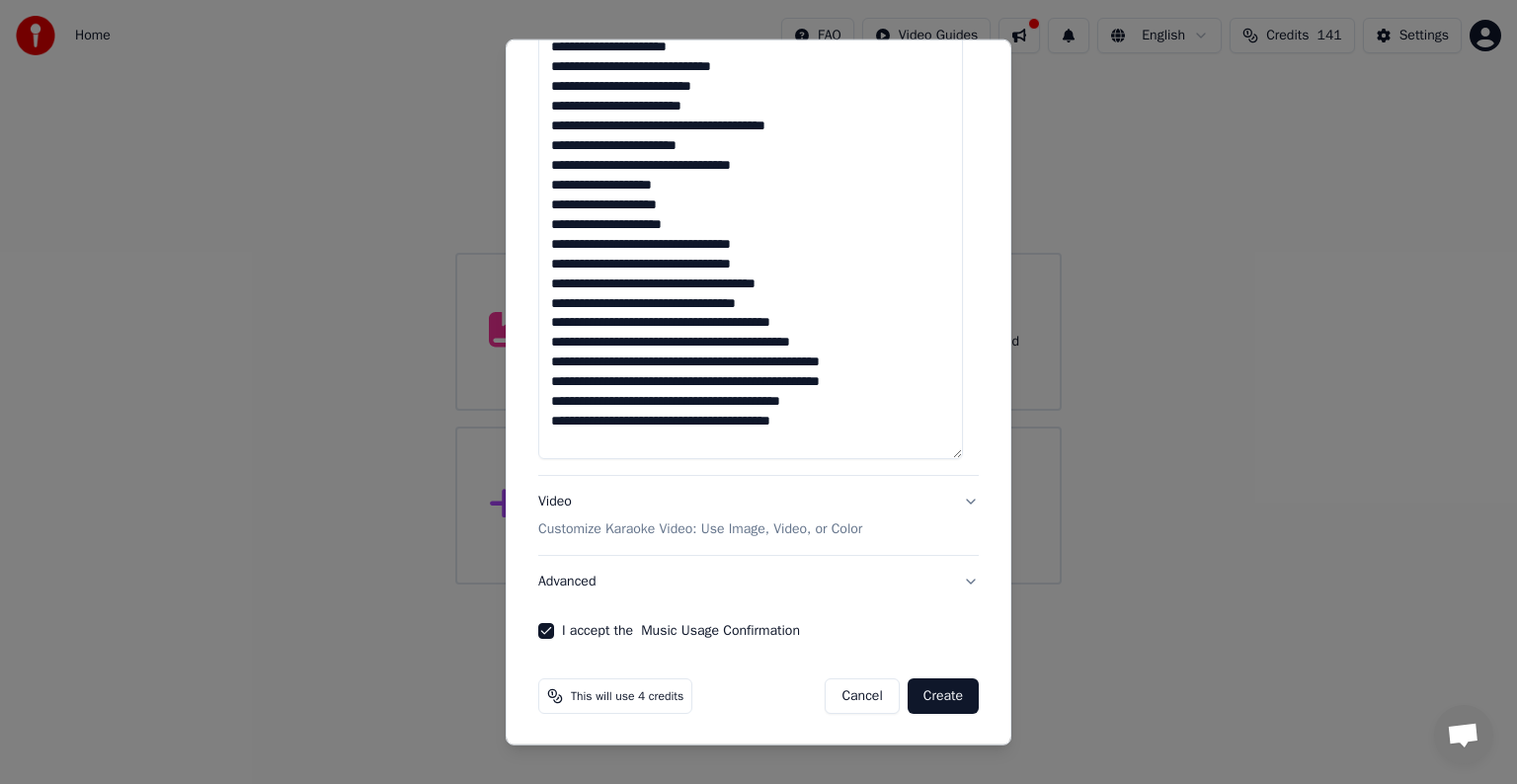 click on "Create" at bounding box center [943, 696] 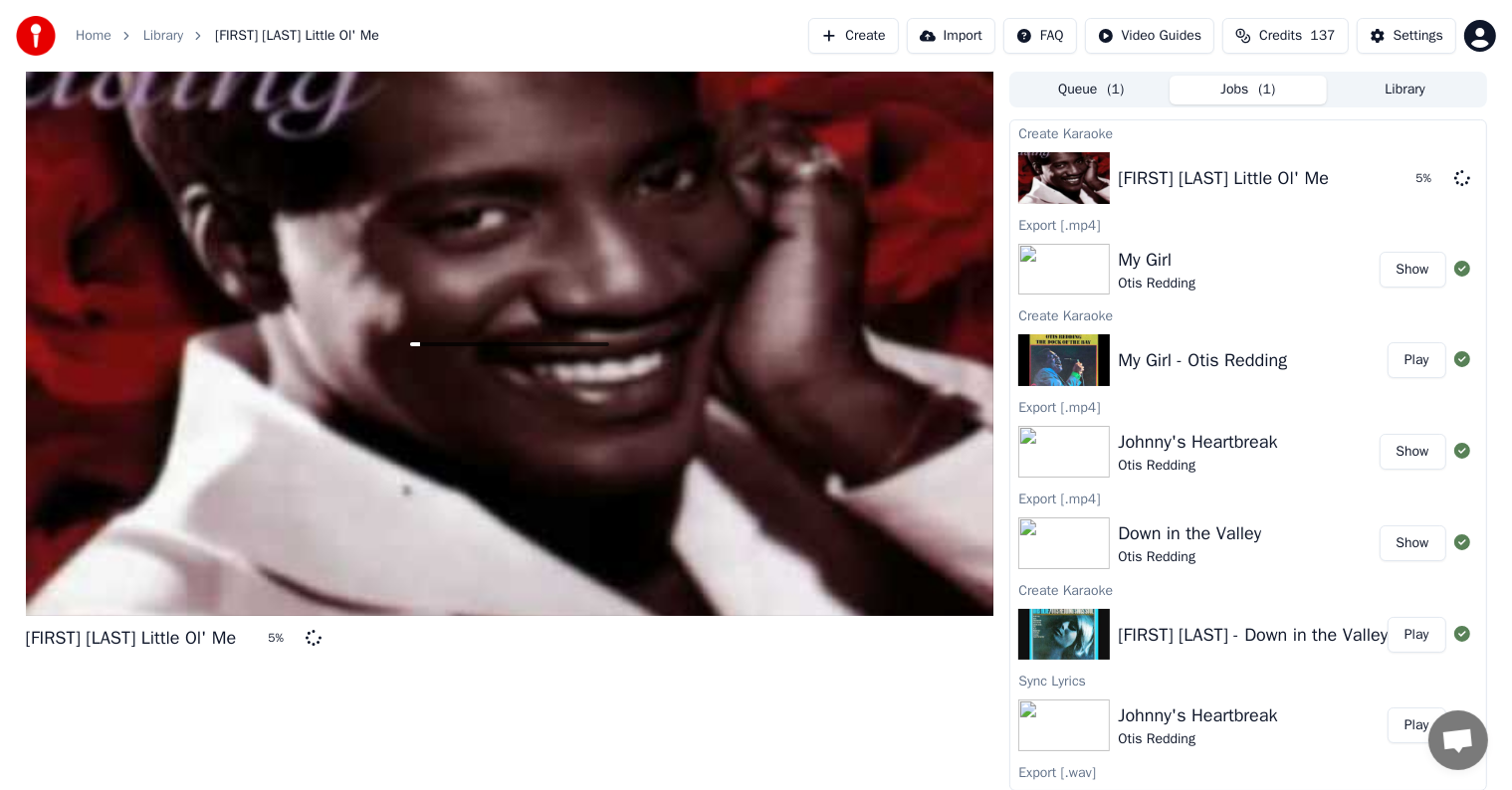 click on "Home" at bounding box center (94, 36) 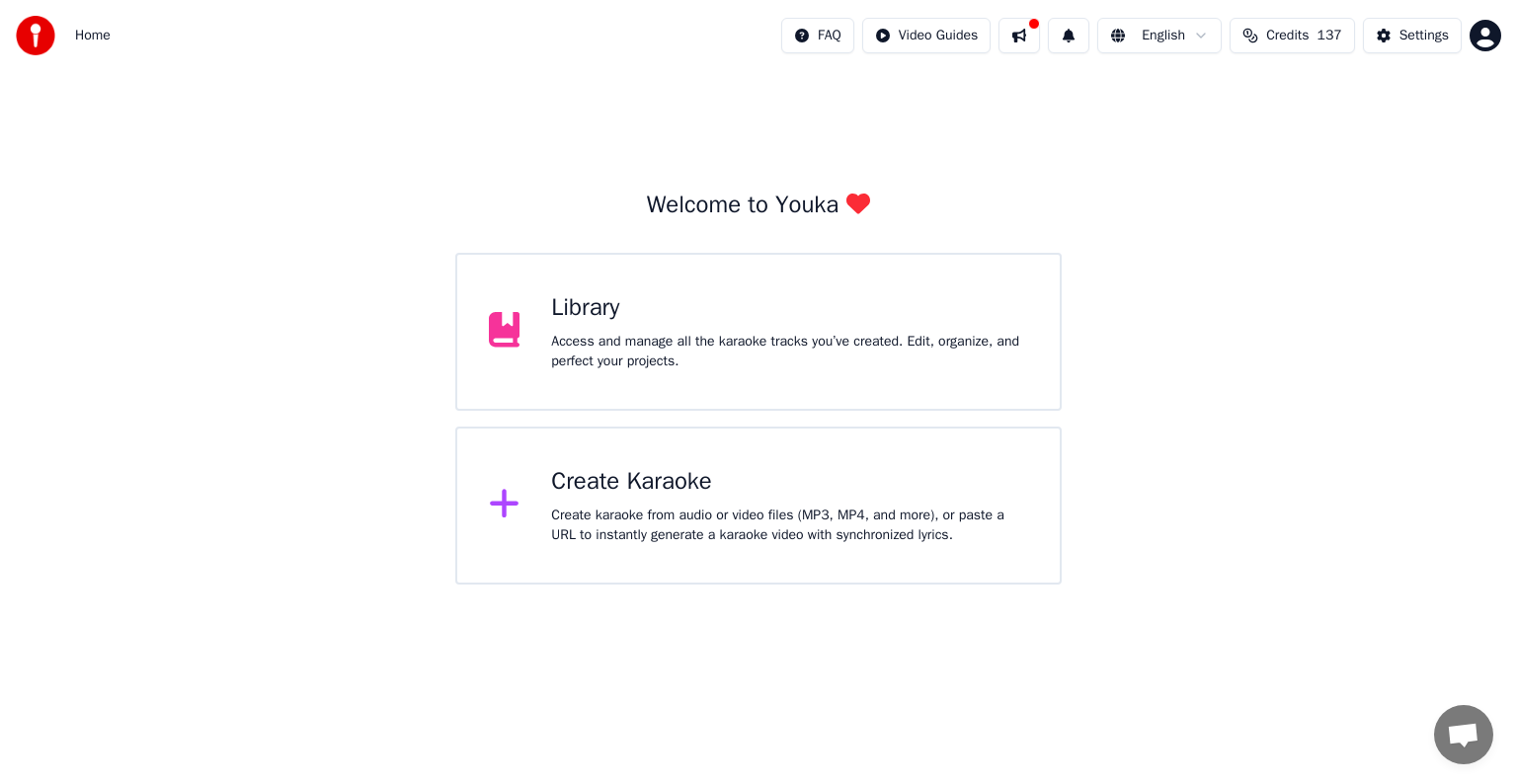 click on "Create karaoke from audio or video files (MP3, MP4, and more), or paste a URL to instantly generate a karaoke video with synchronized lyrics." at bounding box center [789, 525] 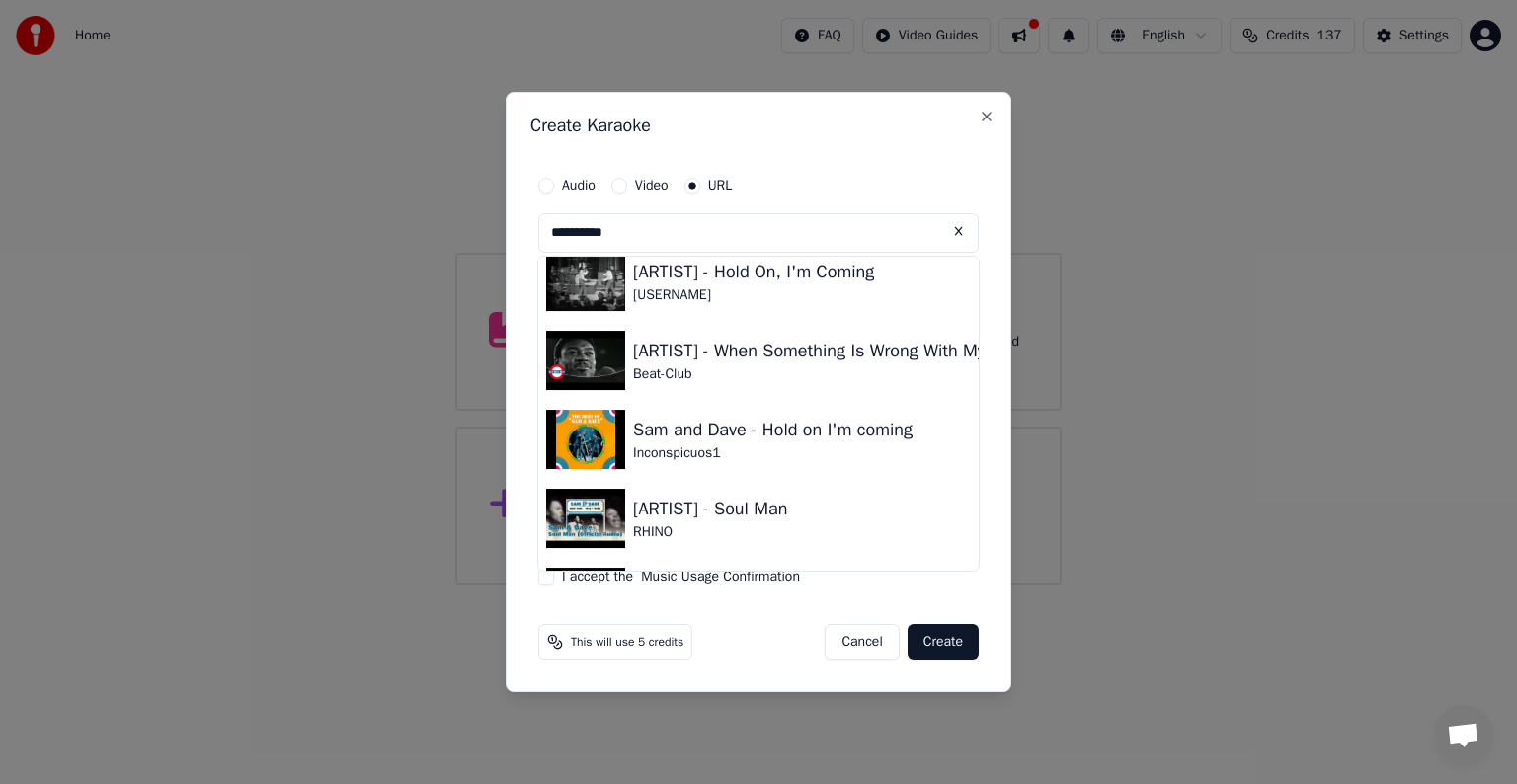 scroll, scrollTop: 0, scrollLeft: 0, axis: both 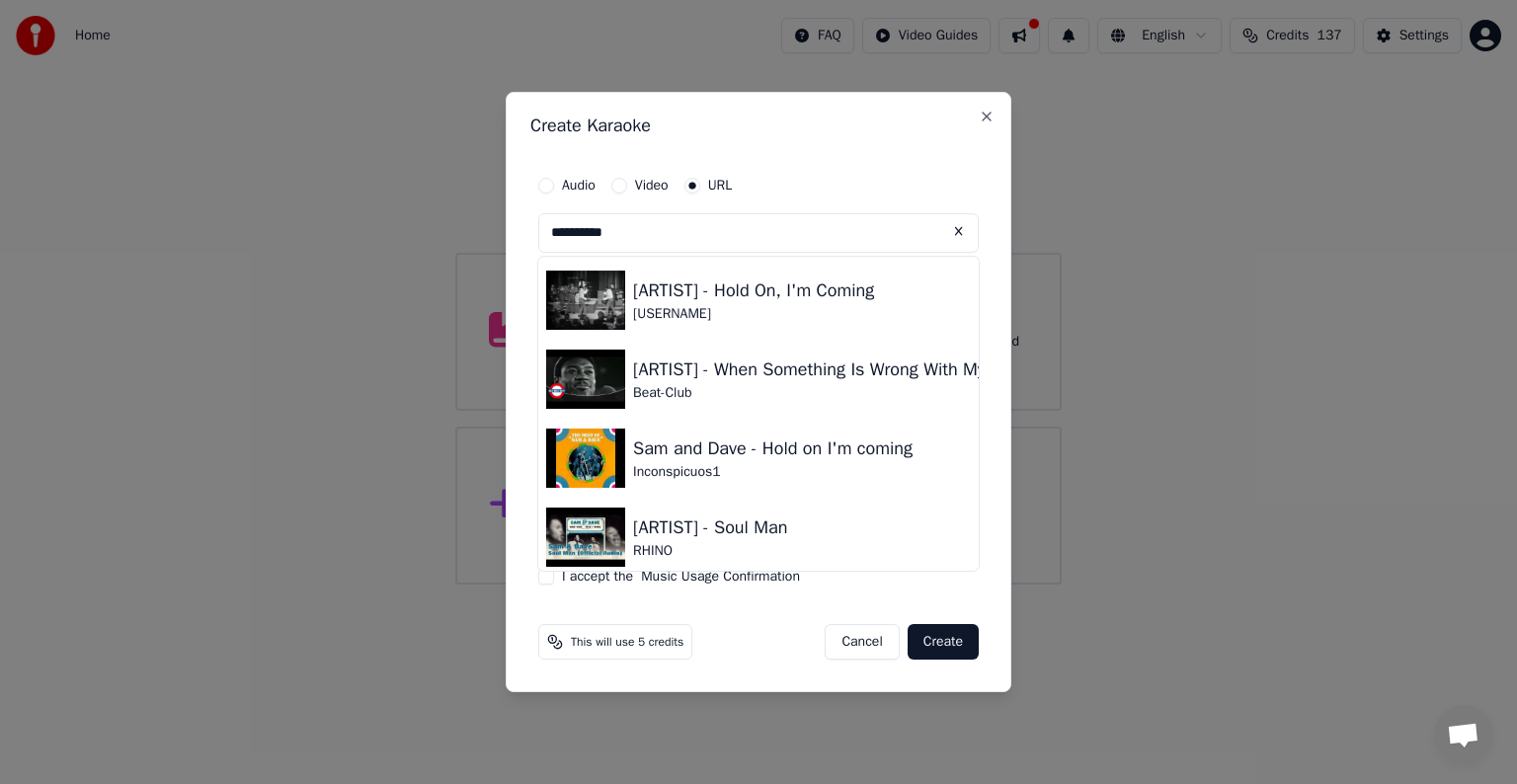 click on "**********" at bounding box center (758, 233) 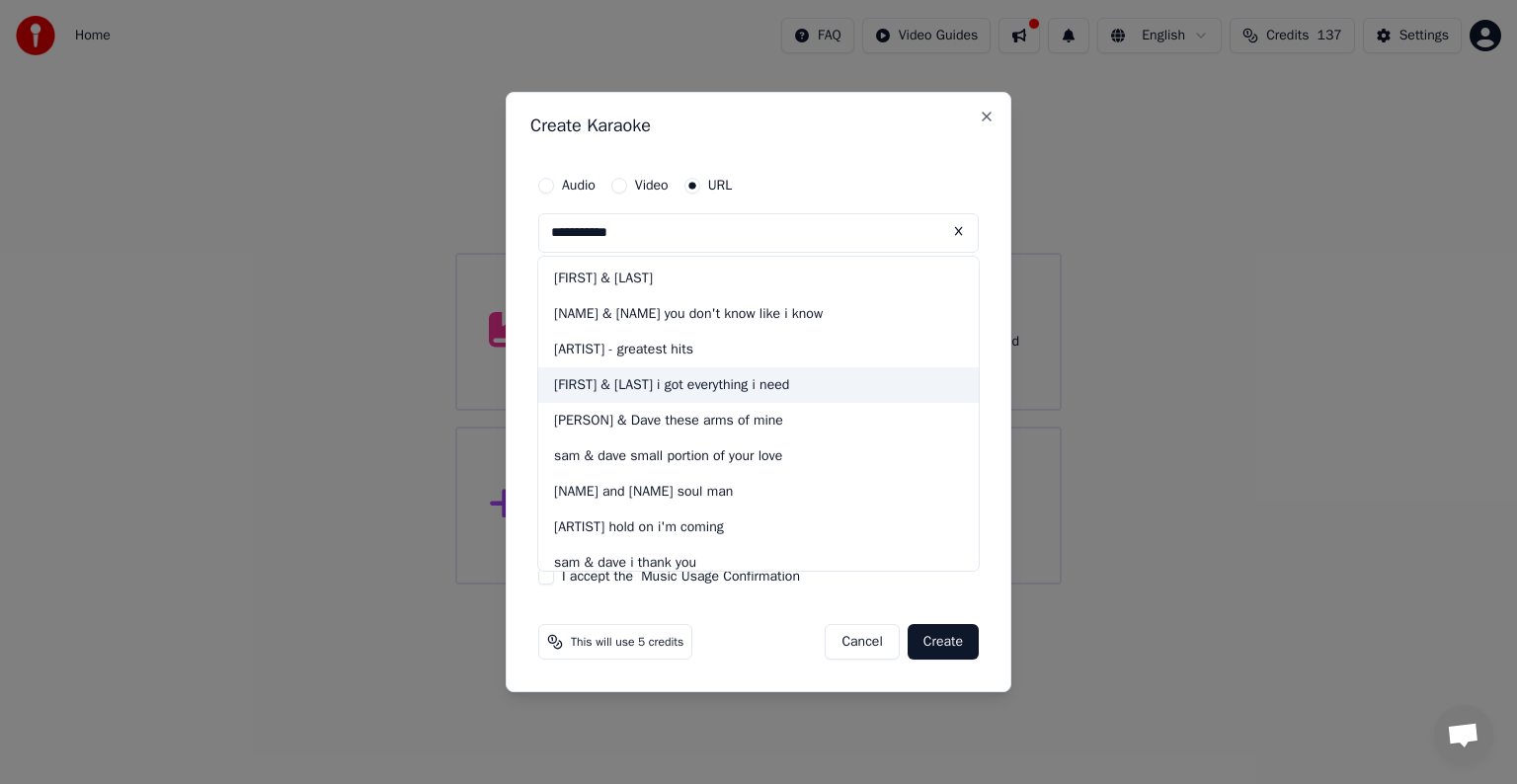 click on "[FIRST] & [LAST] i got everything i need" at bounding box center (758, 385) 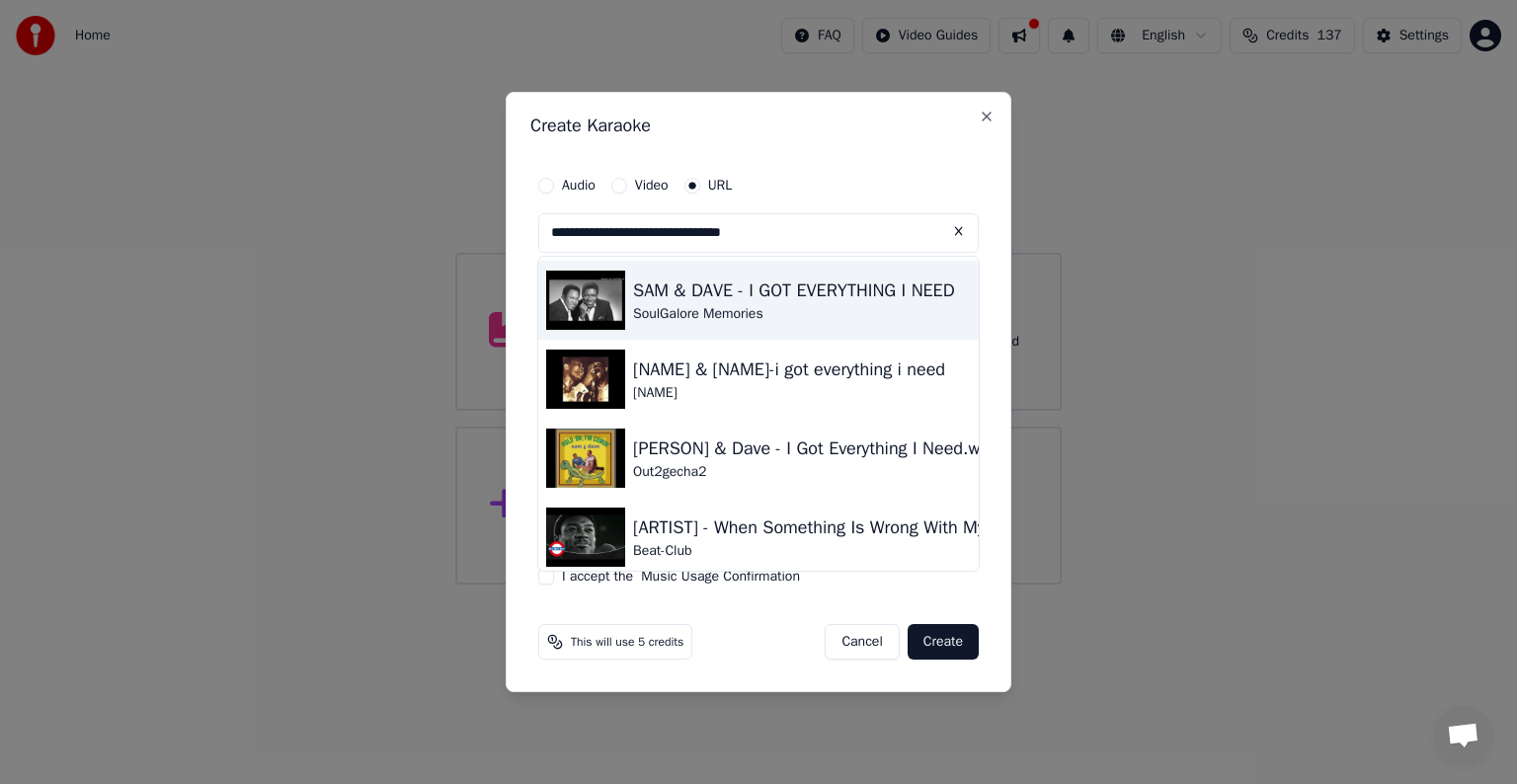 click on "SAM & DAVE - I GOT EVERYTHING I NEED" at bounding box center (794, 290) 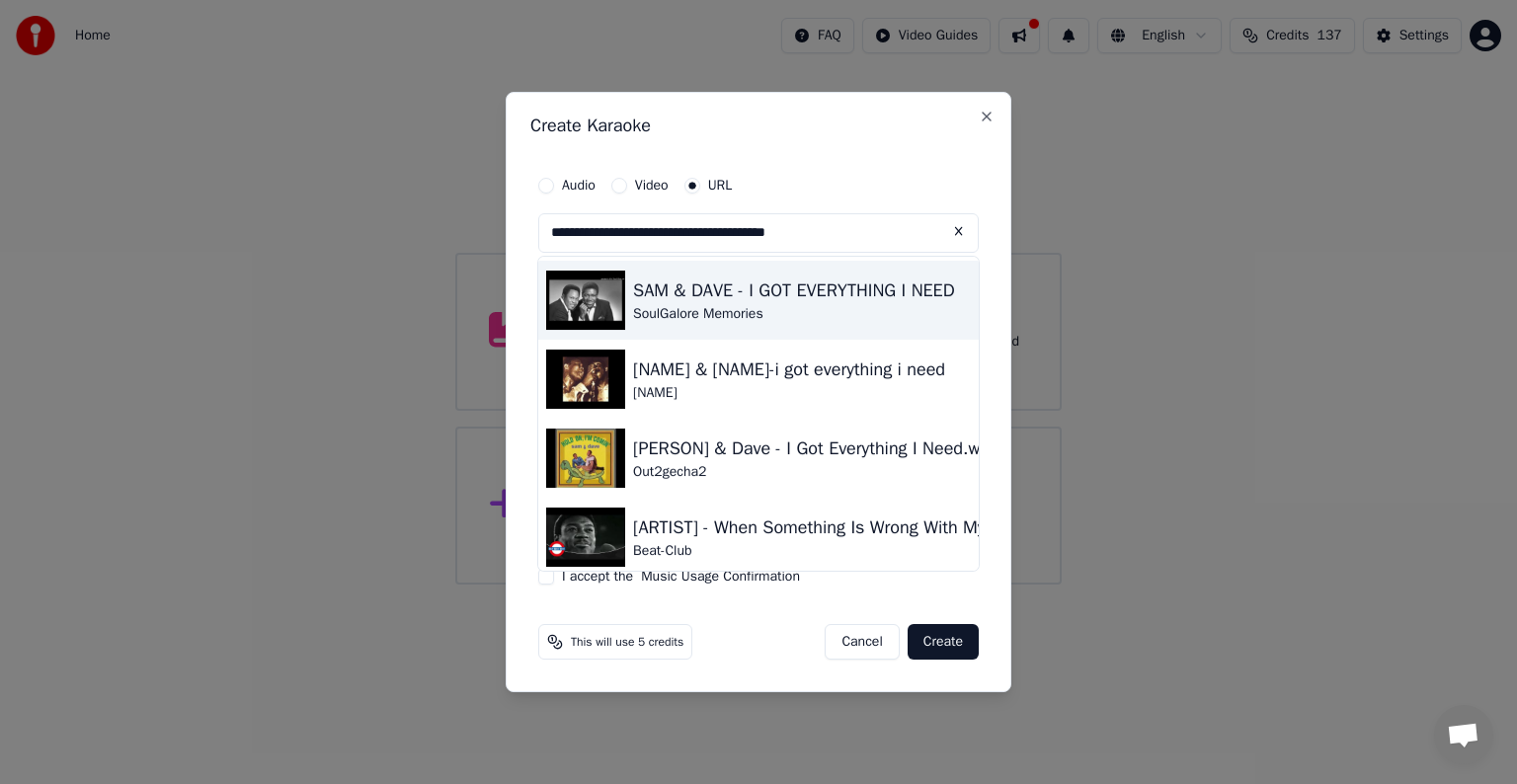 type on "**********" 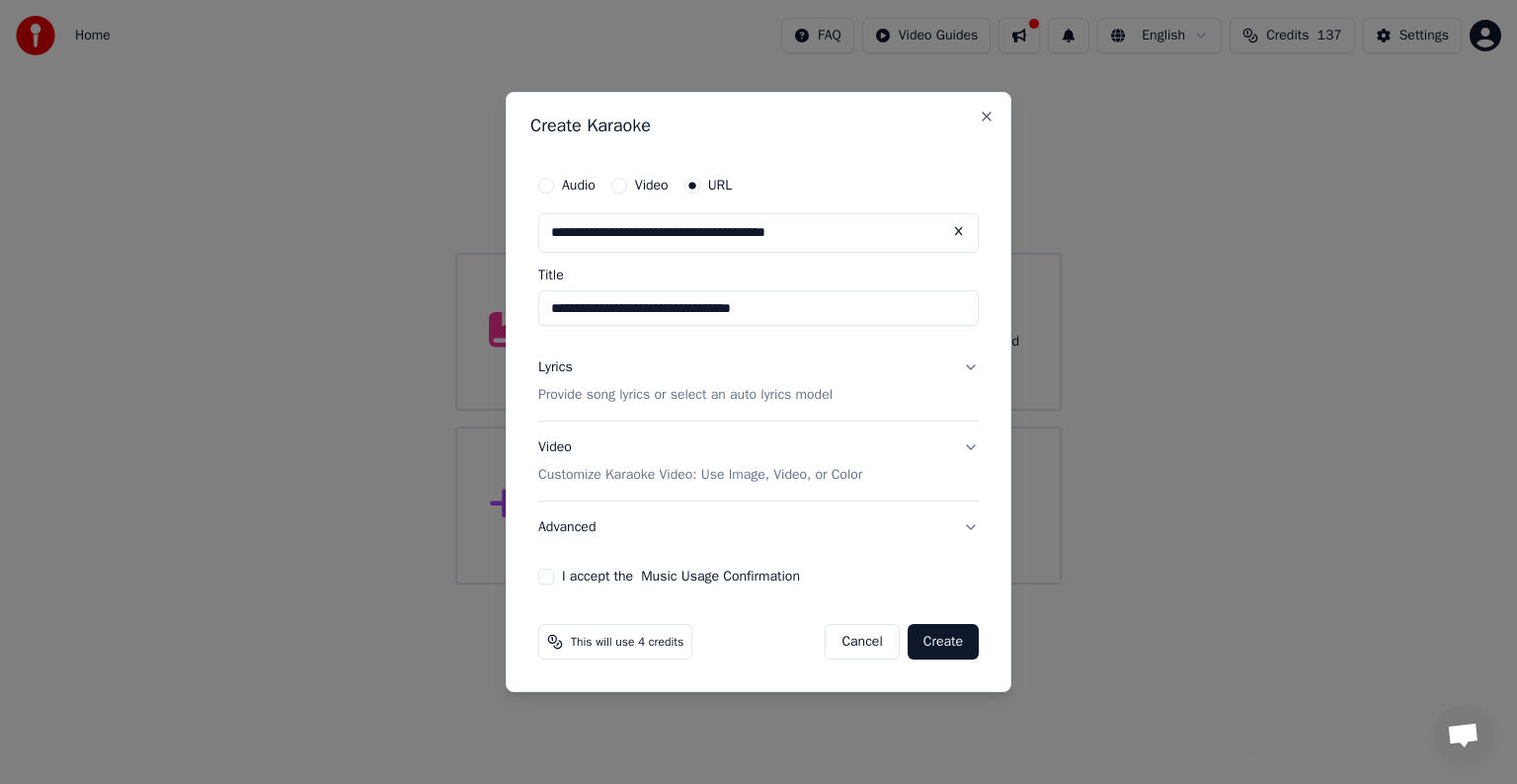 click on "Lyrics" at bounding box center (555, 367) 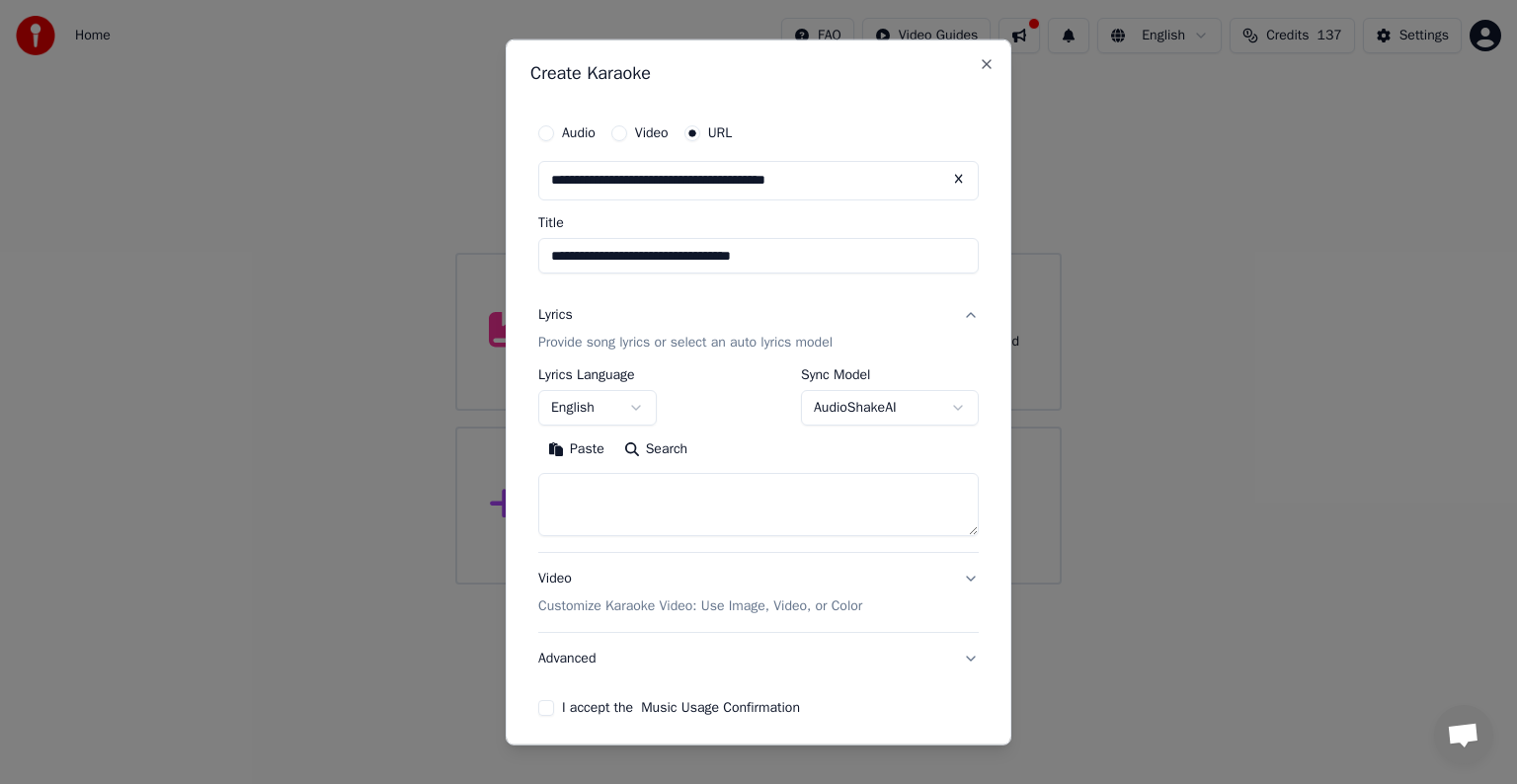 click on "Paste" at bounding box center (576, 449) 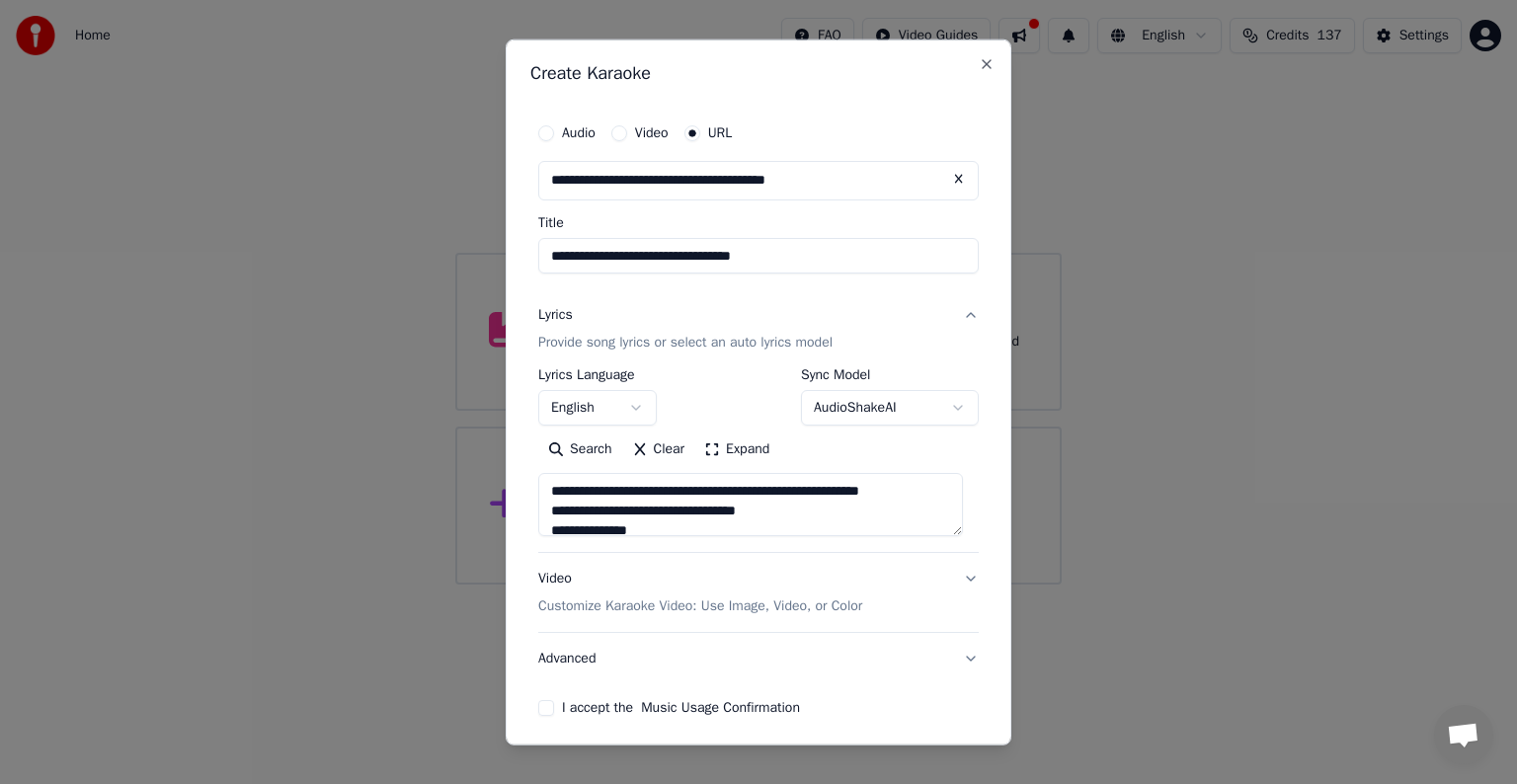 click on "Expand" at bounding box center (737, 449) 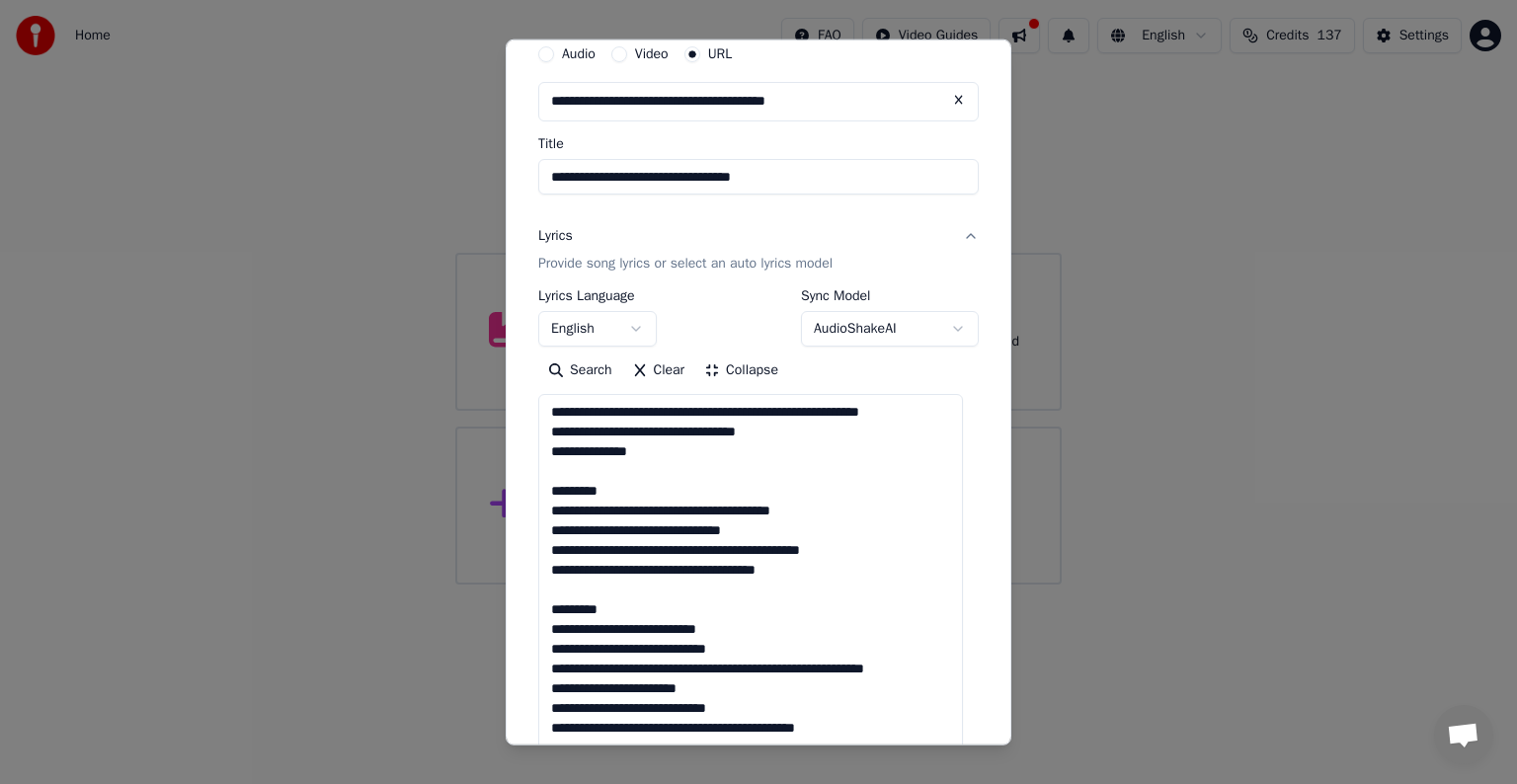 scroll, scrollTop: 197, scrollLeft: 0, axis: vertical 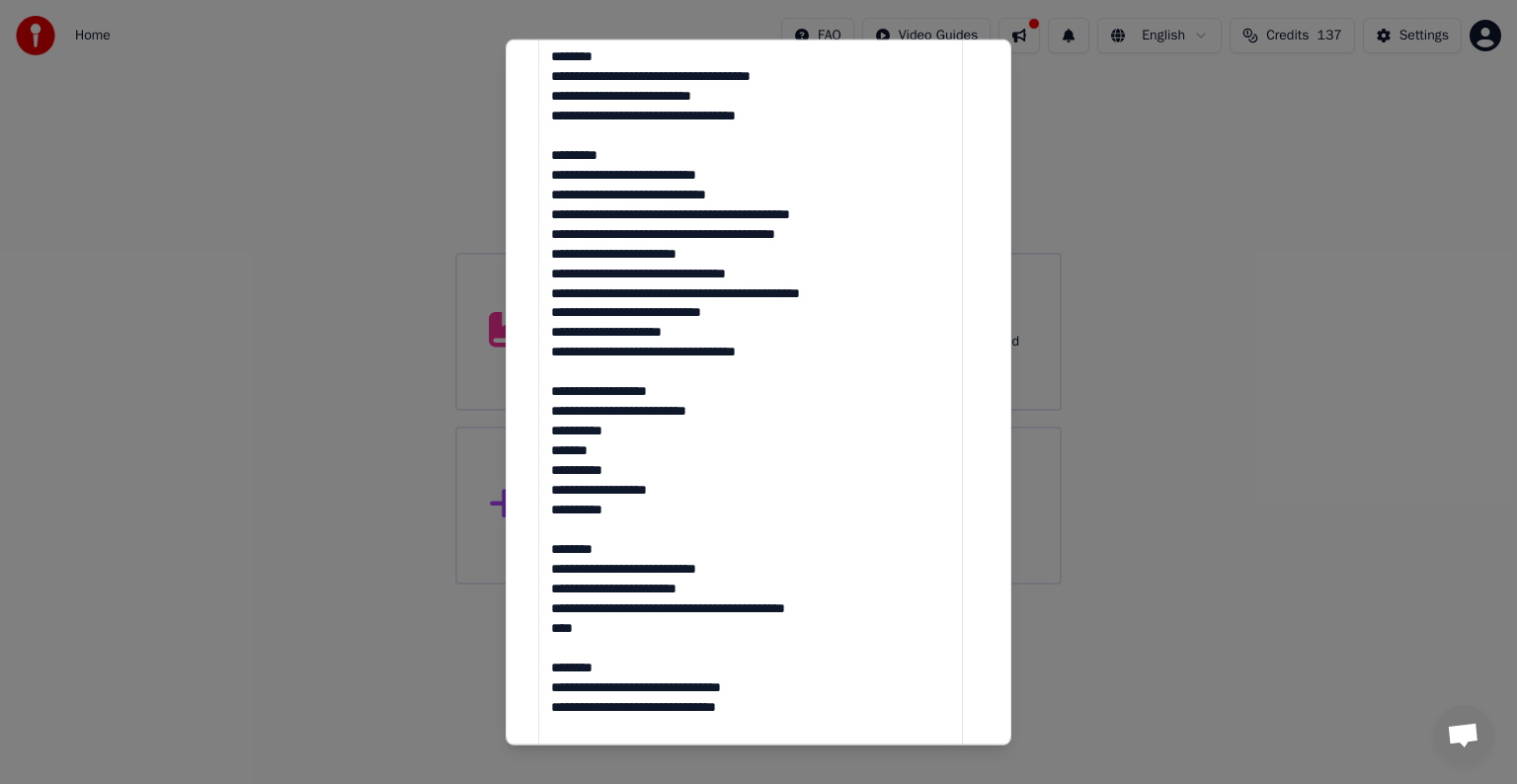 drag, startPoint x: 549, startPoint y: 356, endPoint x: 704, endPoint y: 535, distance: 236.7826 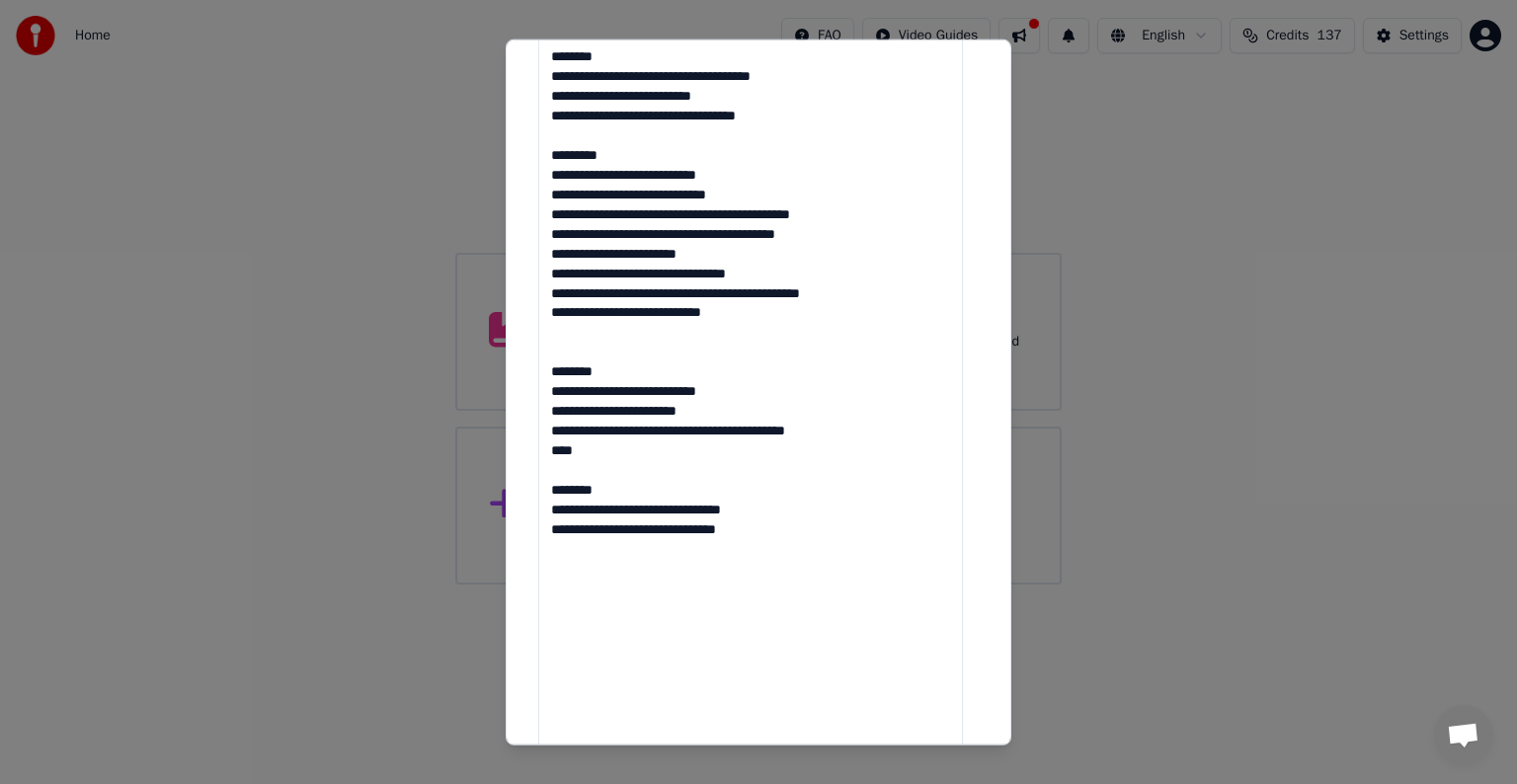 scroll, scrollTop: 0, scrollLeft: 0, axis: both 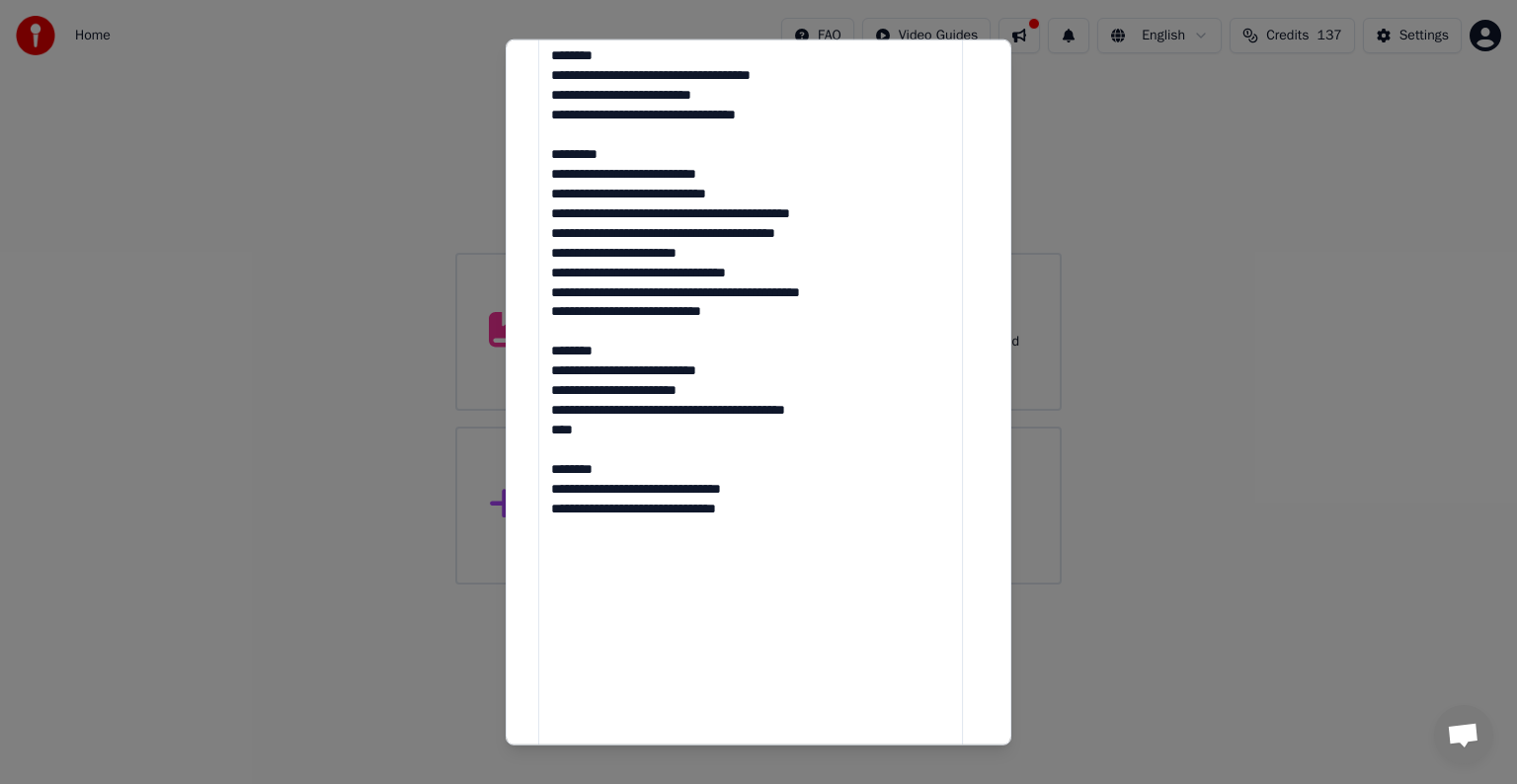 type on "**********" 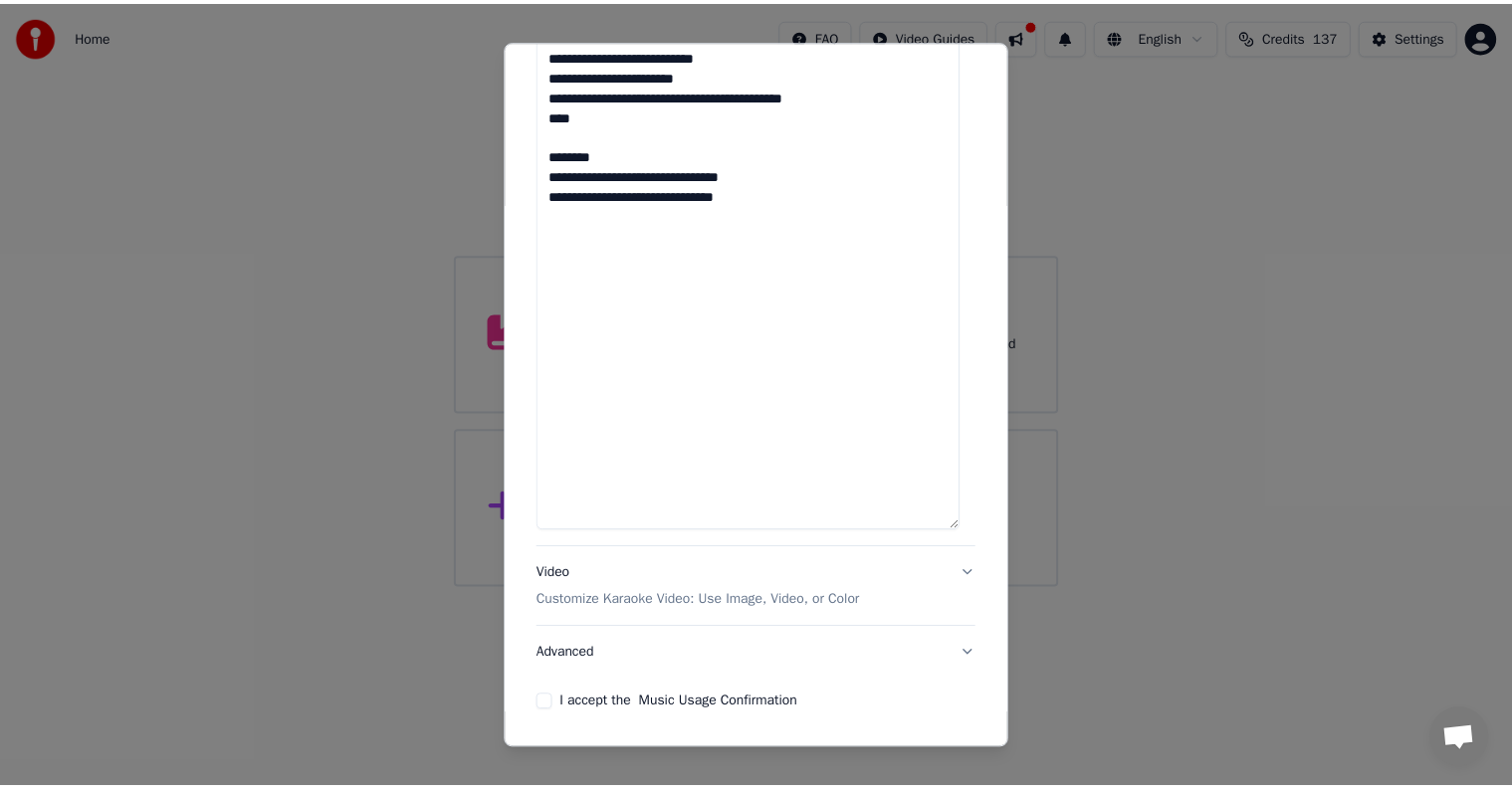 scroll, scrollTop: 1183, scrollLeft: 0, axis: vertical 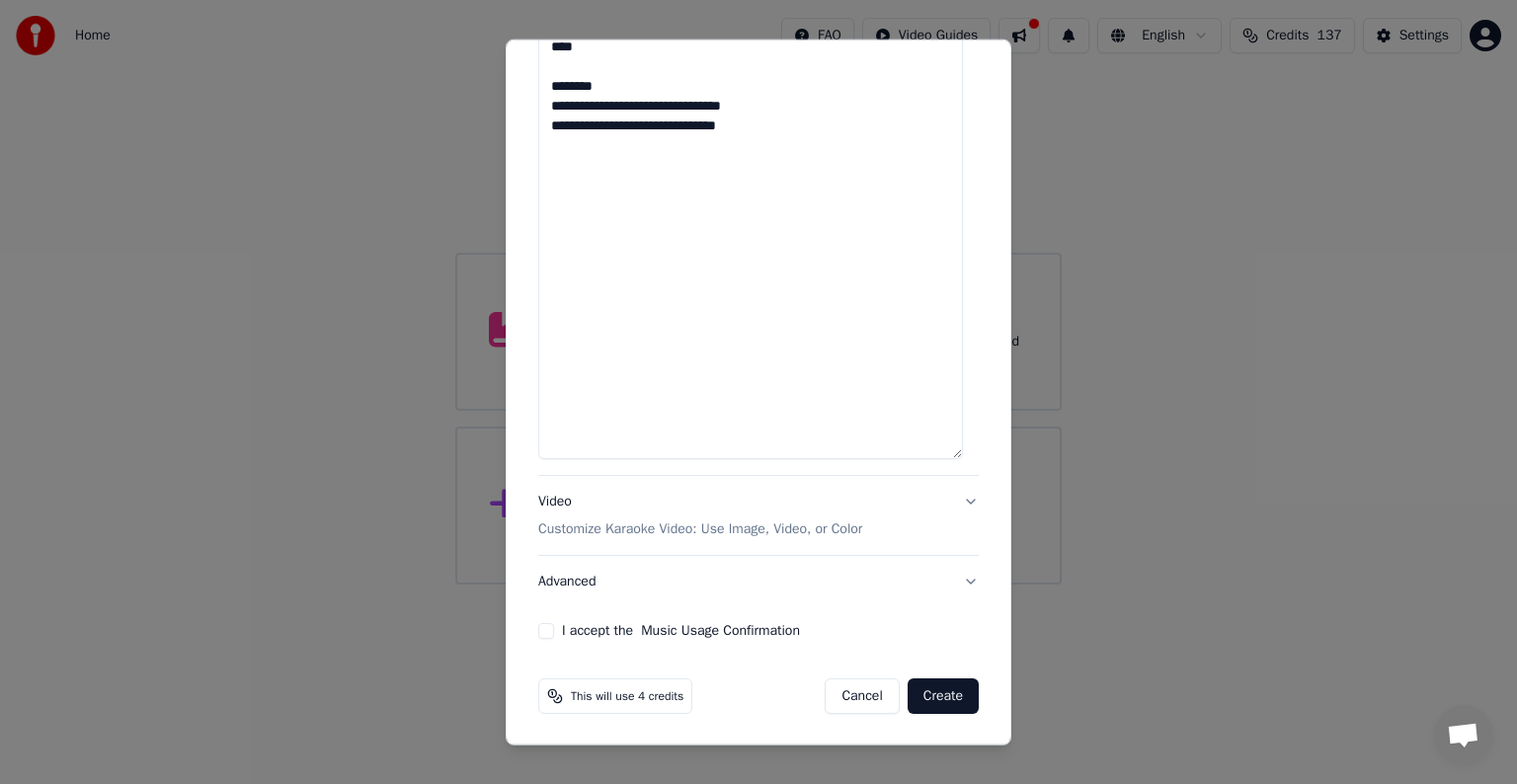 click on "I accept the   Music Usage Confirmation" at bounding box center [546, 631] 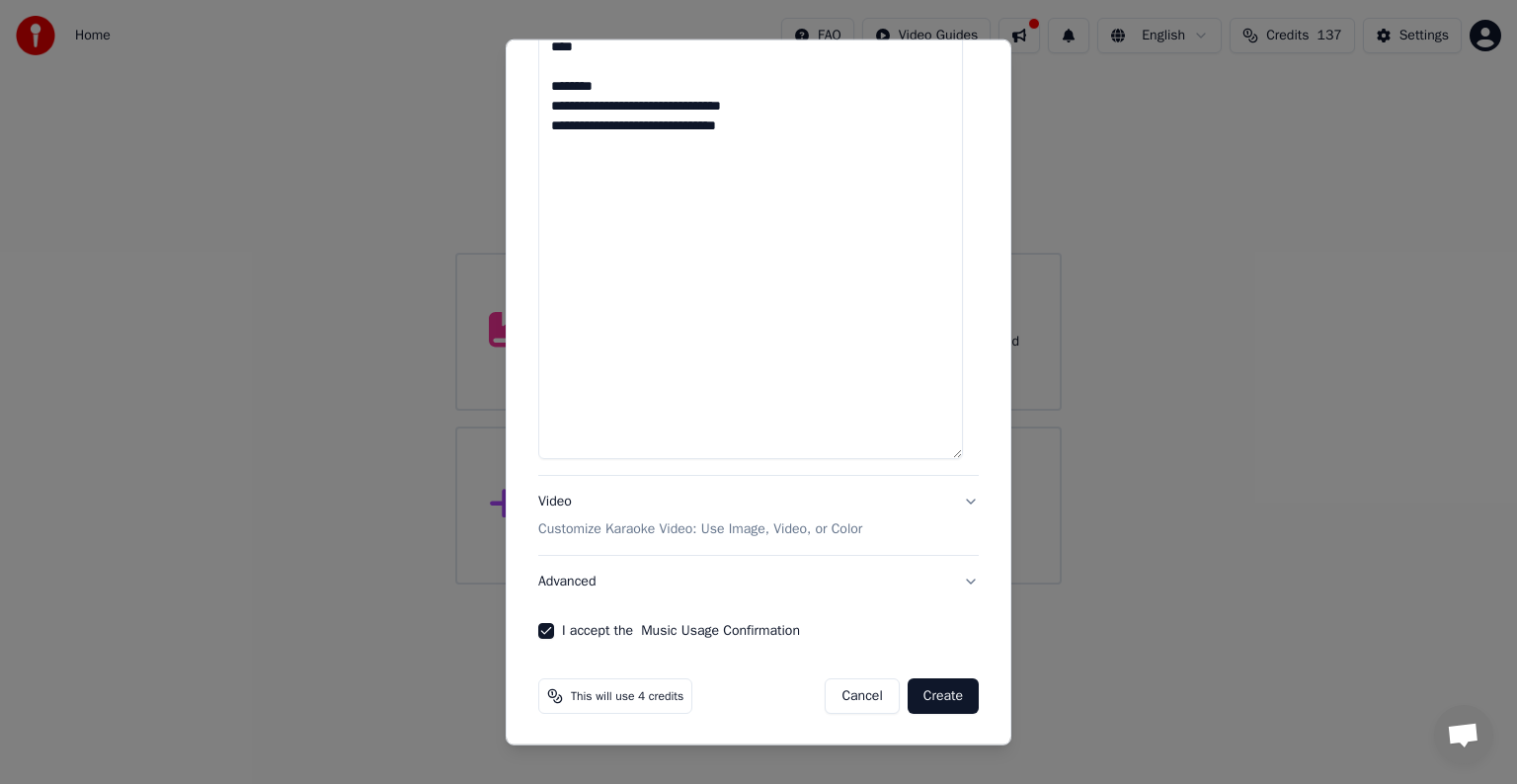 click on "Create" at bounding box center (943, 696) 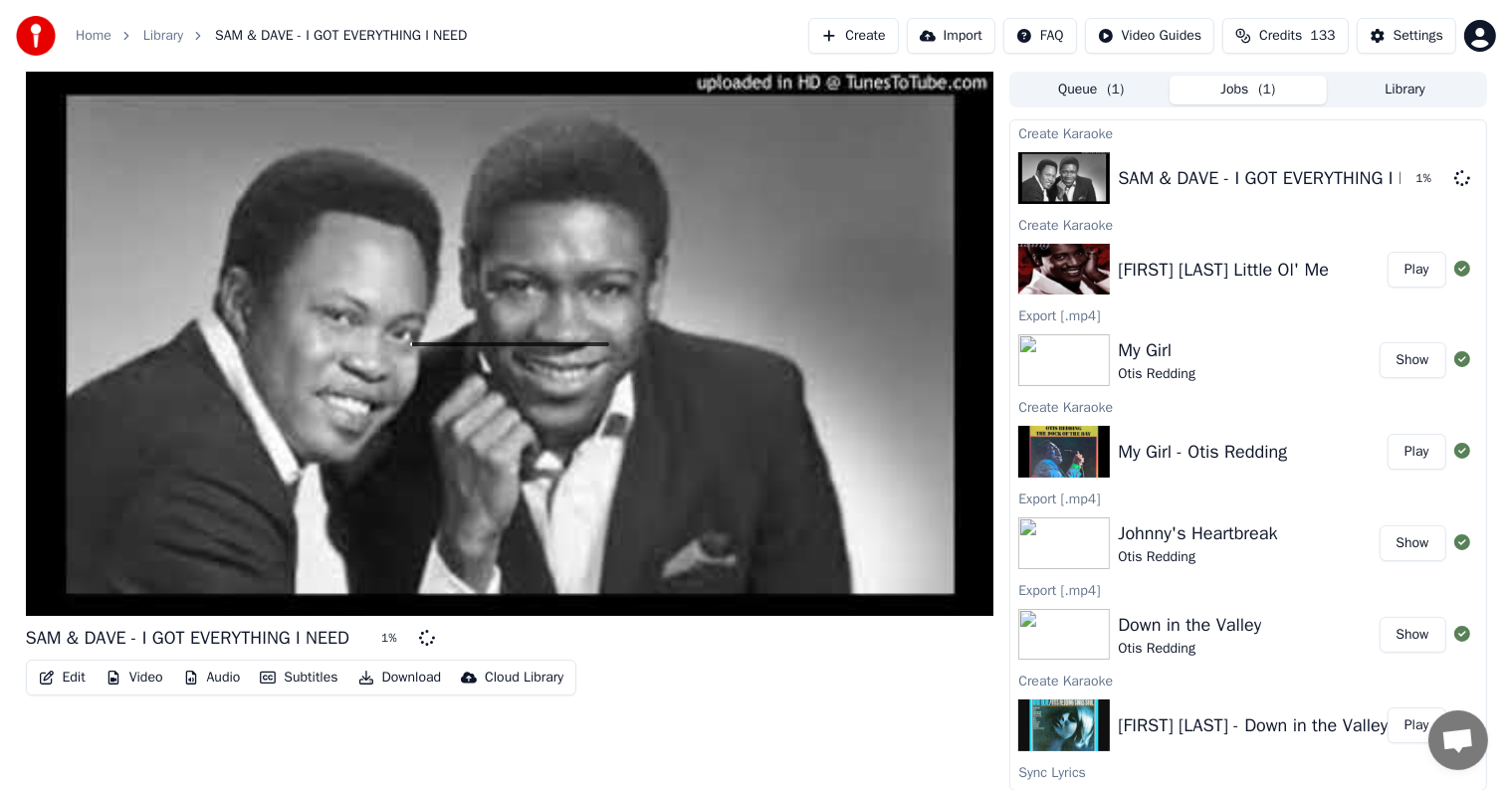 click on "Play" at bounding box center (1416, 270) 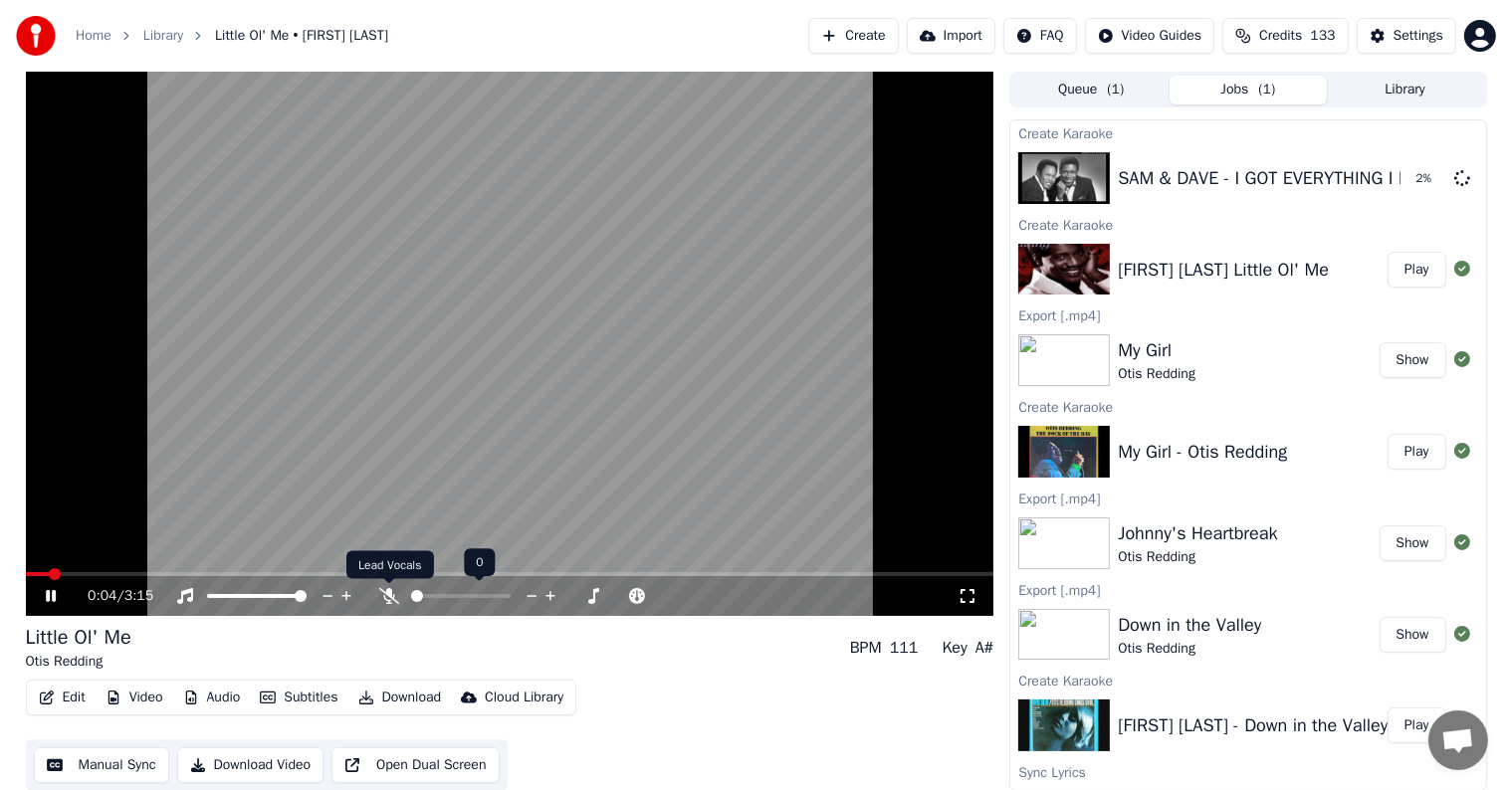click 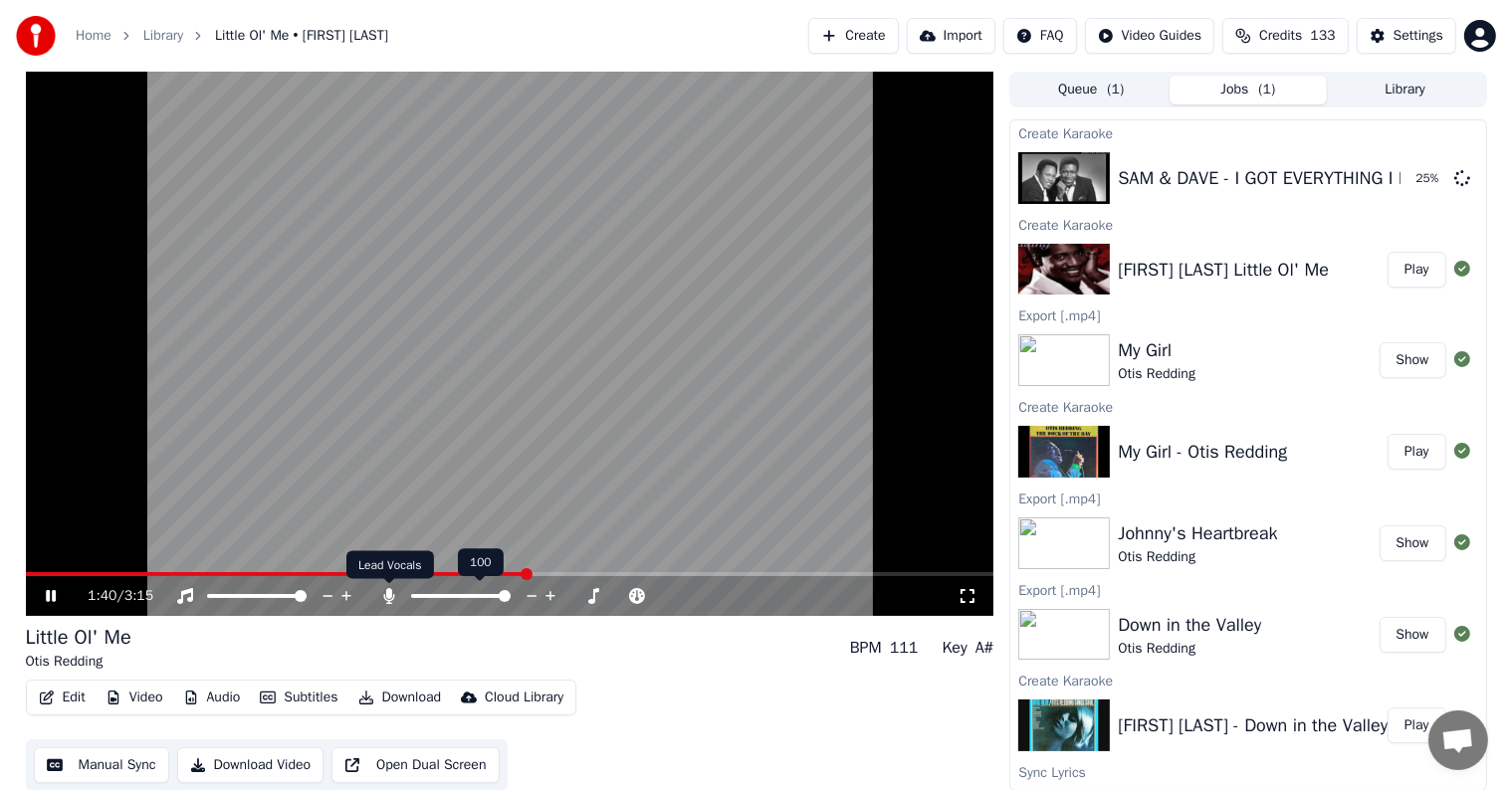 click 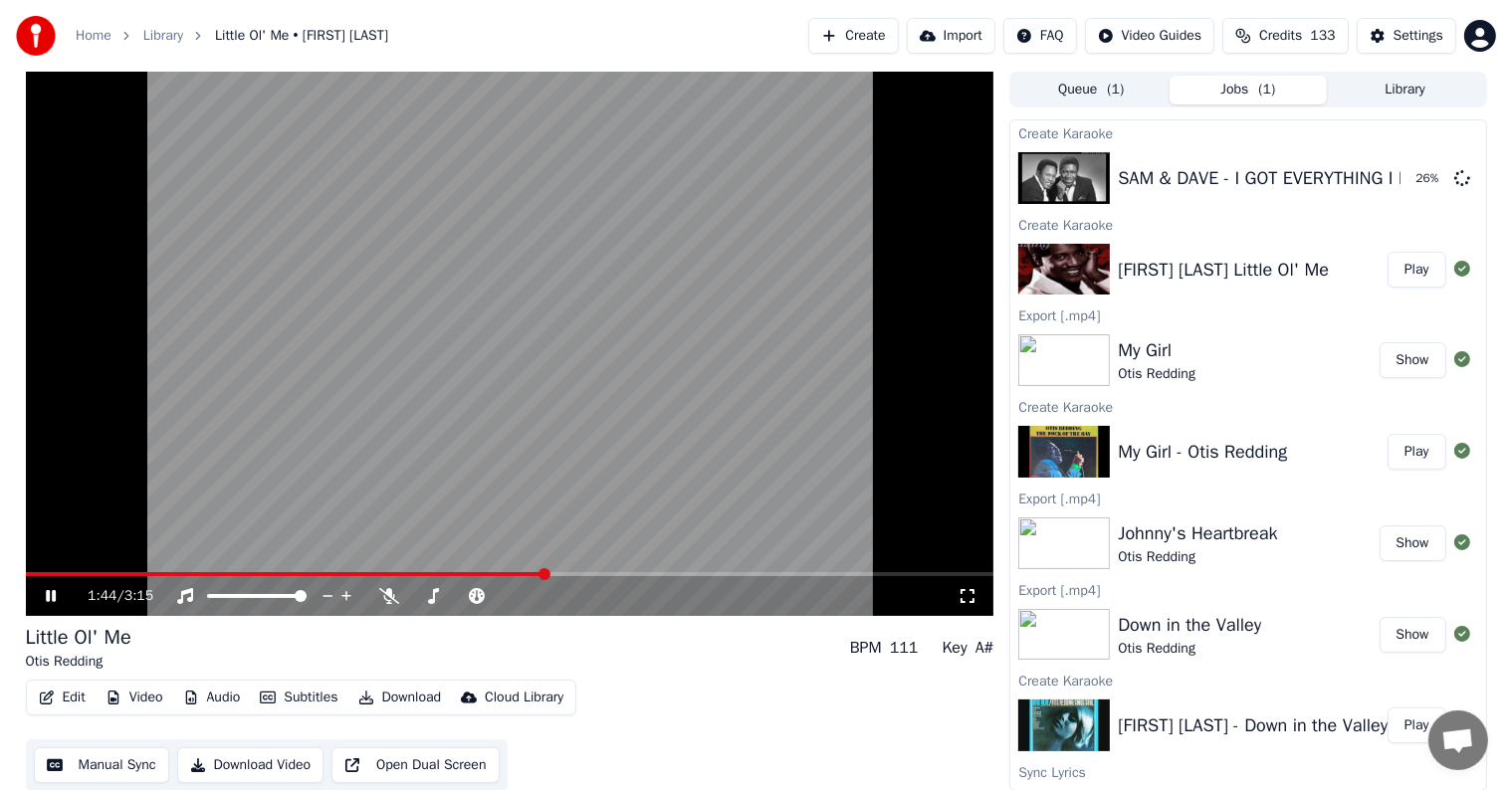 click on "Download" at bounding box center [400, 697] 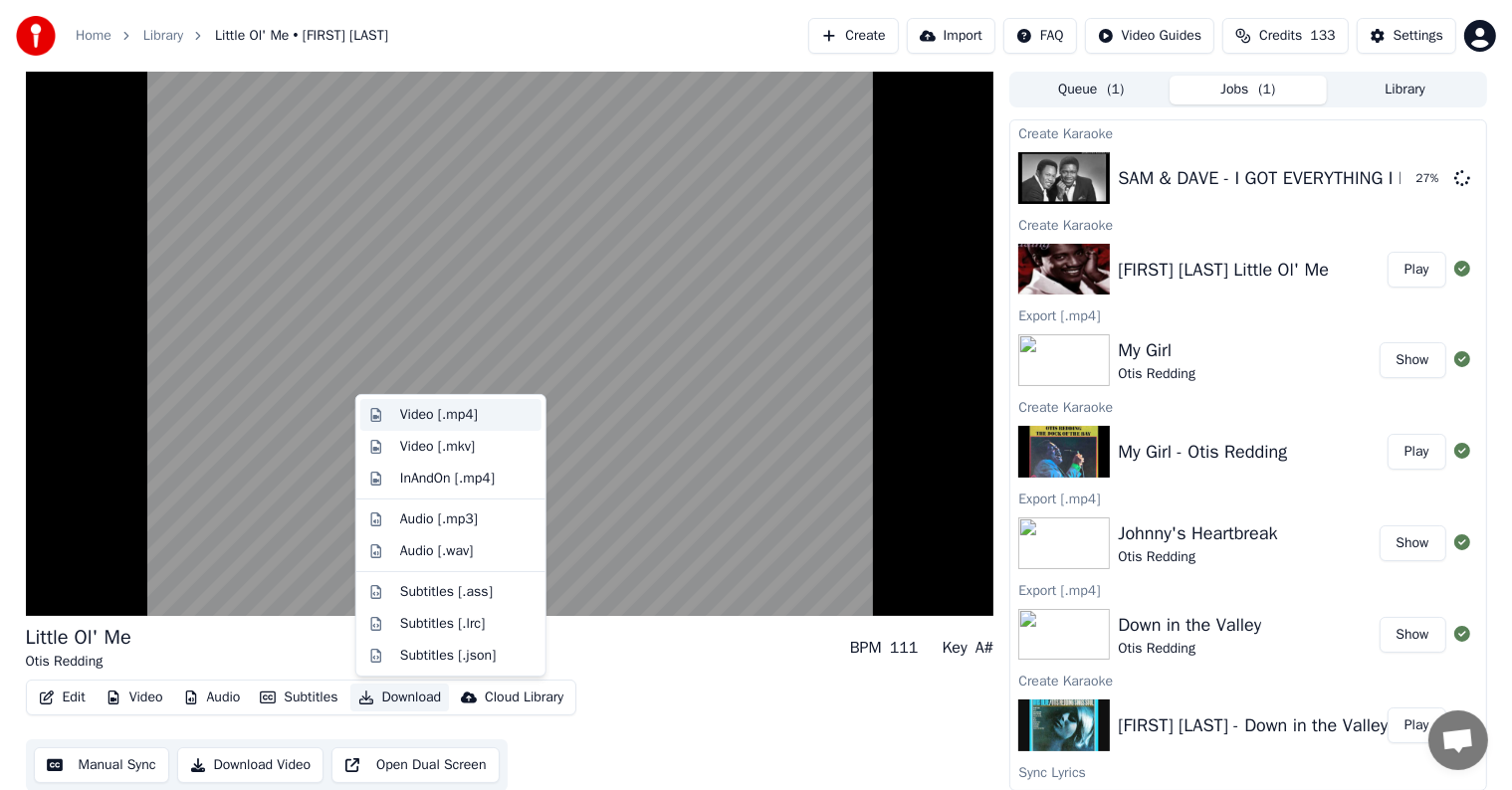 click on "Video [.mp4]" at bounding box center (439, 415) 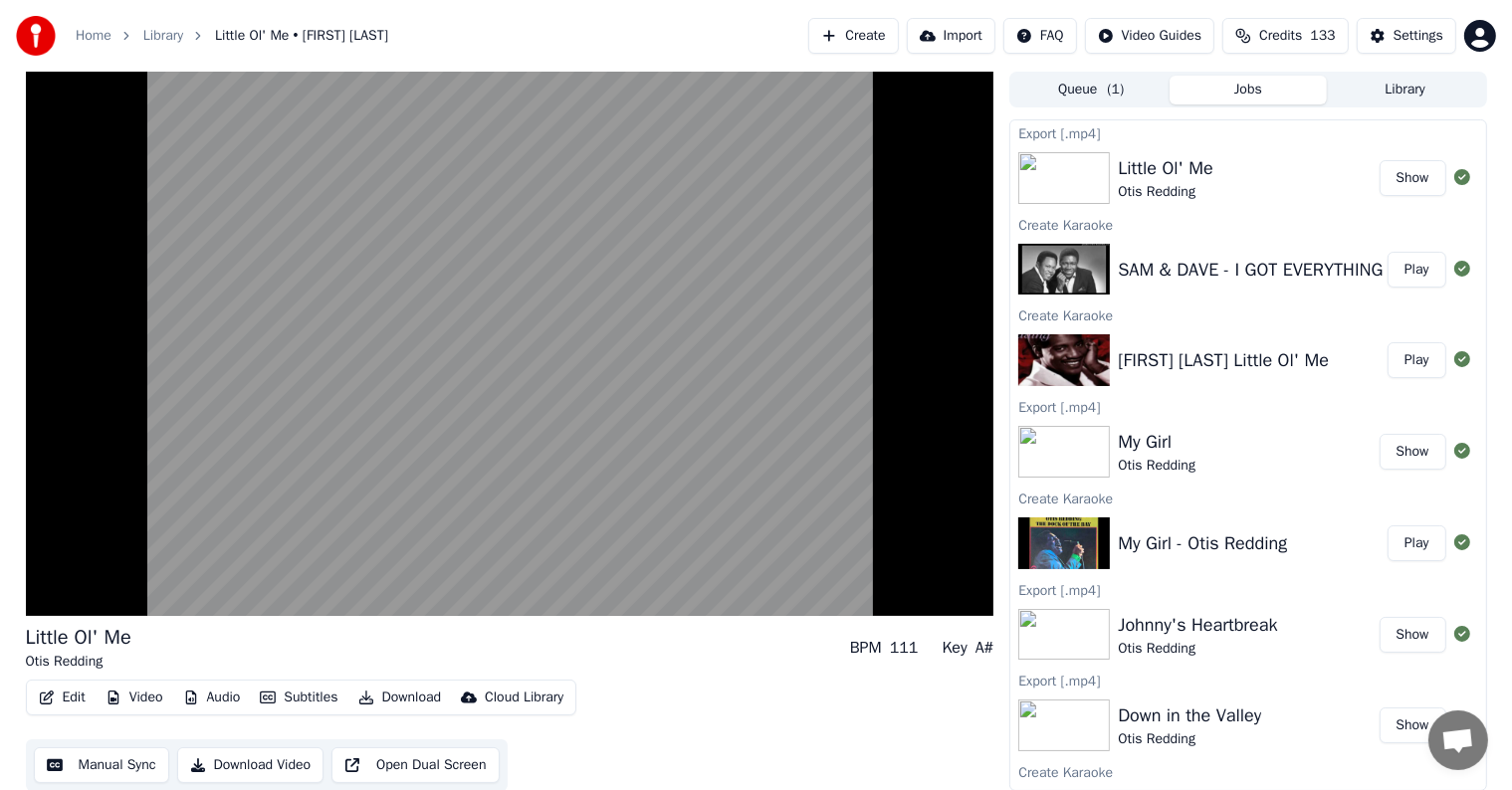 click on "Show" at bounding box center (1412, 178) 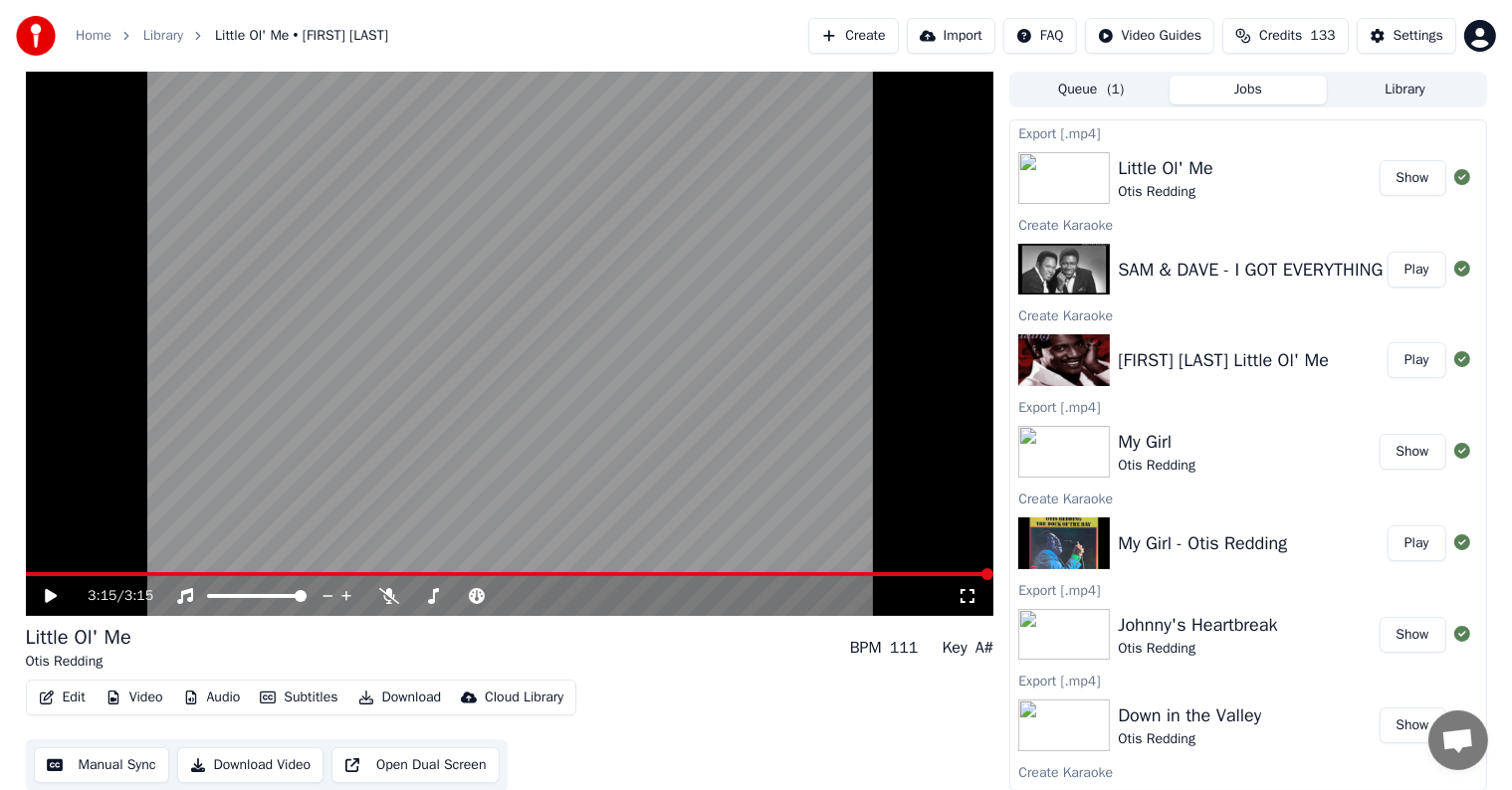 click on "Play" at bounding box center (1416, 270) 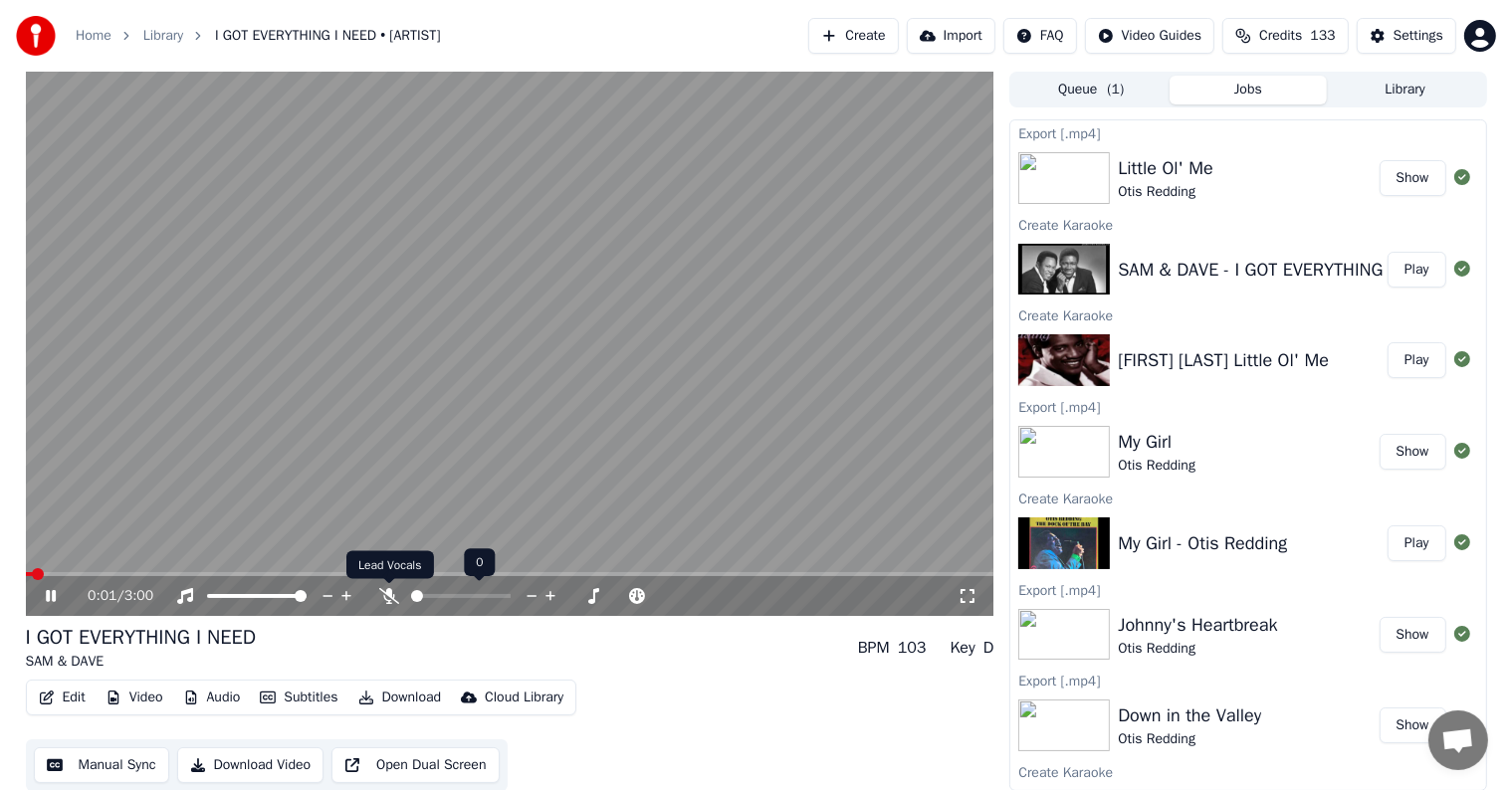 click 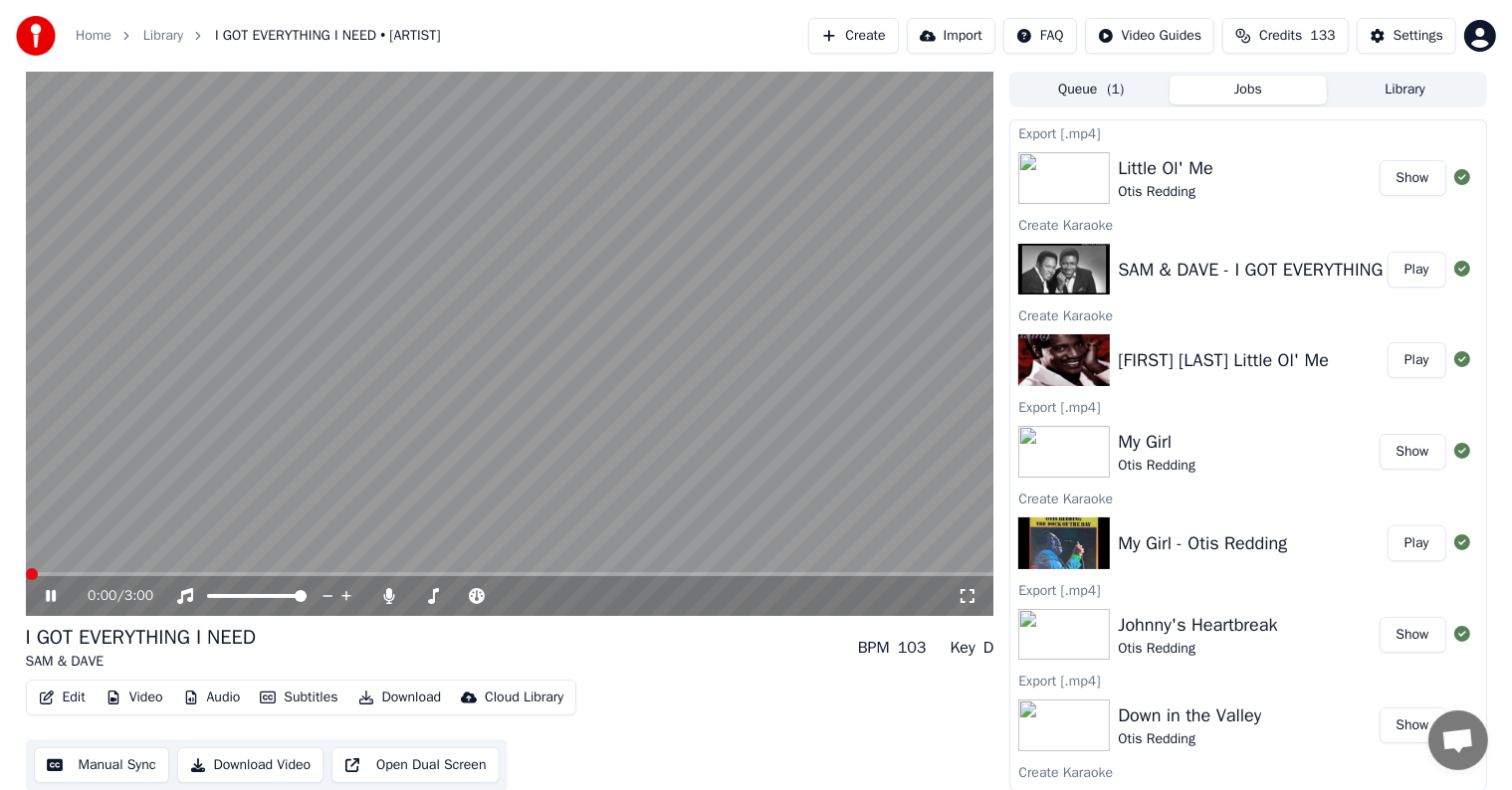 click at bounding box center (26, 574) 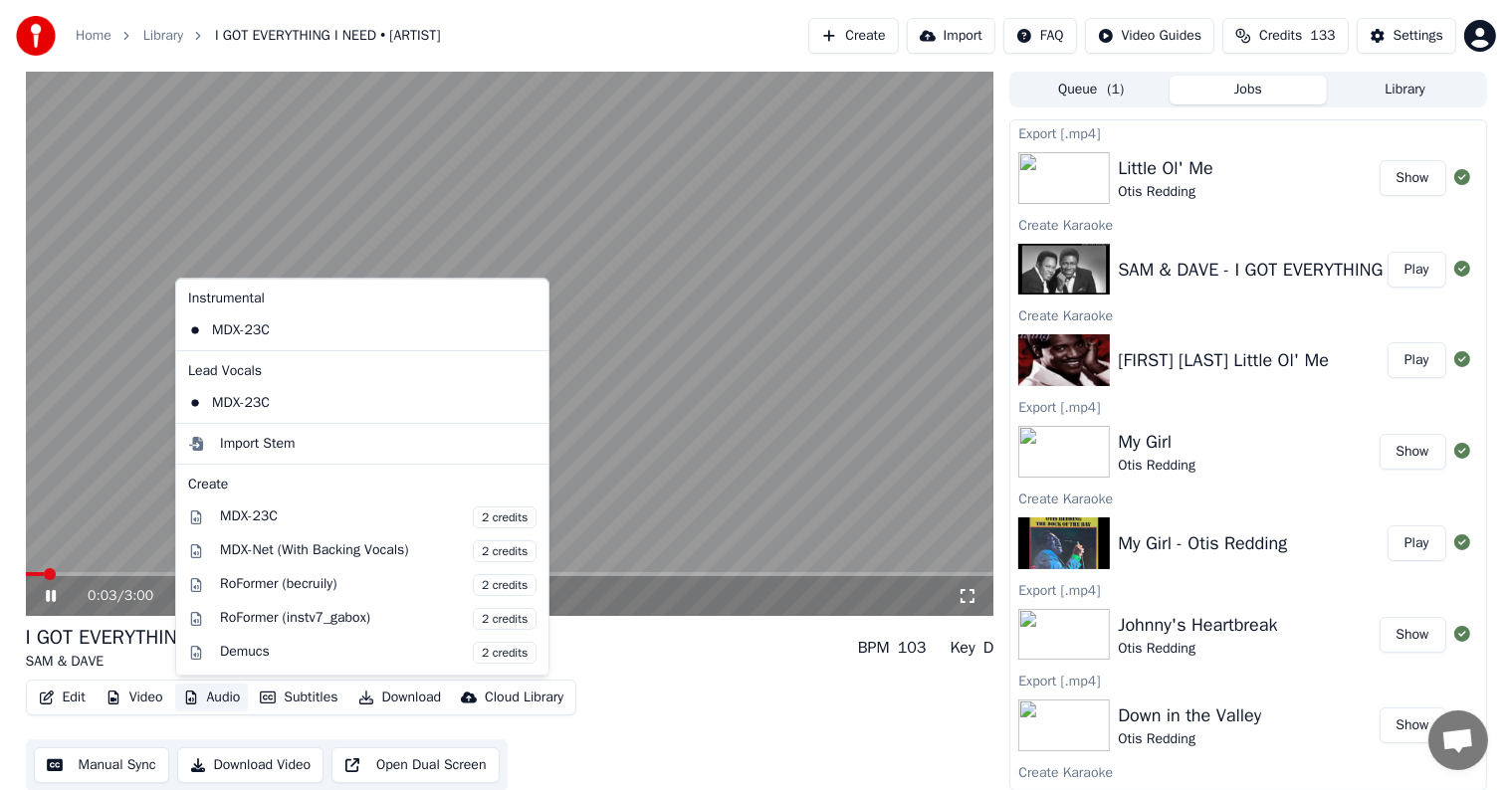 click on "Audio" at bounding box center (212, 697) 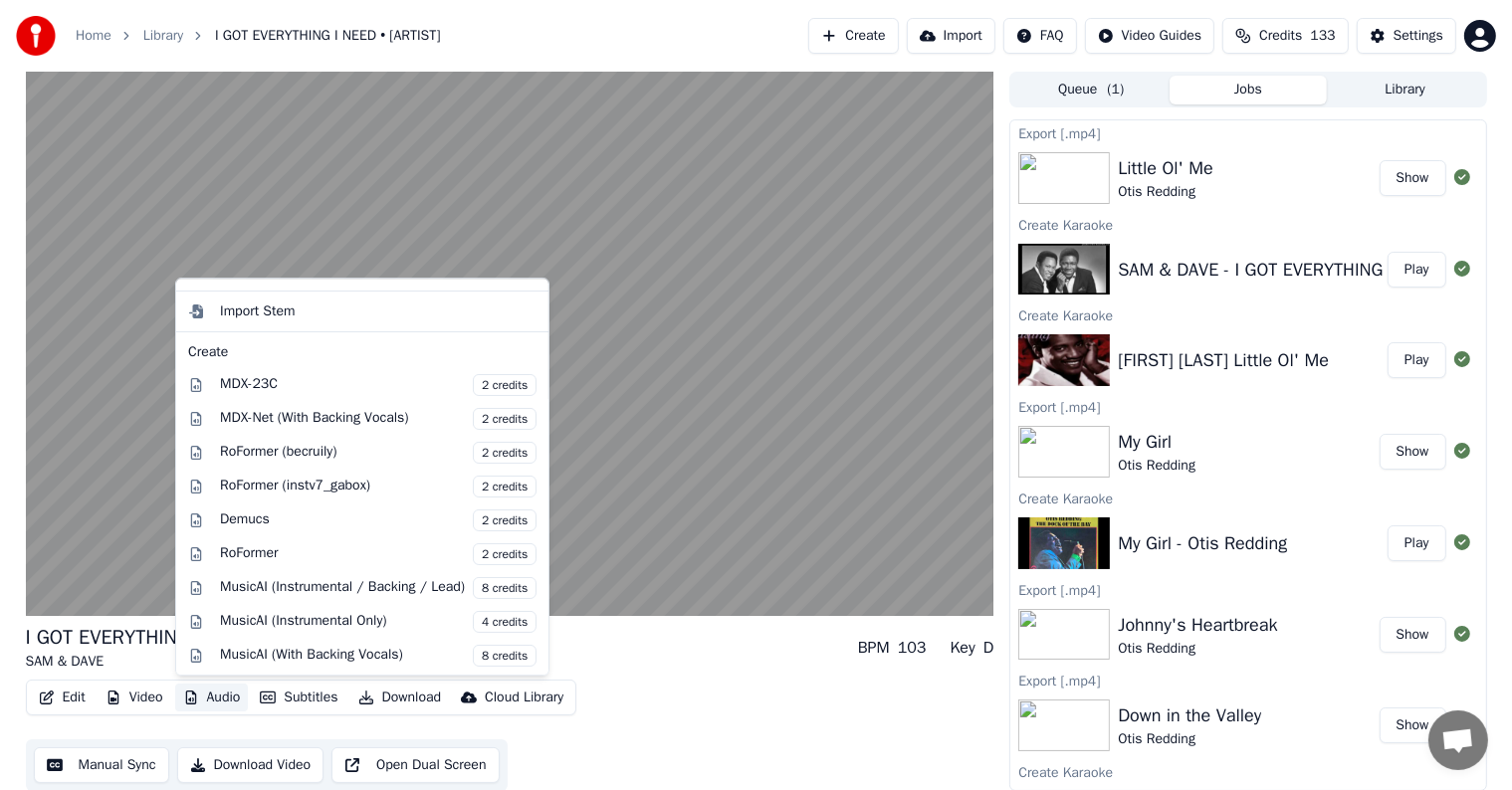 scroll, scrollTop: 163, scrollLeft: 0, axis: vertical 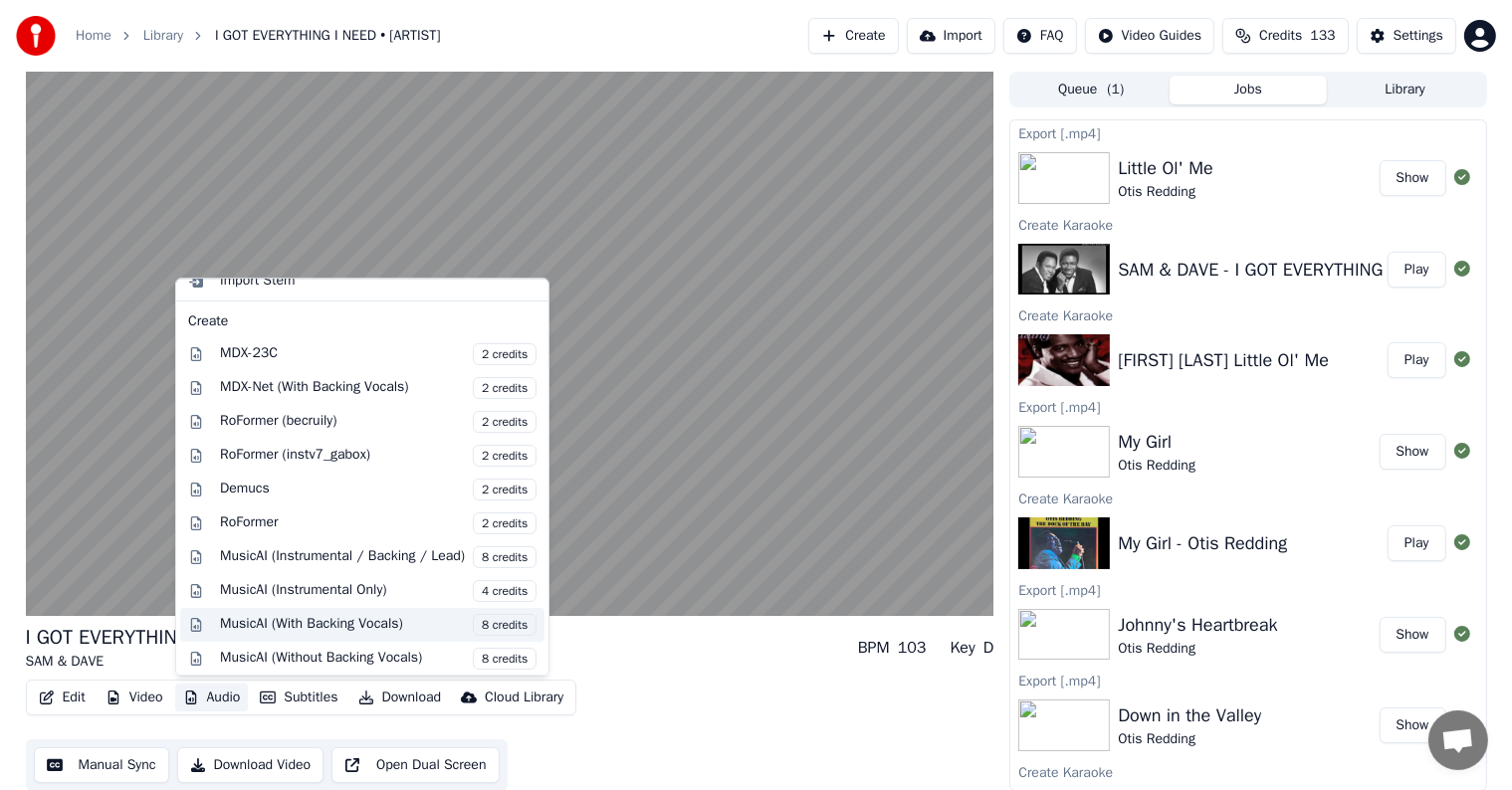 click on "MusicAI (With Backing Vocals) 8 credits" at bounding box center (378, 625) 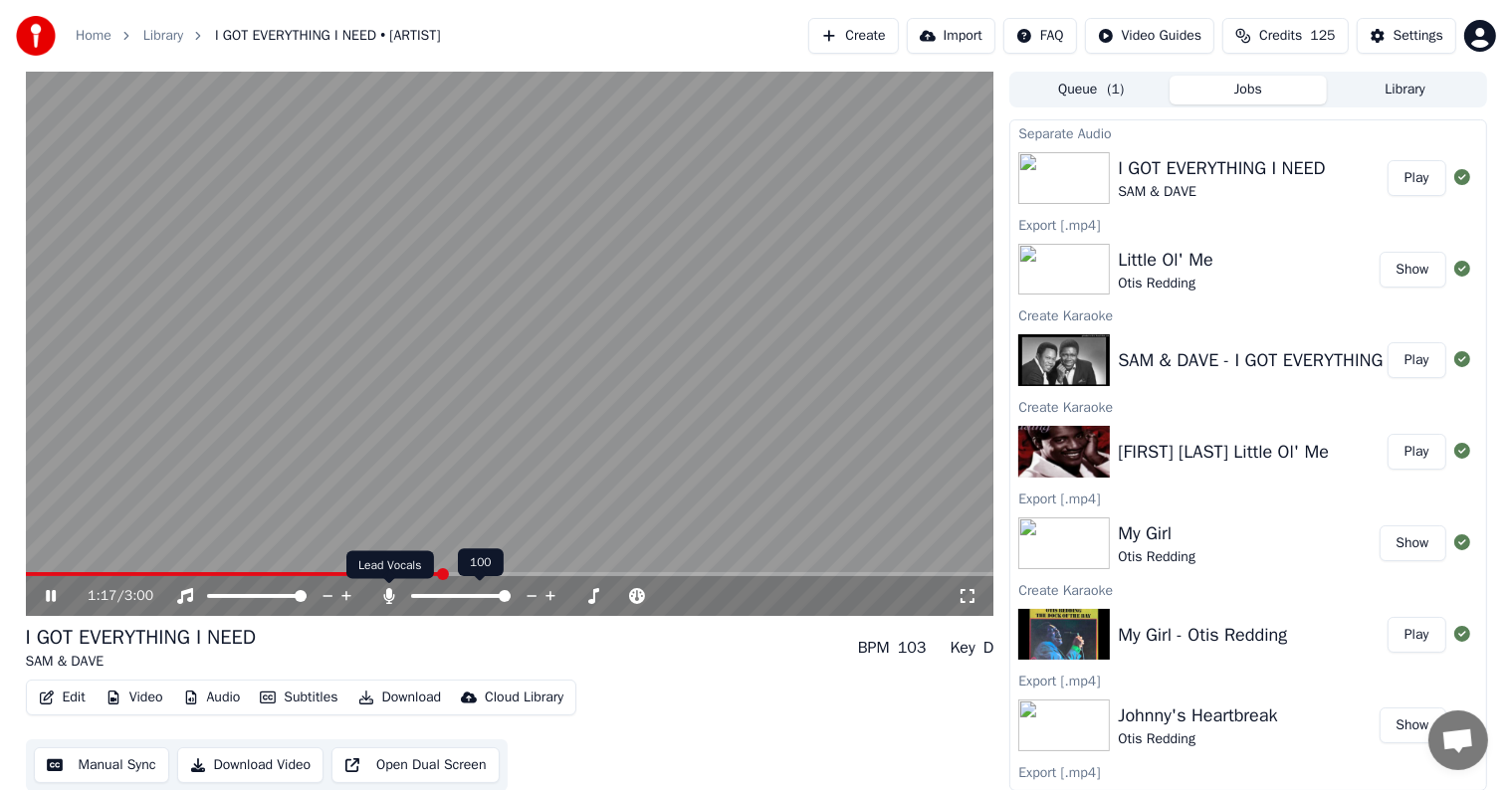 click 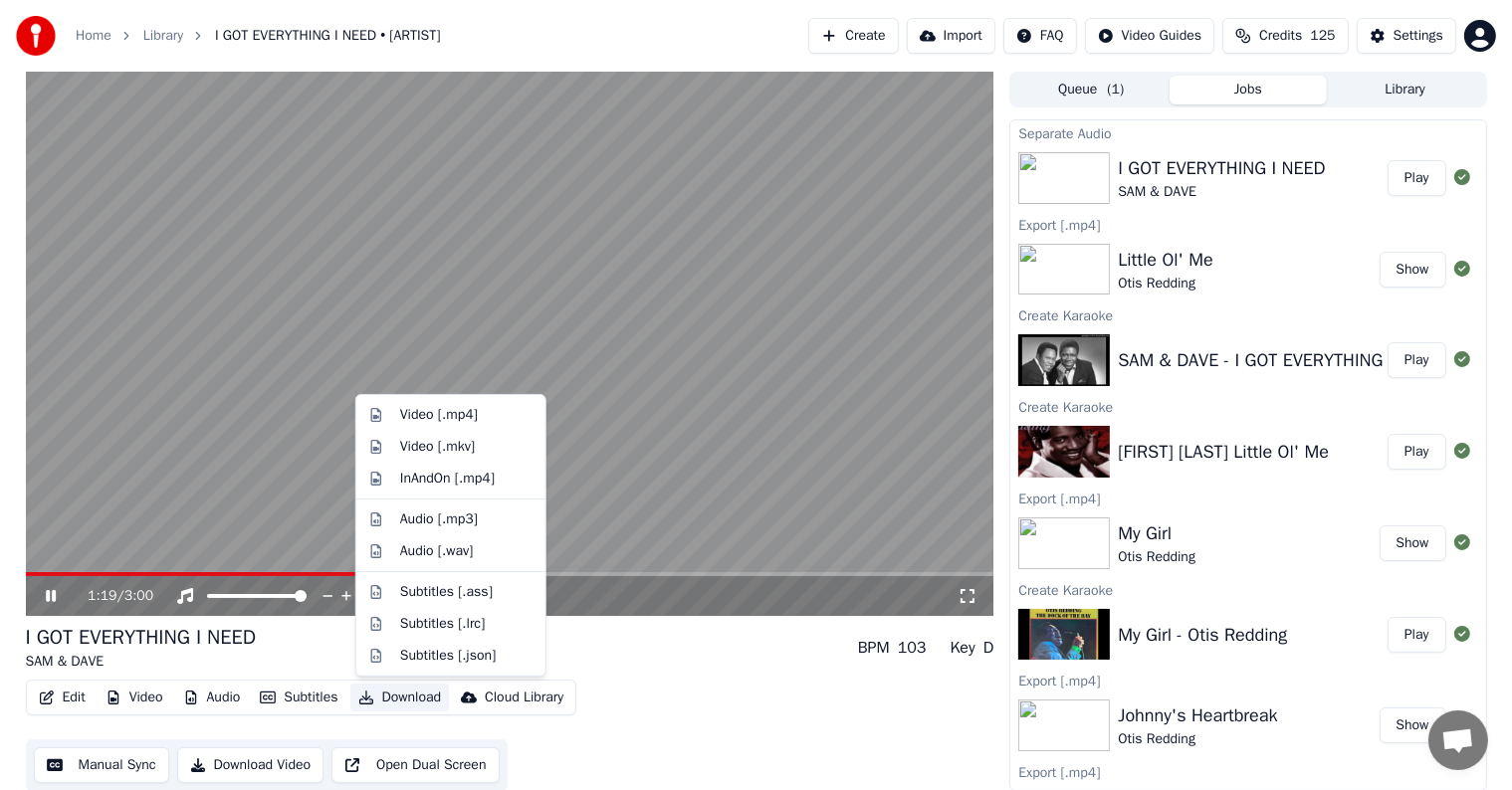 click on "Download" at bounding box center [400, 697] 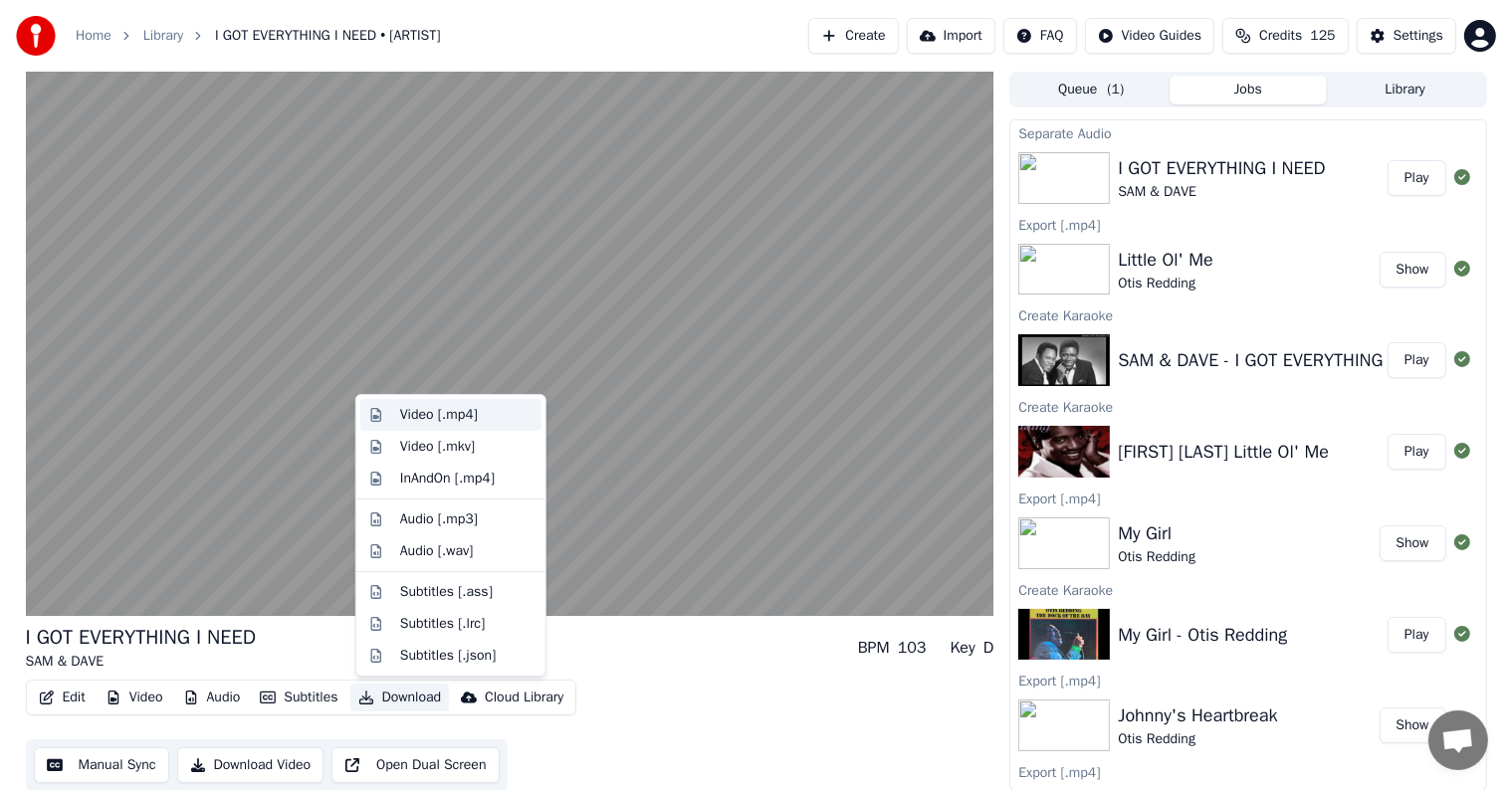 click on "Video [.mp4]" at bounding box center [439, 415] 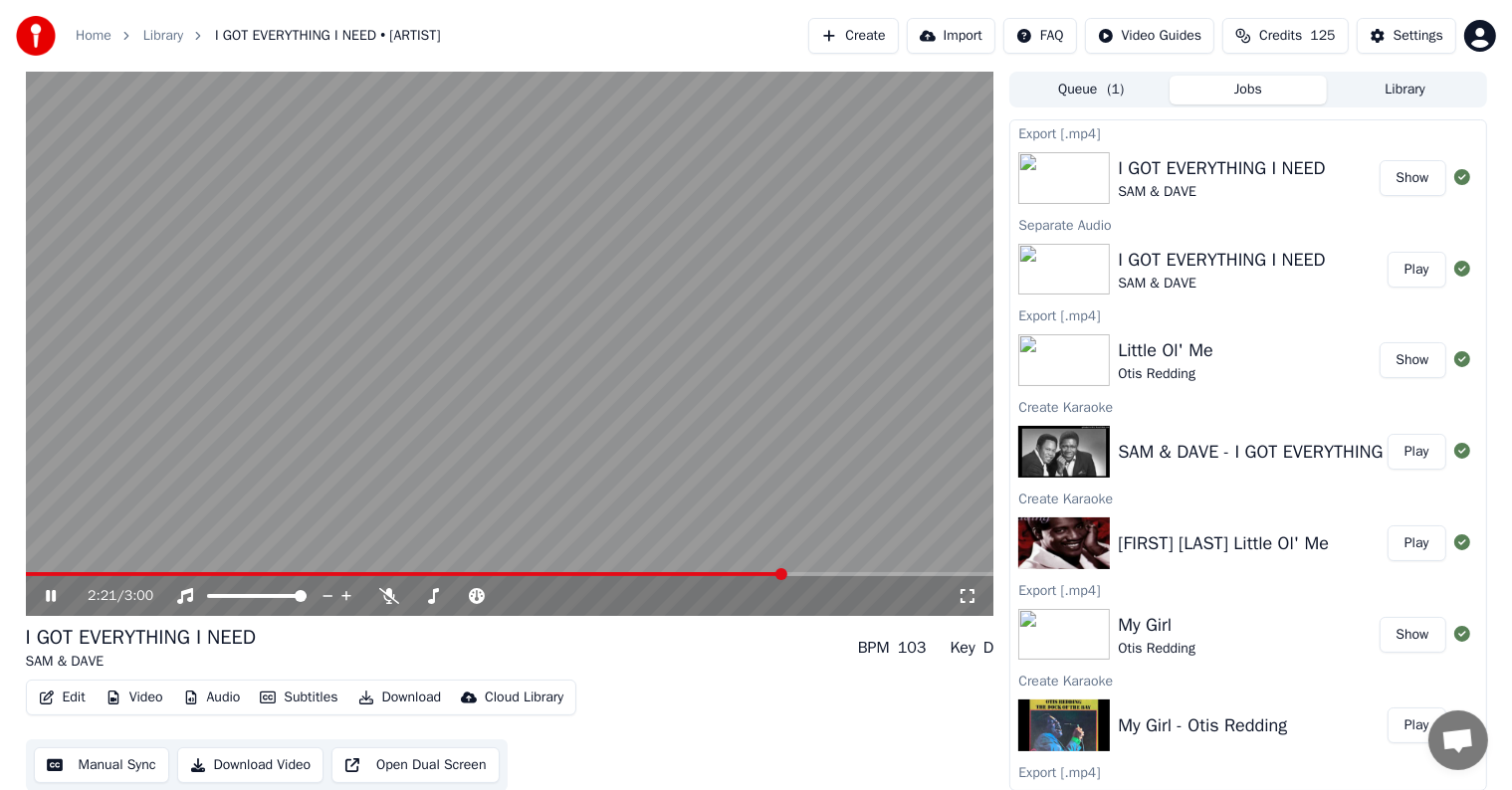click on "Show" at bounding box center [1412, 178] 